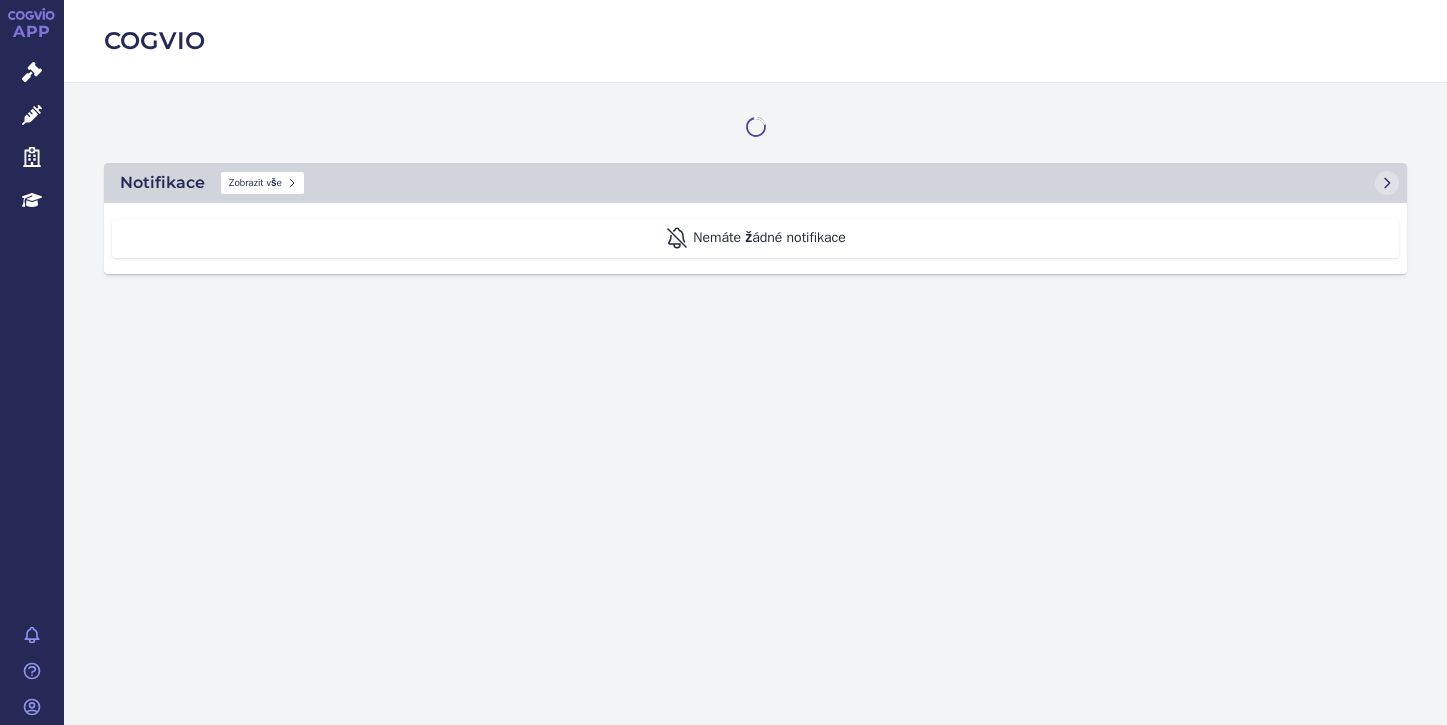 scroll, scrollTop: 0, scrollLeft: 0, axis: both 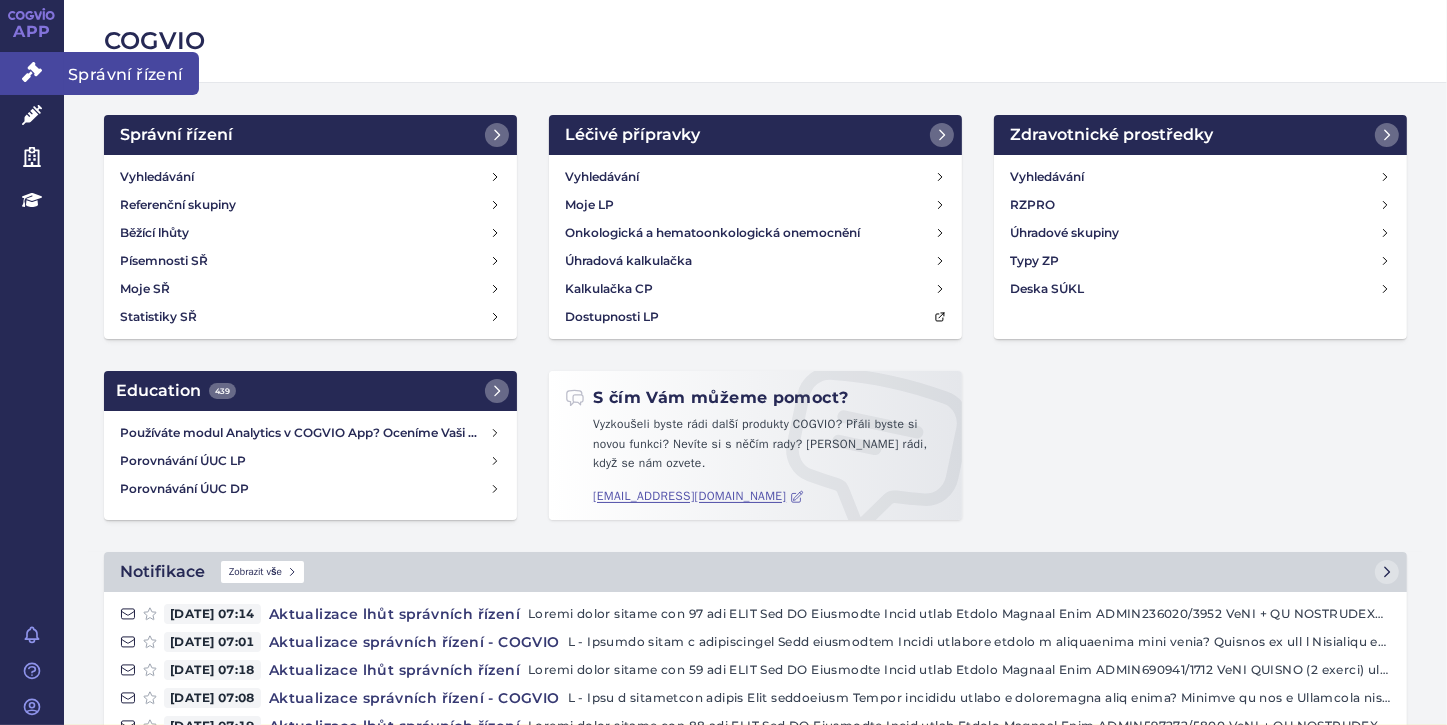 click on "Správní řízení" at bounding box center (32, 73) 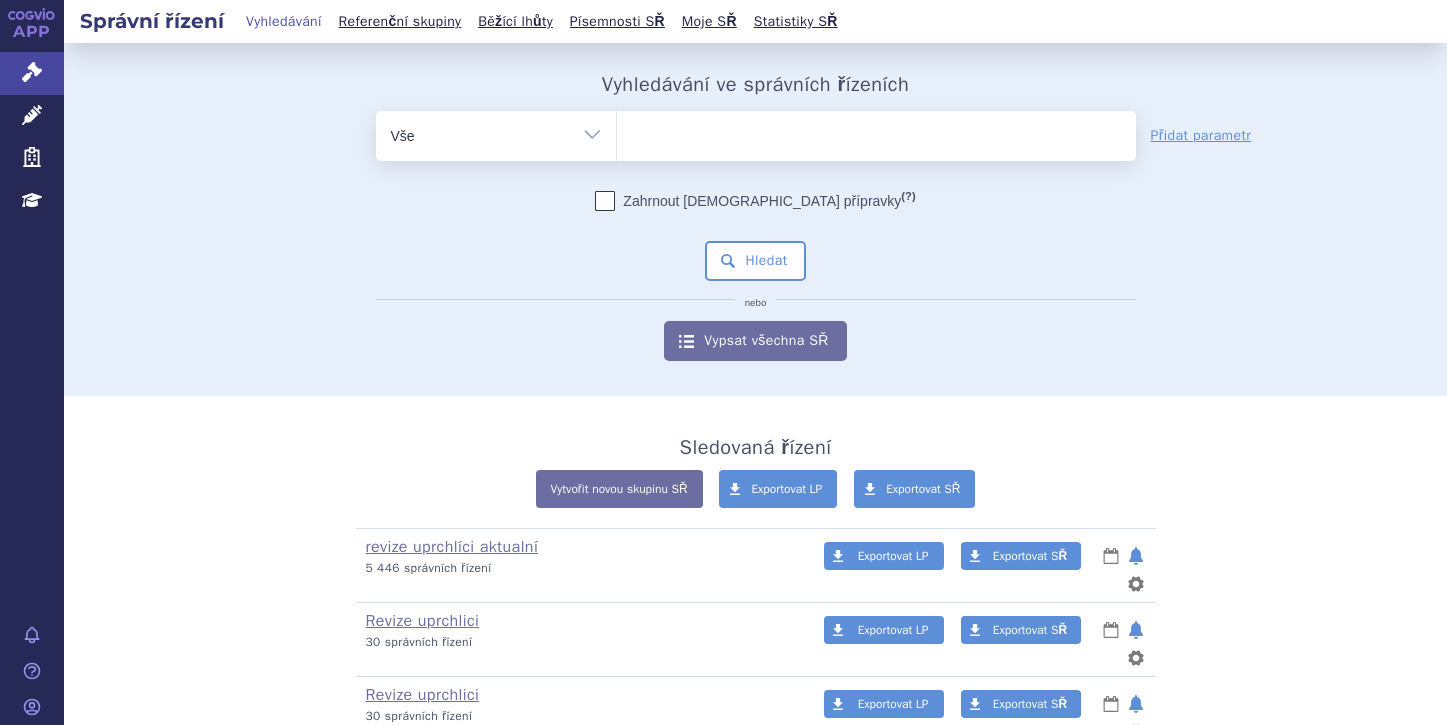 scroll, scrollTop: 0, scrollLeft: 0, axis: both 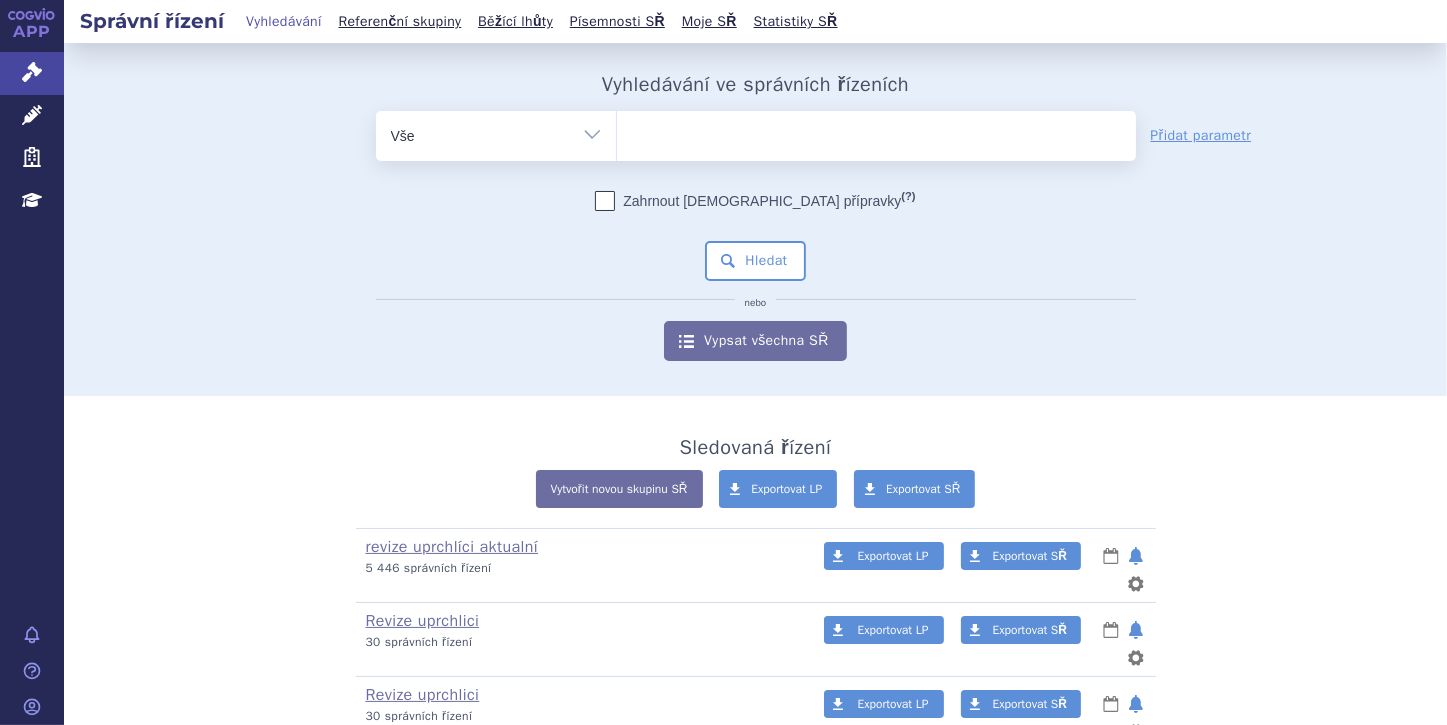click at bounding box center [876, 132] 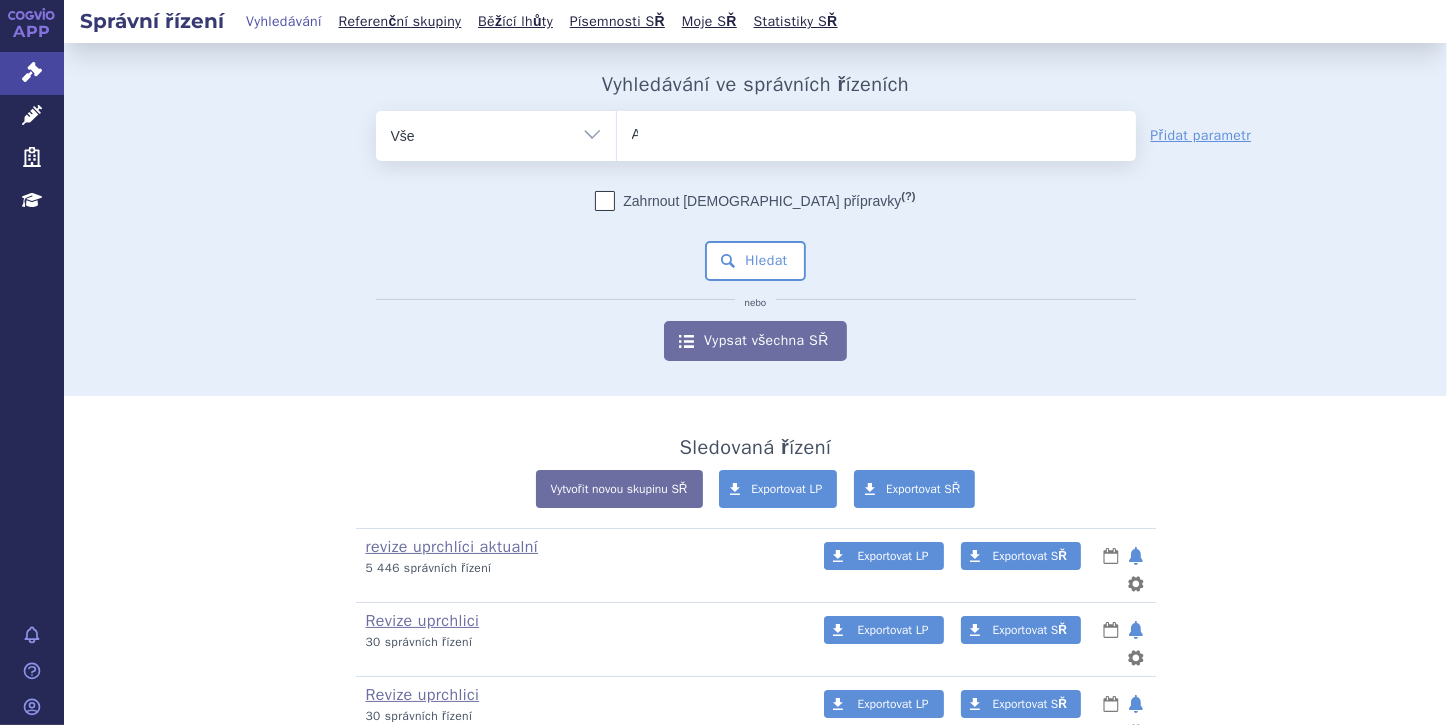 type 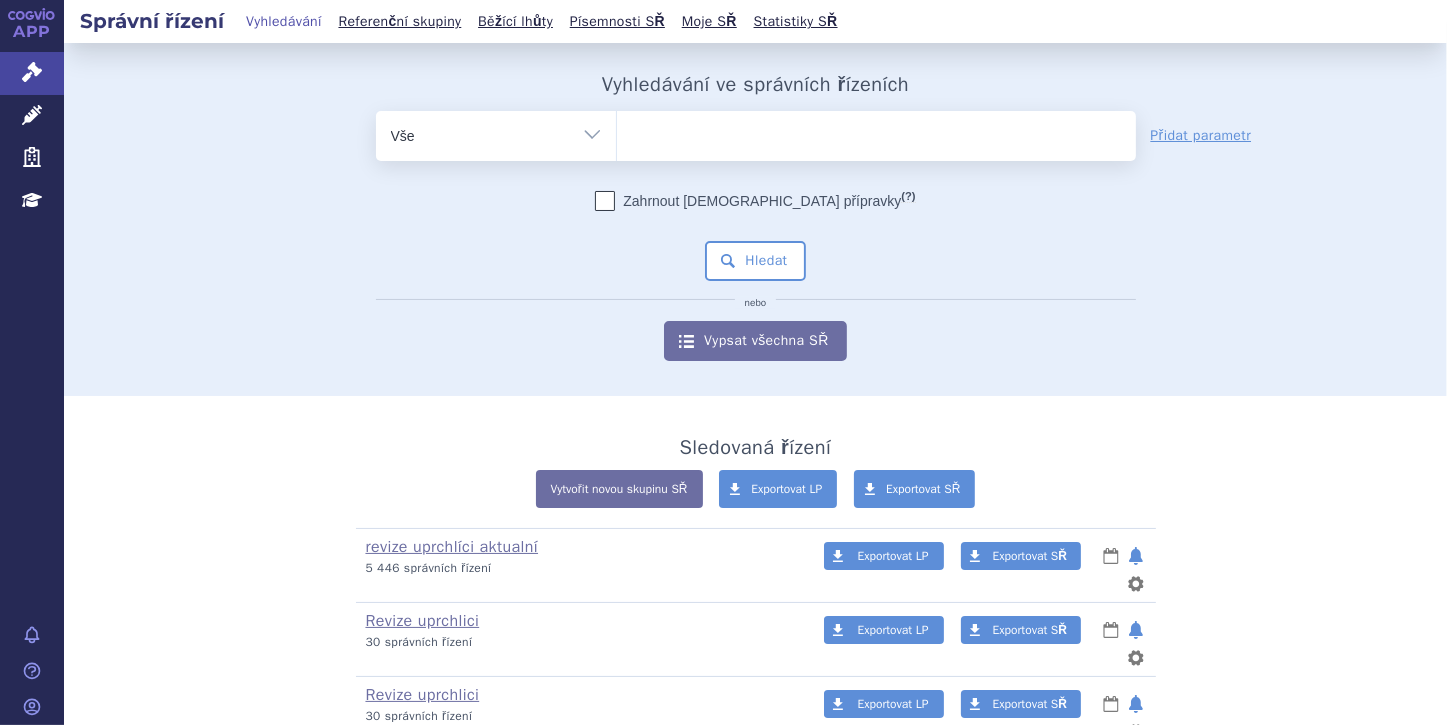 select on "AGAMREE" 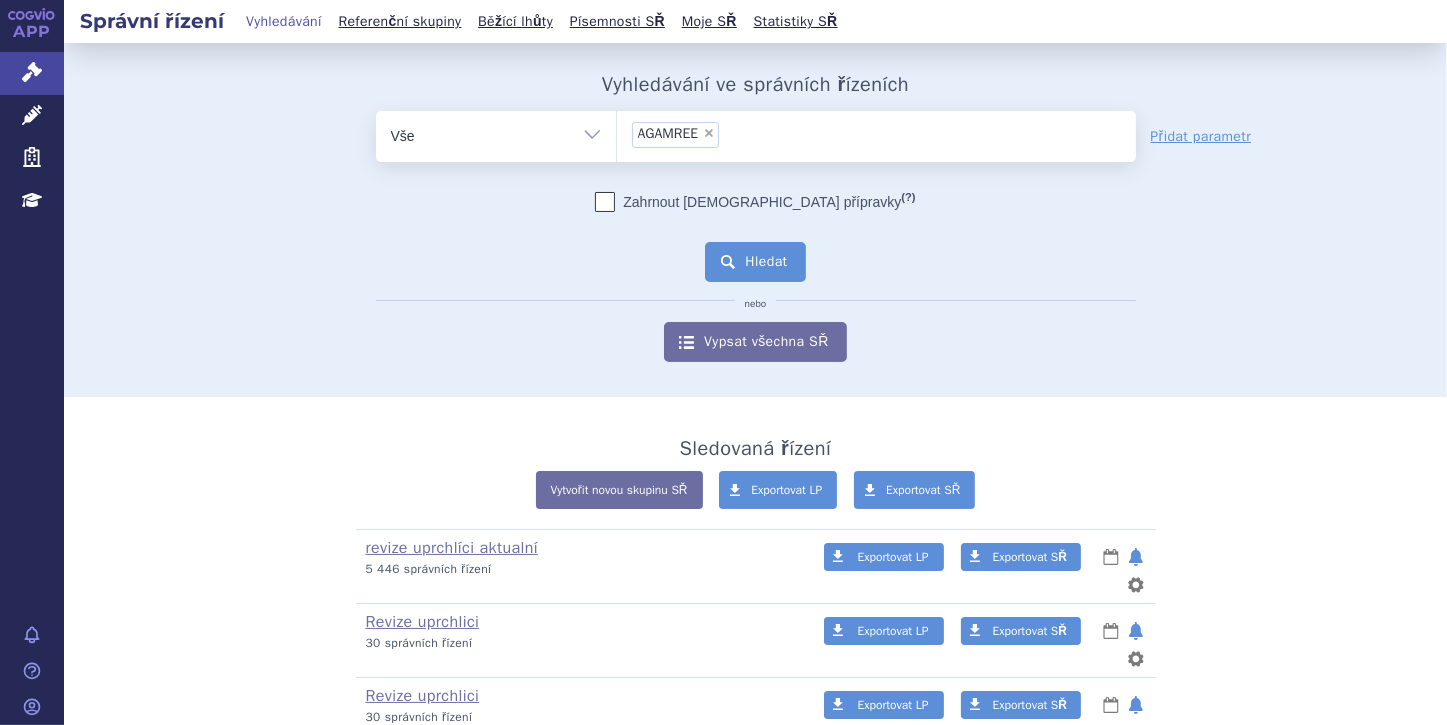 click on "Hledat" at bounding box center [755, 262] 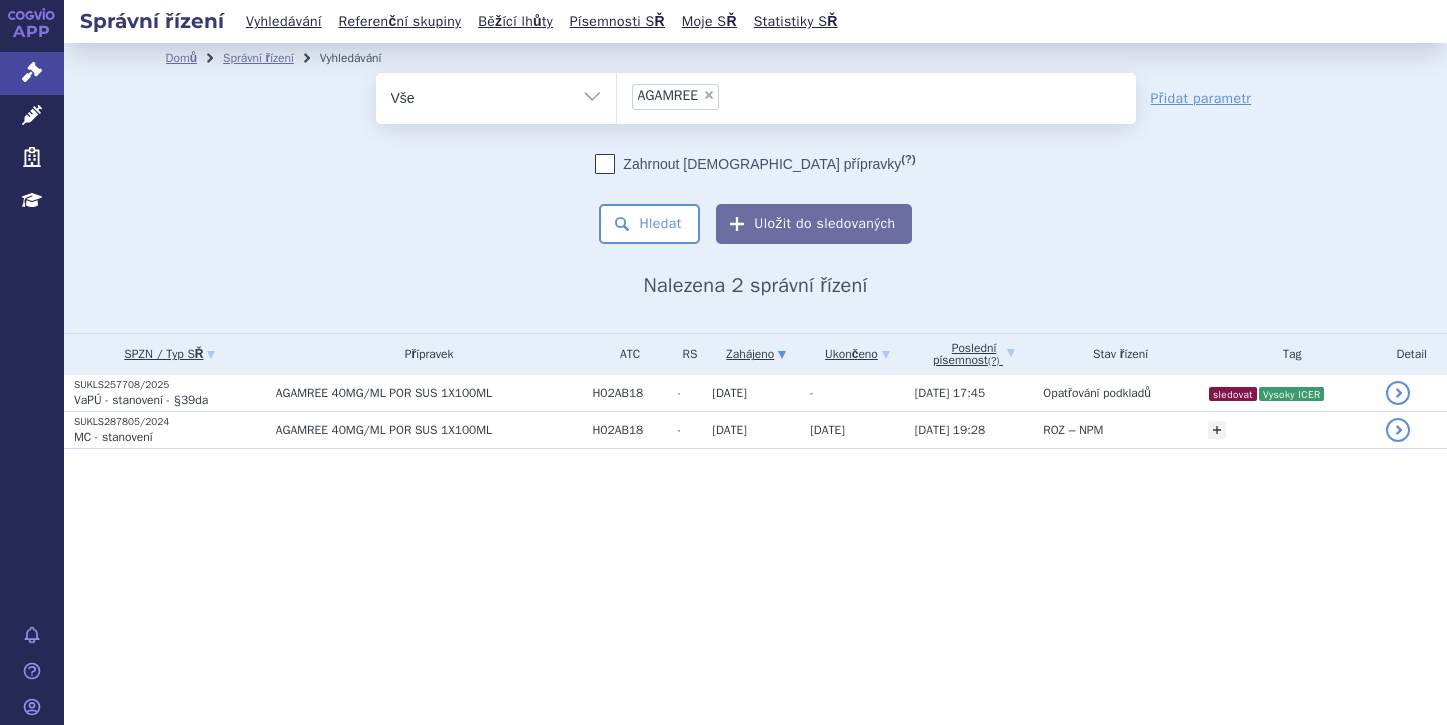 scroll, scrollTop: 0, scrollLeft: 0, axis: both 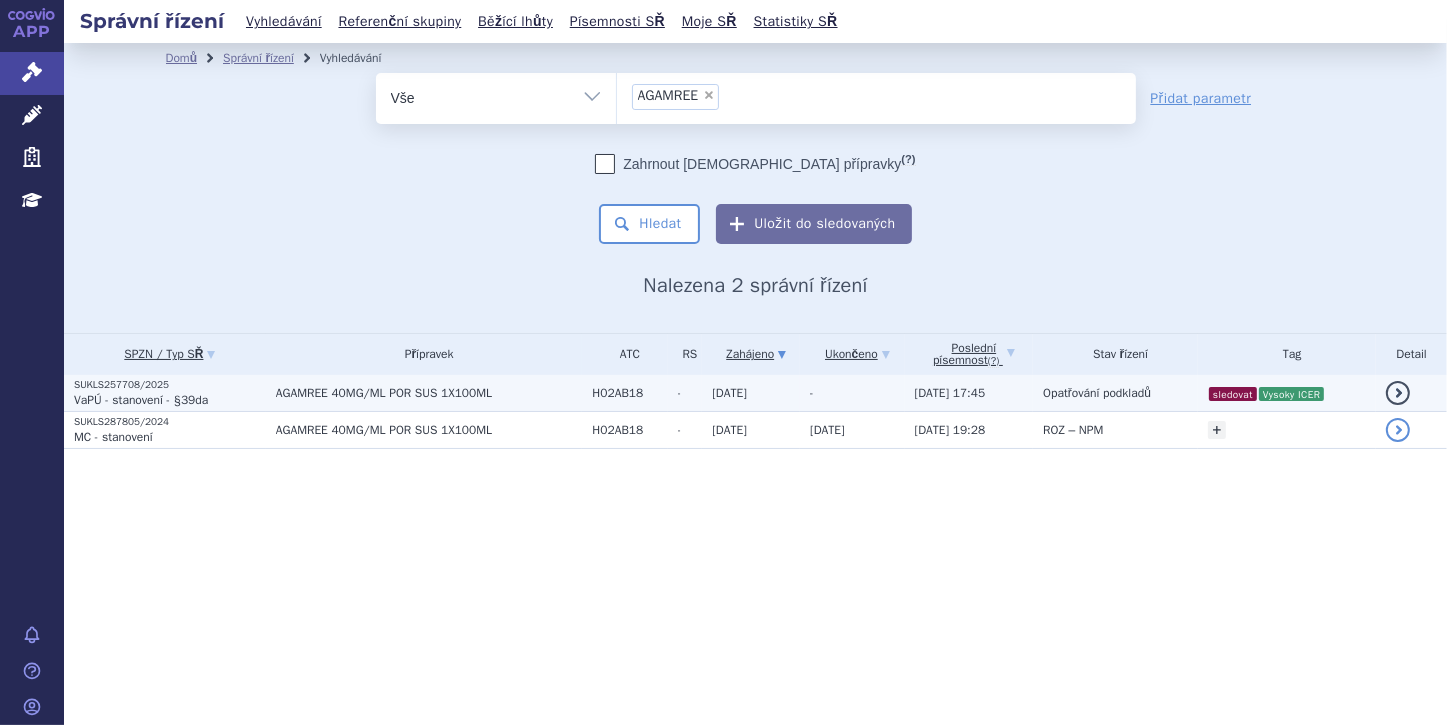 click on "VaPÚ - stanovení - §39da" at bounding box center (141, 400) 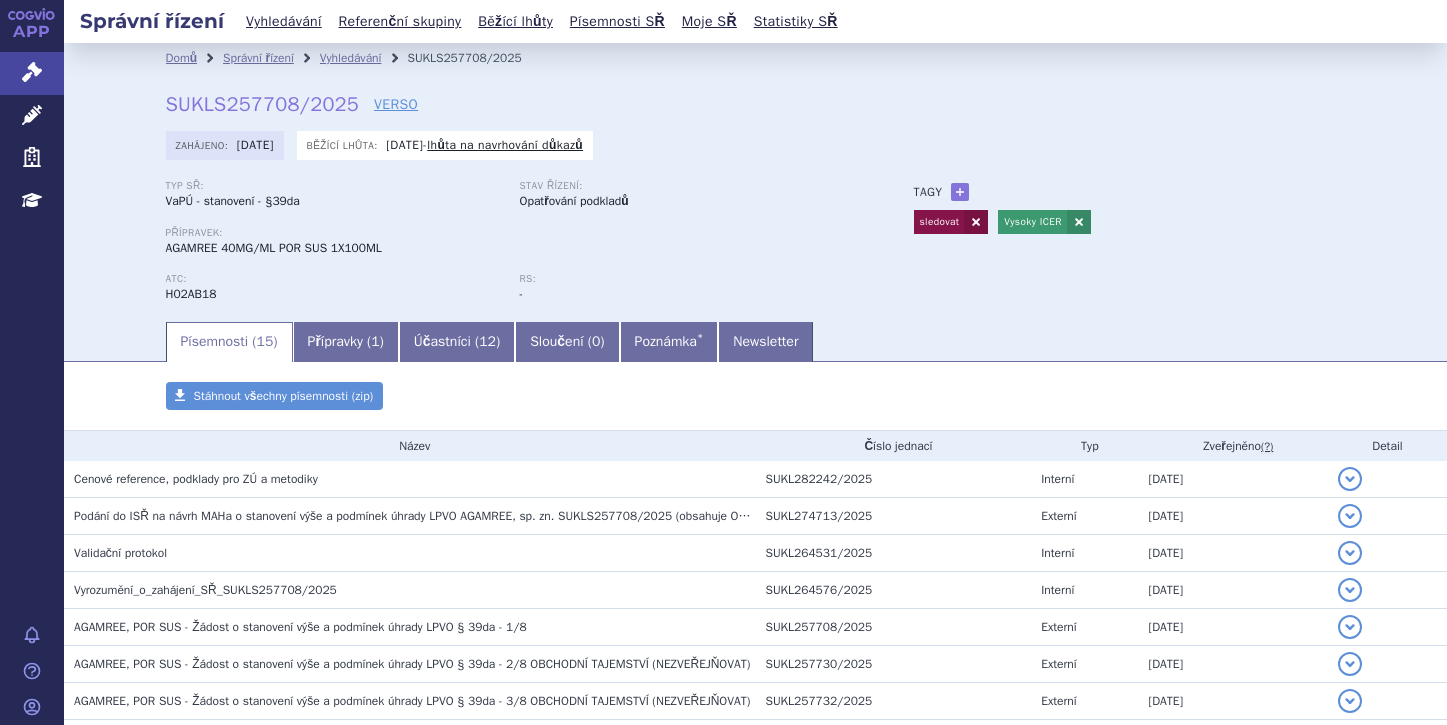 scroll, scrollTop: 0, scrollLeft: 0, axis: both 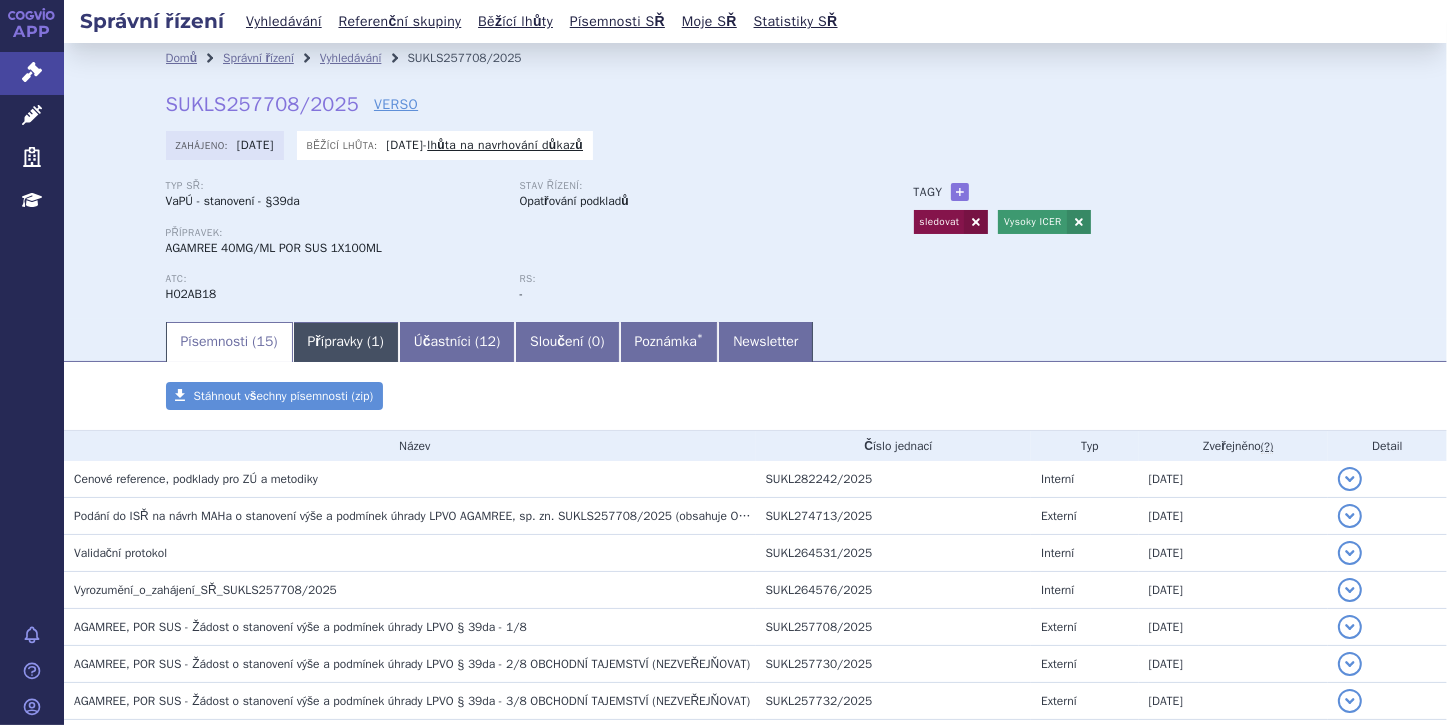 click on "Přípravky ( 1 )" at bounding box center [346, 342] 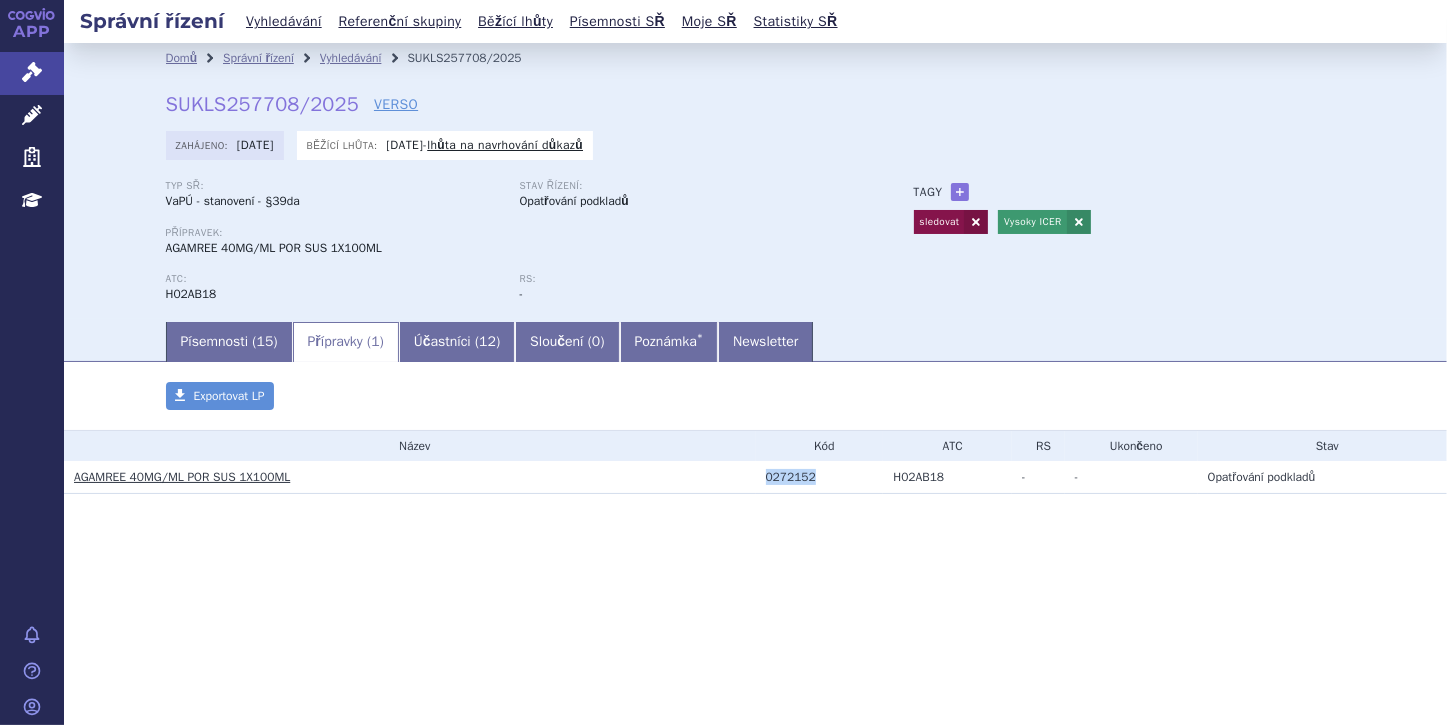 drag, startPoint x: 766, startPoint y: 481, endPoint x: 808, endPoint y: 480, distance: 42.0119 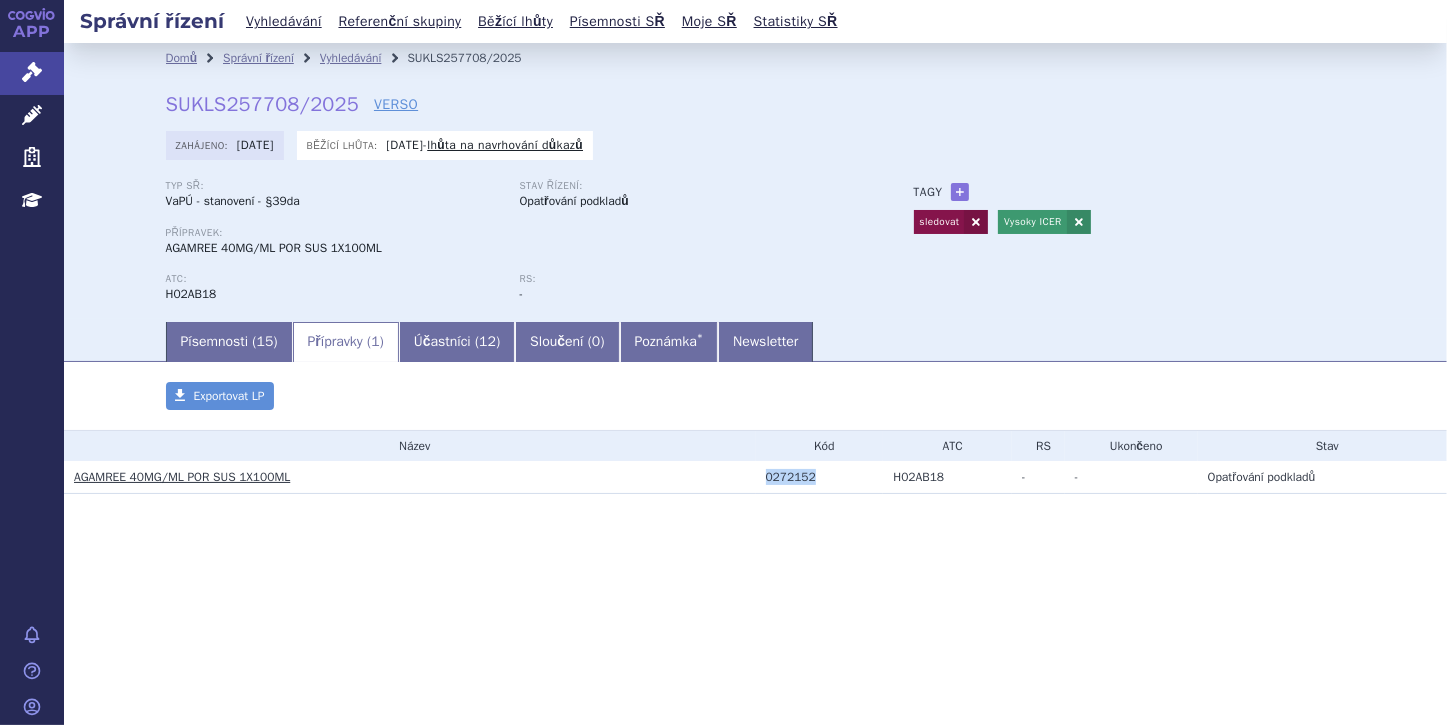 copy on "0272152" 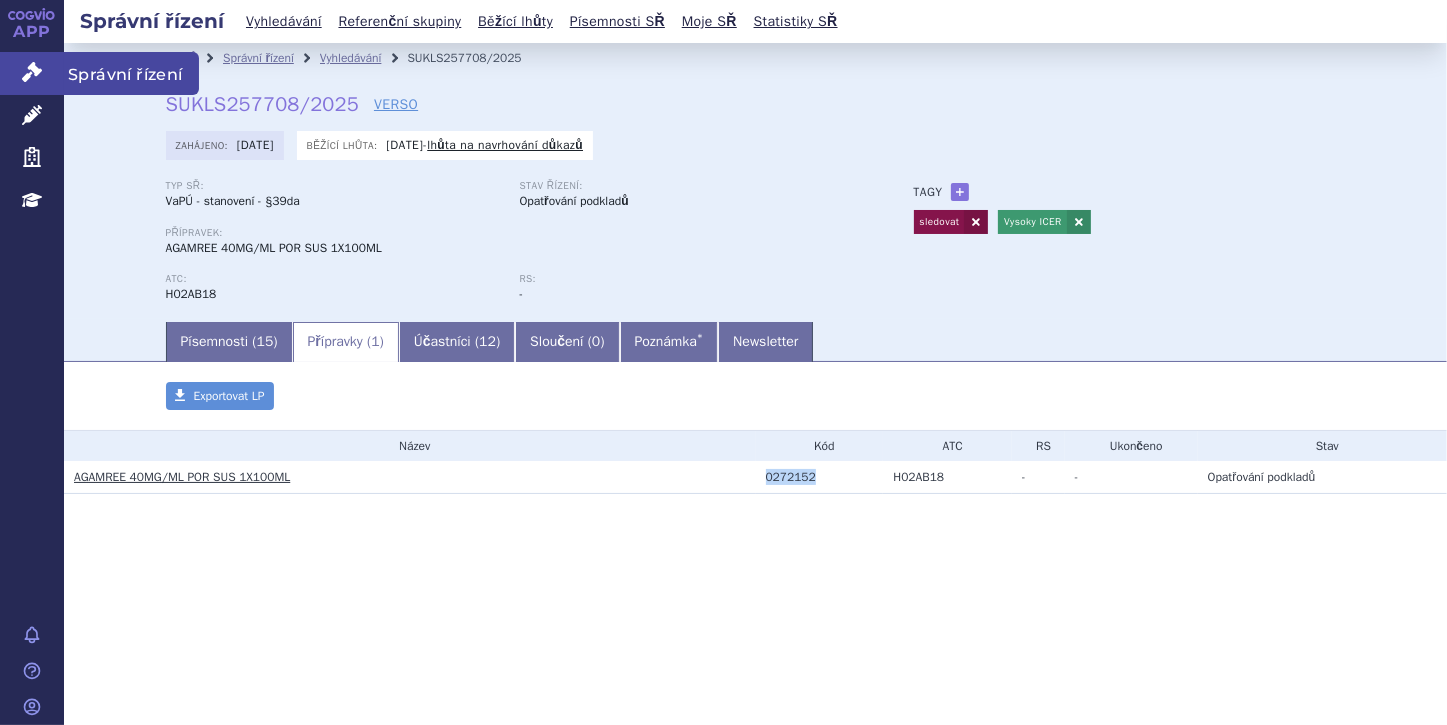 click 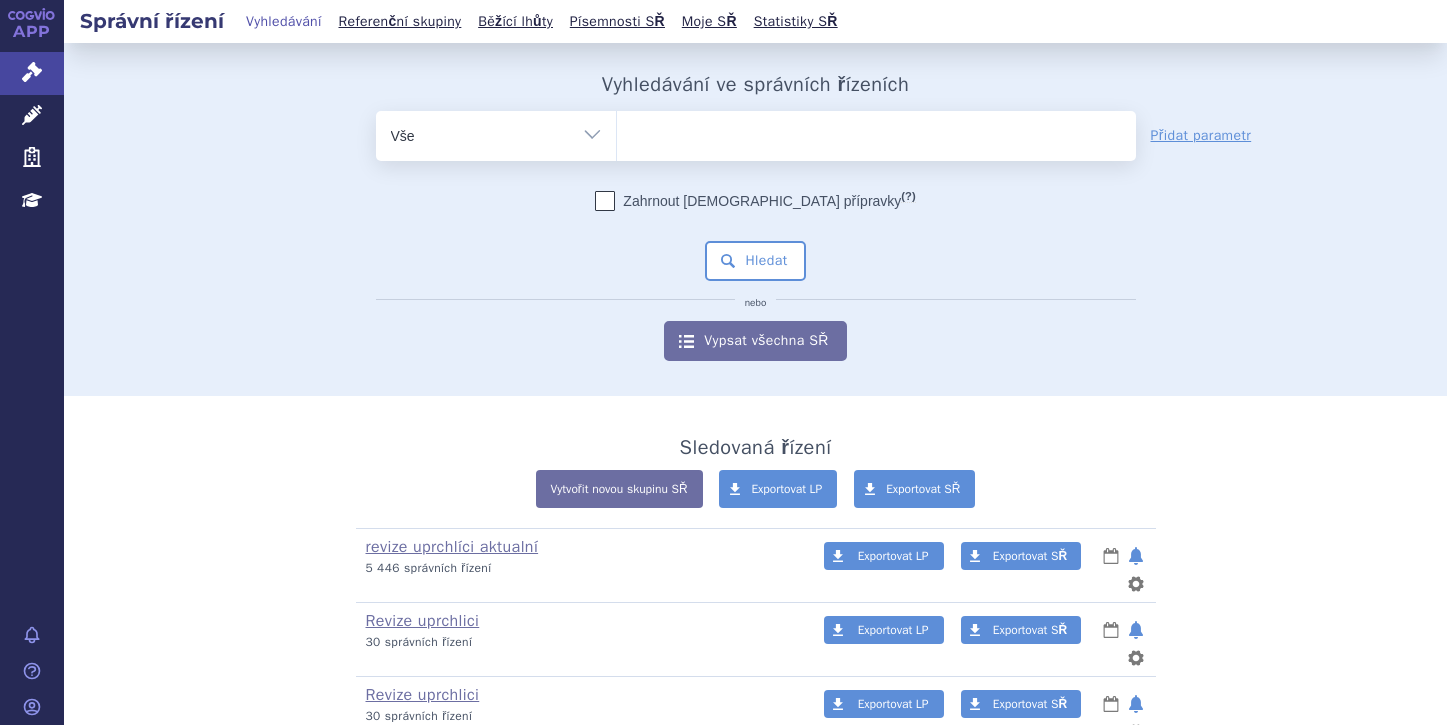 scroll, scrollTop: 0, scrollLeft: 0, axis: both 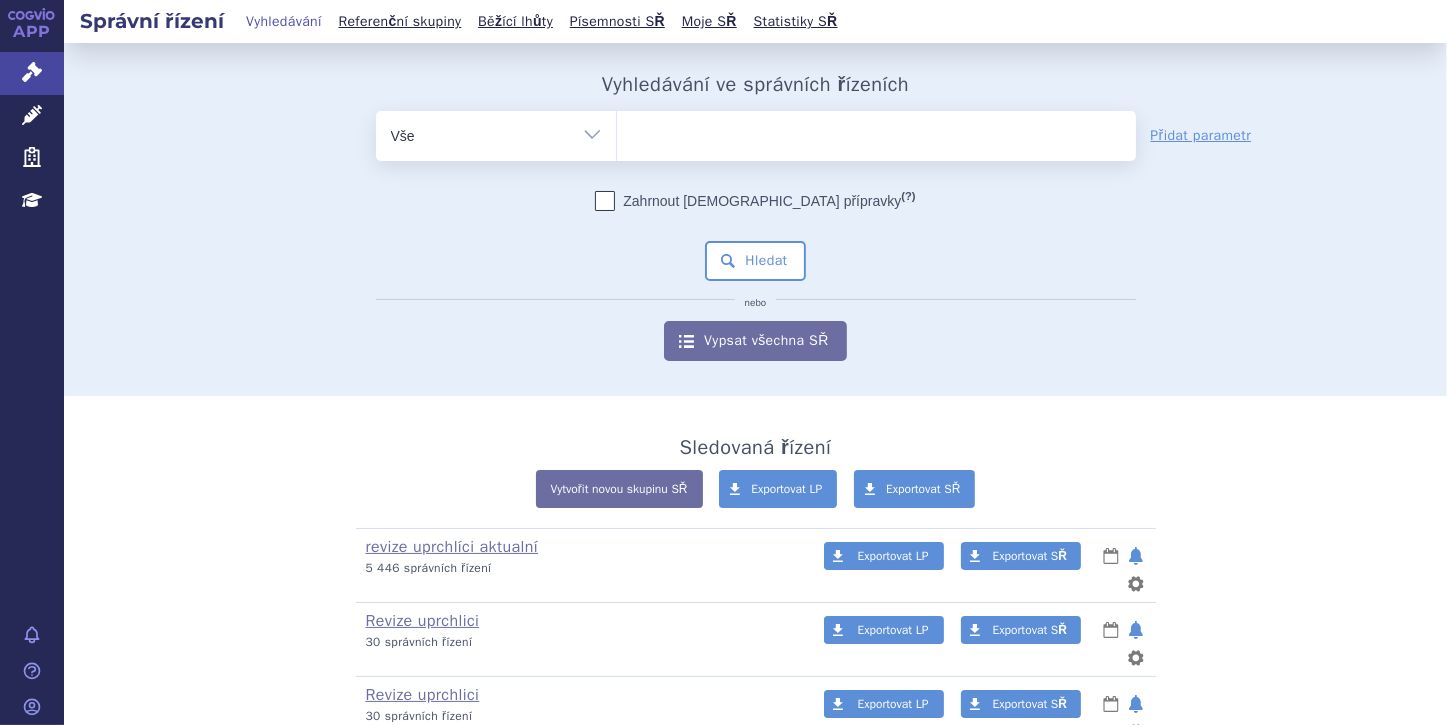 click at bounding box center [876, 132] 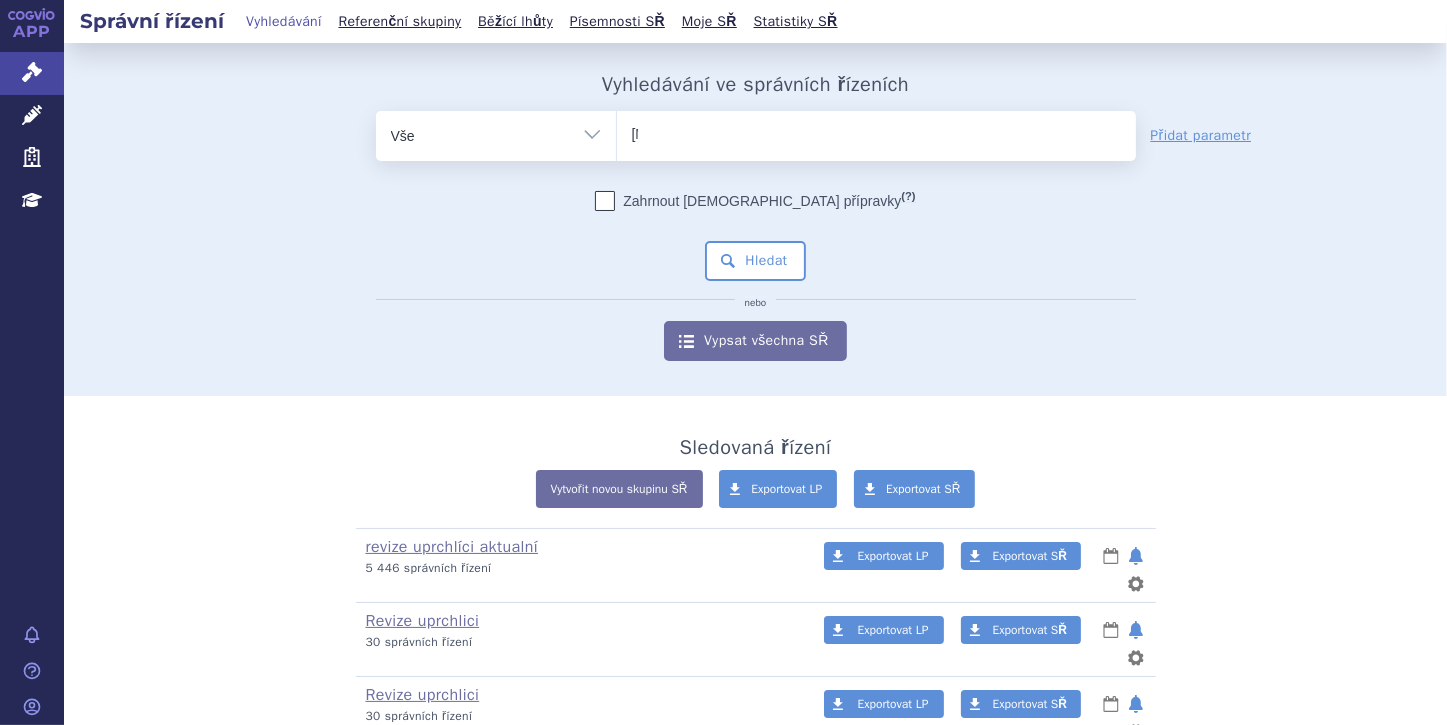 type 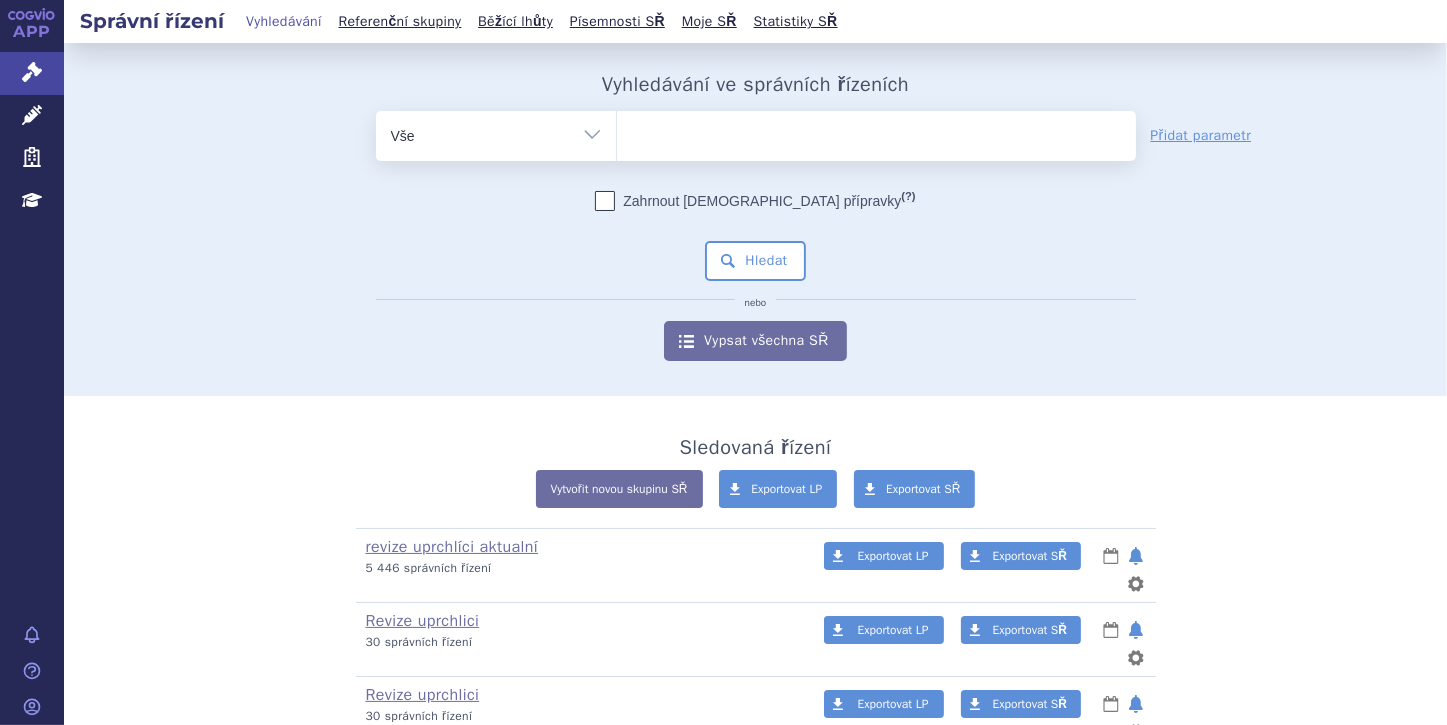 select on "KEYTRUDA" 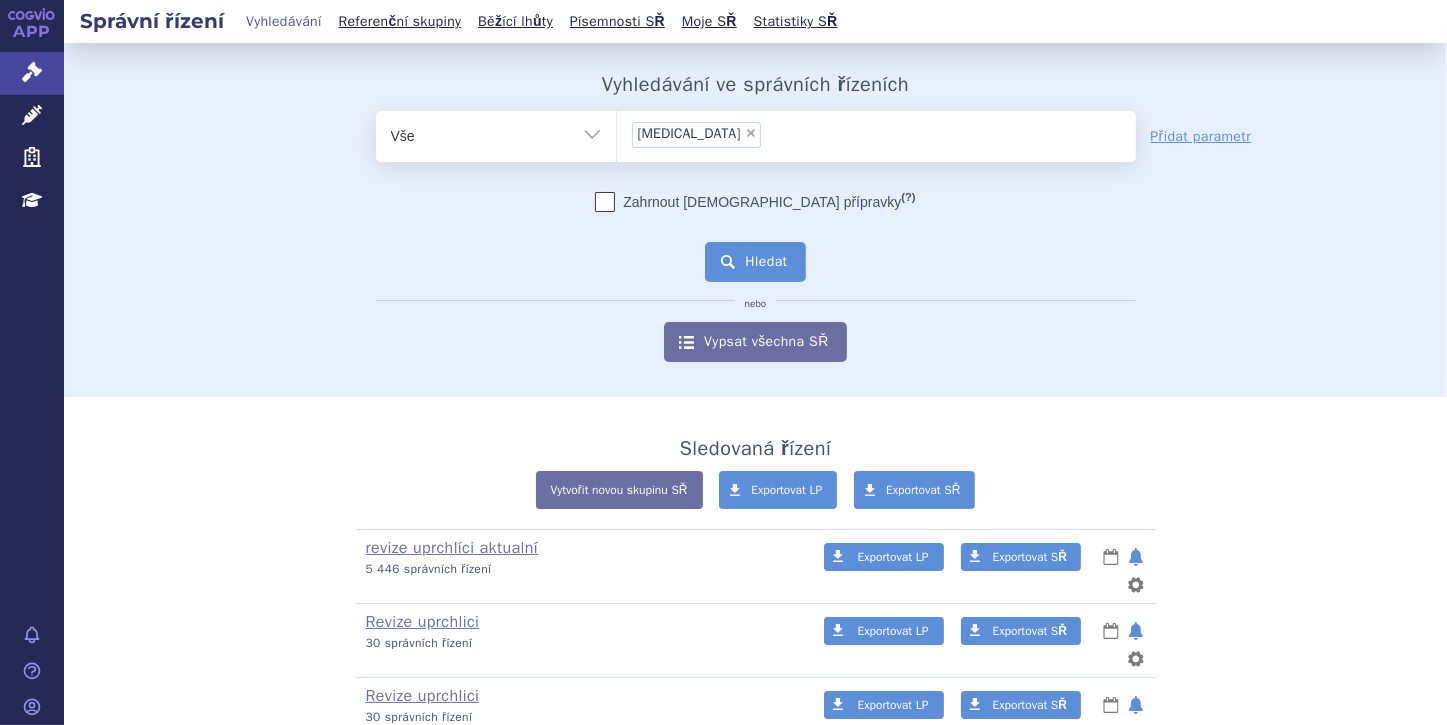 click on "Hledat" at bounding box center [755, 262] 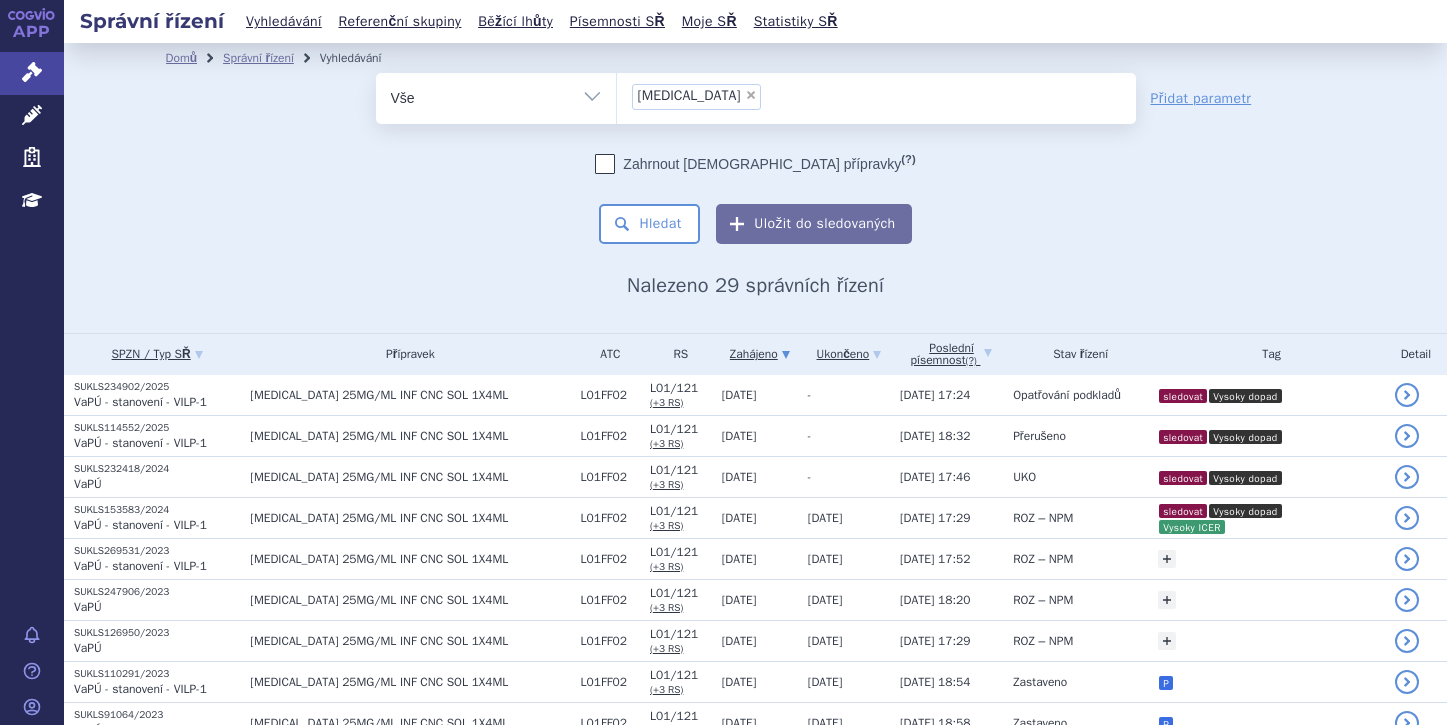 scroll, scrollTop: 0, scrollLeft: 0, axis: both 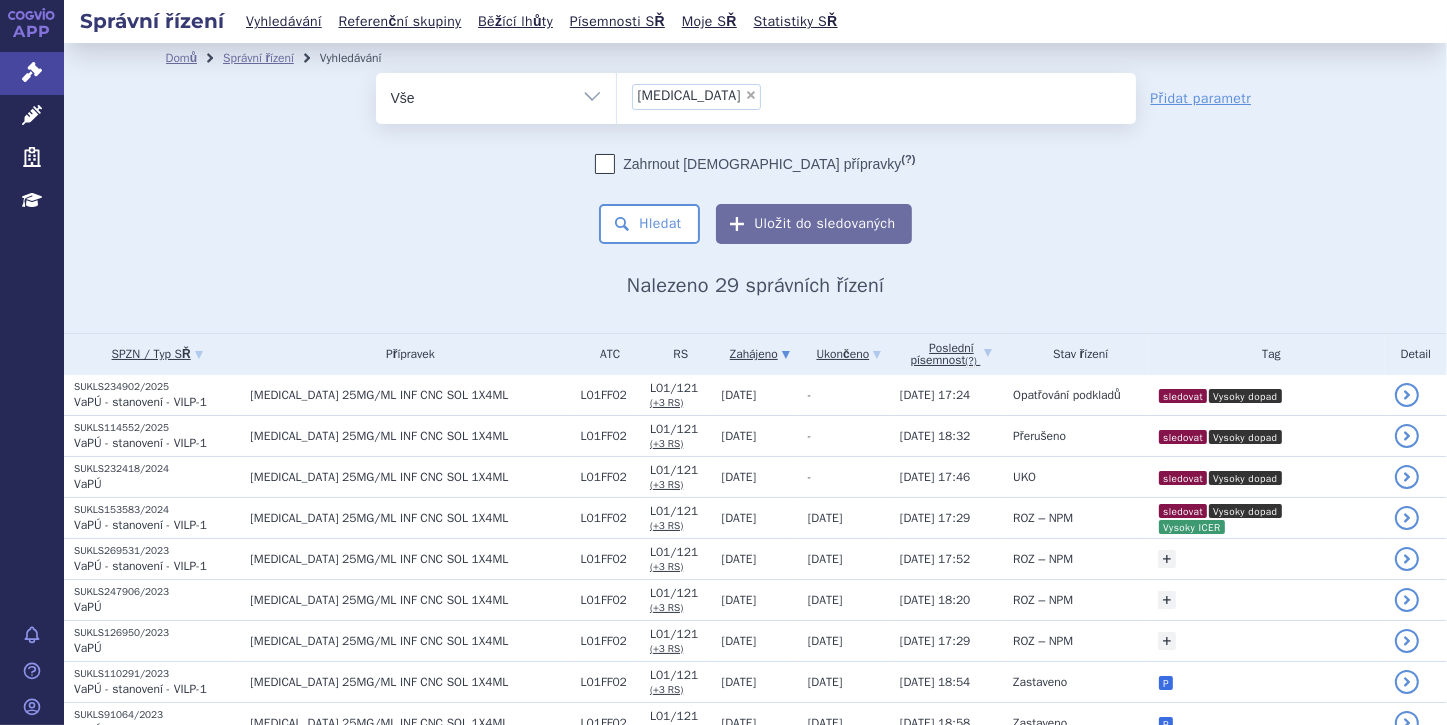 click on "×" at bounding box center (751, 95) 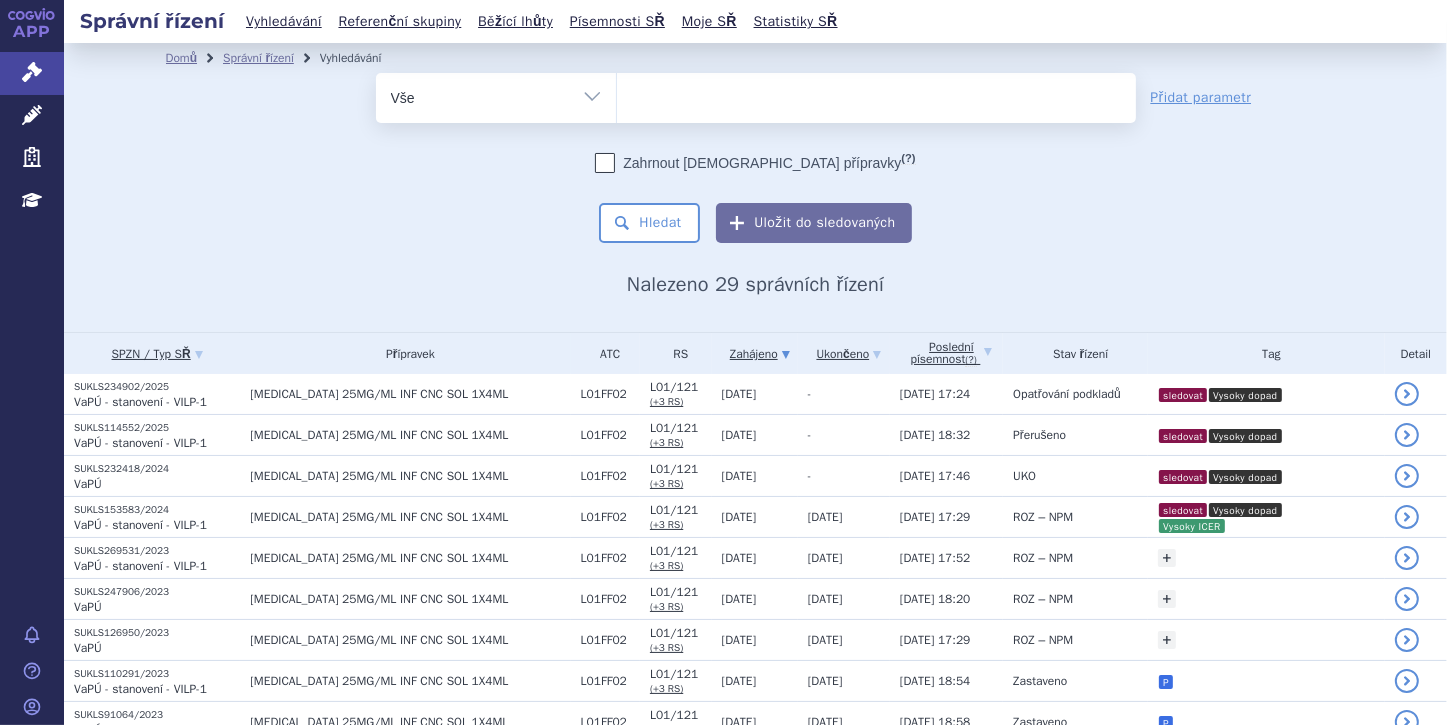 click on "Vše
Spisová značka
Typ SŘ
Přípravek/SUKL kód
Účastník/Držitel" at bounding box center (496, 95) 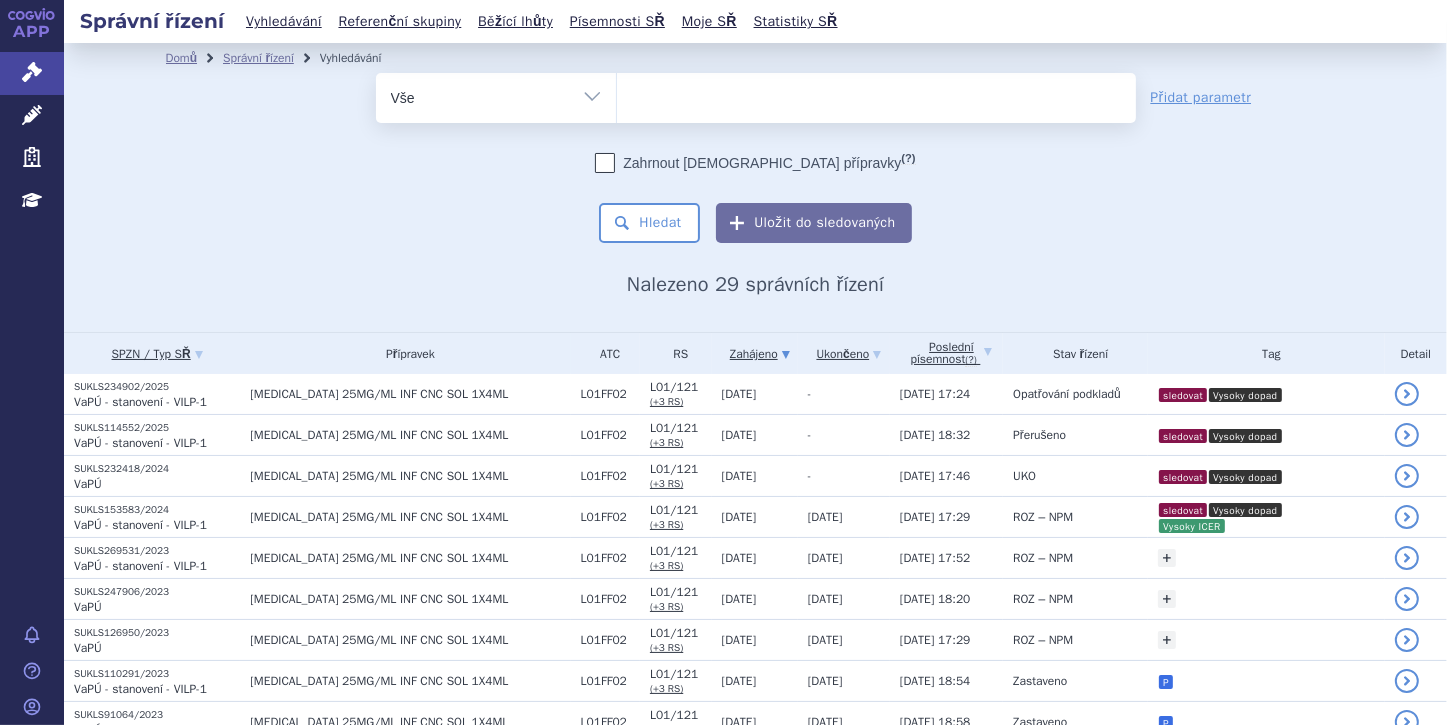 select on "filter-file-number" 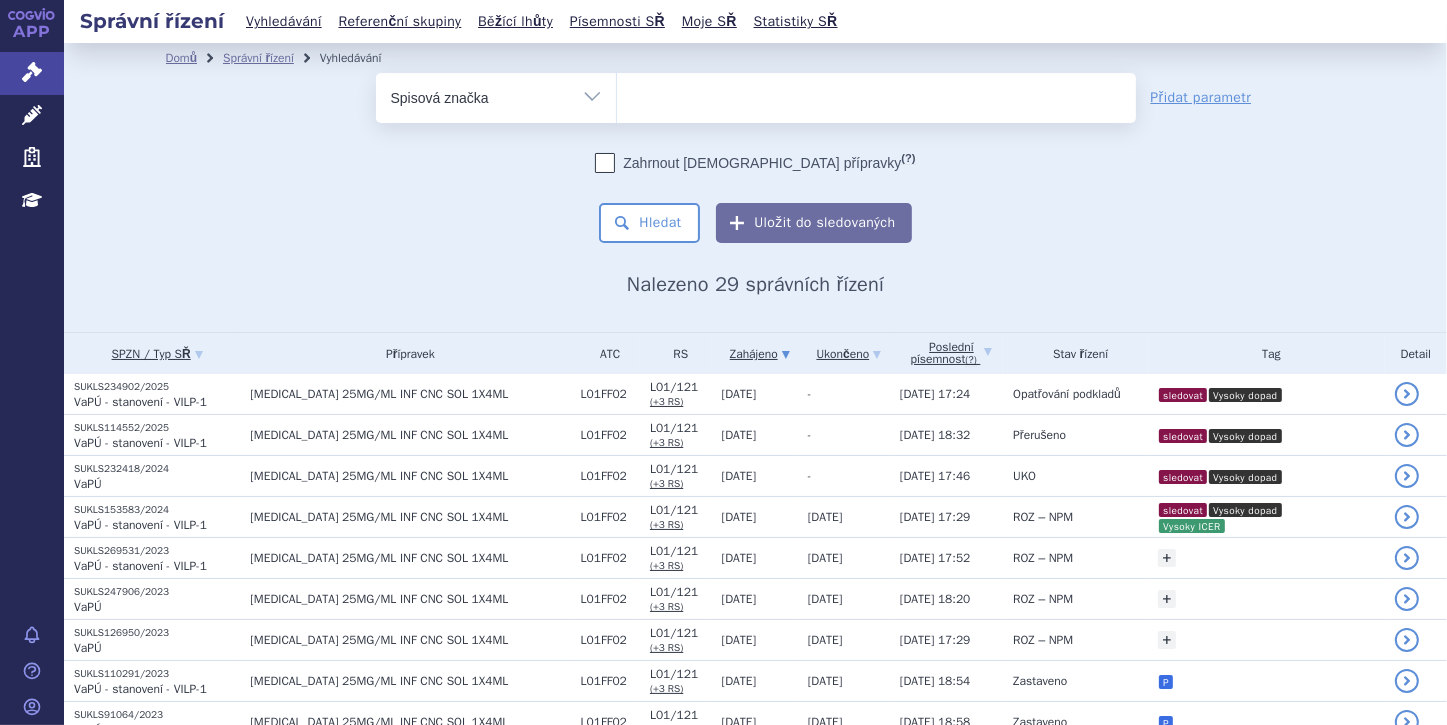 click on "Vše
Spisová značka
Typ SŘ
Přípravek/SUKL kód
Účastník/Držitel" at bounding box center [496, 95] 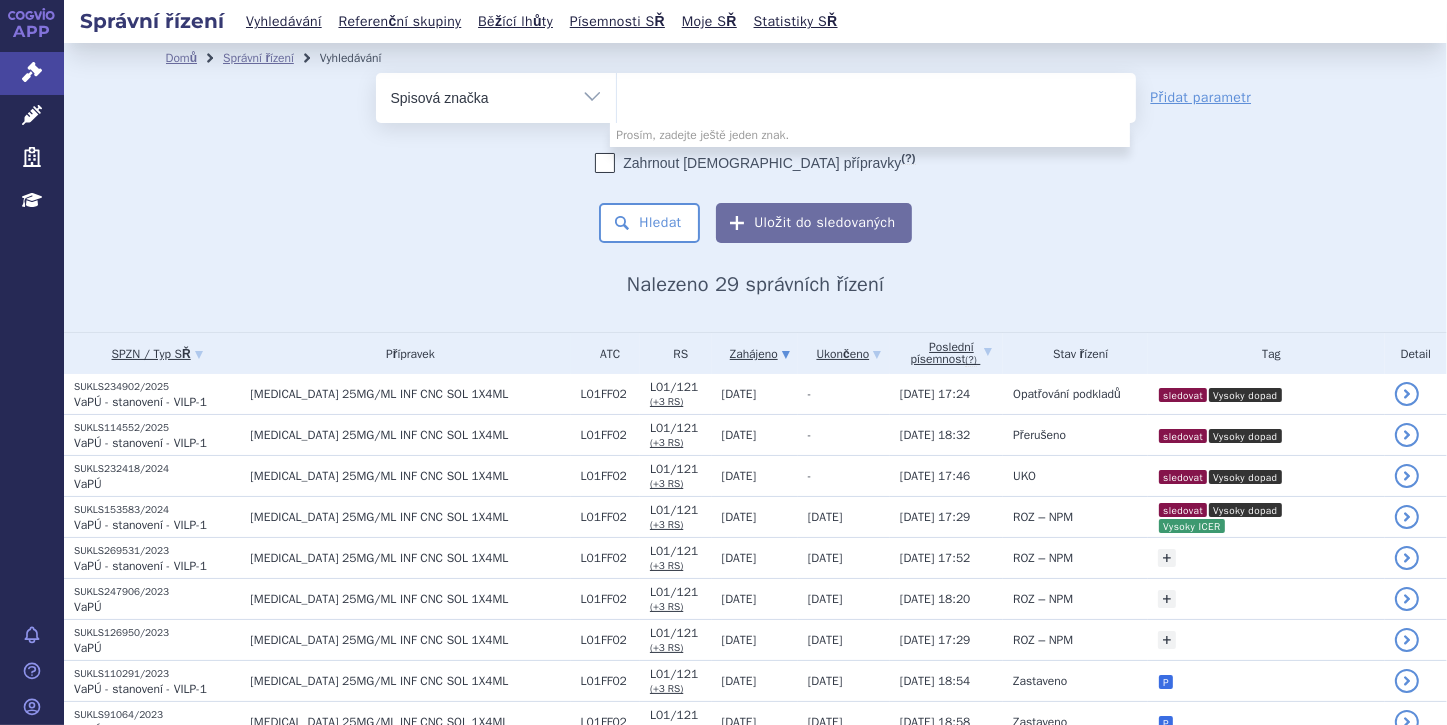 paste on "SUKLS232418/224" 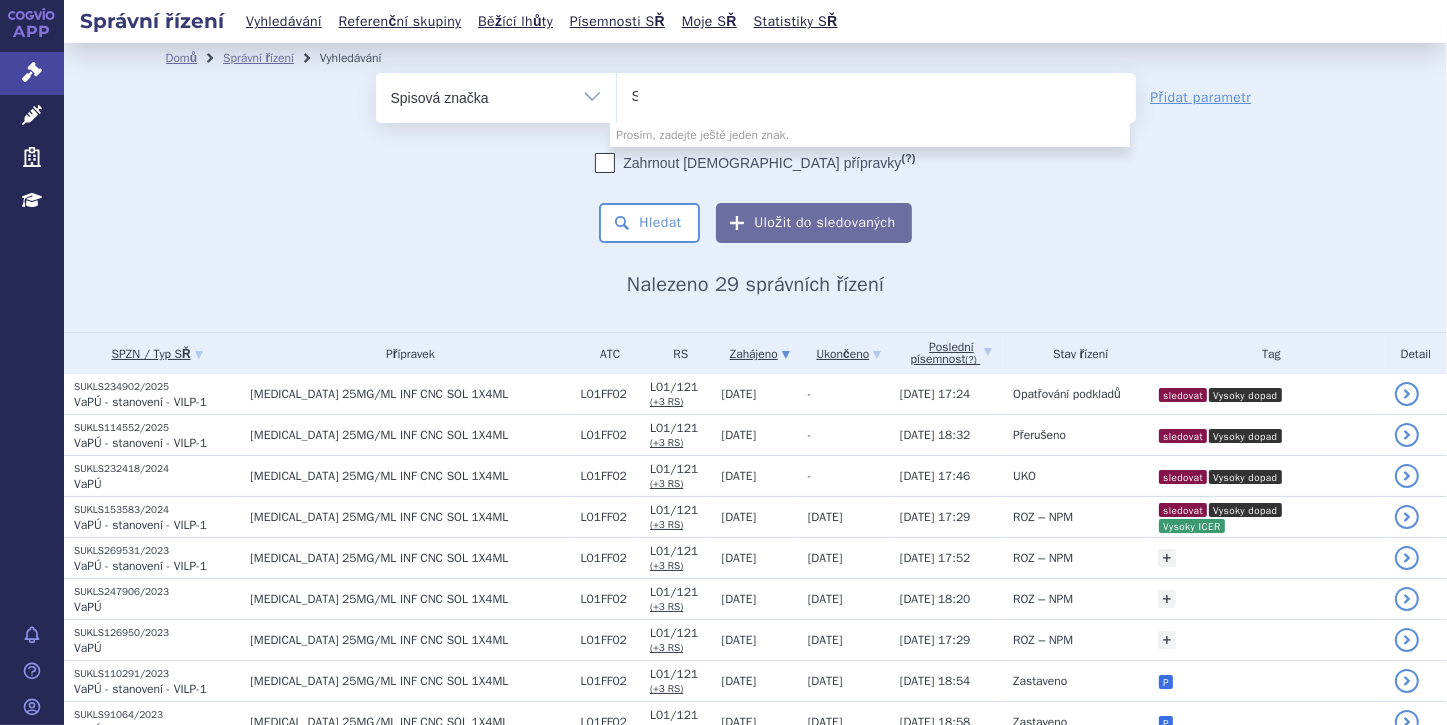 type 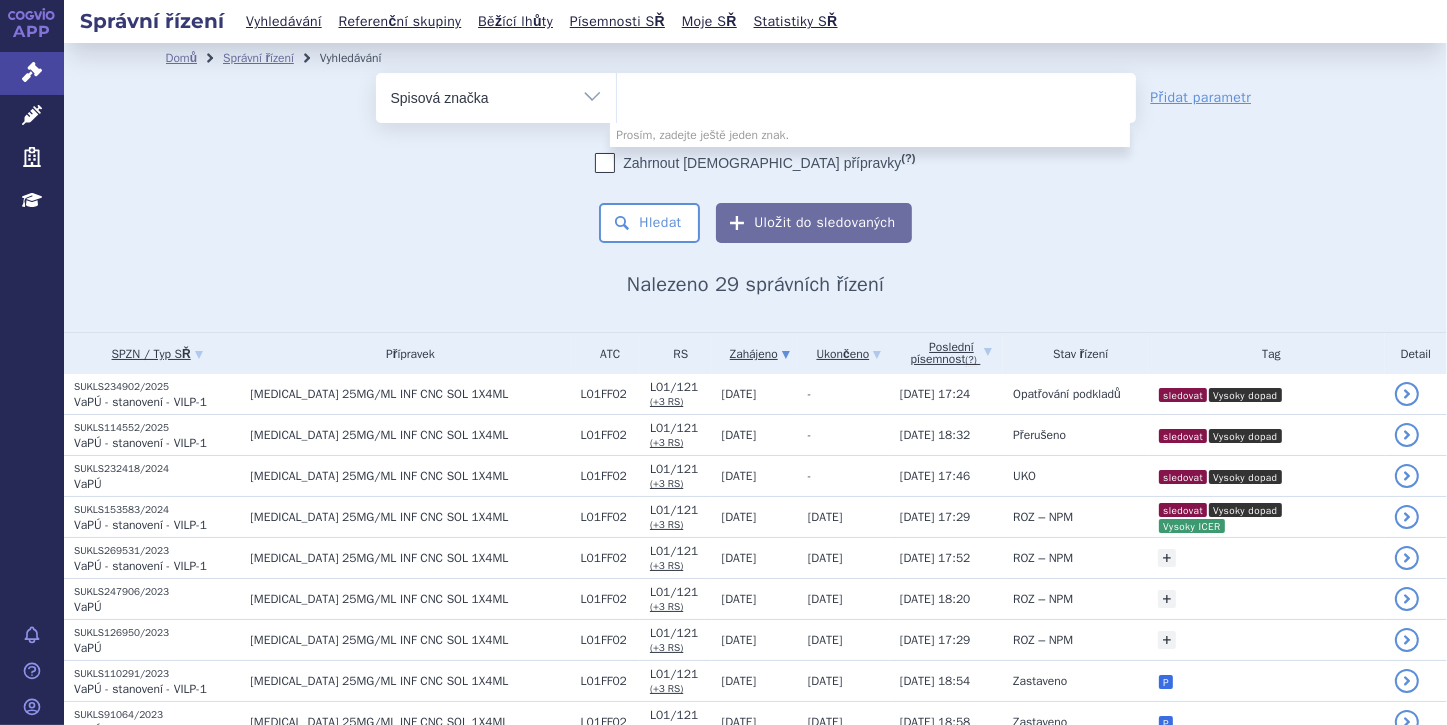 select on "SUKLS232418/224" 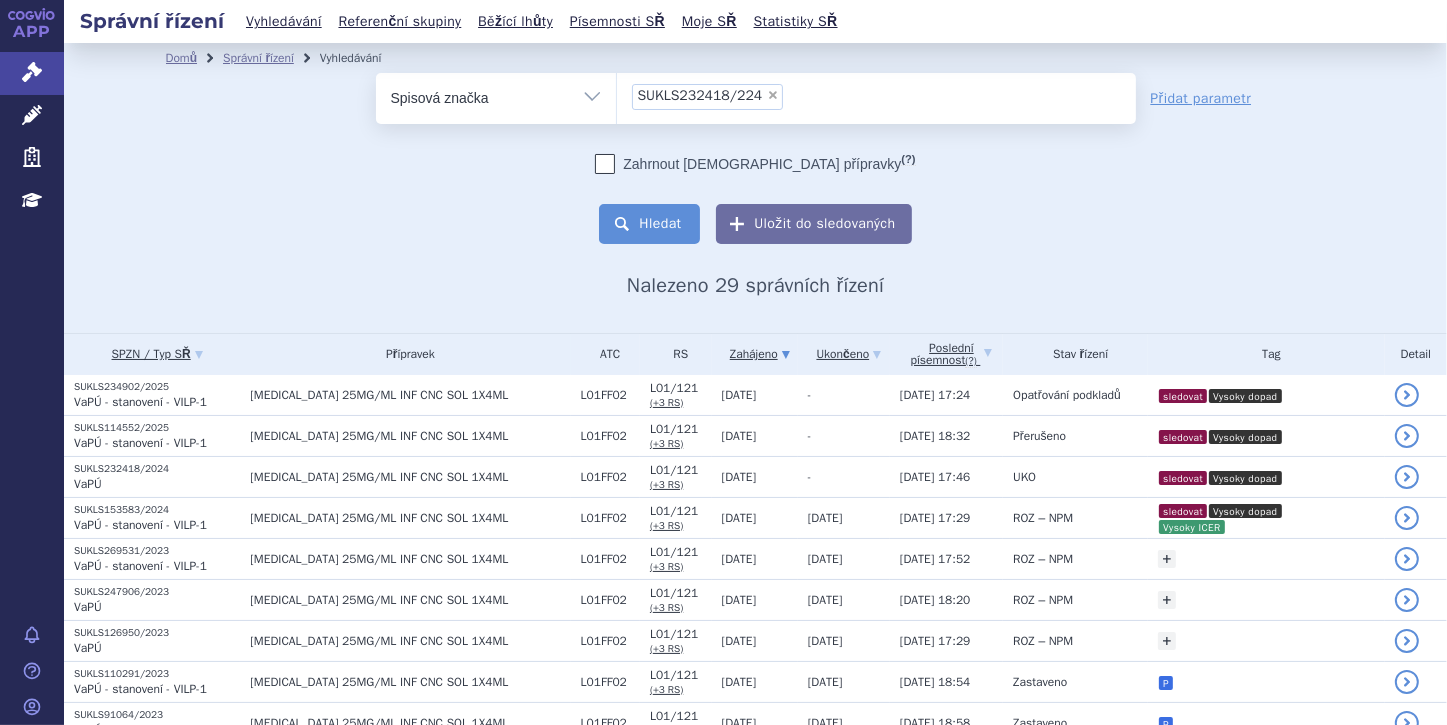 click on "Hledat" at bounding box center [649, 224] 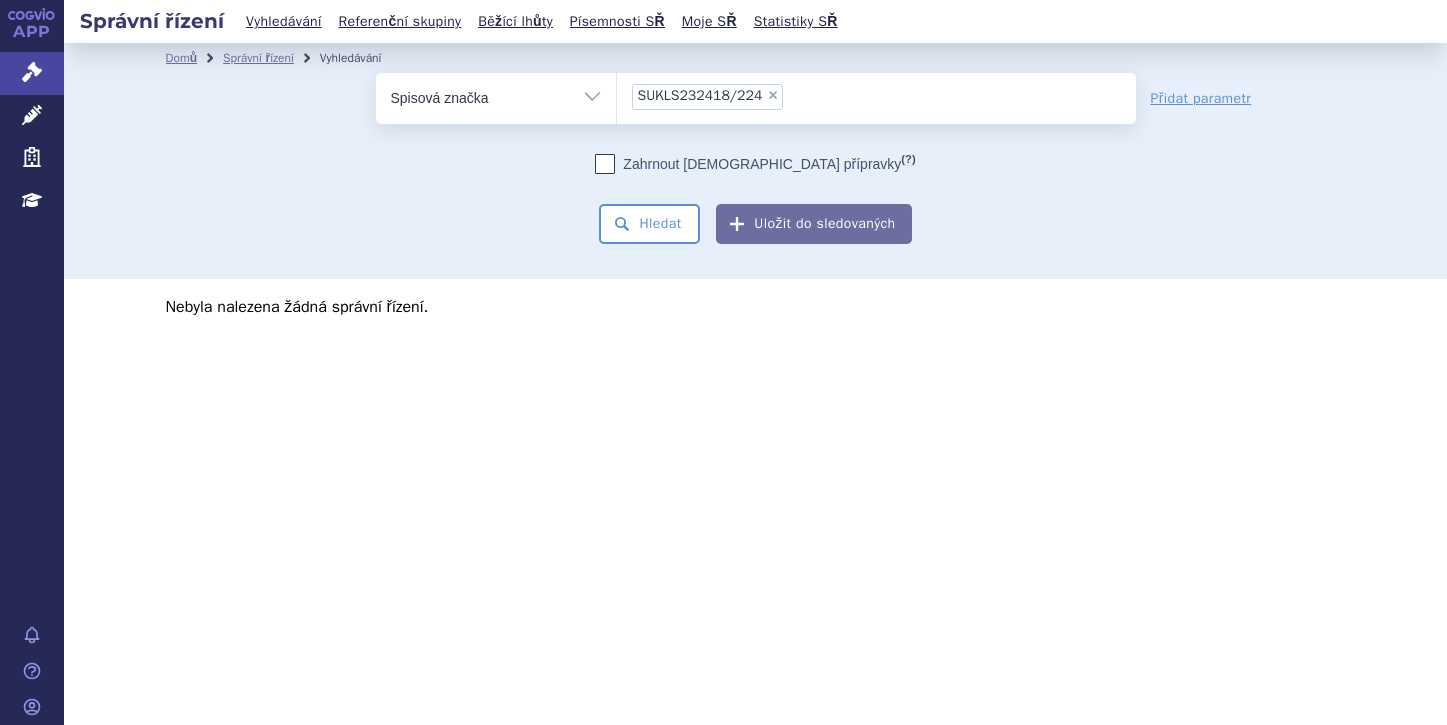 scroll, scrollTop: 0, scrollLeft: 0, axis: both 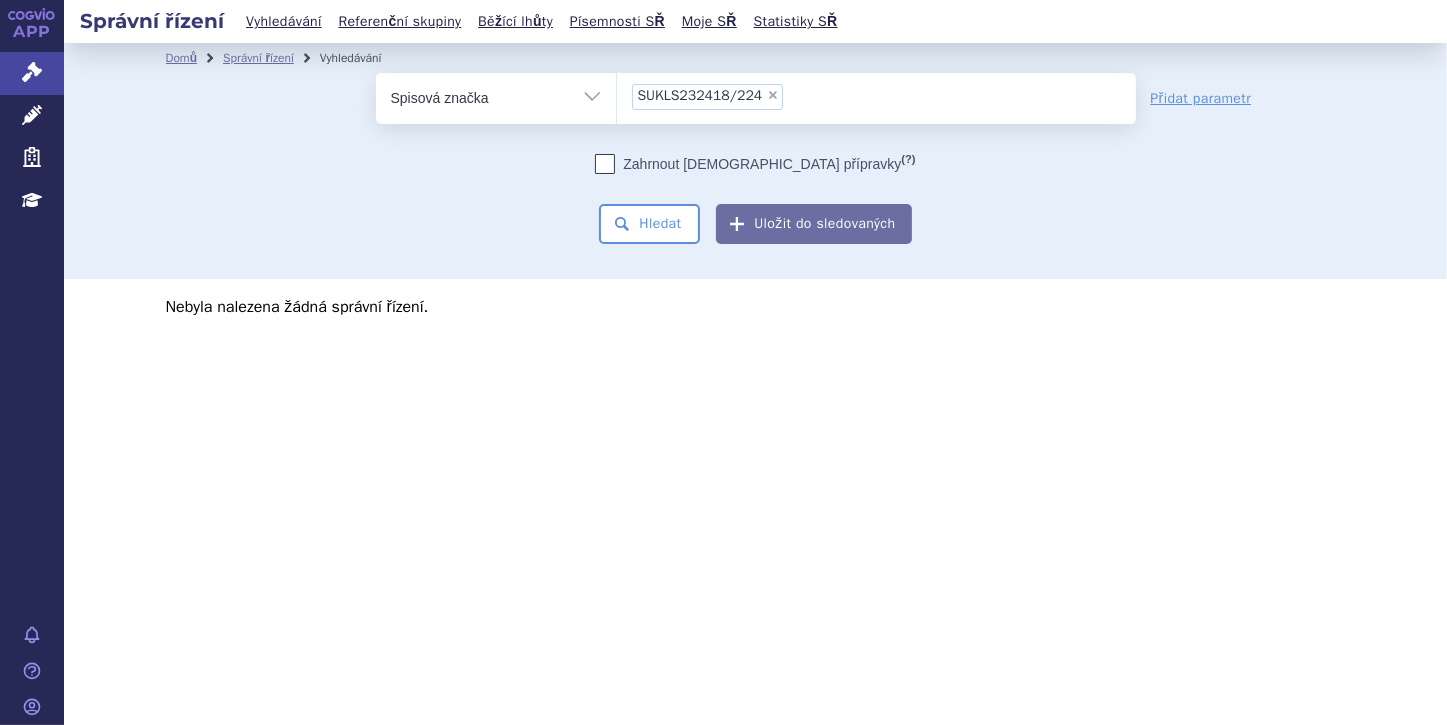 click on "×" at bounding box center [773, 95] 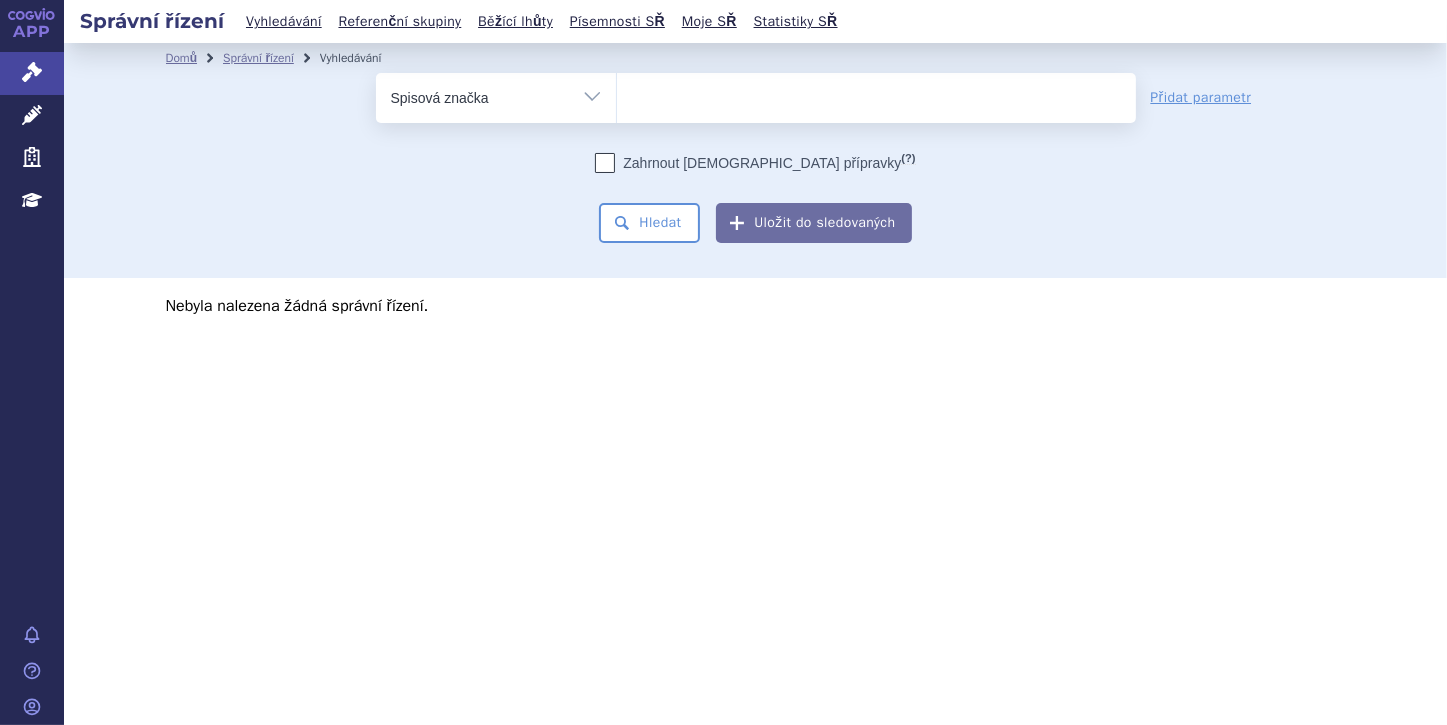 type on "SUKLS232418/" 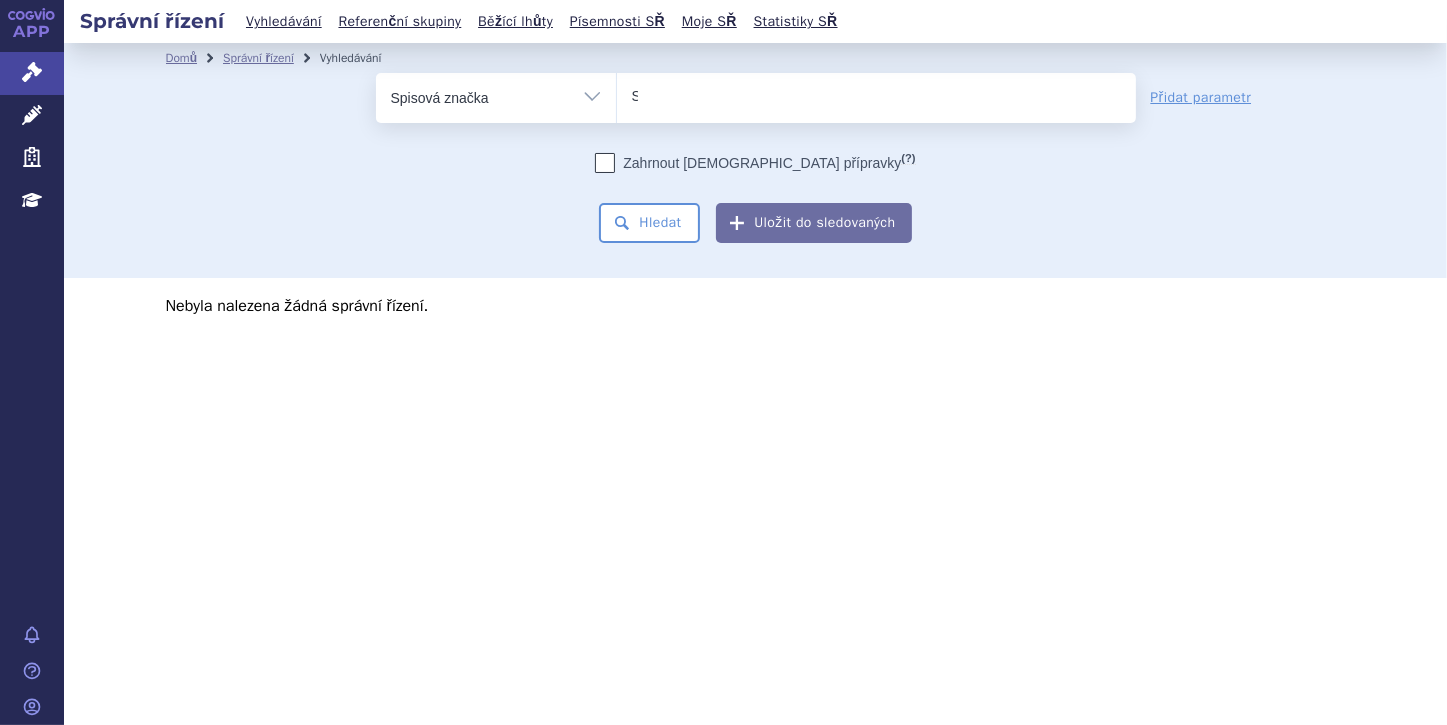 type 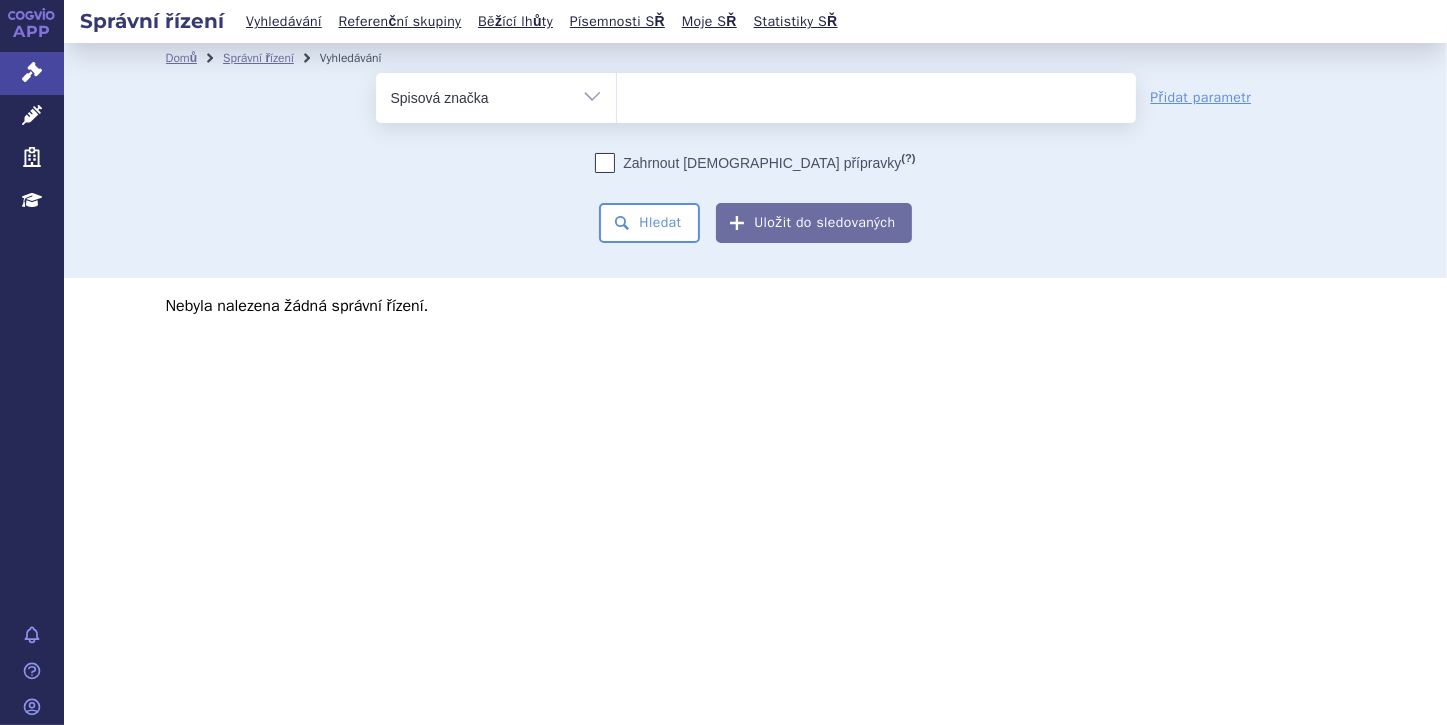 select on "SUKLS232418/" 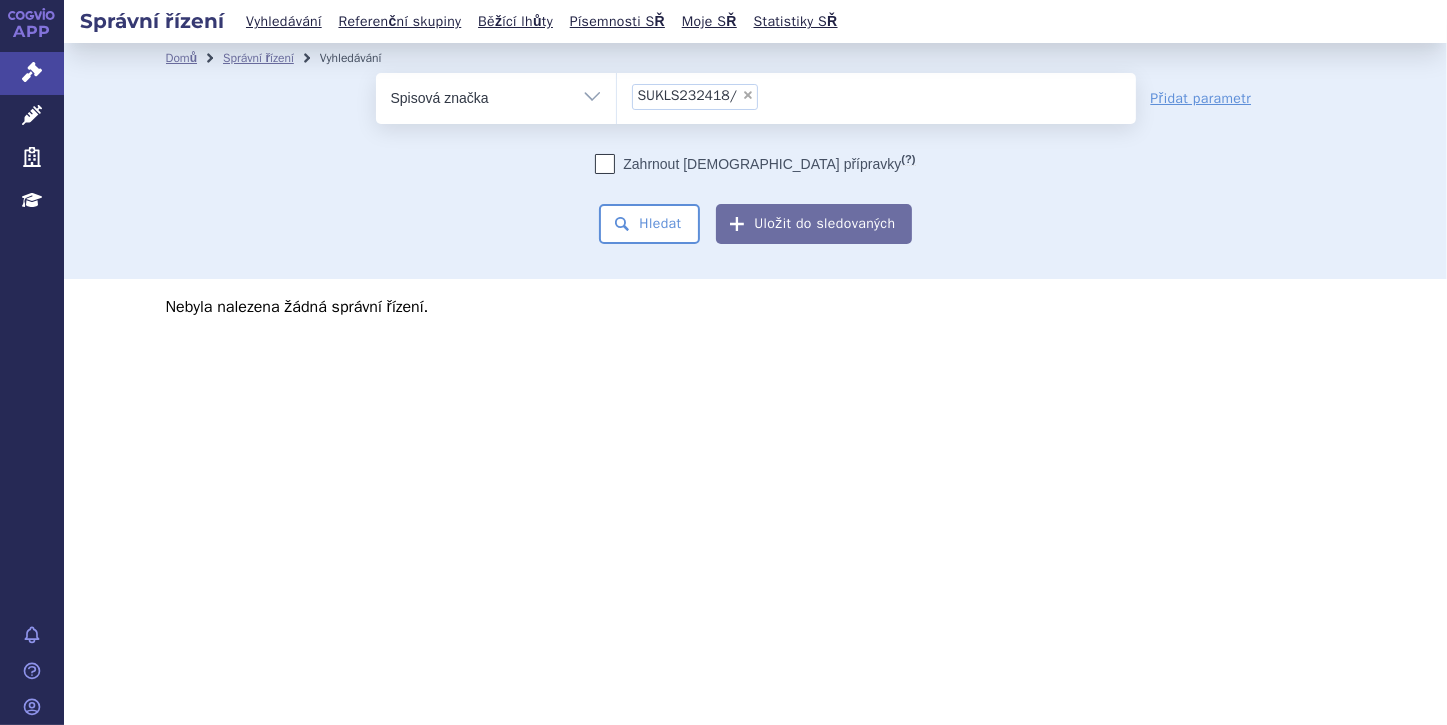 click on "×" at bounding box center (748, 95) 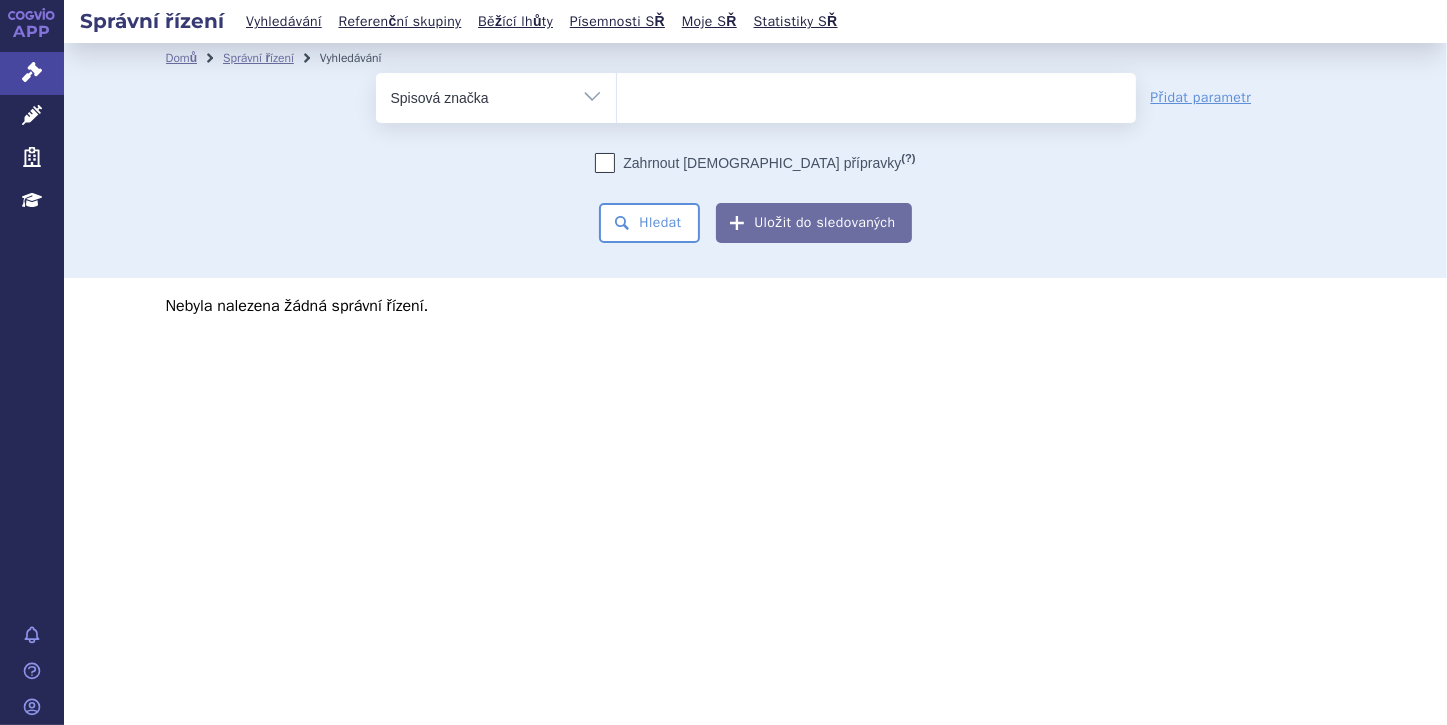 click at bounding box center (876, 94) 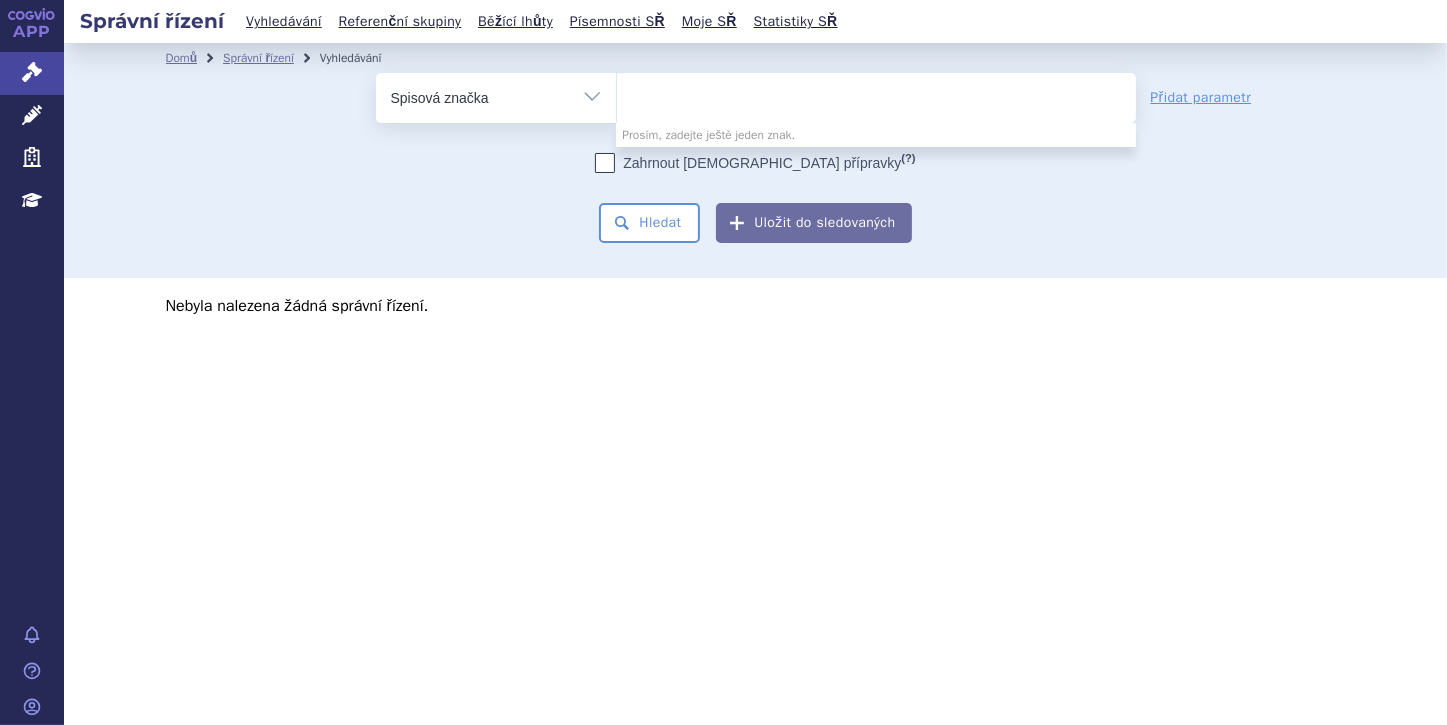 paste on "SUKLS232418/" 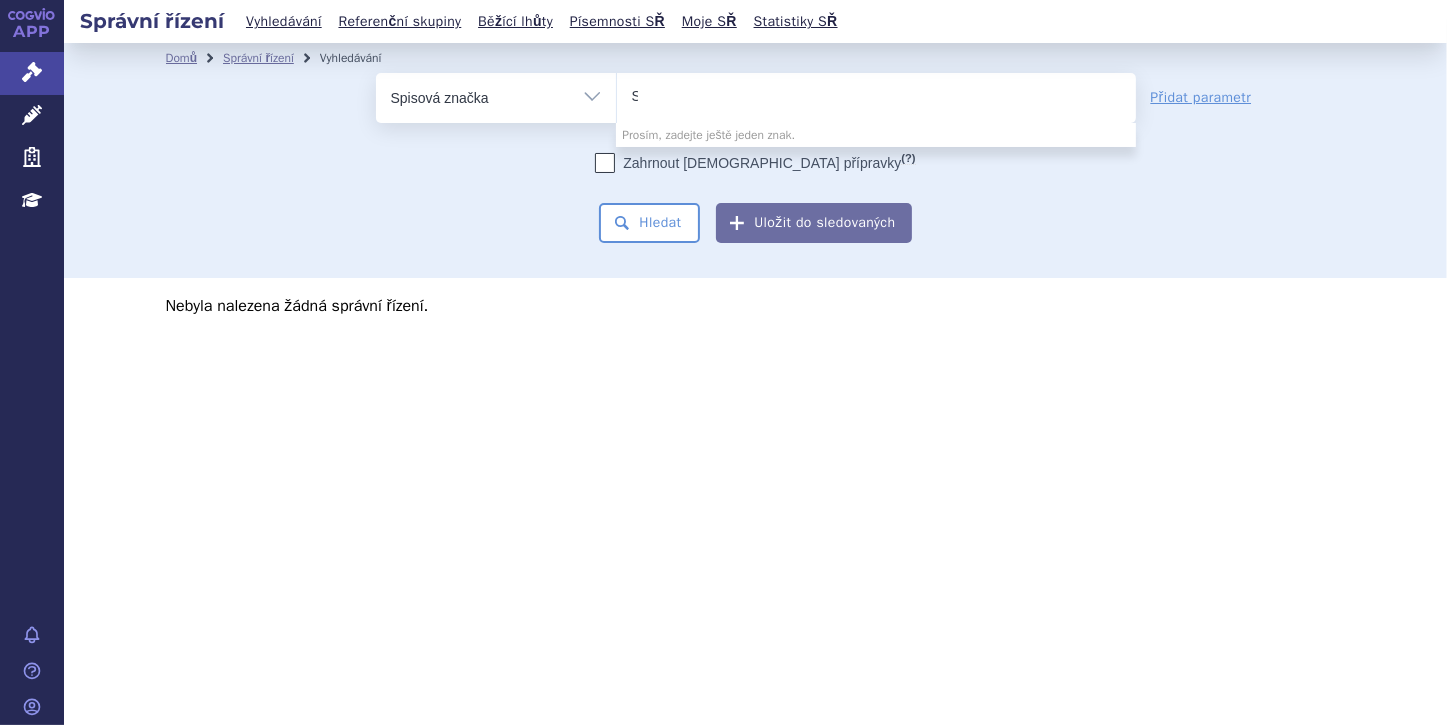 type 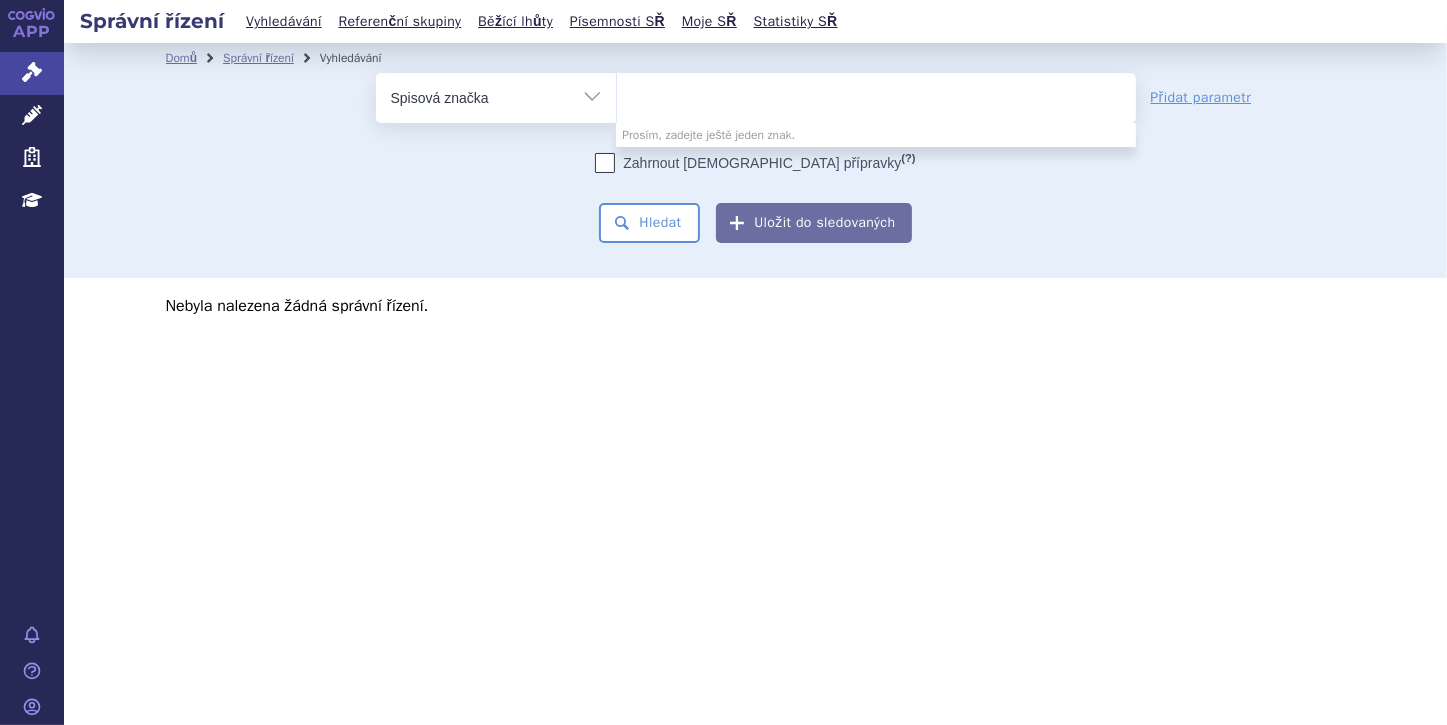 select on "SUKLS232418/" 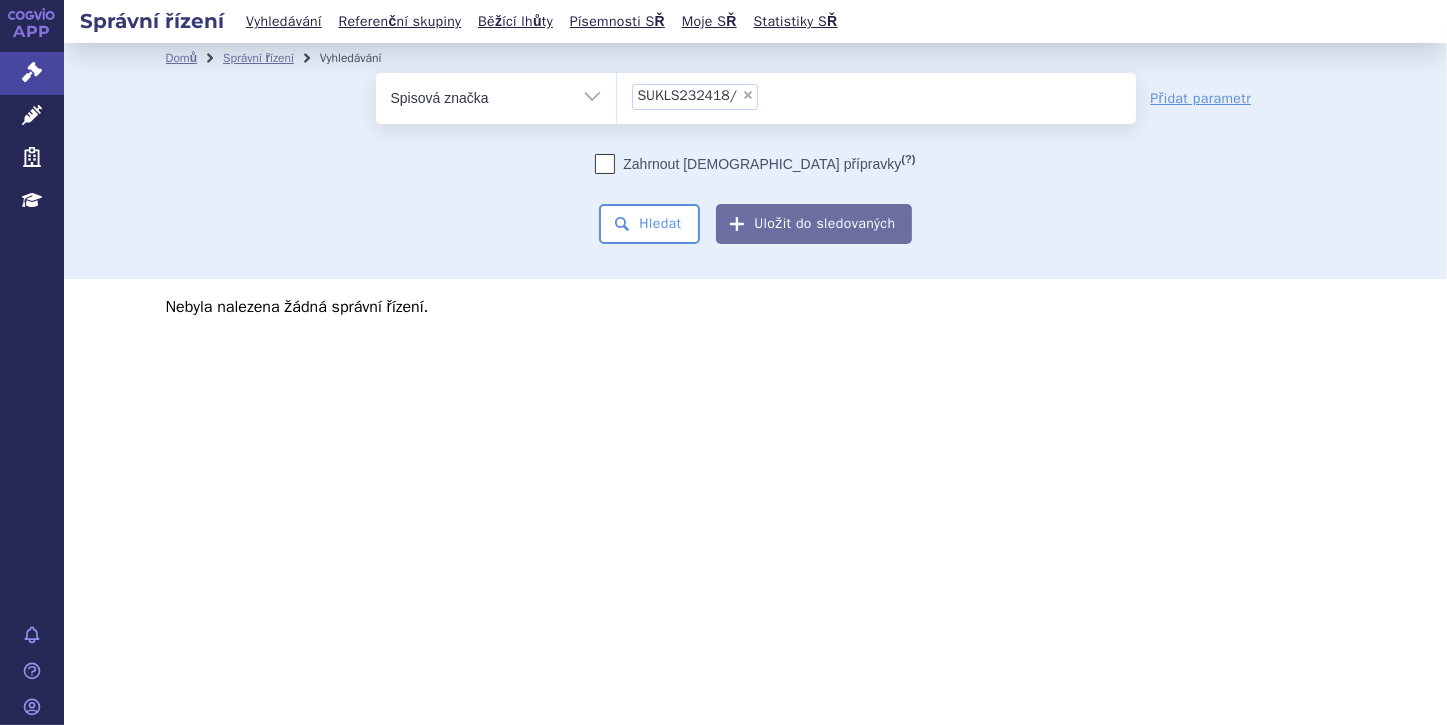 click on "×" at bounding box center [748, 95] 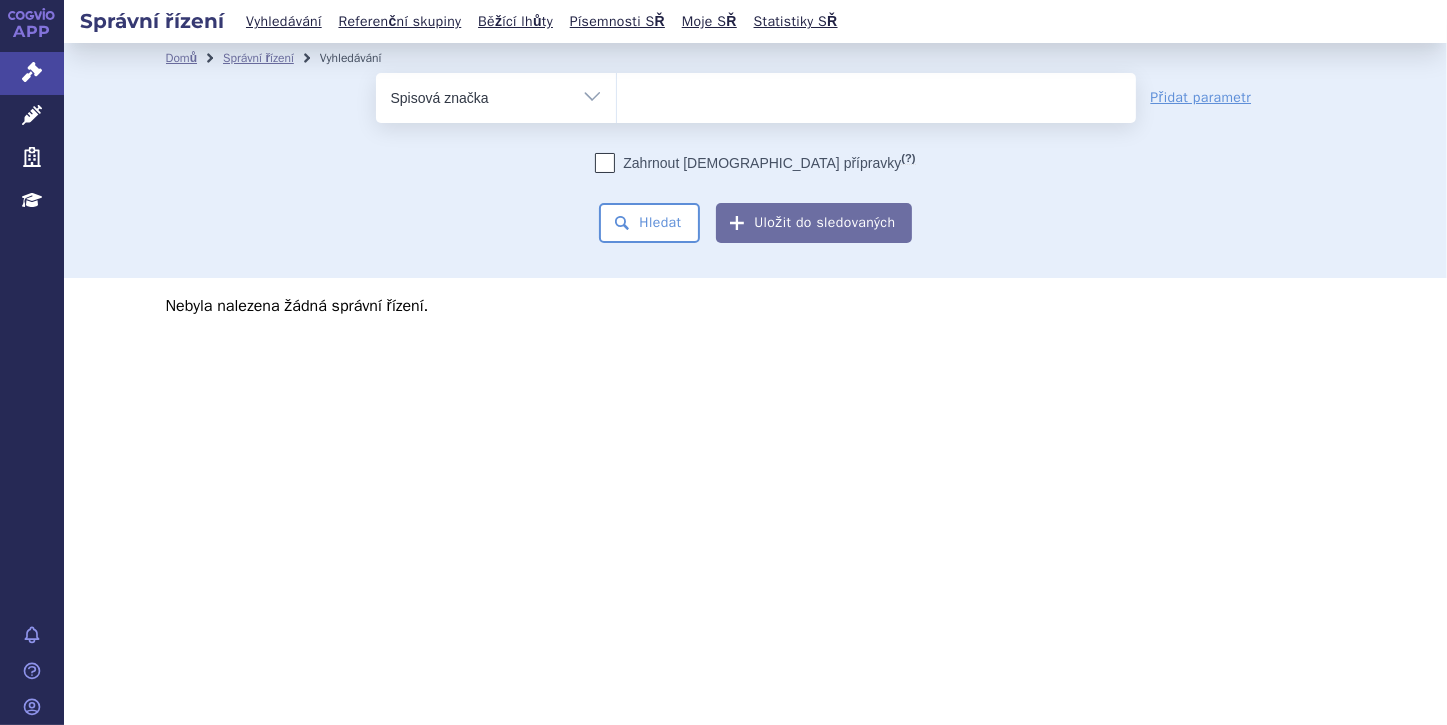 click at bounding box center [876, 94] 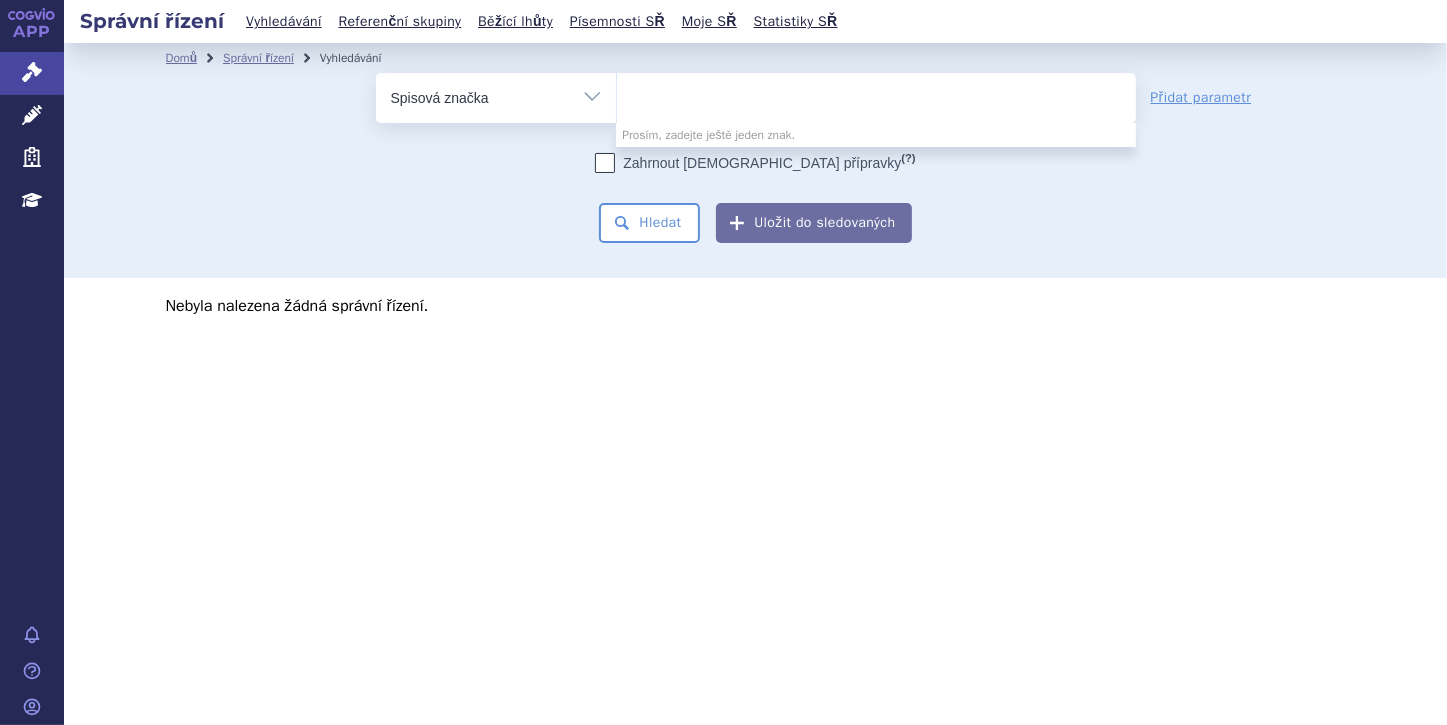 paste on "SUKLS232418/" 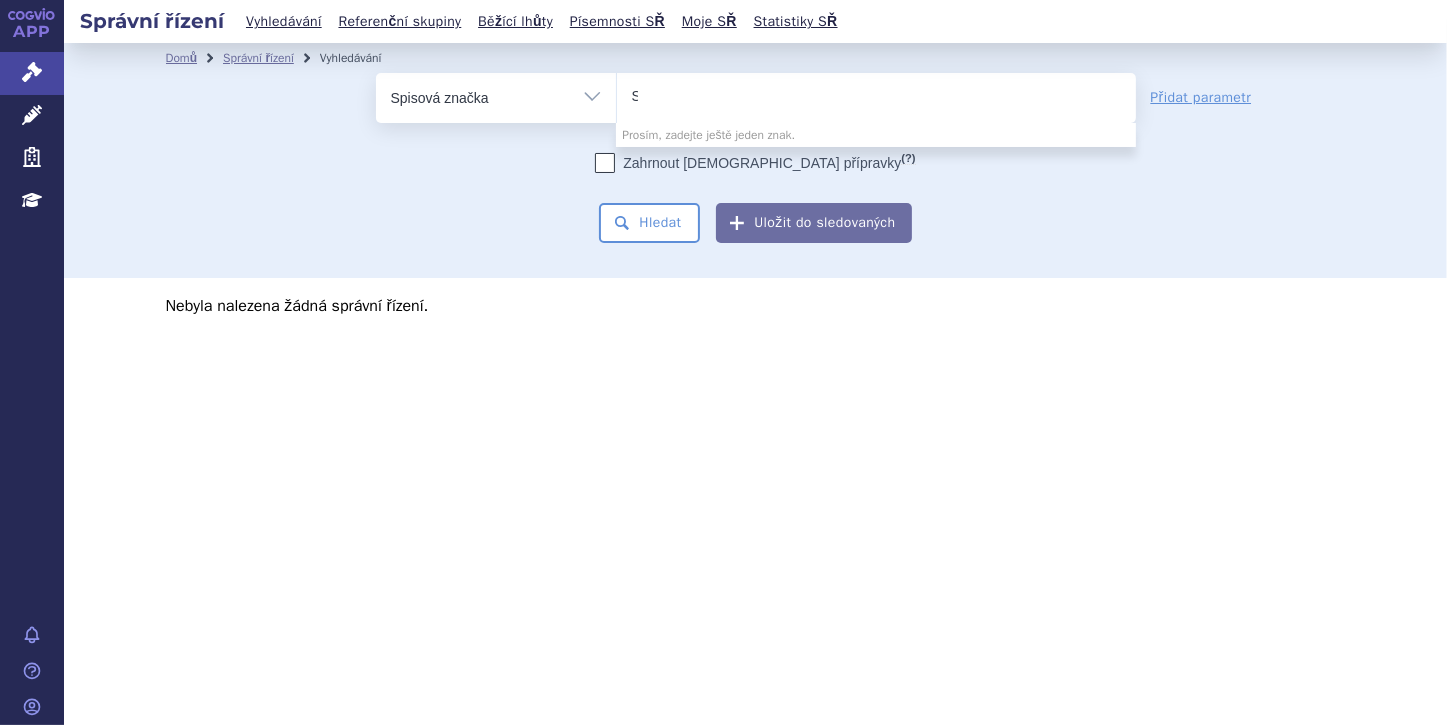 type 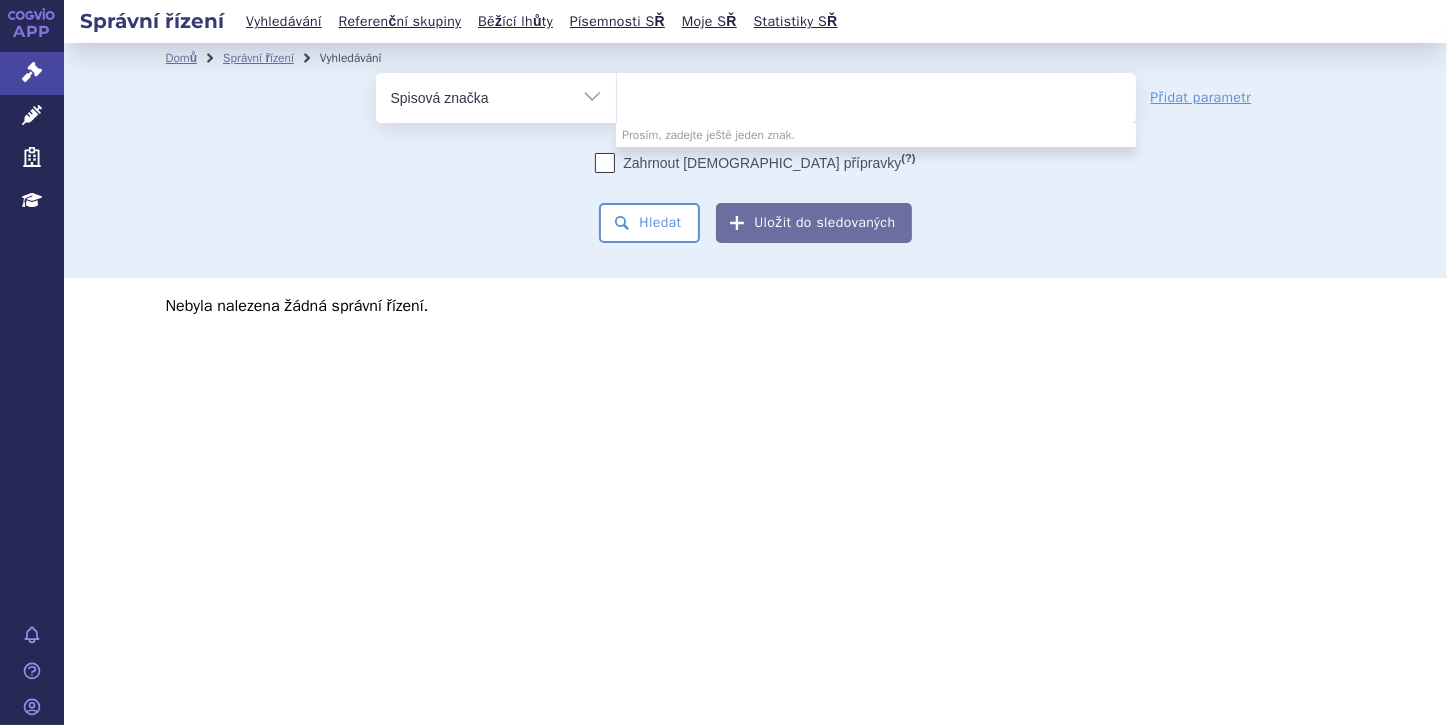 select on "SUKLS232418/" 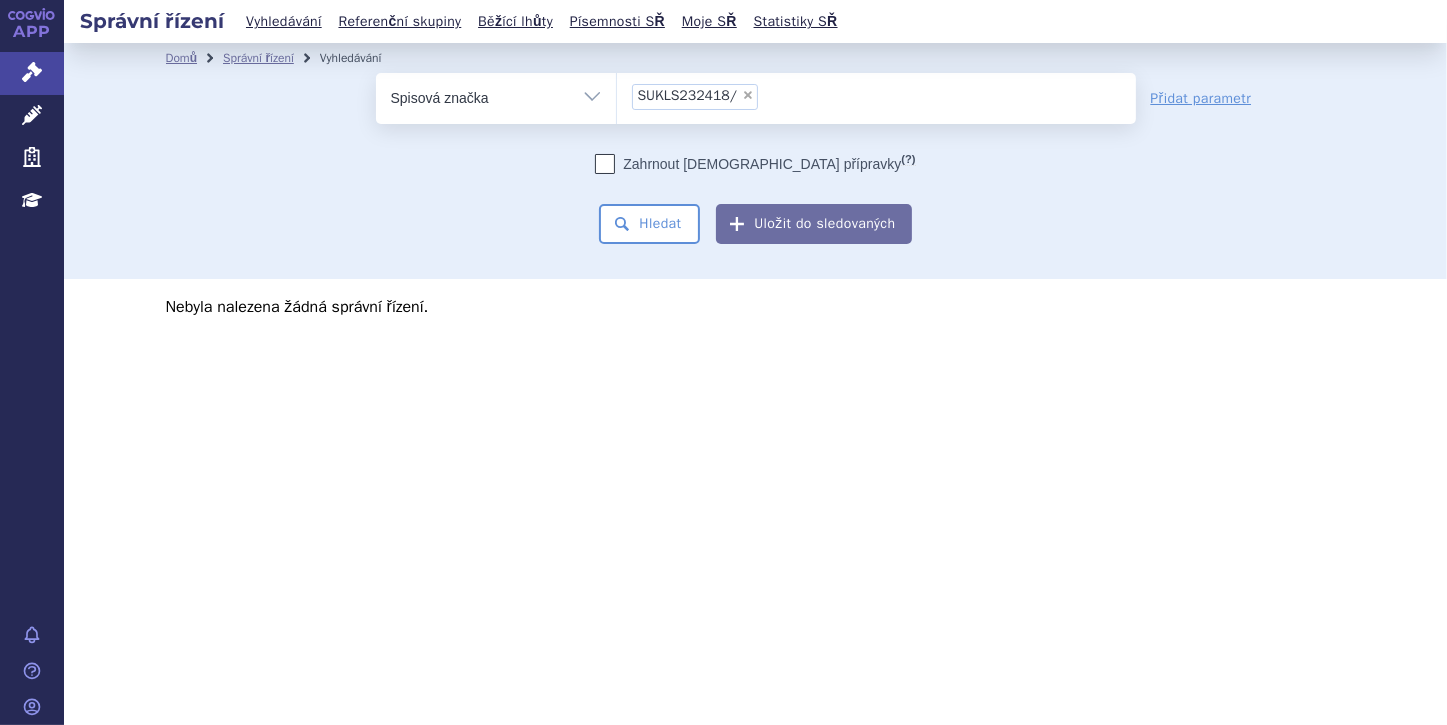select 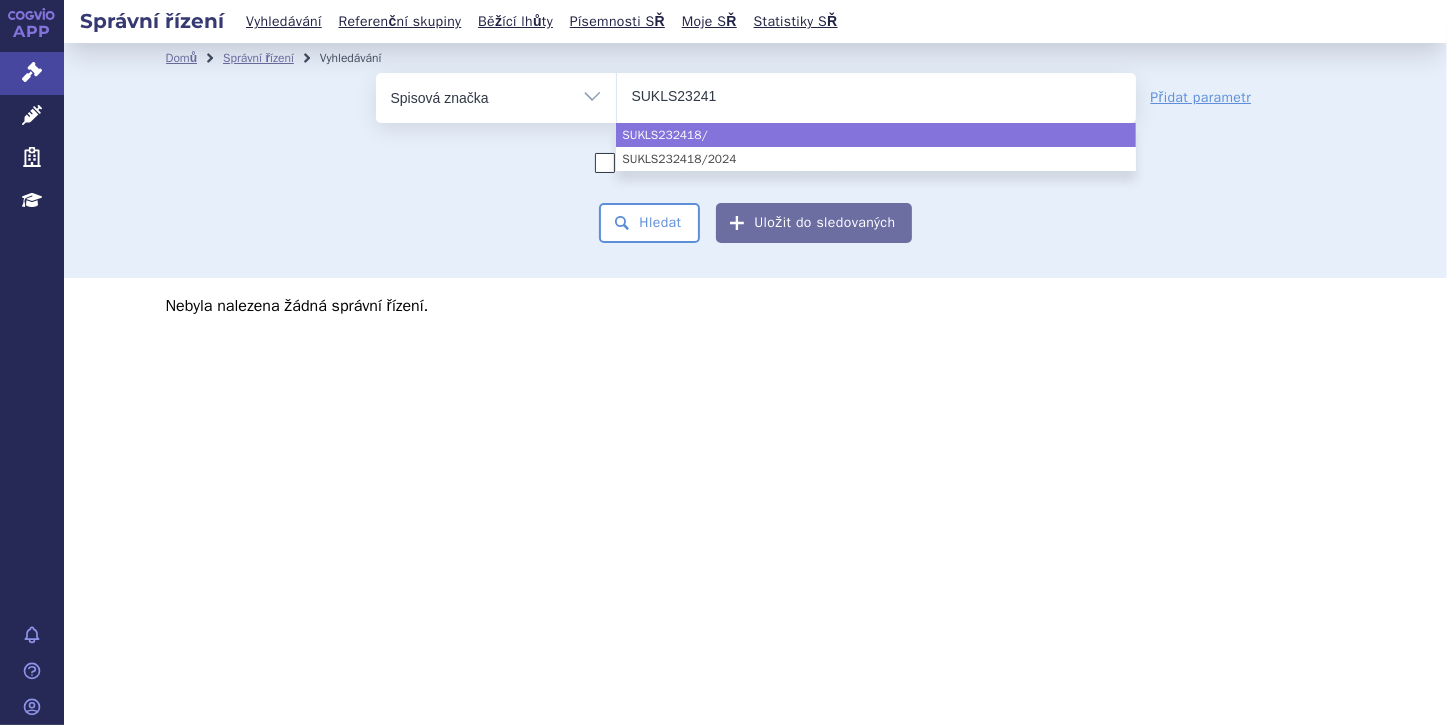 type on "SUKLS2324" 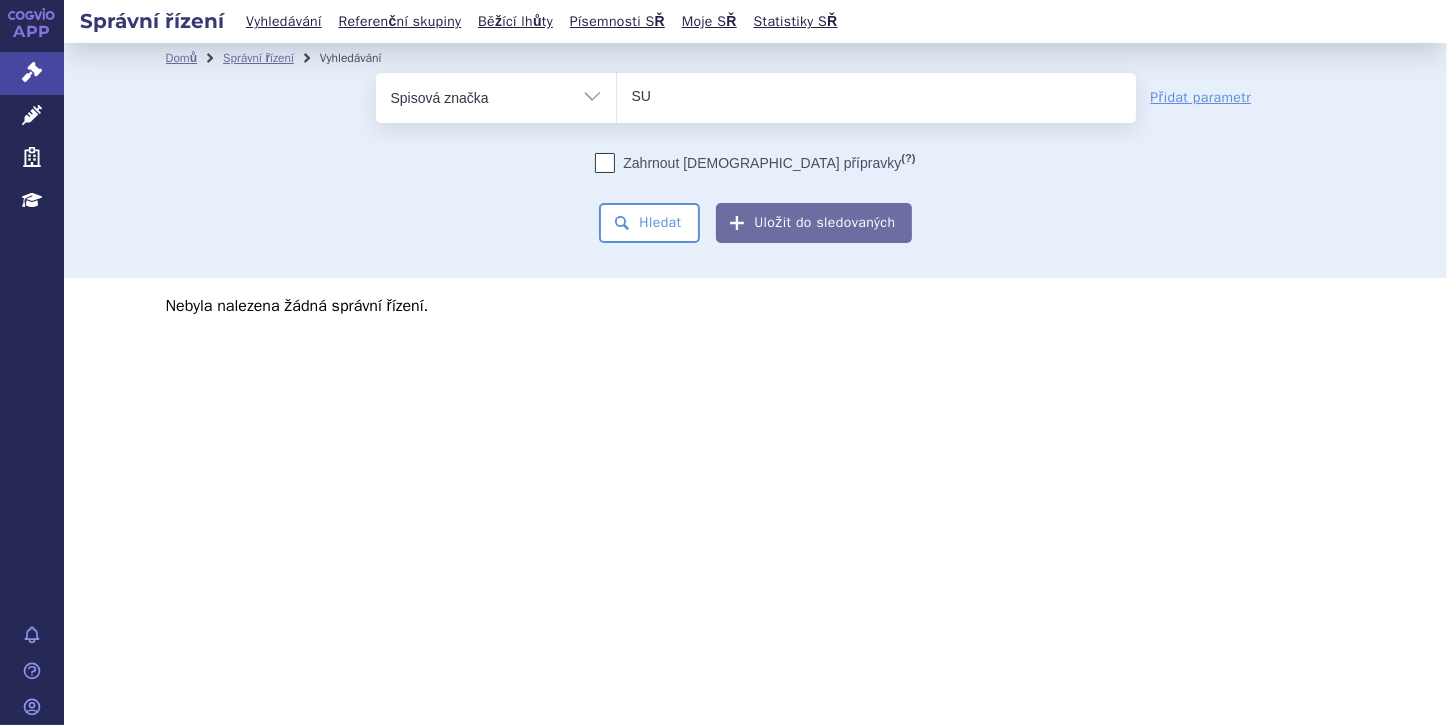 type on "S" 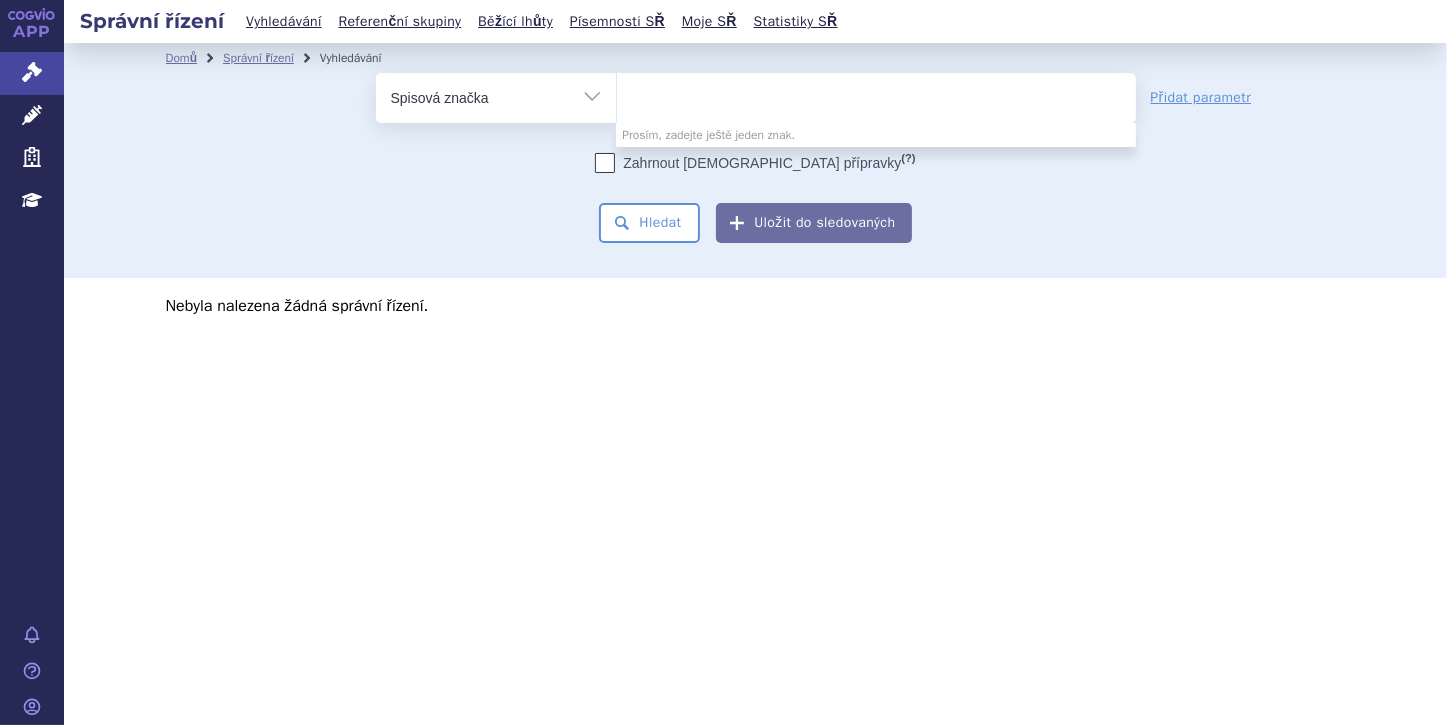 type 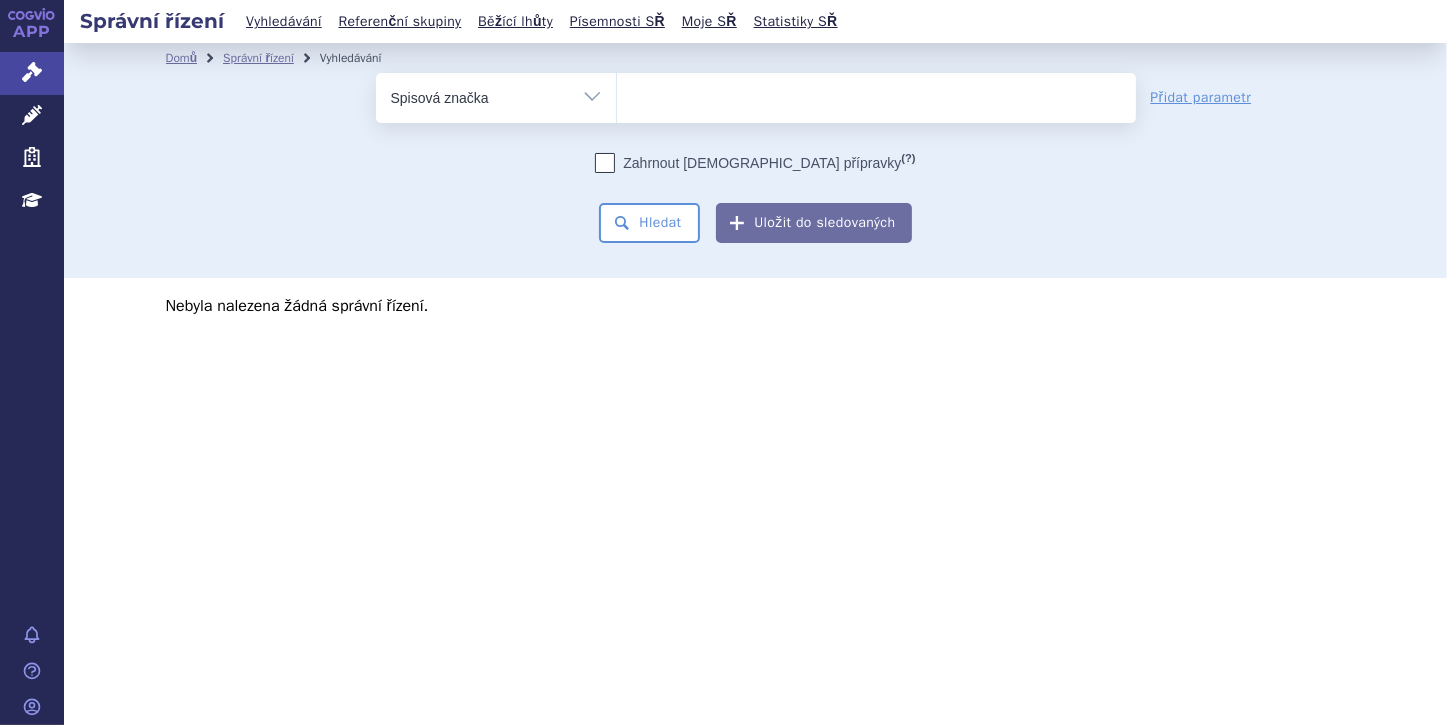 click on "Vše
Spisová značka
Typ SŘ
Přípravek/SUKL kód
Účastník/Držitel" at bounding box center [496, 95] 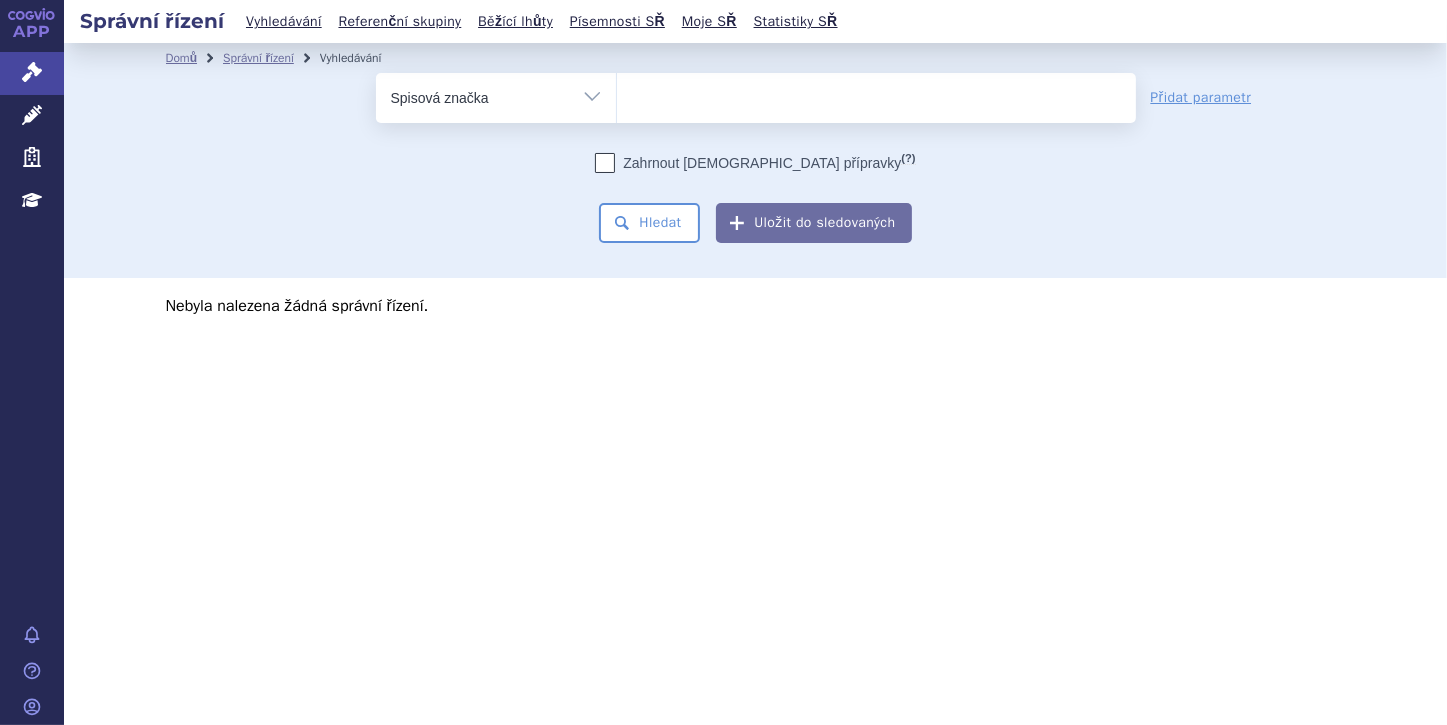 select on "filter-all" 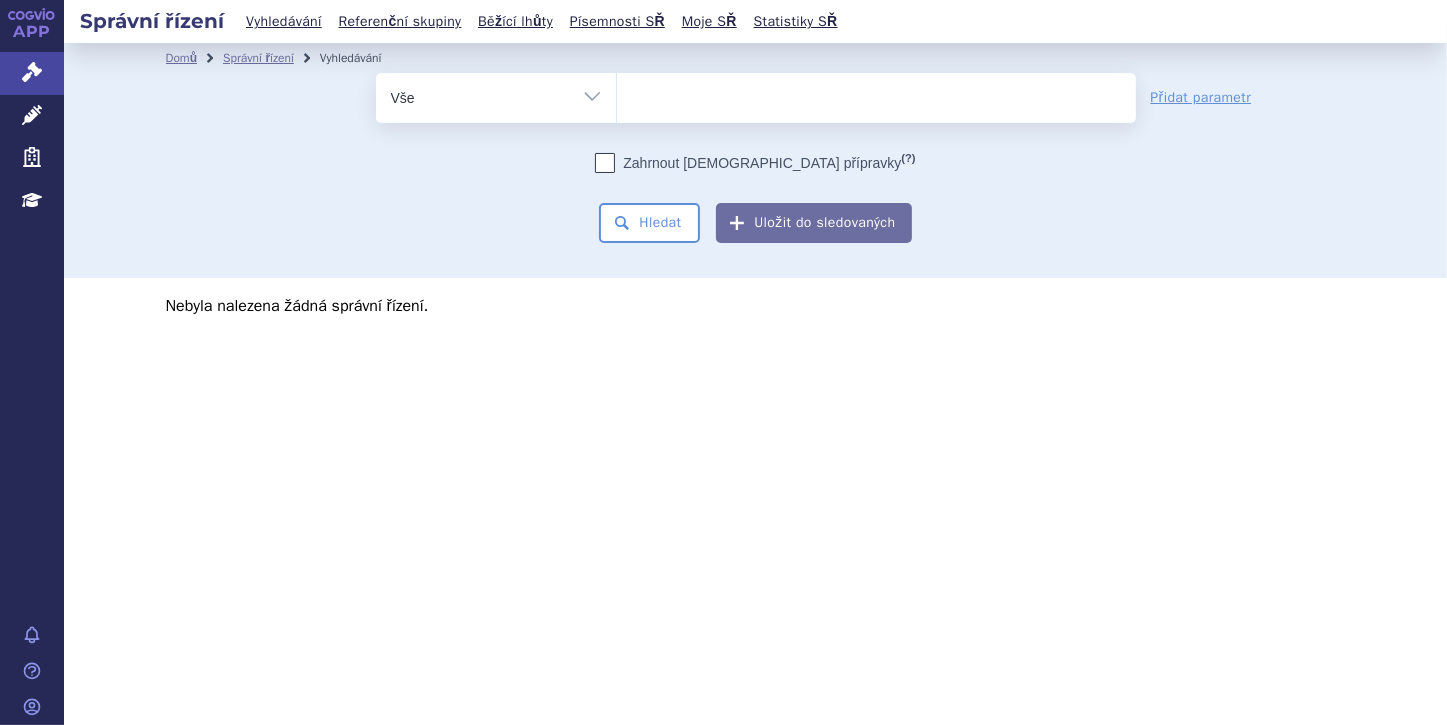 click on "Vše
Spisová značka
Typ SŘ
Přípravek/SUKL kód
Účastník/Držitel" at bounding box center (496, 95) 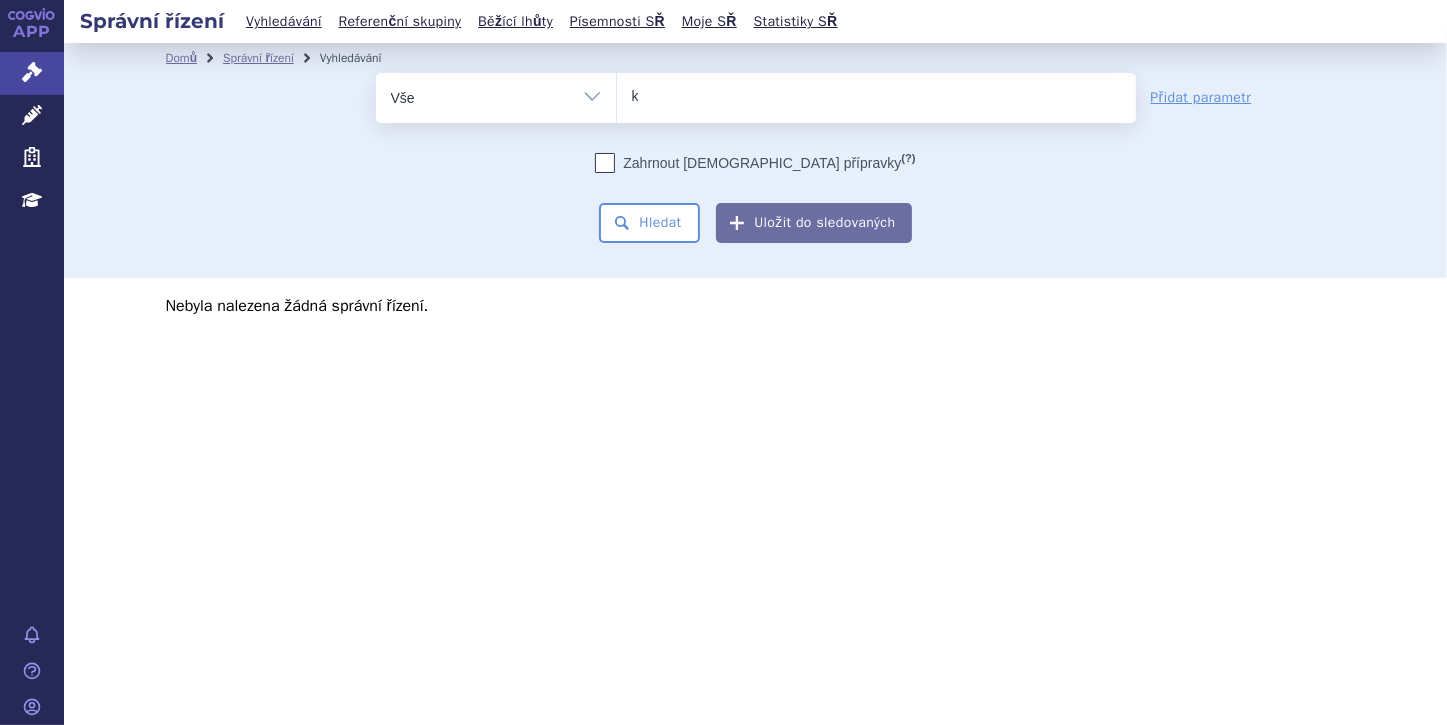 type on "ke" 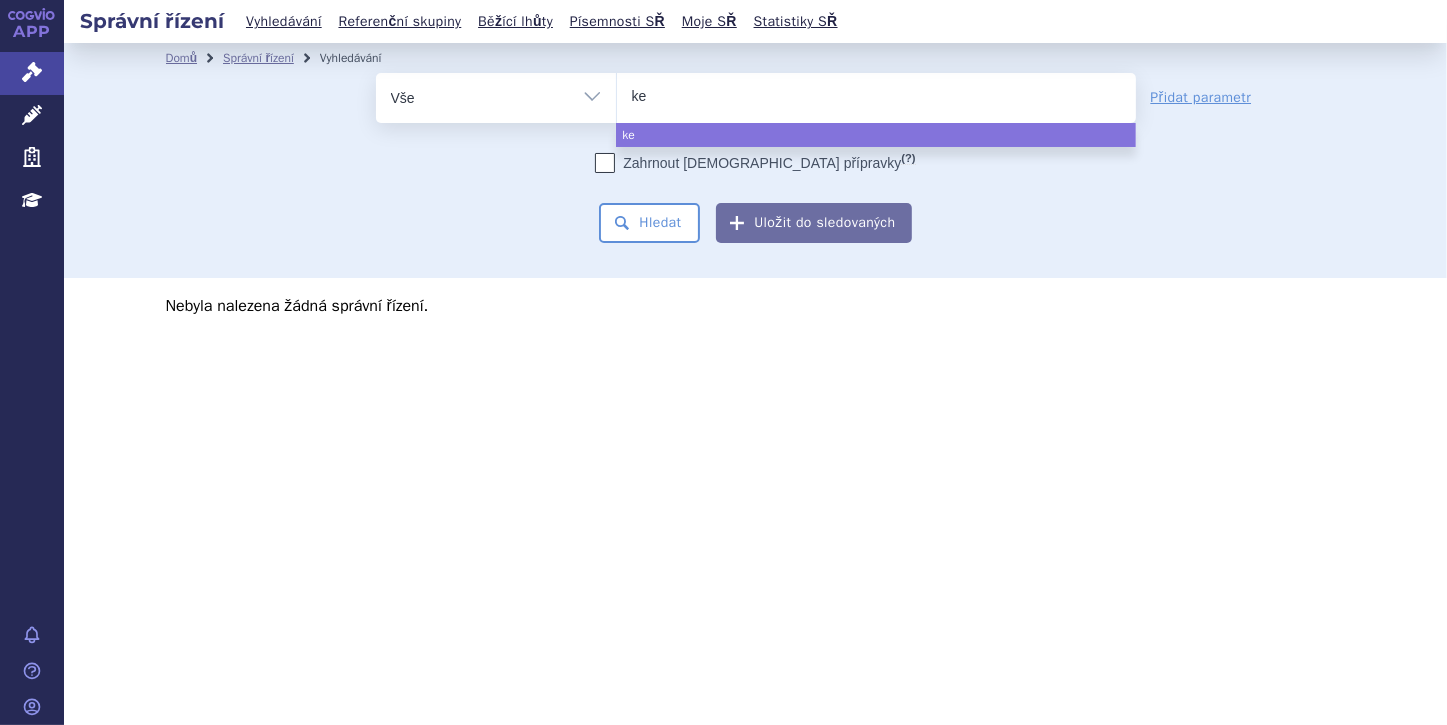 click on "ke" at bounding box center (876, 94) 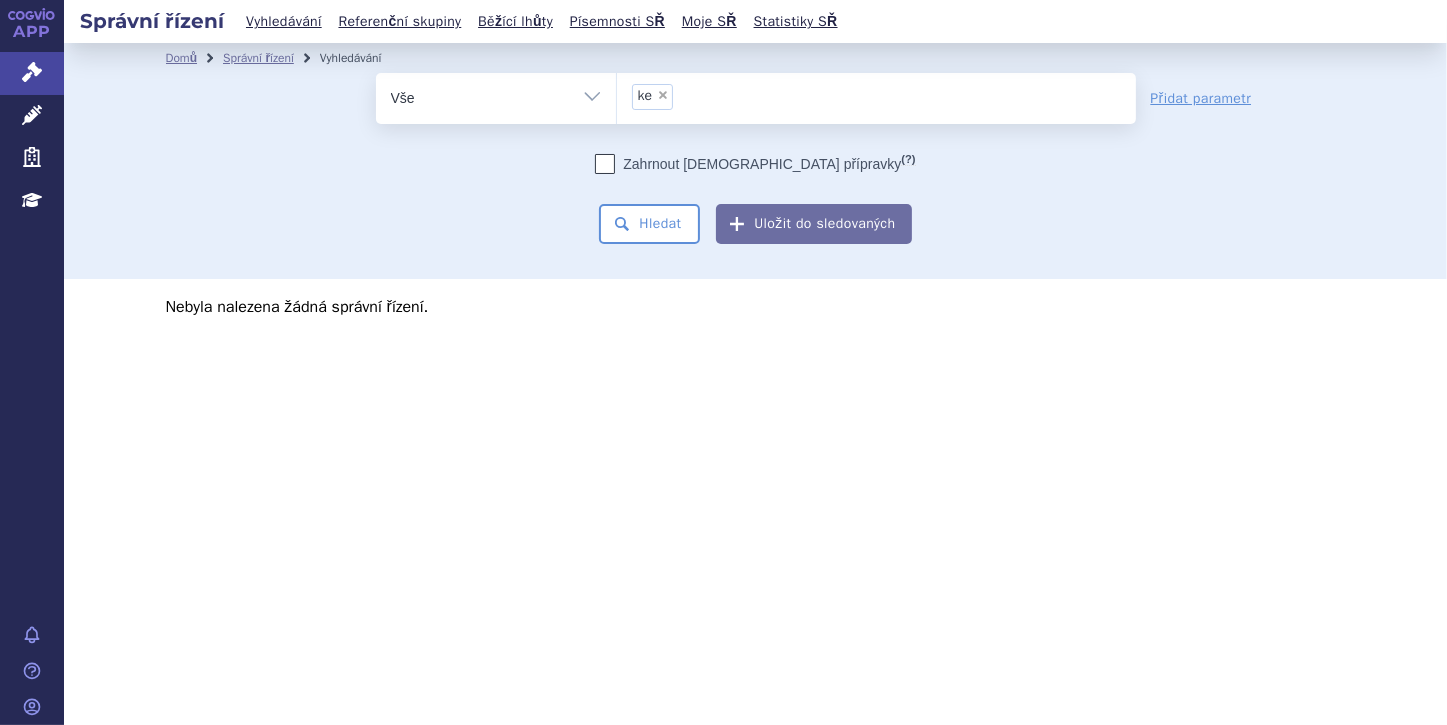 click on "×" at bounding box center (663, 95) 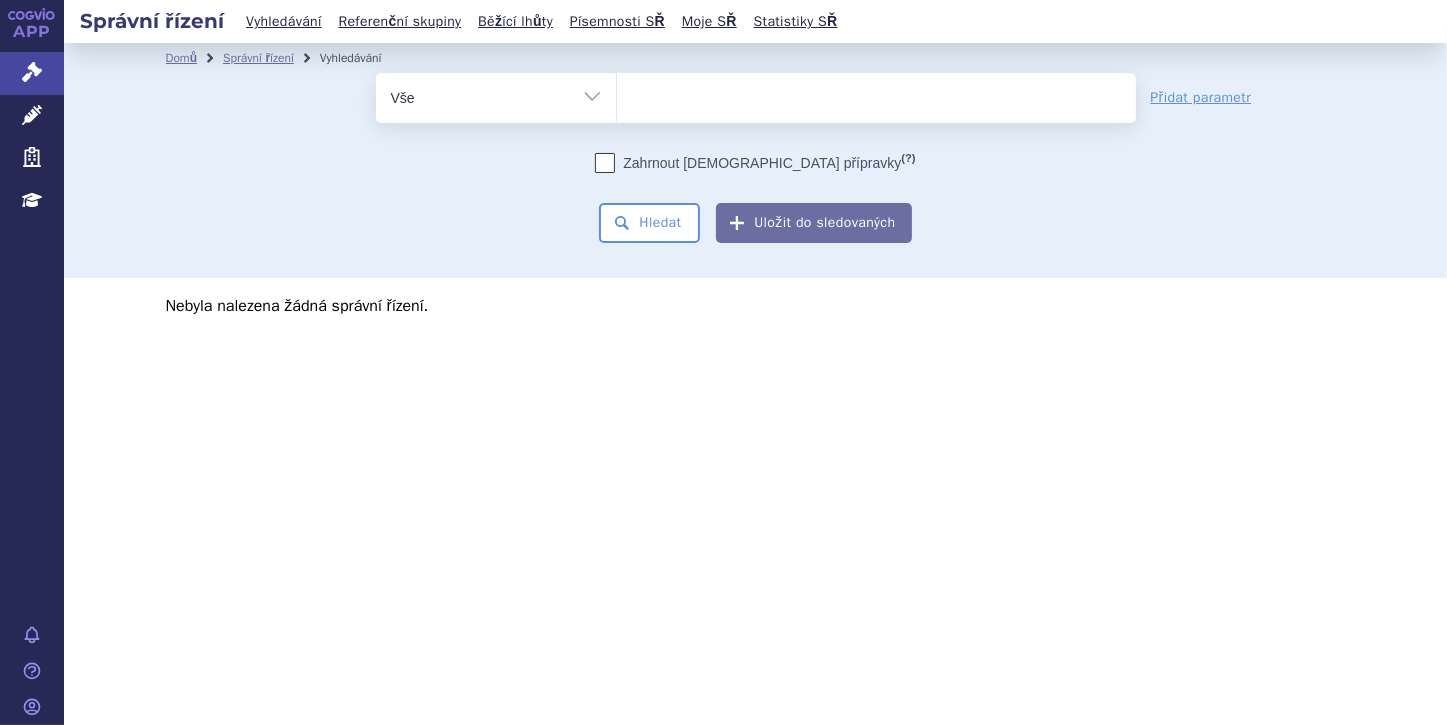 type on "k" 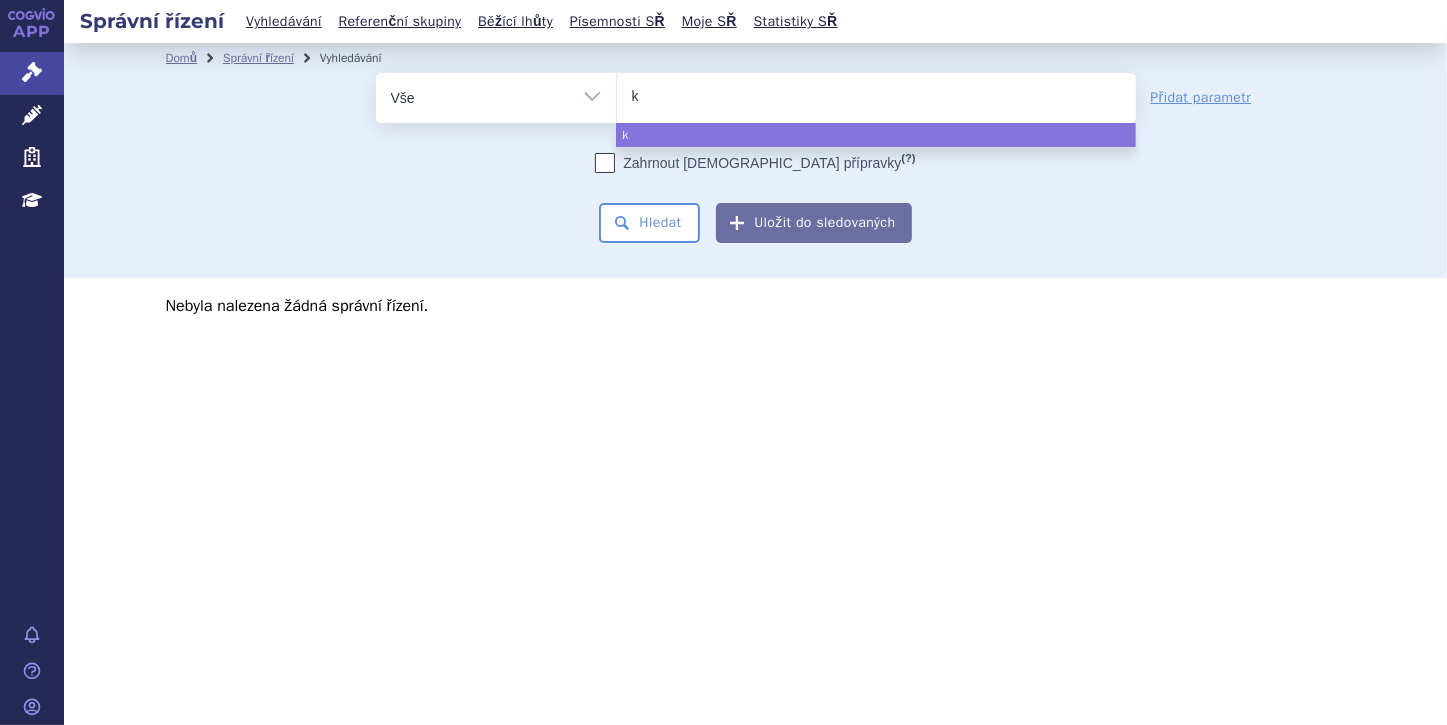 type on "ke" 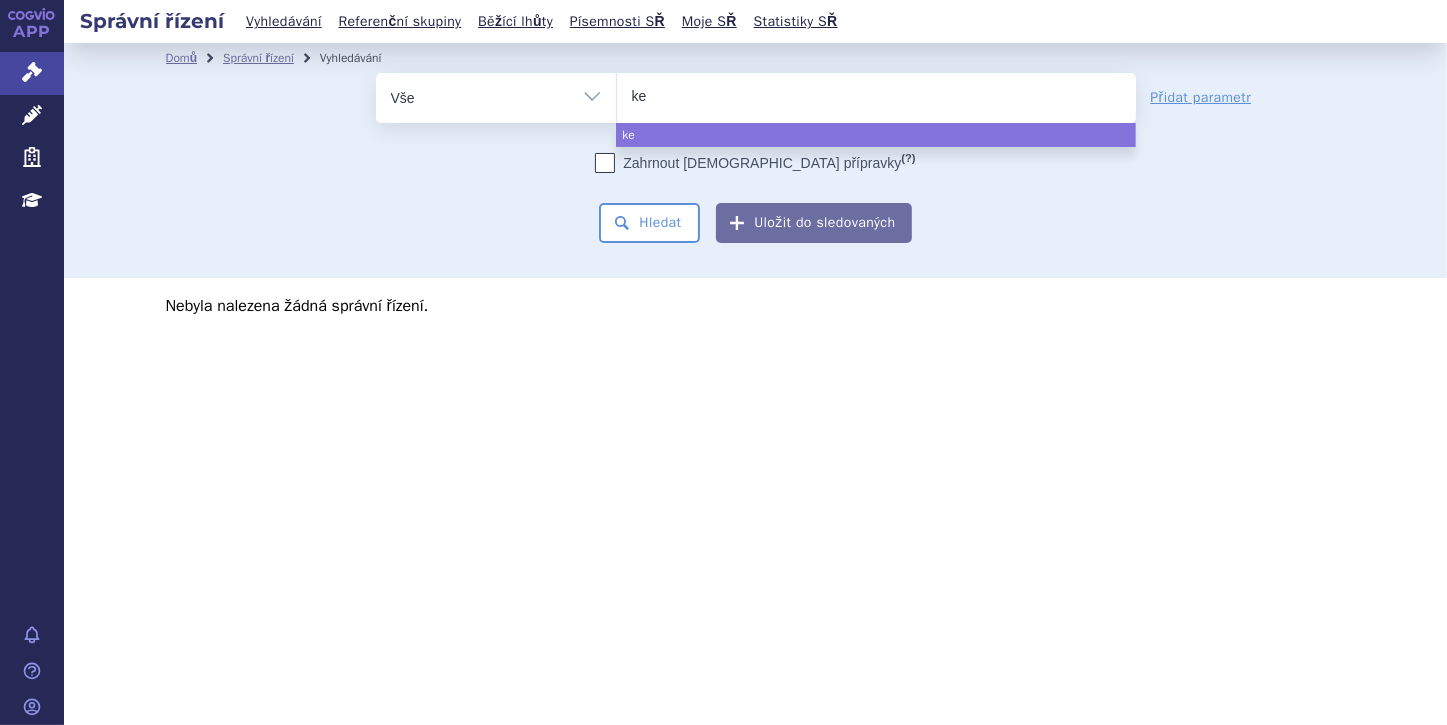 type on "key" 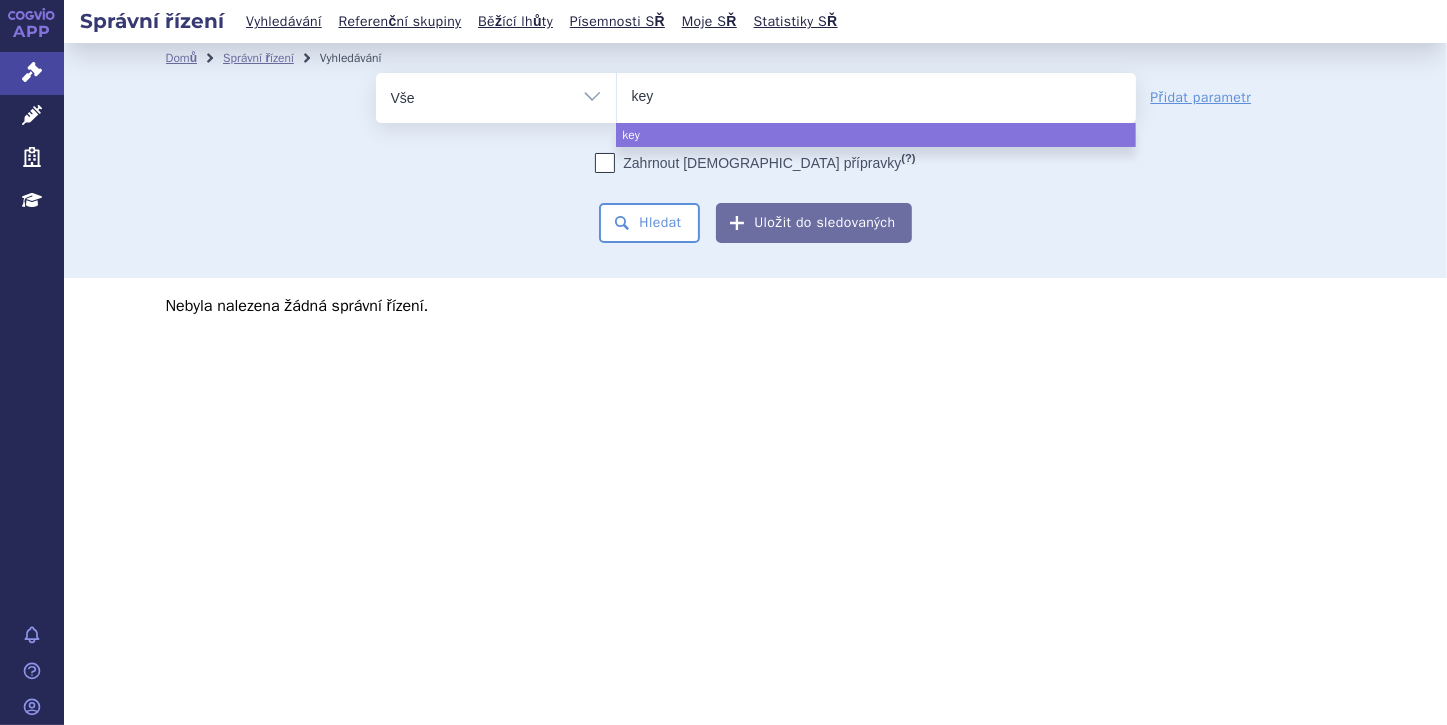 type on "keyt" 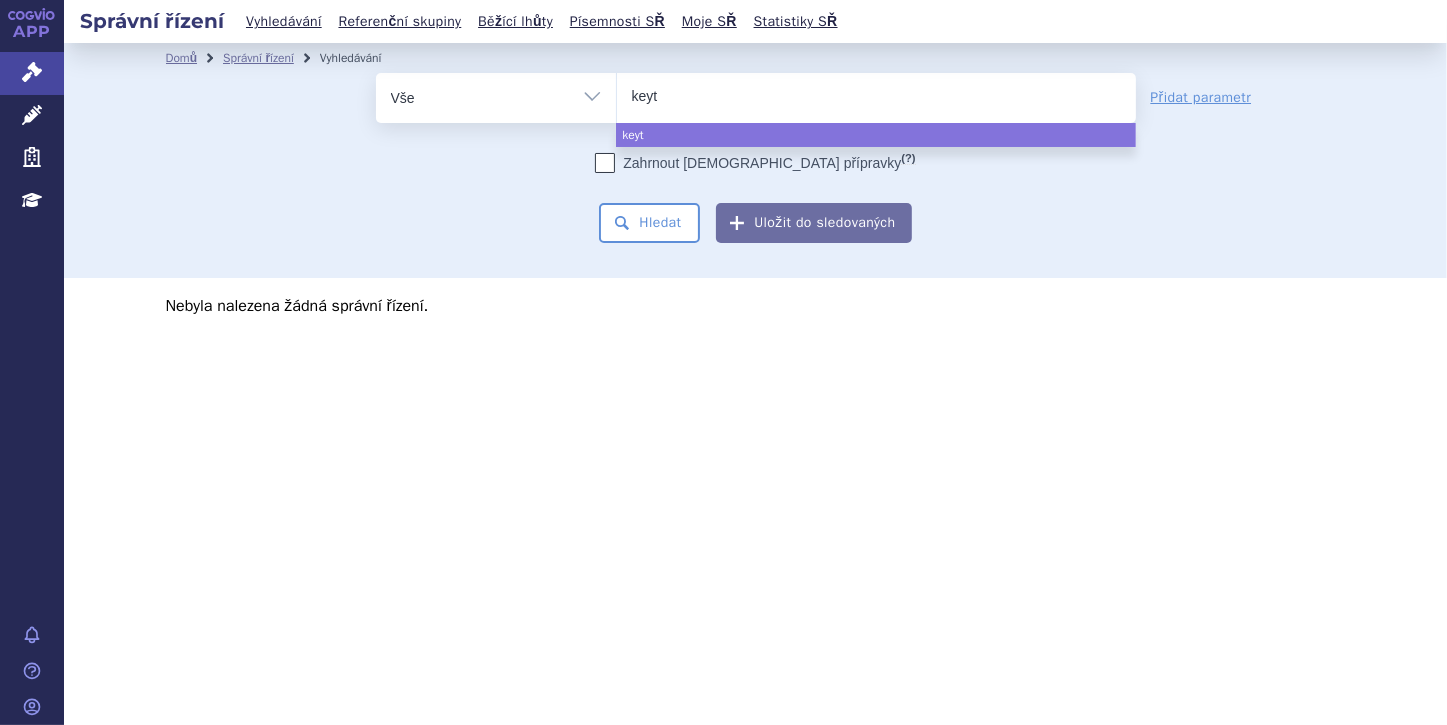 type on "keytr" 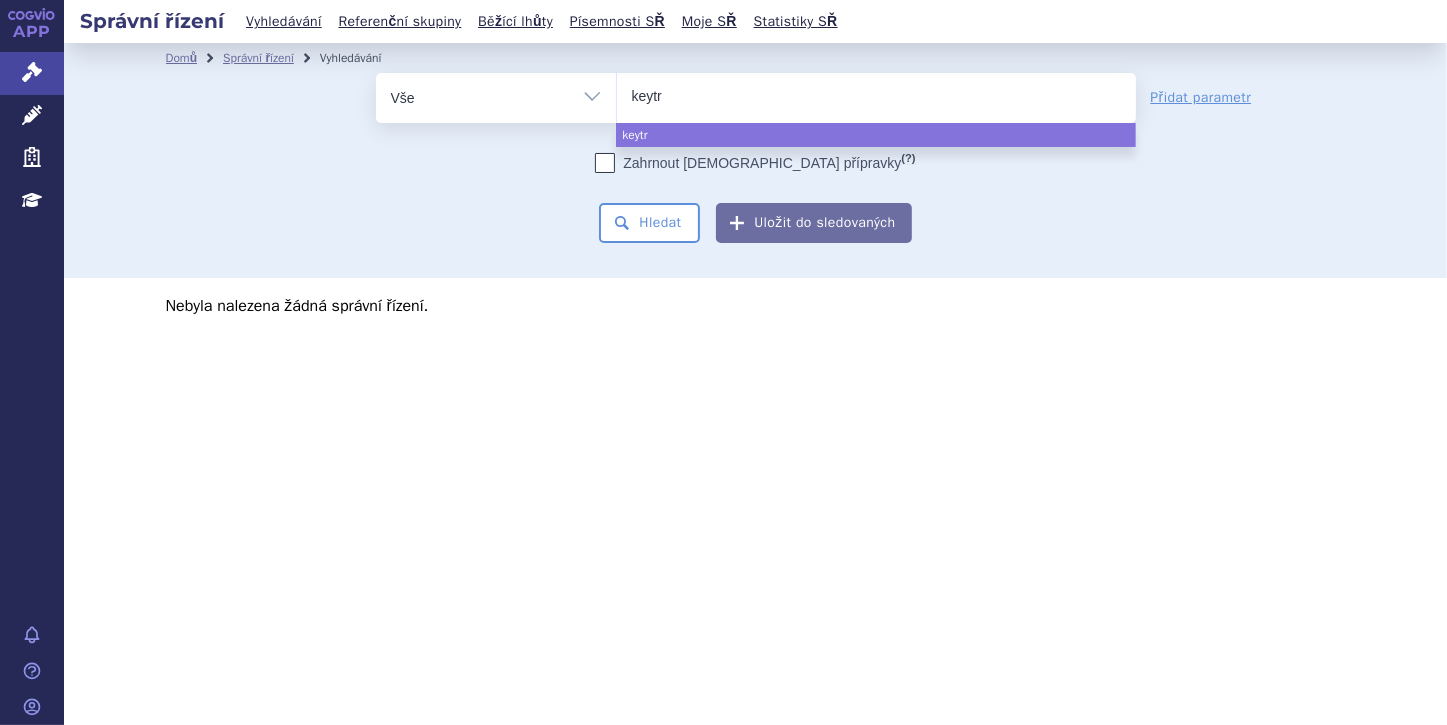 type on "keytru" 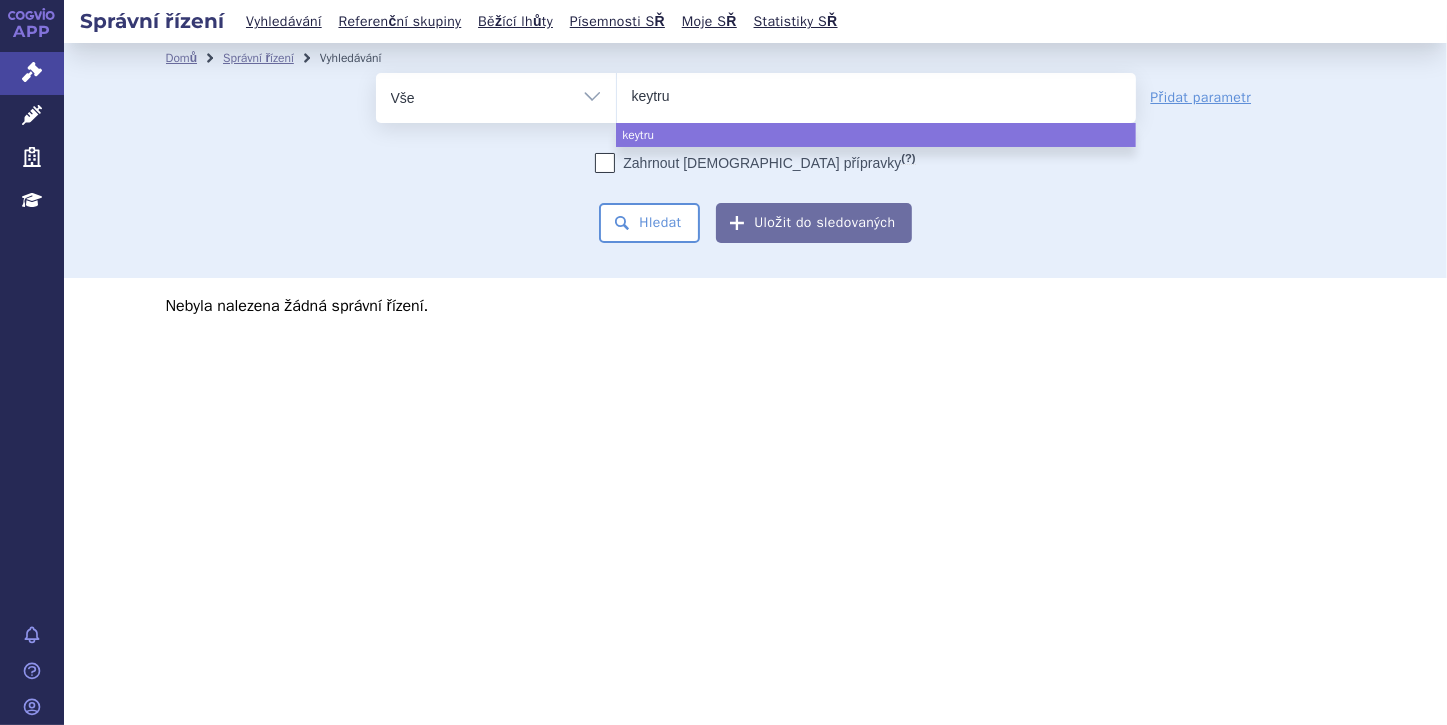 type on "keytrud" 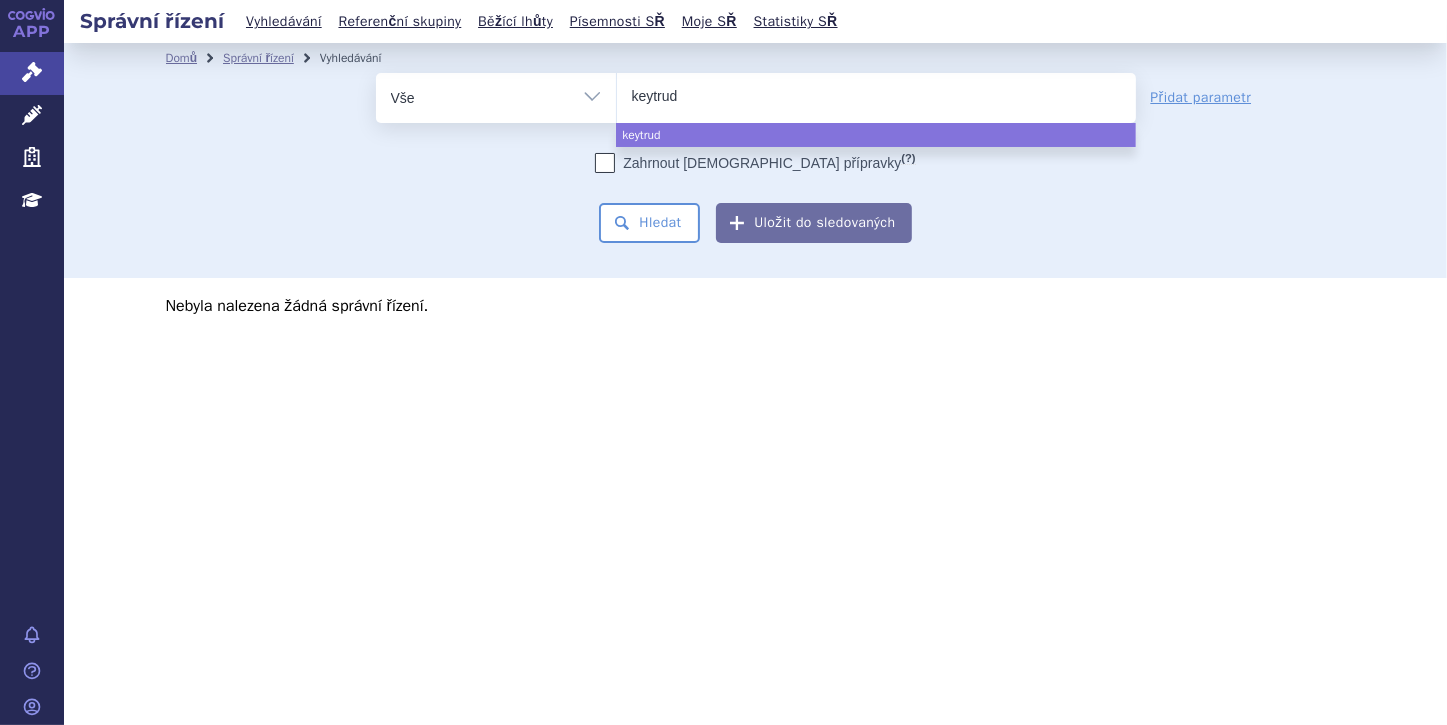type on "[MEDICAL_DATA]" 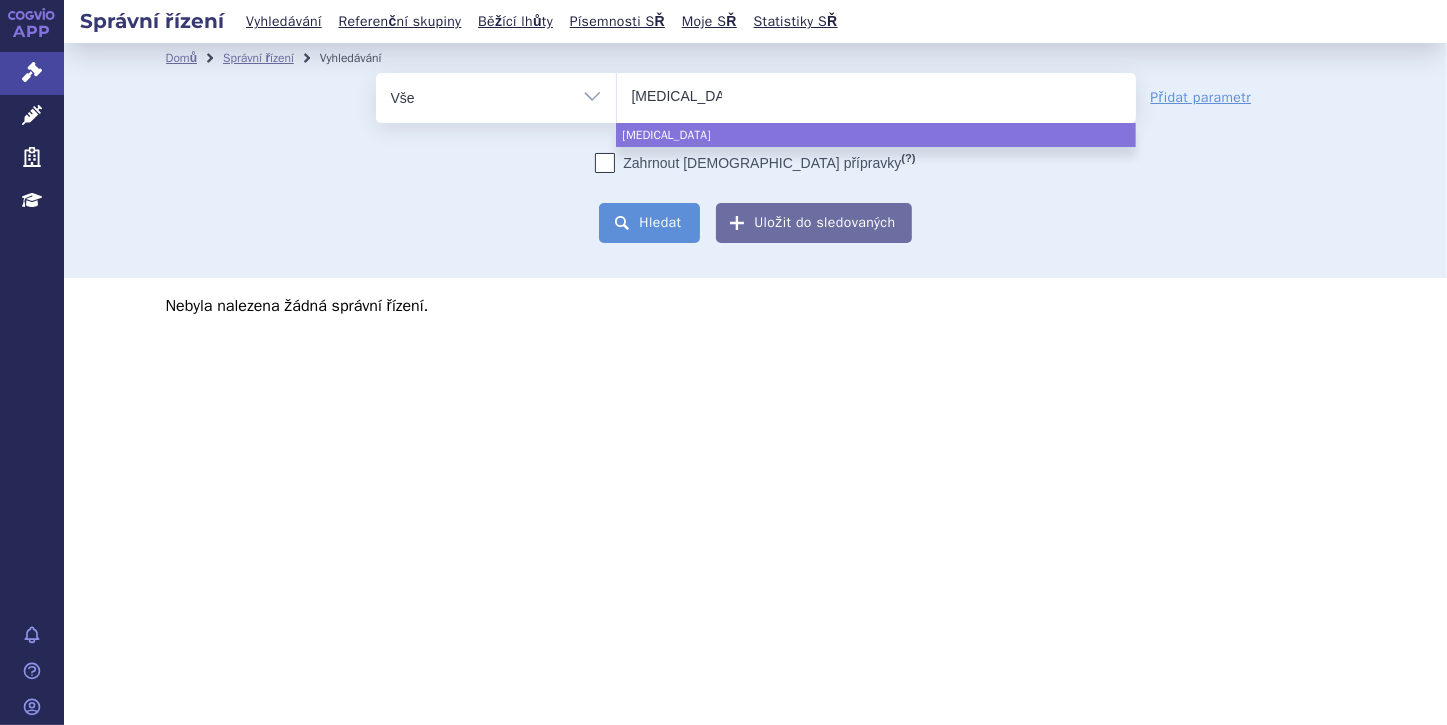 select on "[MEDICAL_DATA]" 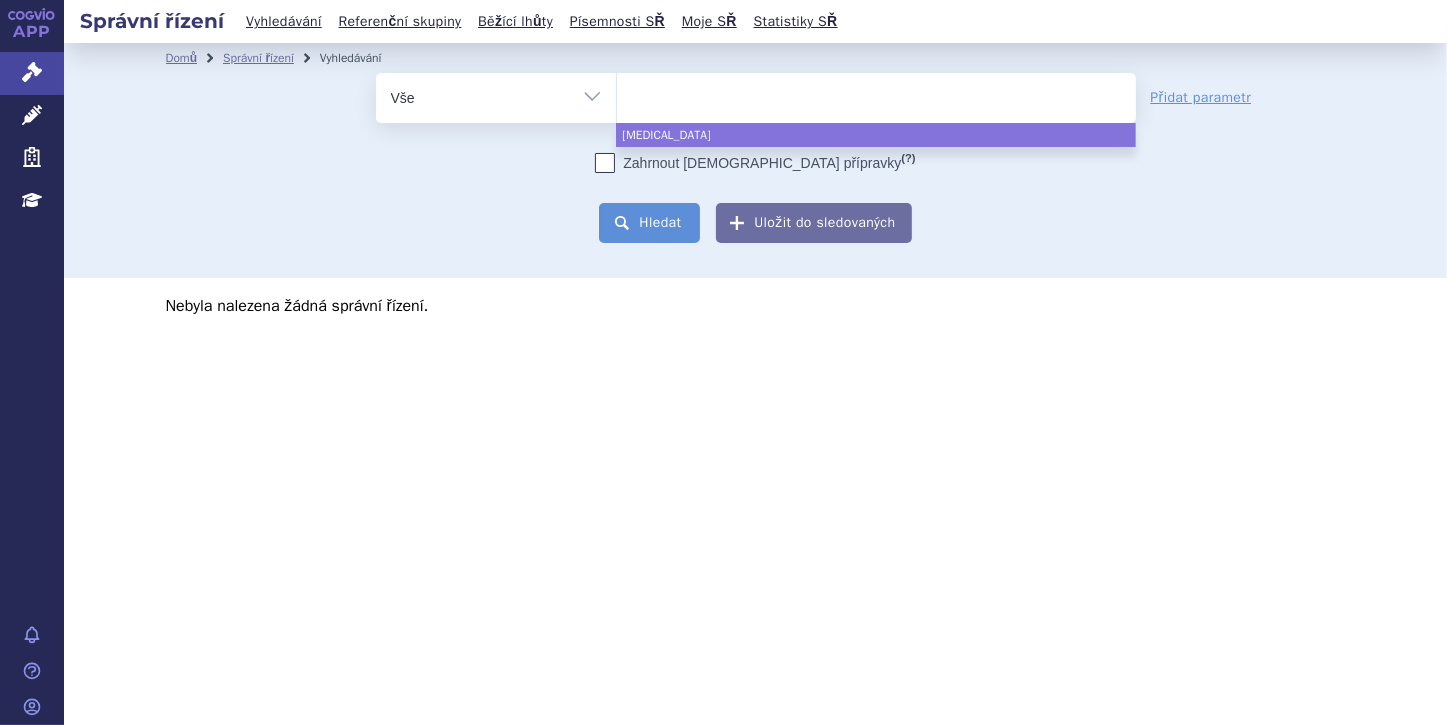 click on "Hledat" at bounding box center [649, 223] 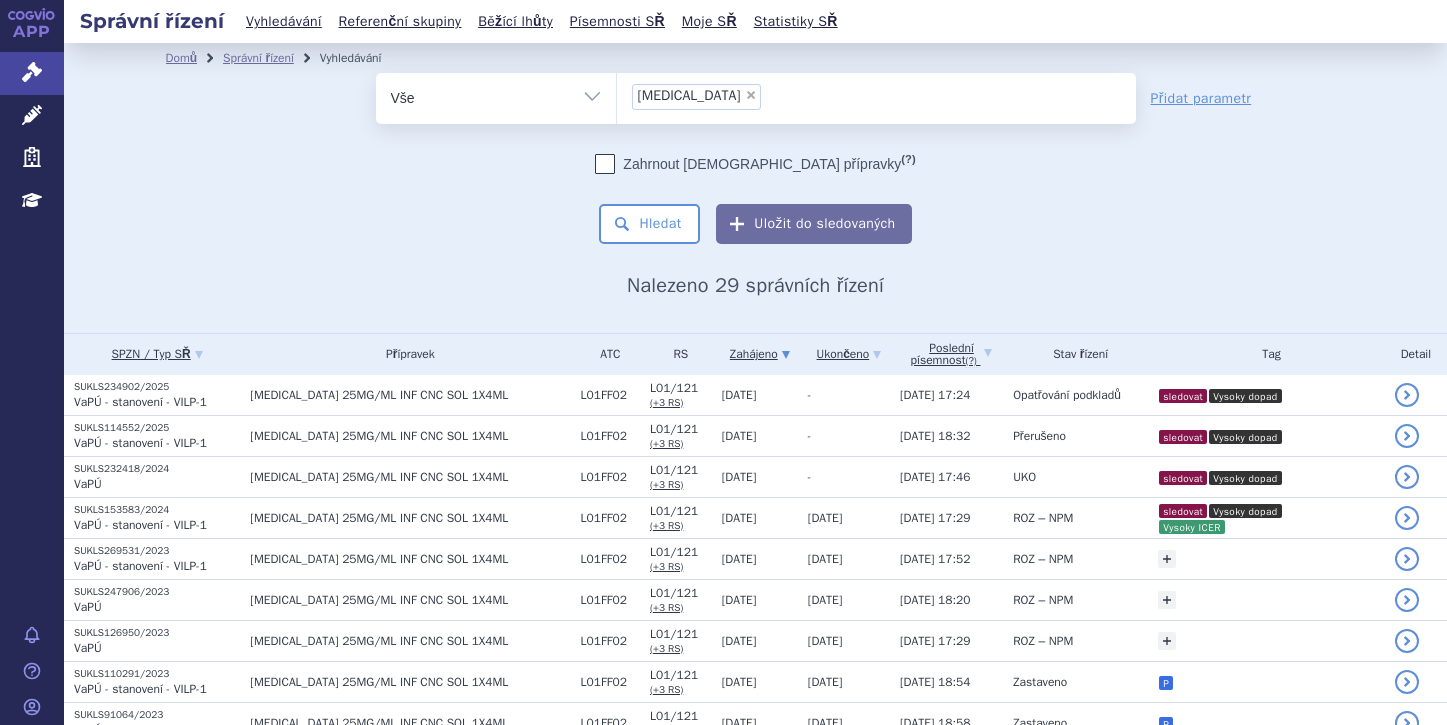 scroll, scrollTop: 0, scrollLeft: 0, axis: both 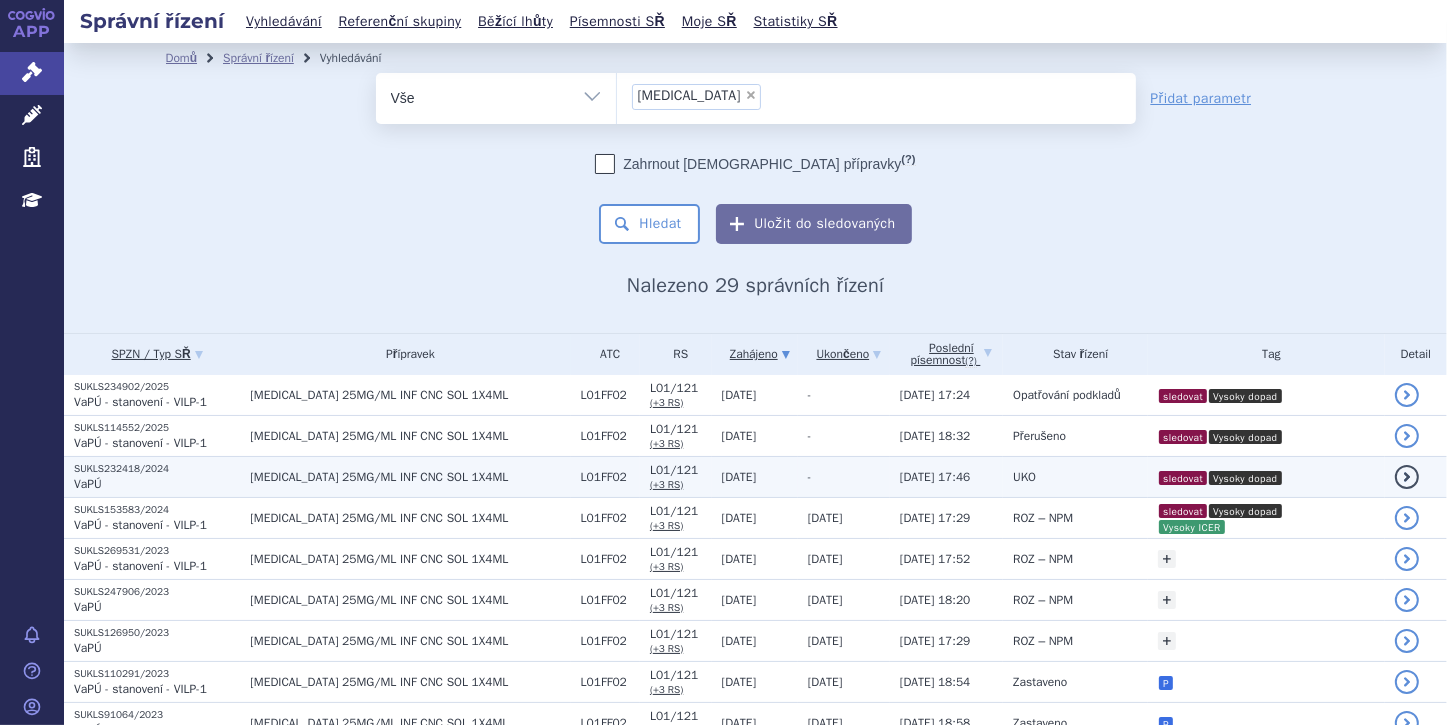 click on "SUKLS232418/2024" at bounding box center [157, 469] 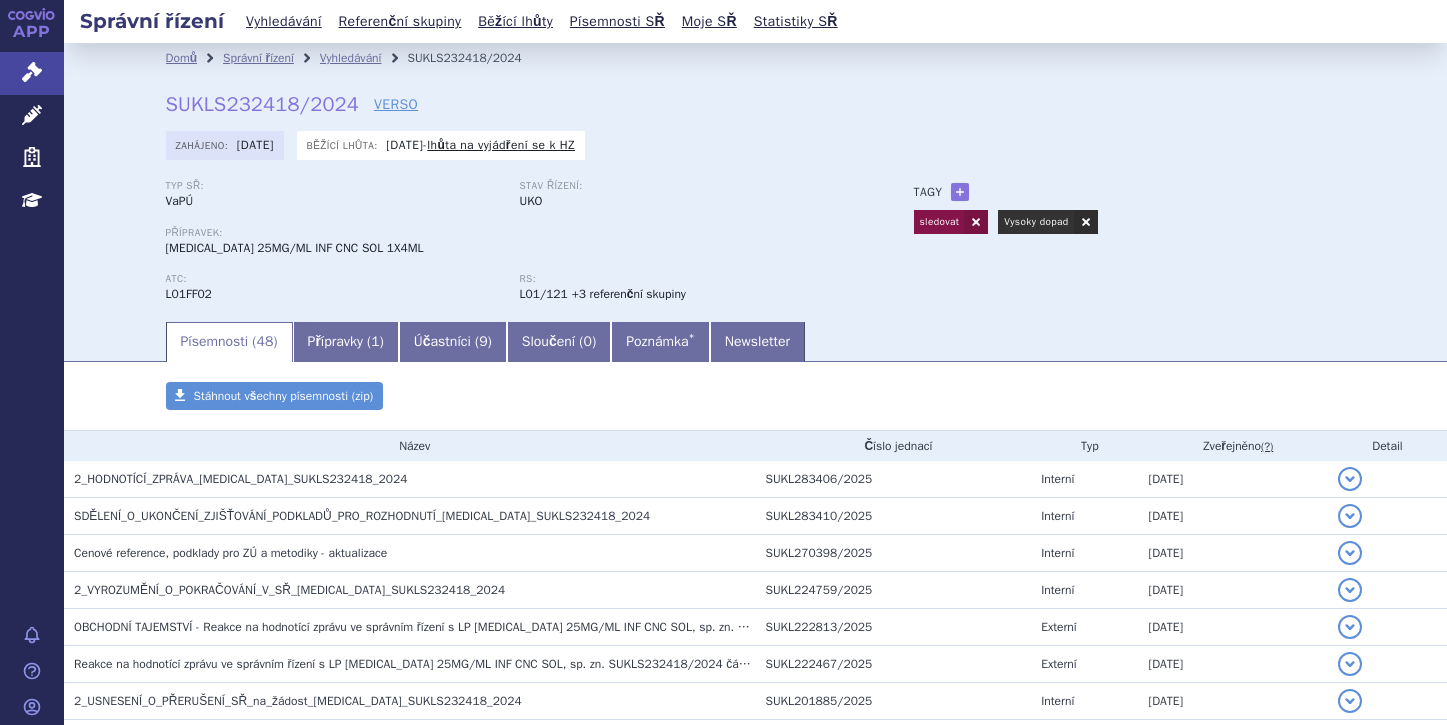 scroll, scrollTop: 0, scrollLeft: 0, axis: both 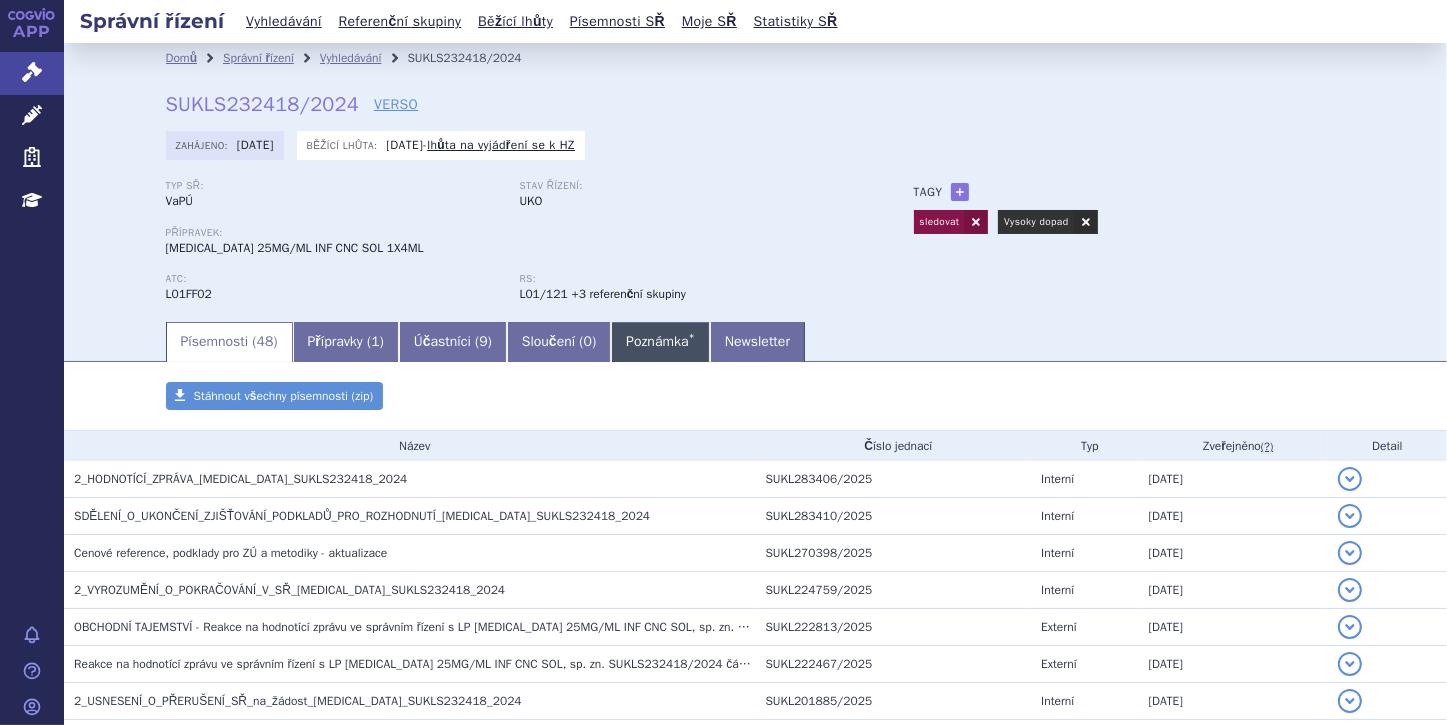 click on "Poznámka
*" at bounding box center [660, 342] 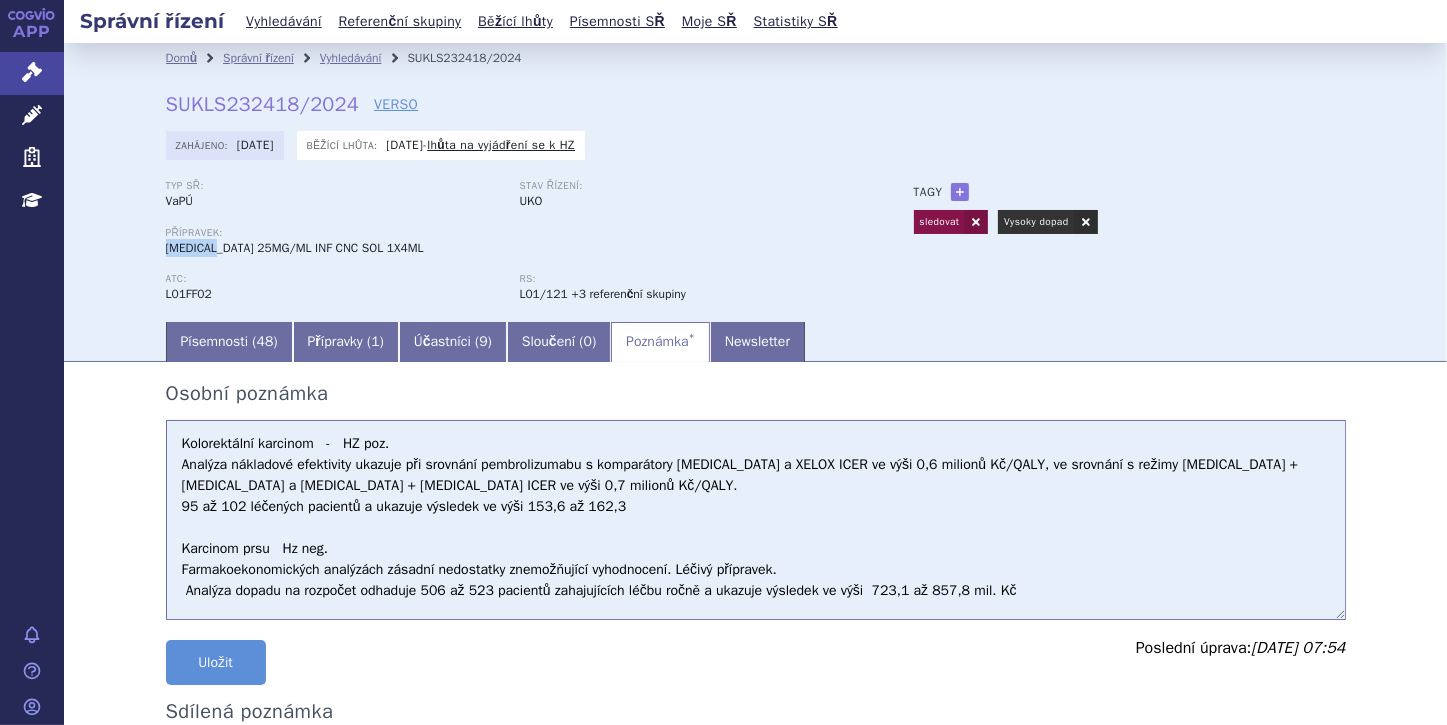 drag, startPoint x: 159, startPoint y: 248, endPoint x: 220, endPoint y: 248, distance: 61 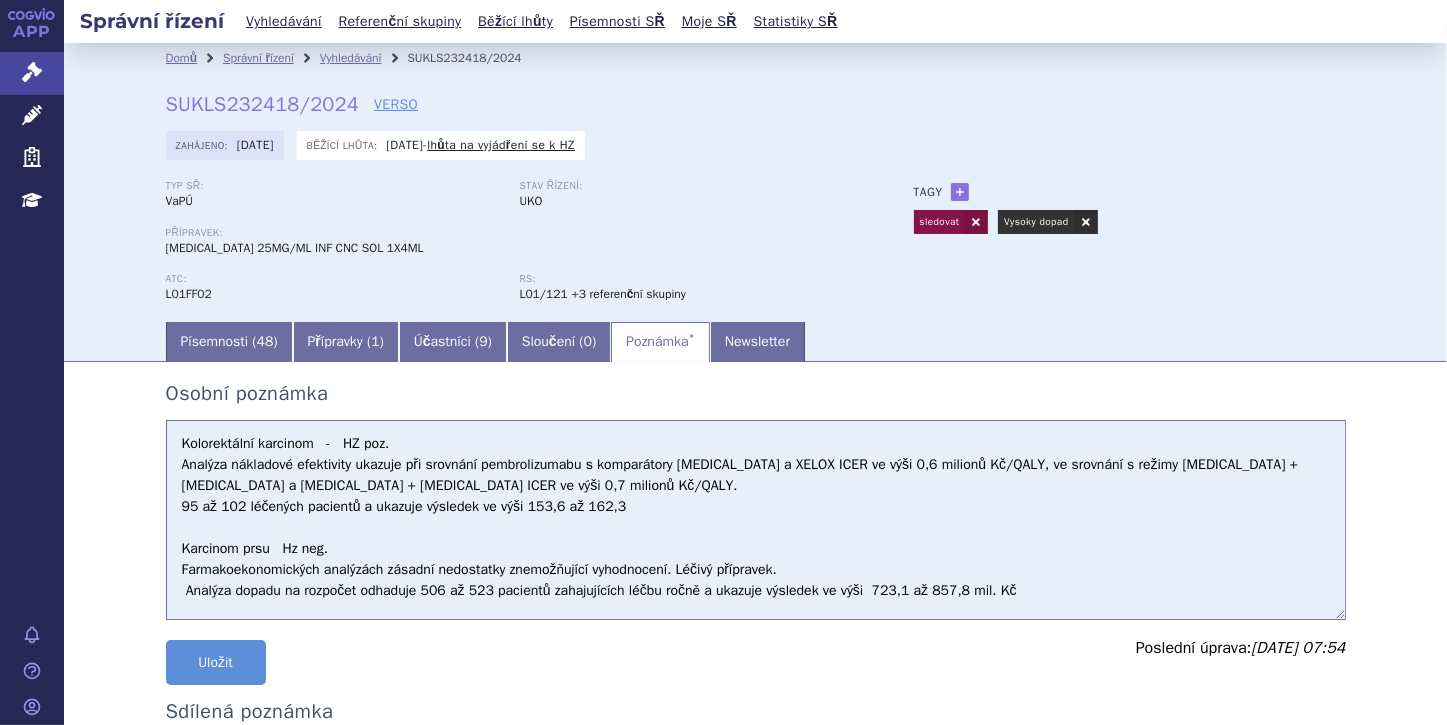 click on "Domů
Správní řízení
Vyhledávání
SUKLS232418/2024
SUKLS232418/2024
VERSO
Zahájeno:
11.09.2024
Běžící lhůta:
31.07.2025
-
lhůta na vyjádření se k HZ
UKO" at bounding box center [756, 196] 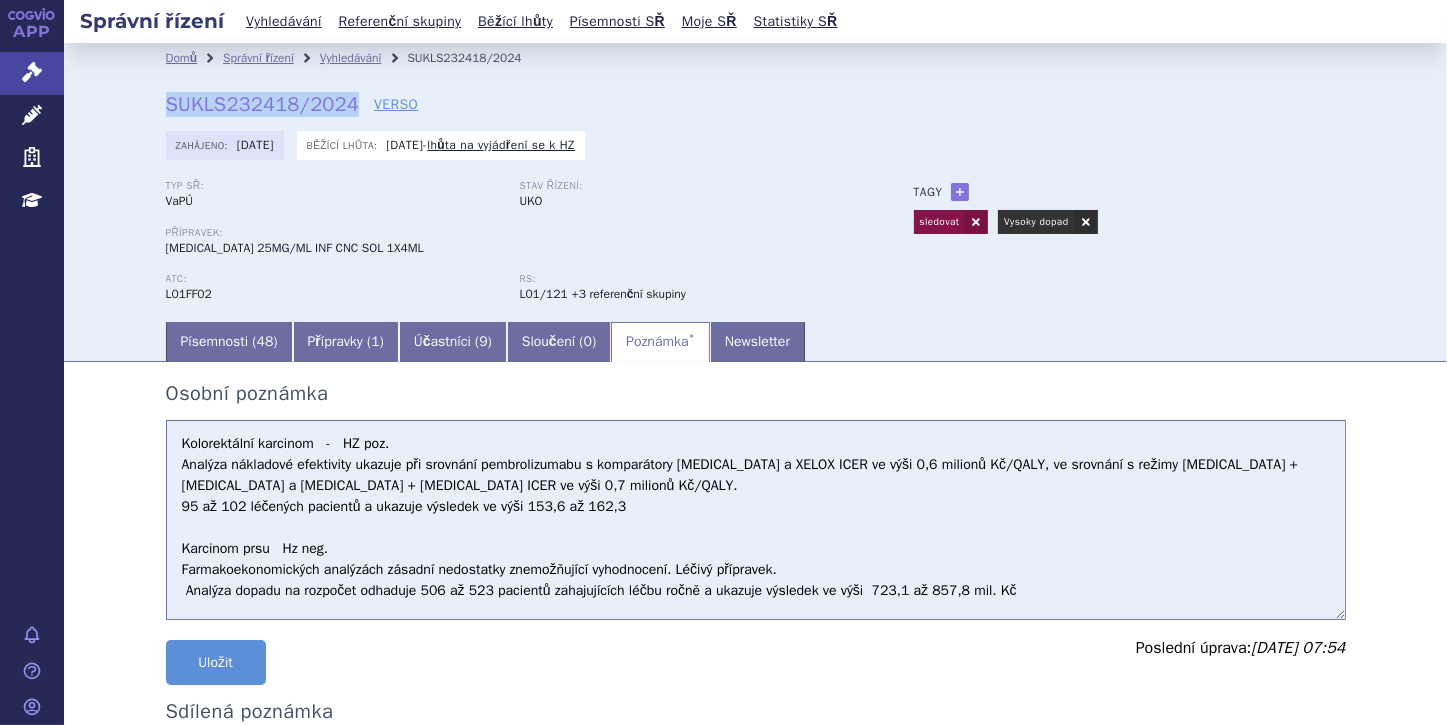 drag, startPoint x: 162, startPoint y: 107, endPoint x: 344, endPoint y: 112, distance: 182.06866 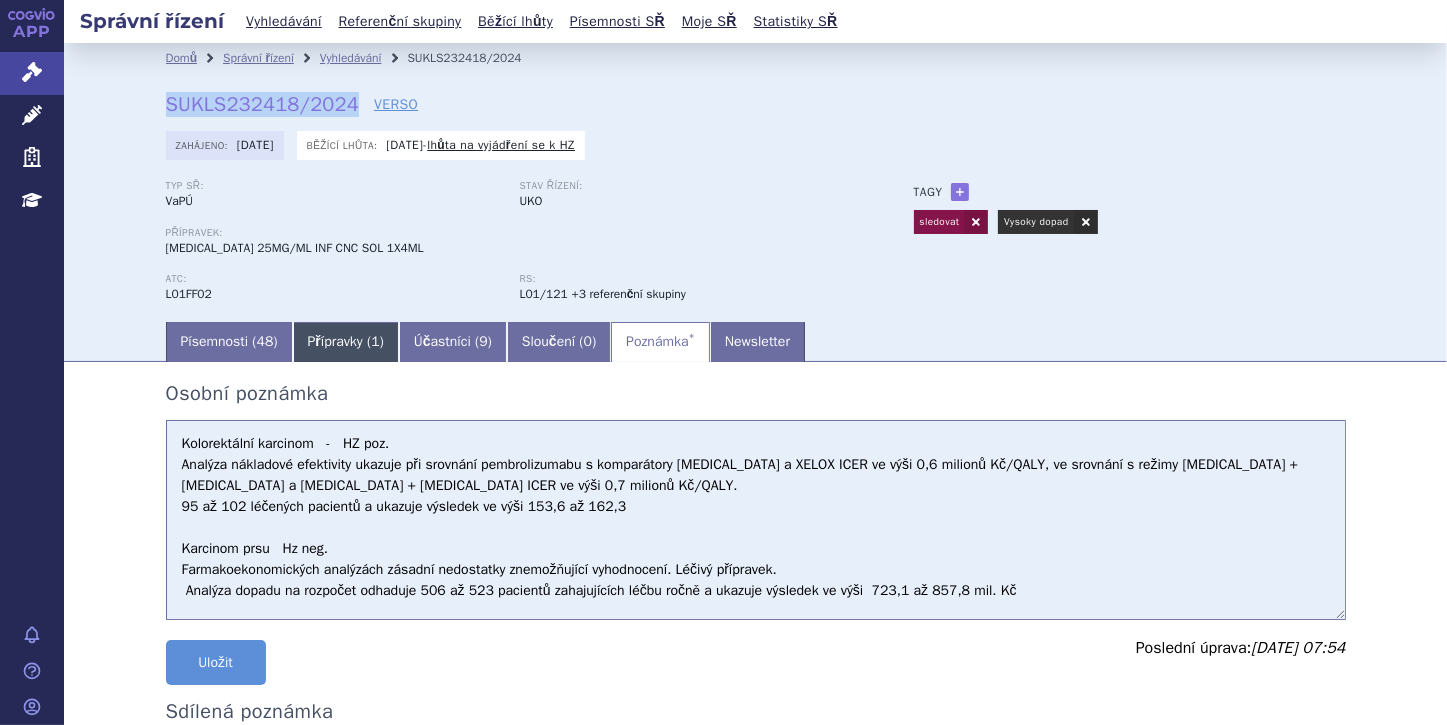 click on "Přípravky ( 1 )" at bounding box center [346, 342] 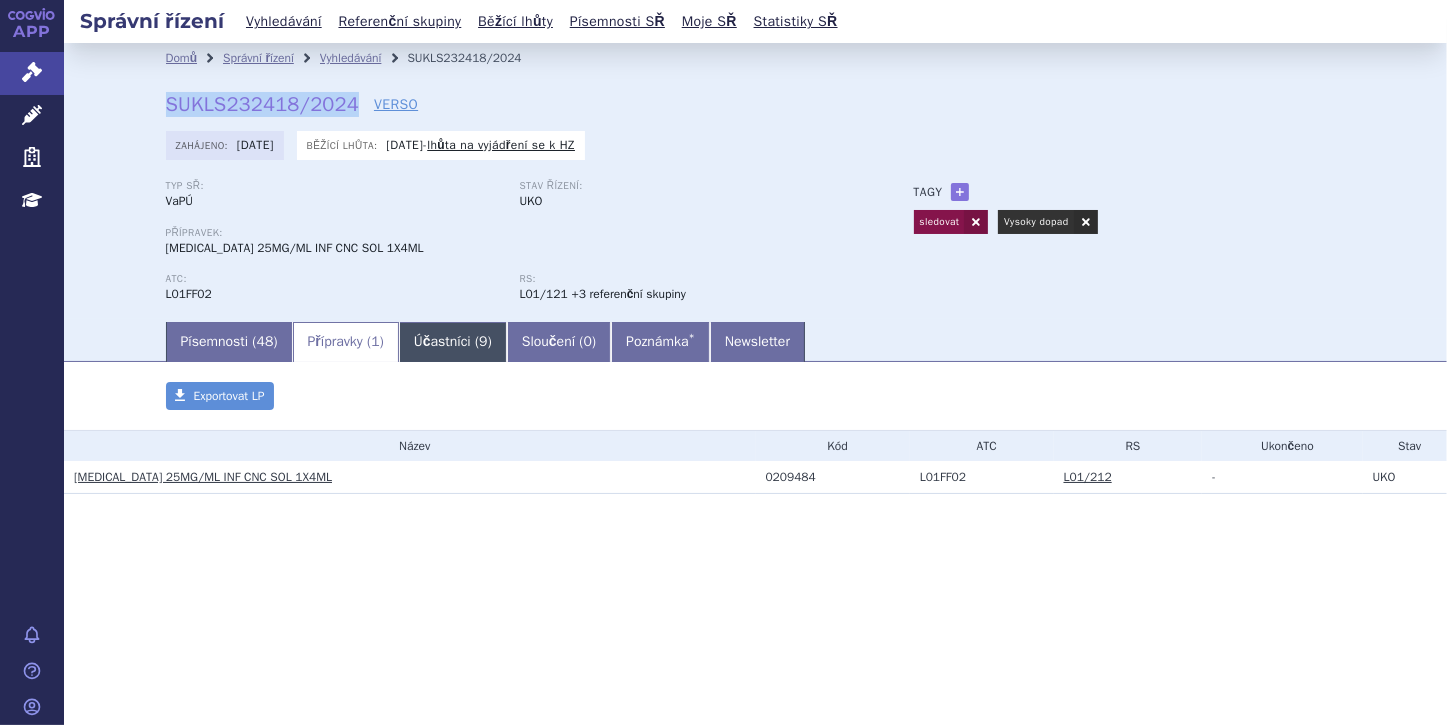 click on "Účastníci ( 9 )" at bounding box center (453, 342) 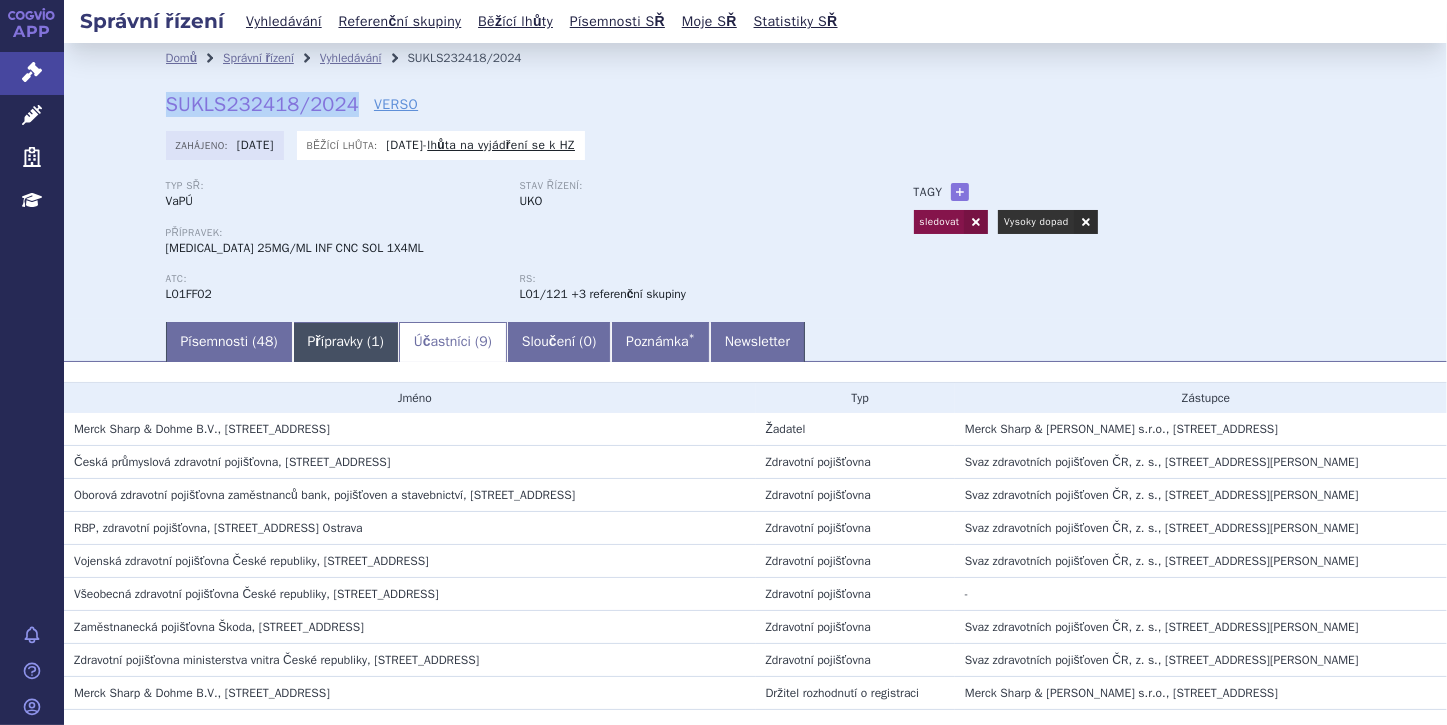 click on "Přípravky ( 1 )" at bounding box center [346, 342] 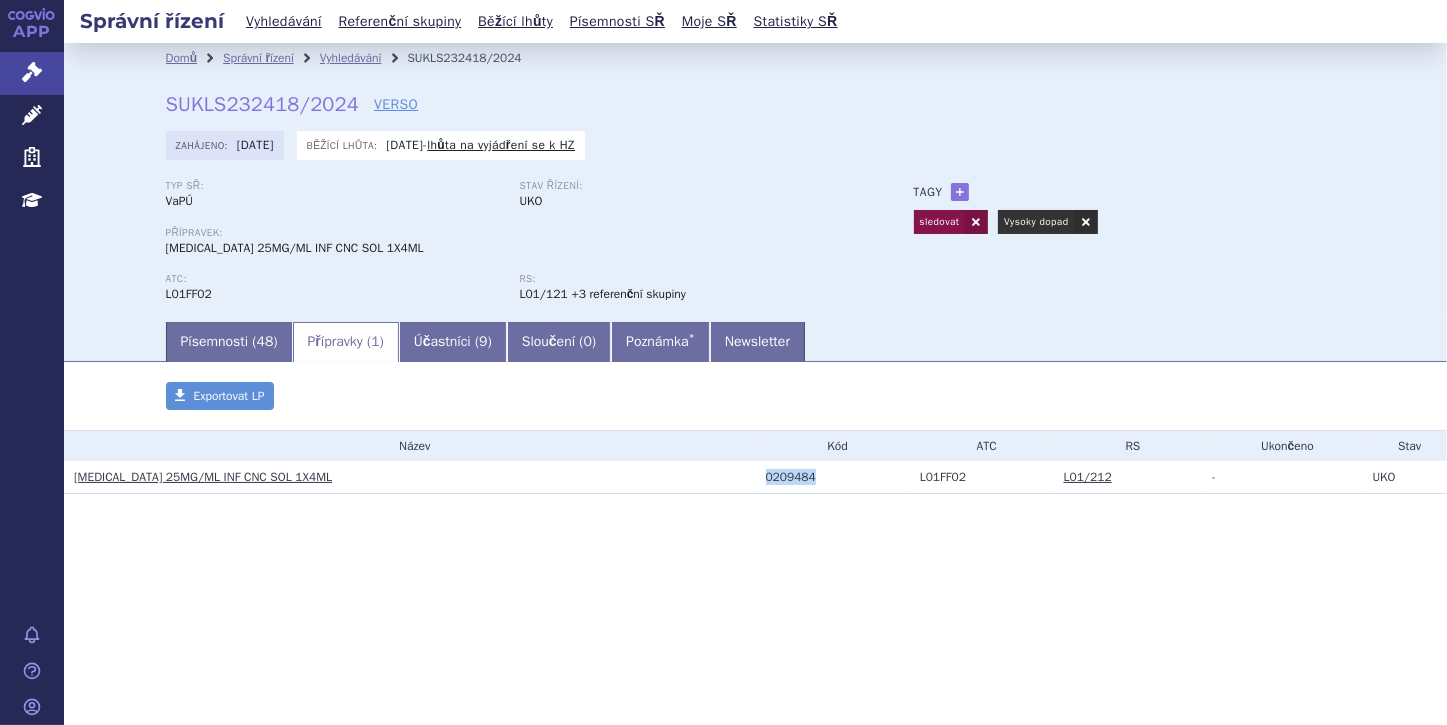 drag, startPoint x: 766, startPoint y: 480, endPoint x: 809, endPoint y: 476, distance: 43.185646 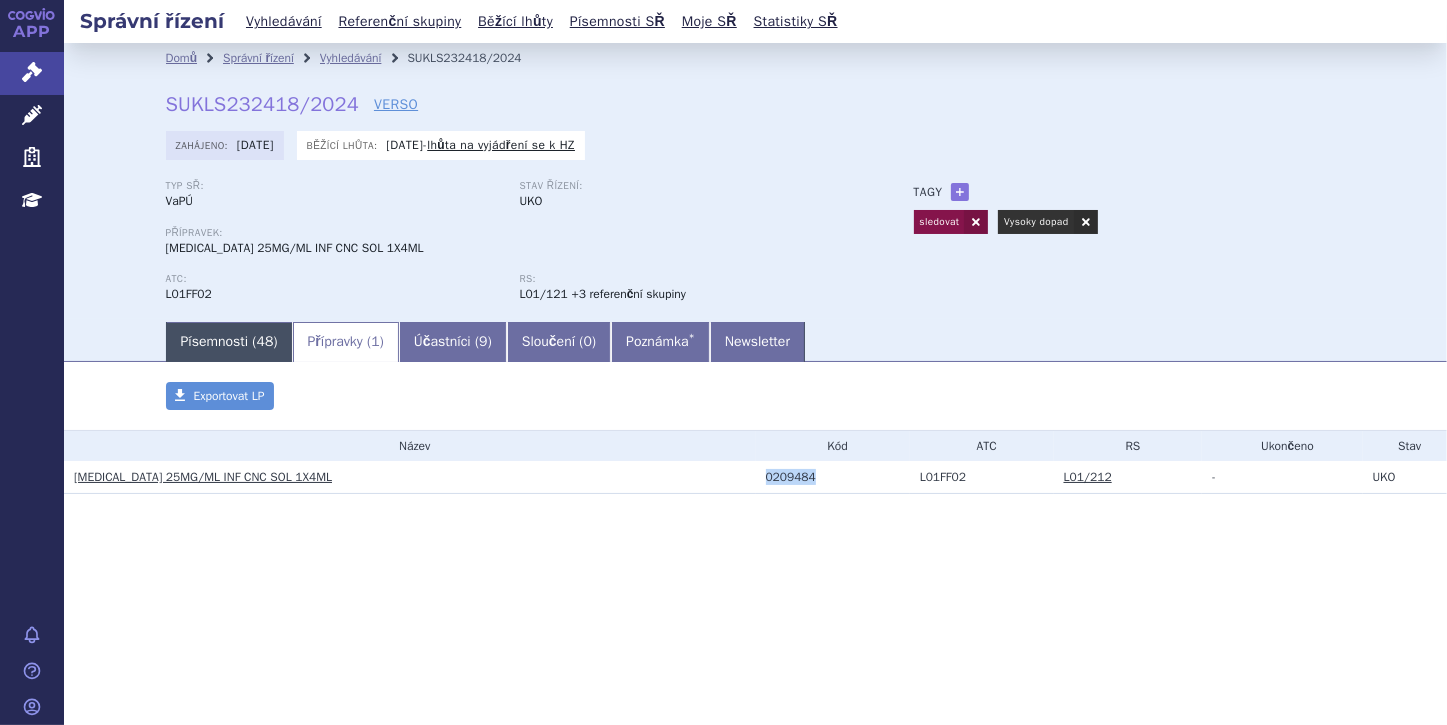 click on "Písemnosti ( 48 )" at bounding box center [229, 342] 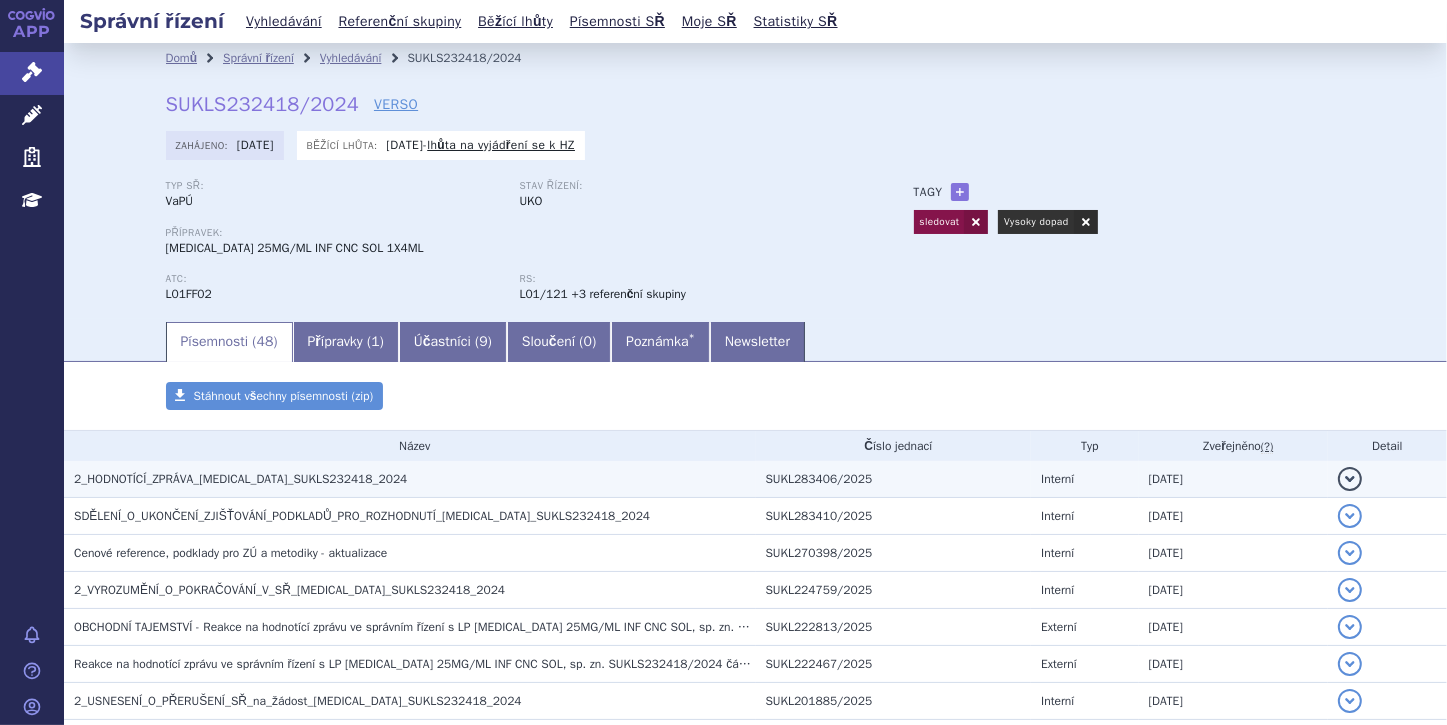 click on "detail" at bounding box center [1350, 479] 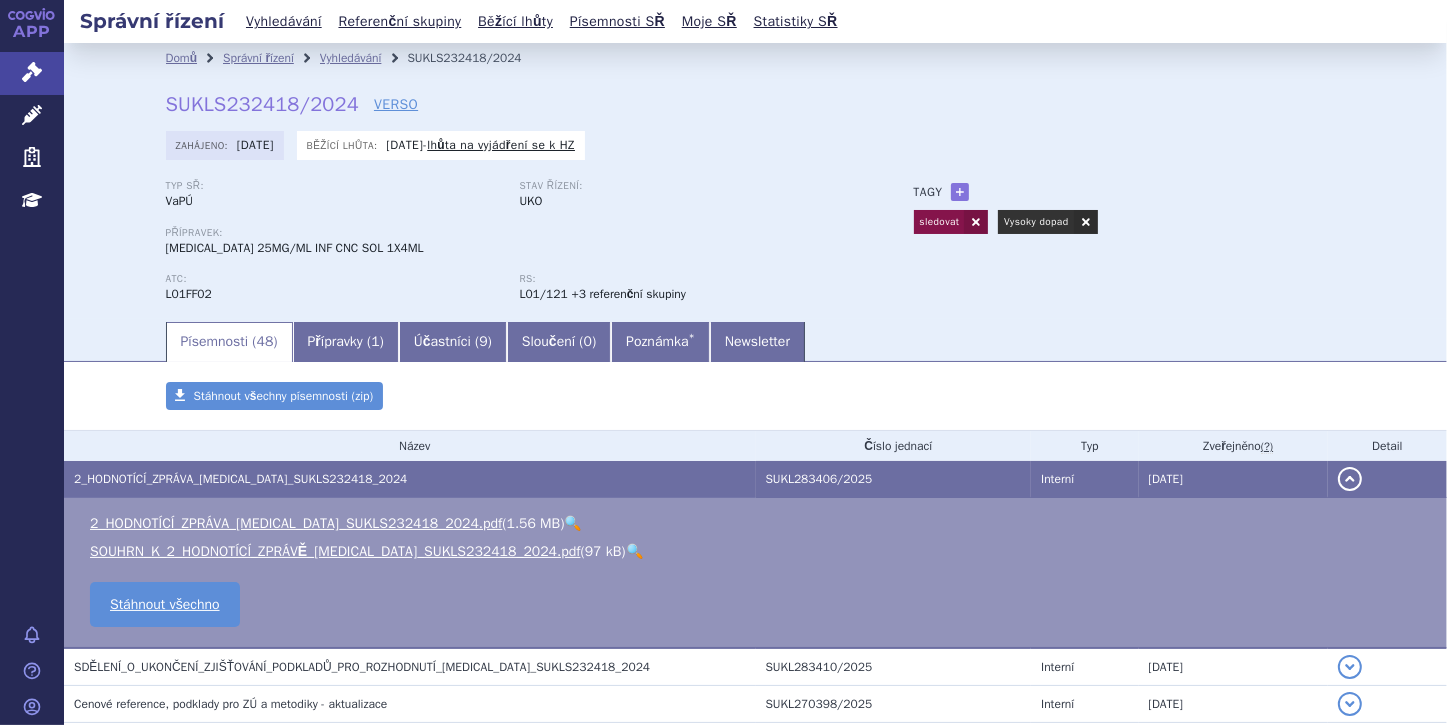 click on "🔍" at bounding box center (634, 551) 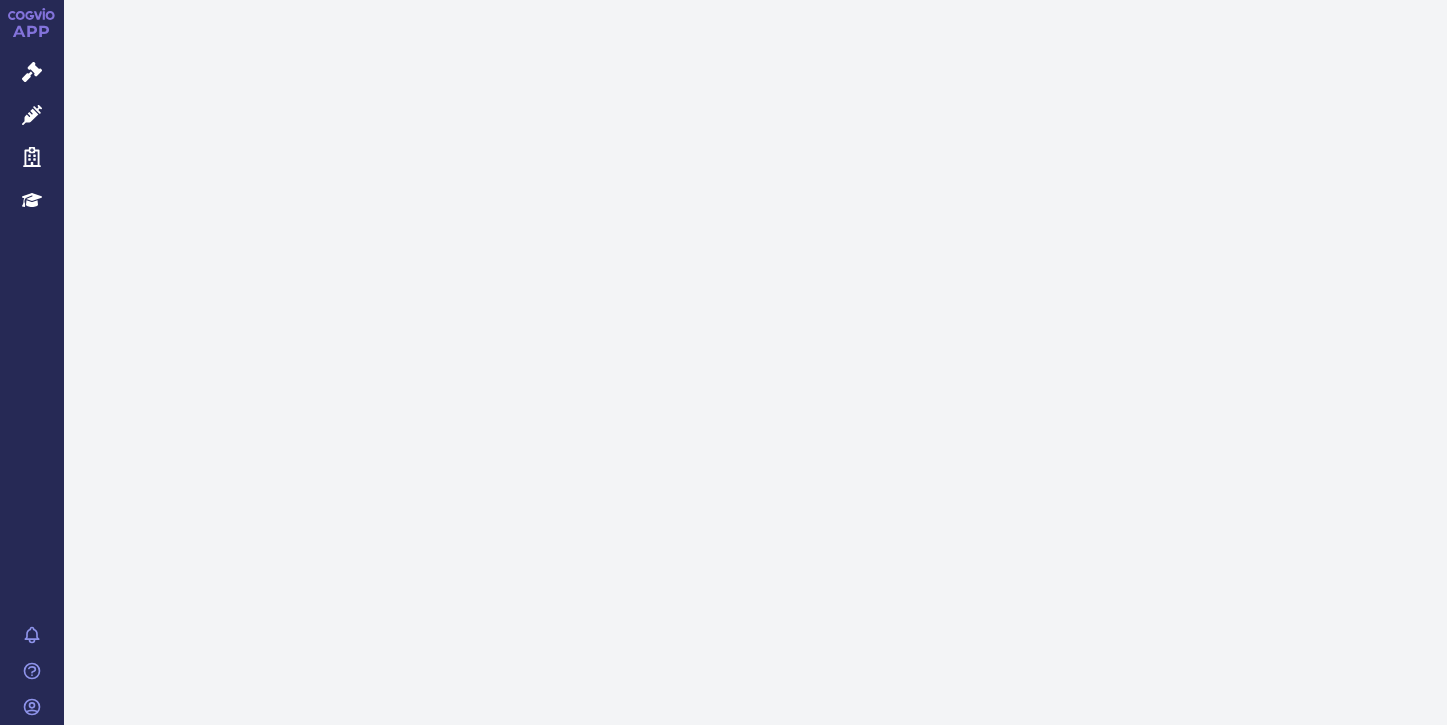 scroll, scrollTop: 0, scrollLeft: 0, axis: both 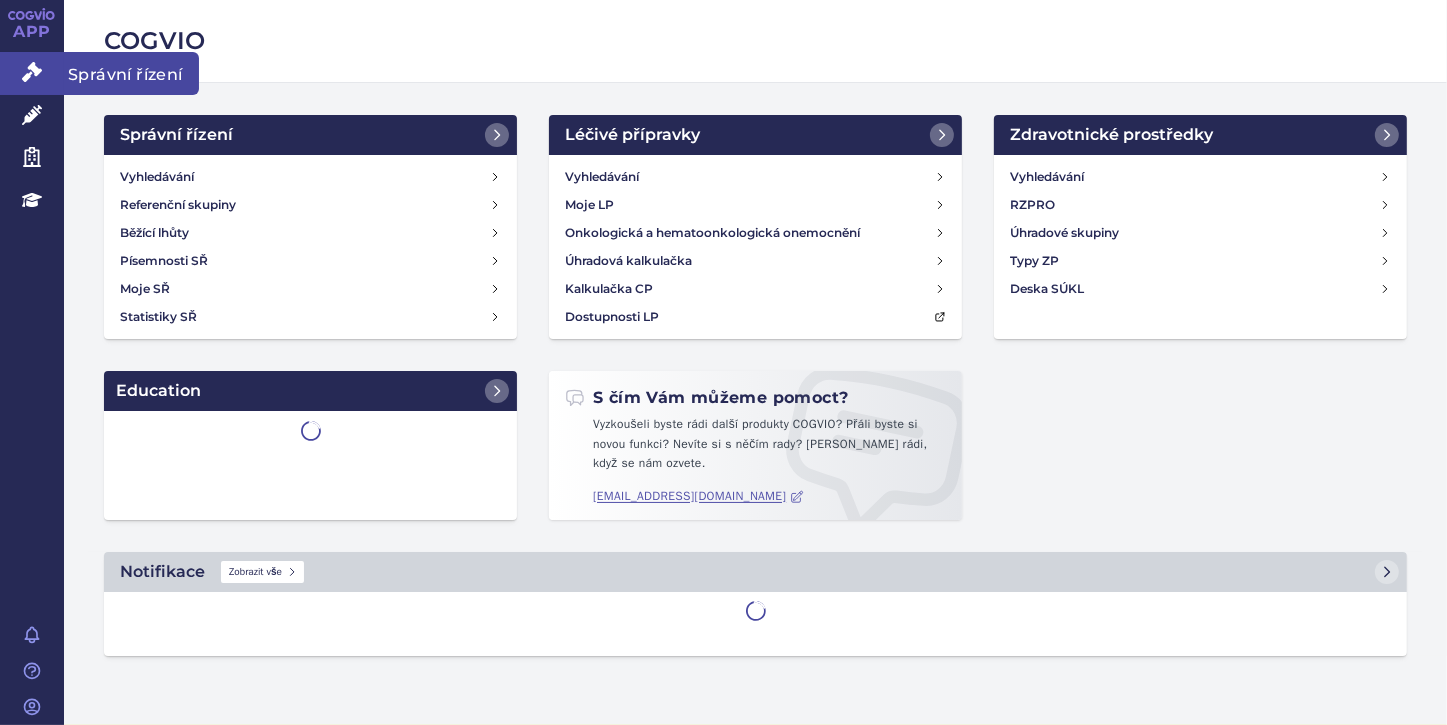 click 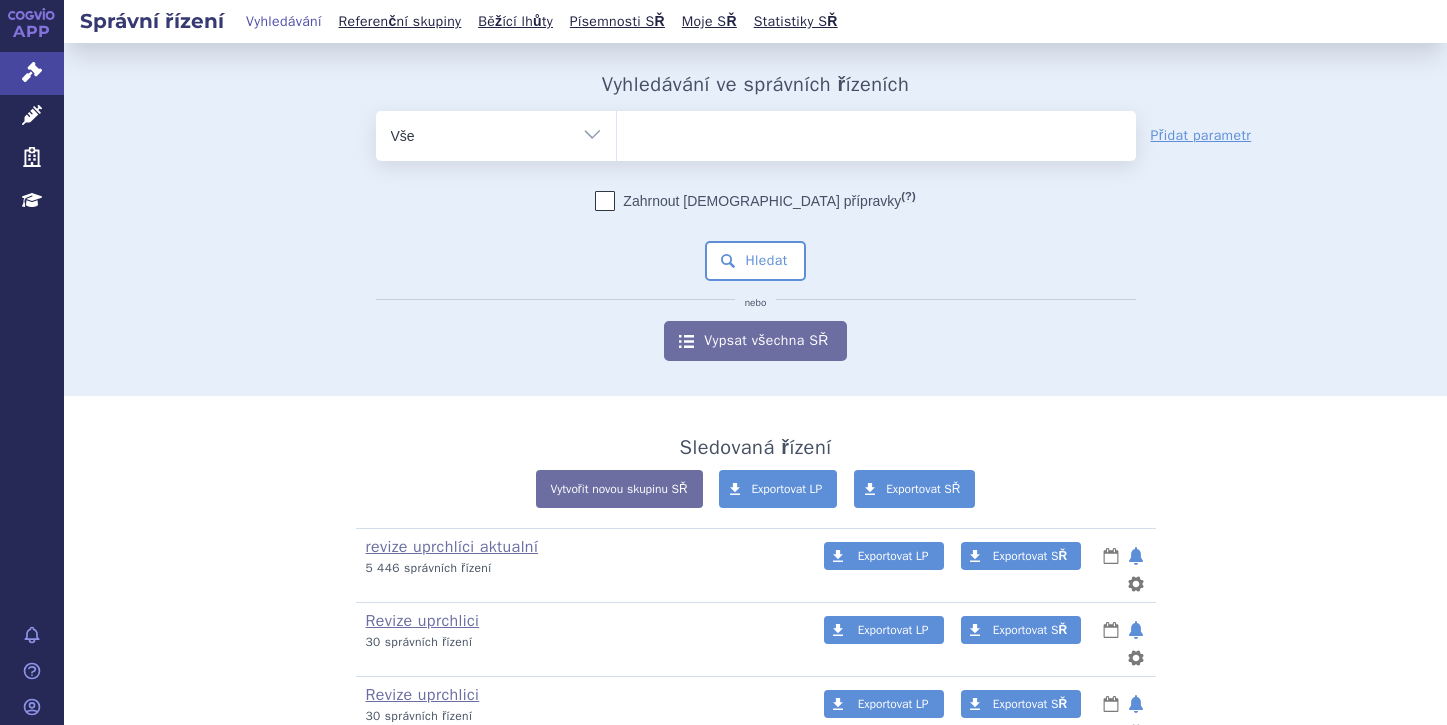 scroll, scrollTop: 0, scrollLeft: 0, axis: both 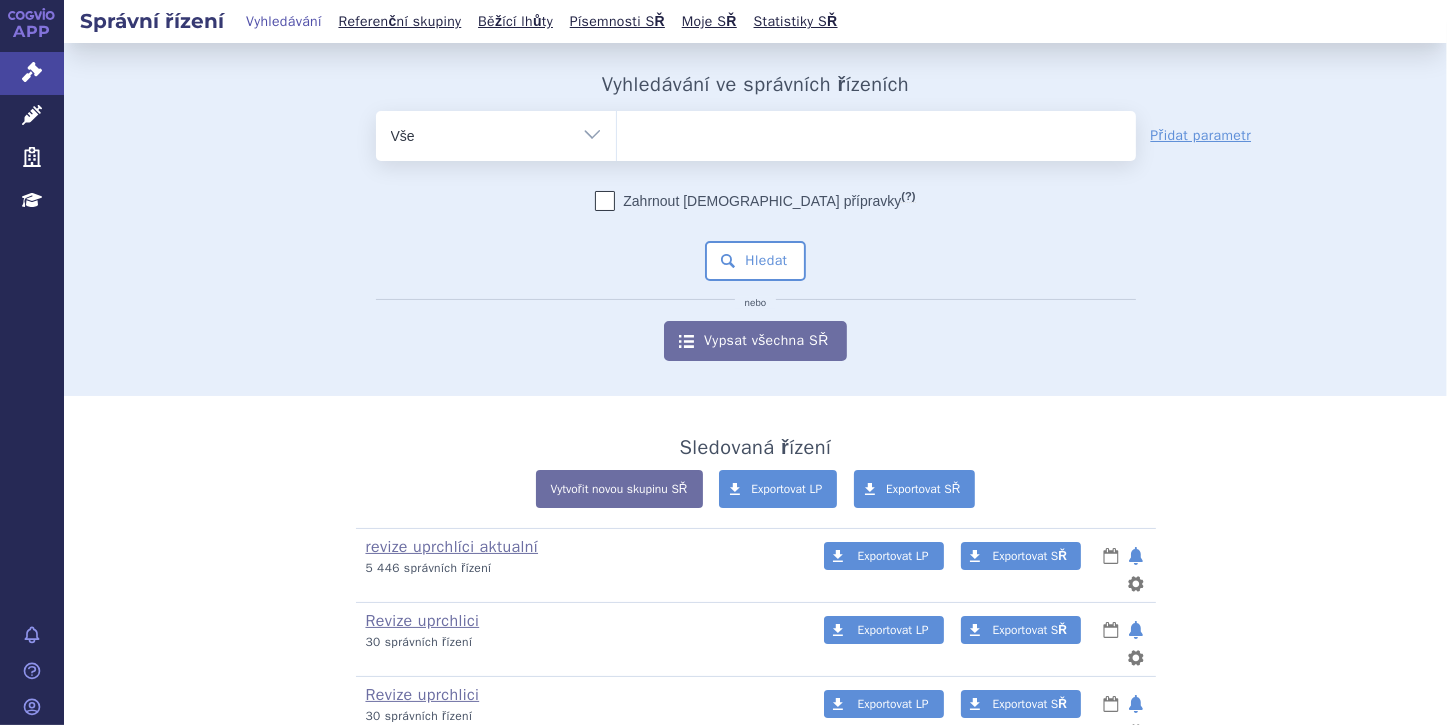click at bounding box center (876, 132) 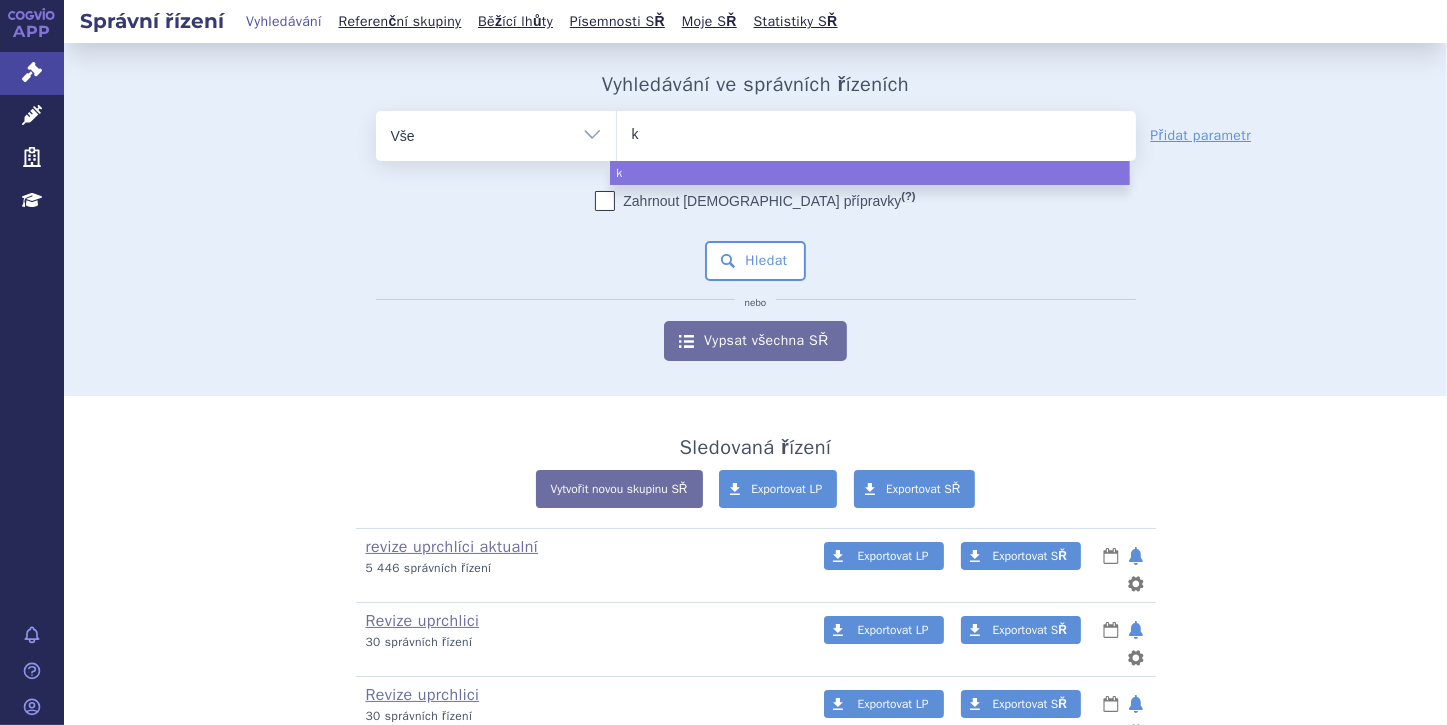 type on "ke" 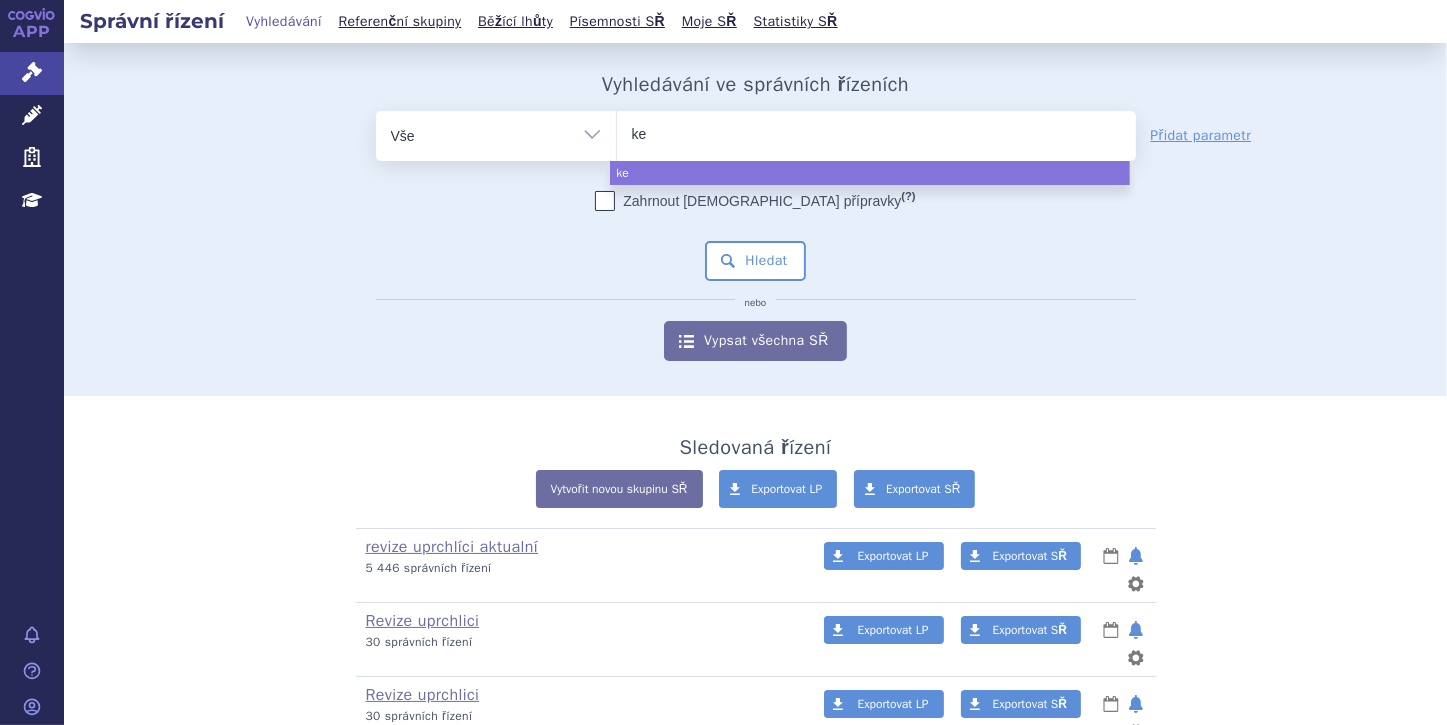 type on "key" 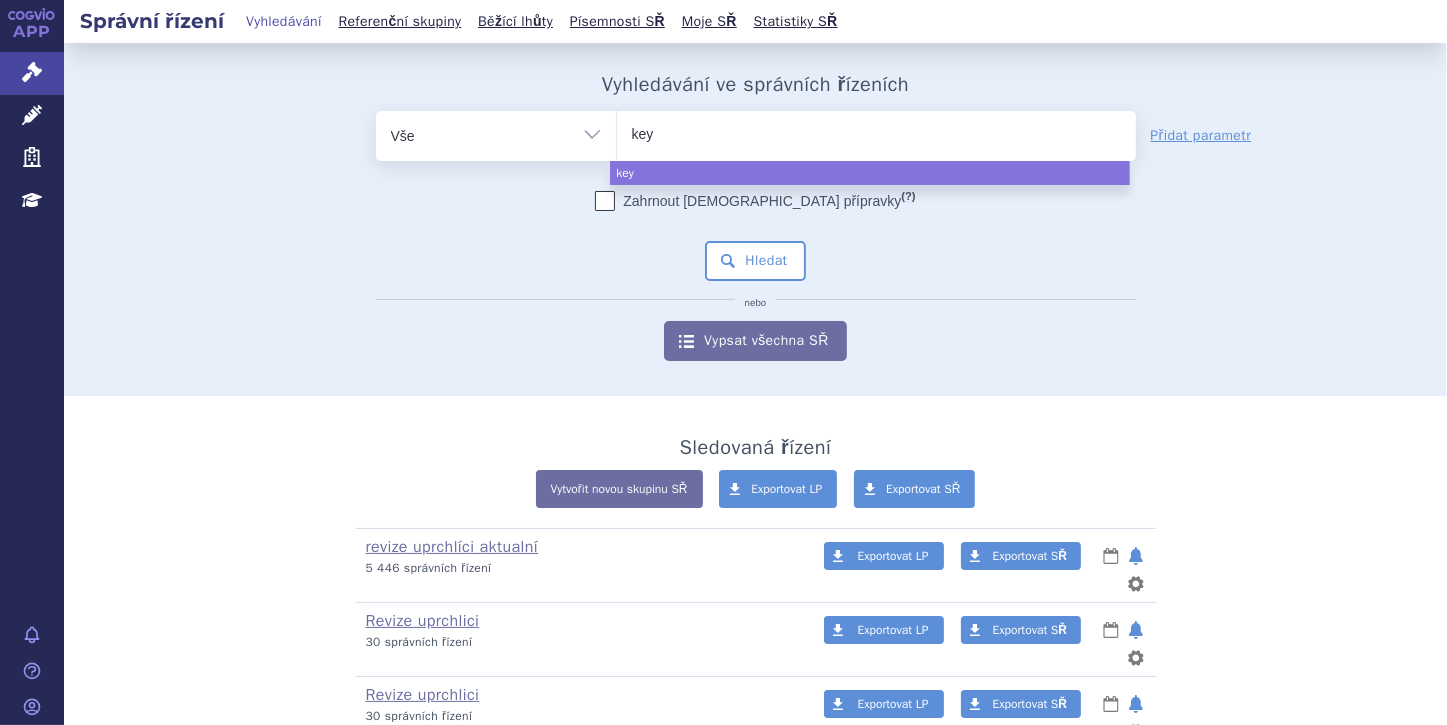 type on "keyt" 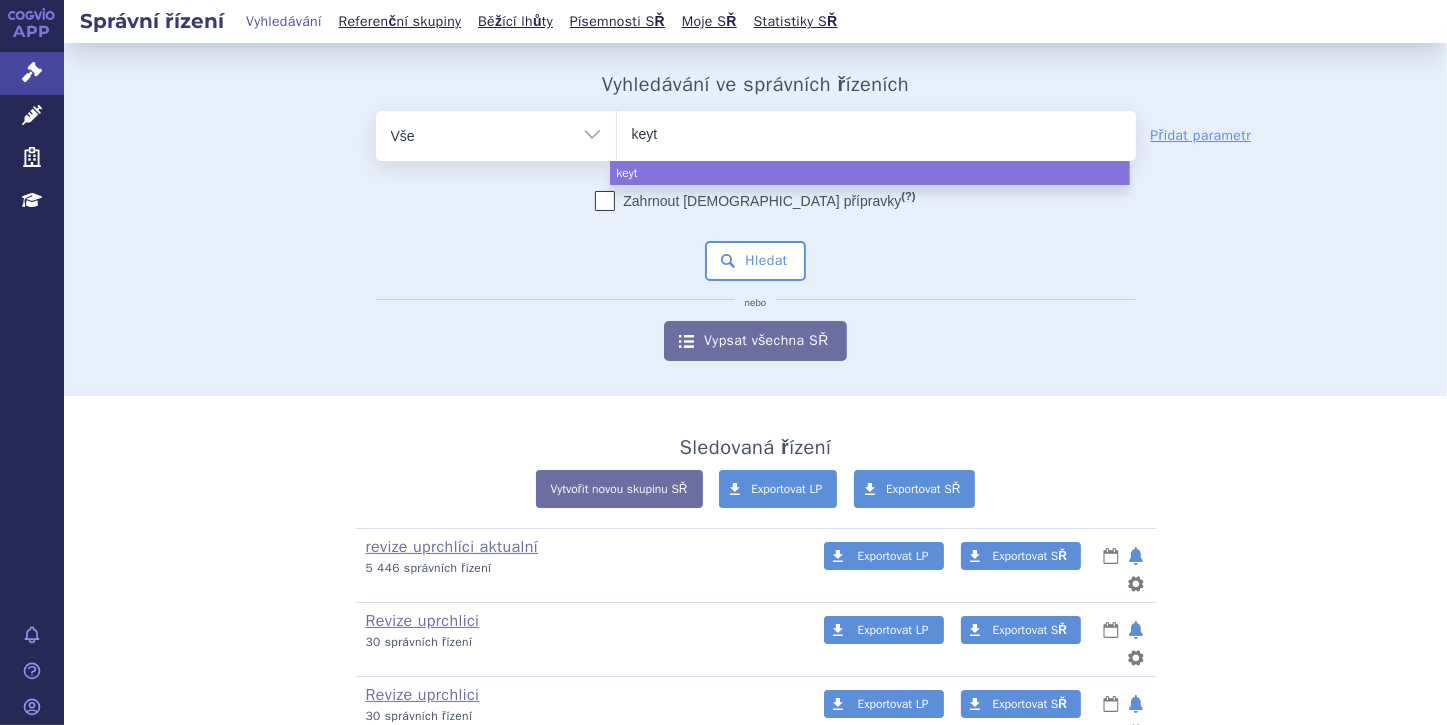 type on "keytr" 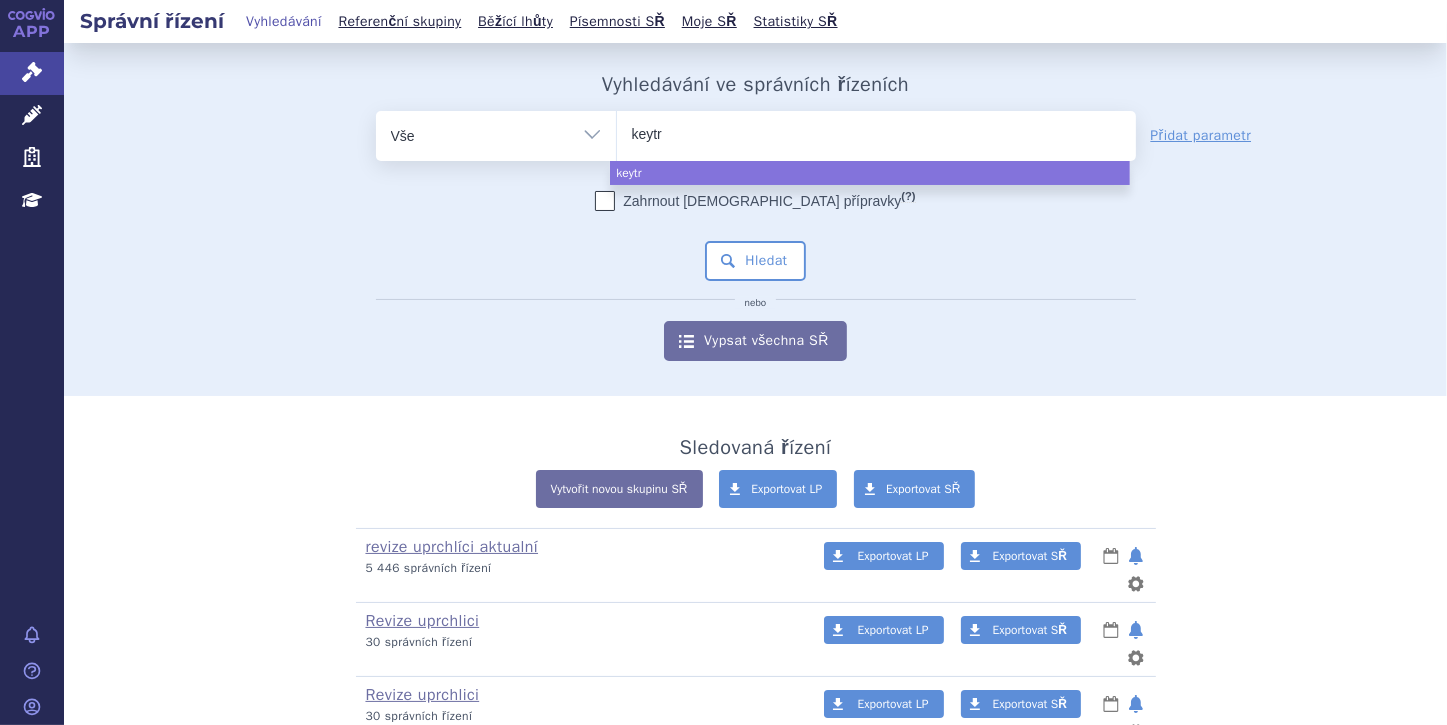 type on "keytru" 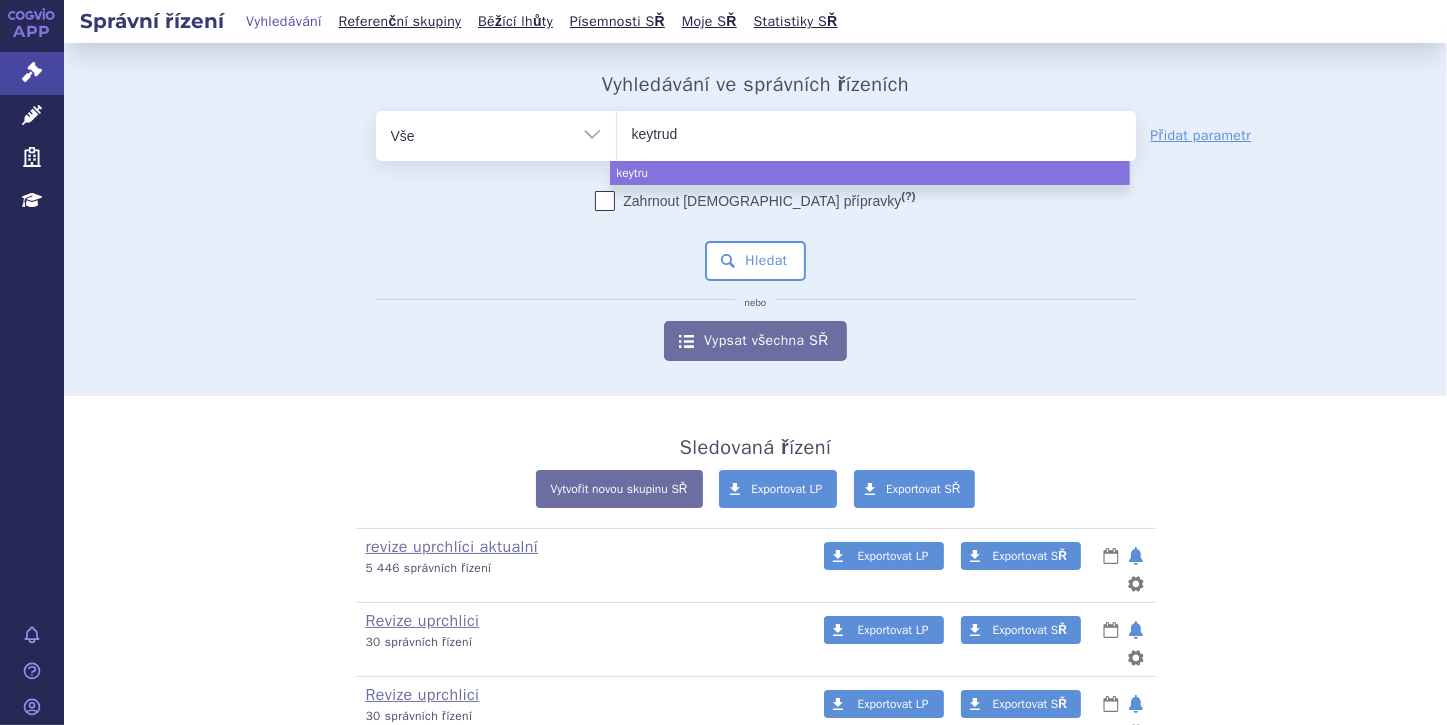 type on "[MEDICAL_DATA]" 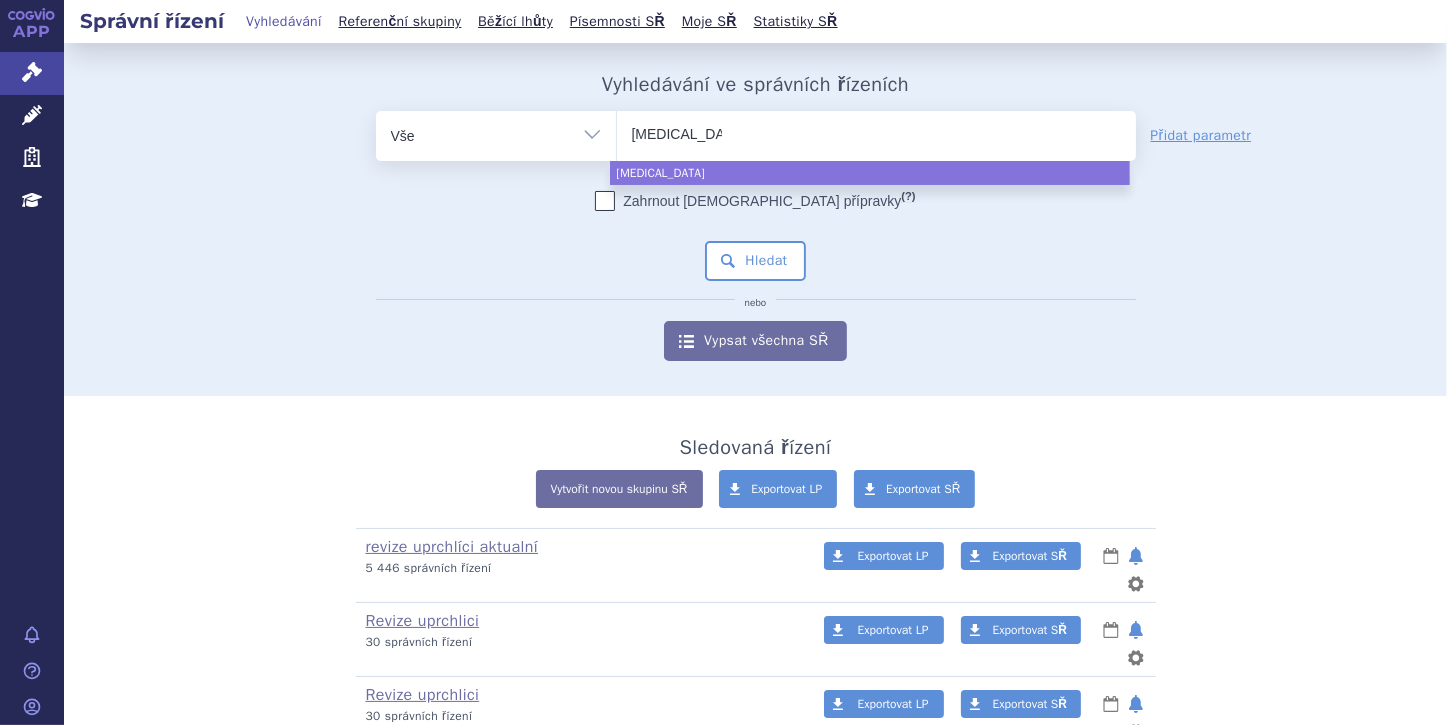select on "[MEDICAL_DATA]" 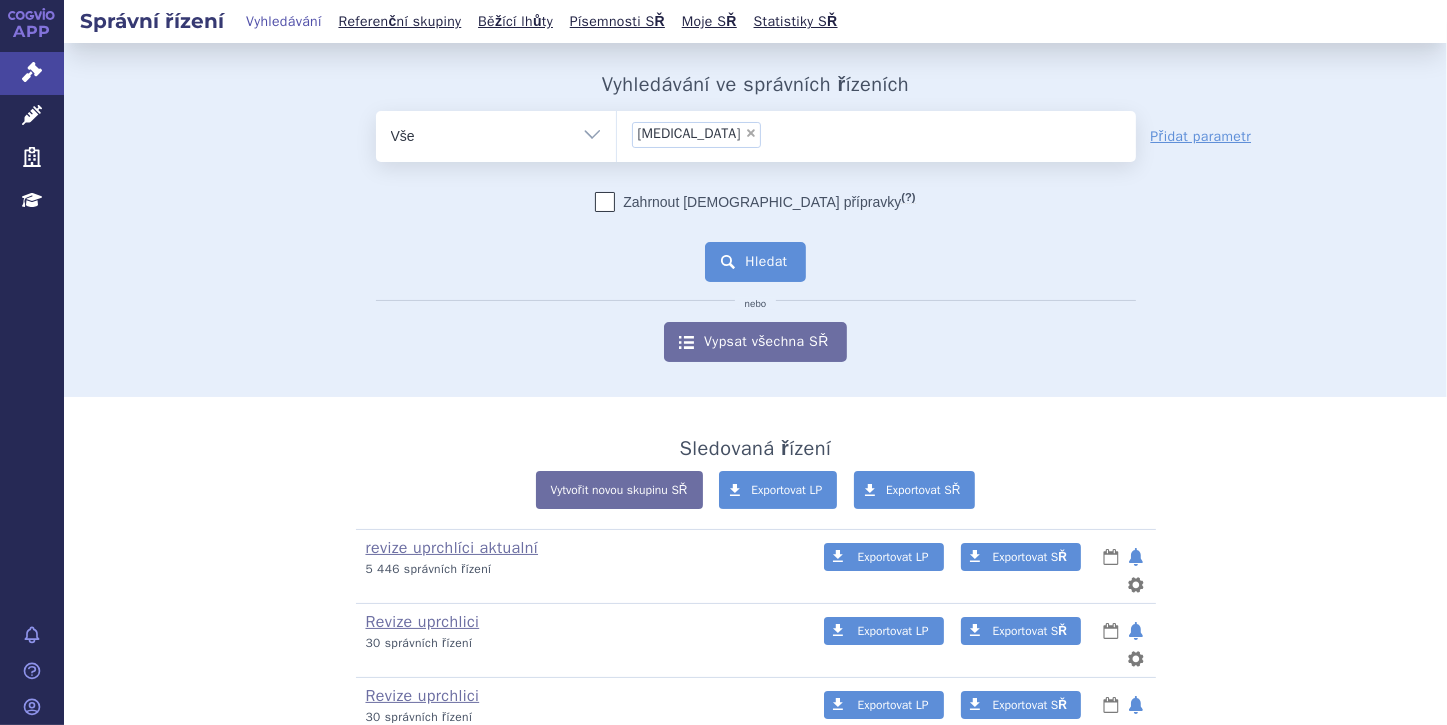 click on "Hledat" at bounding box center [755, 262] 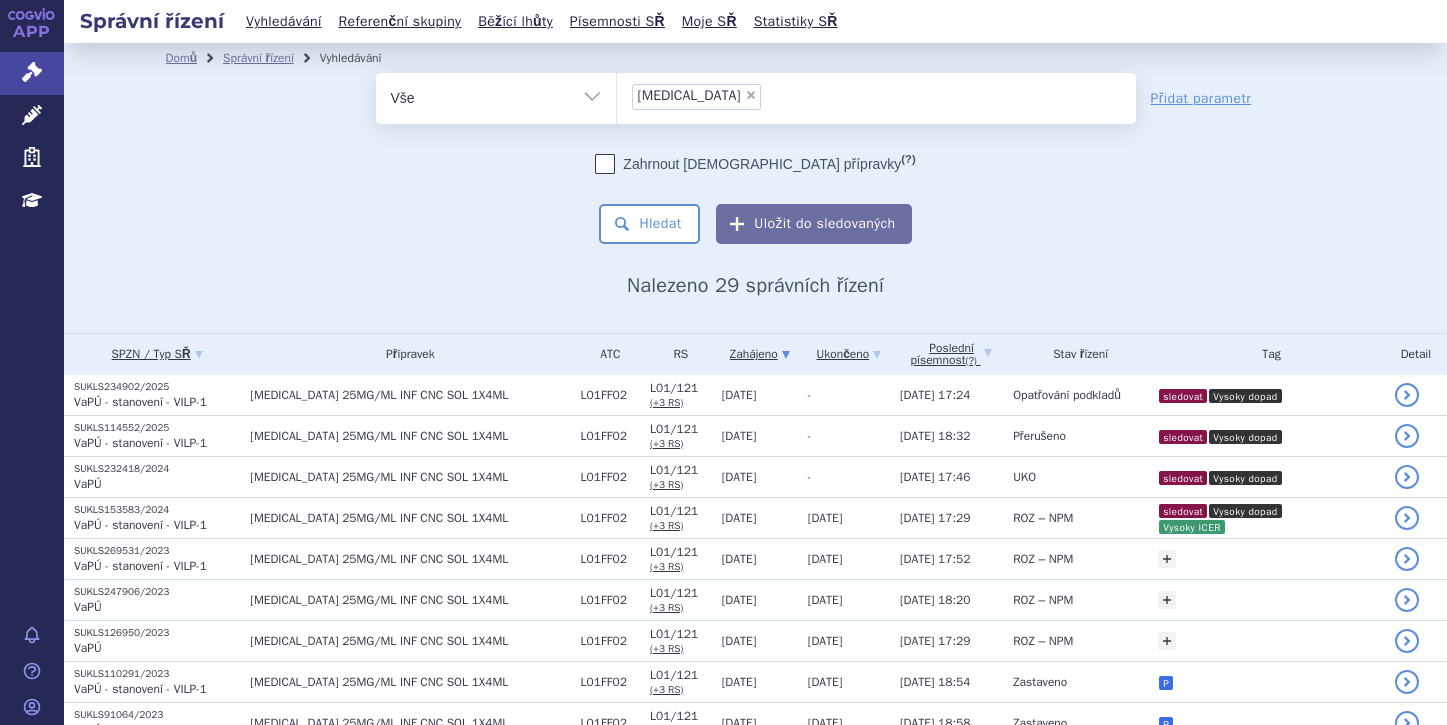 scroll, scrollTop: 0, scrollLeft: 0, axis: both 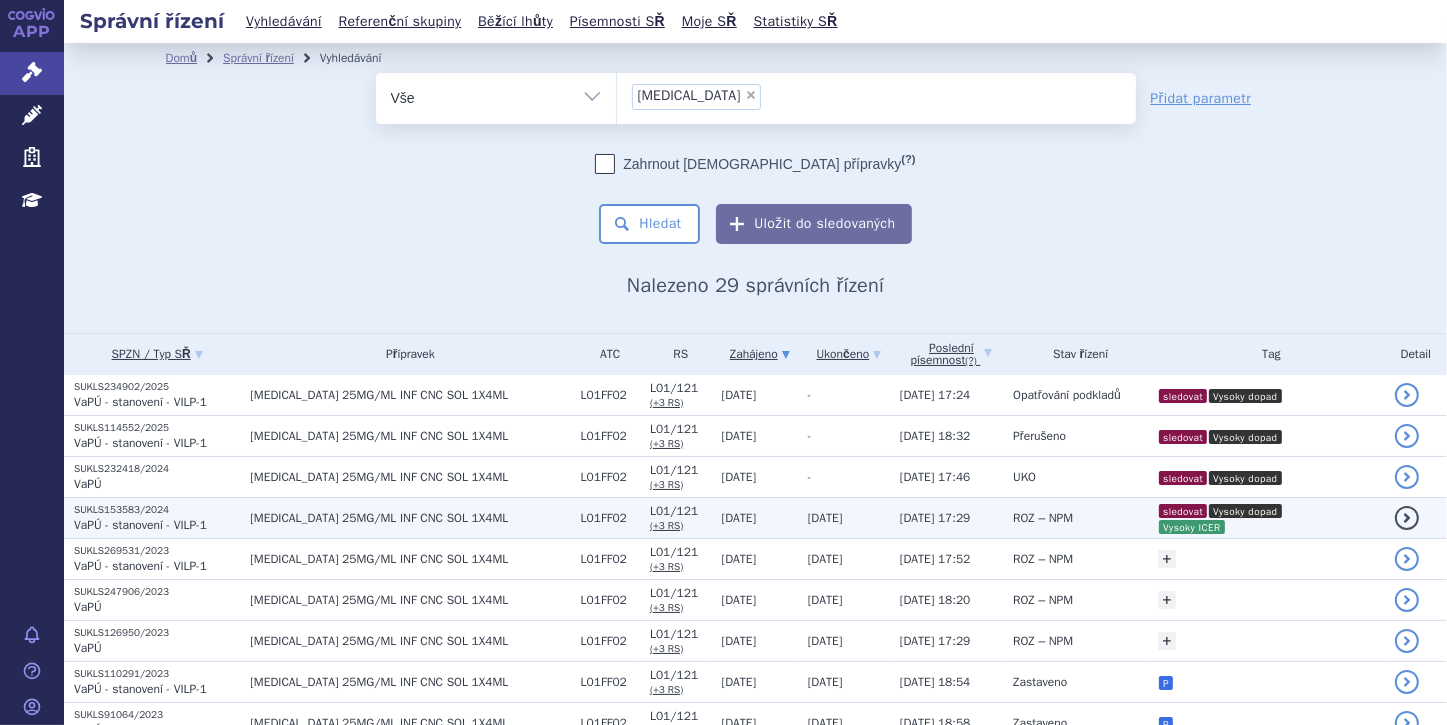 click on "[MEDICAL_DATA] 25MG/ML INF CNC SOL 1X4ML" at bounding box center [405, 517] 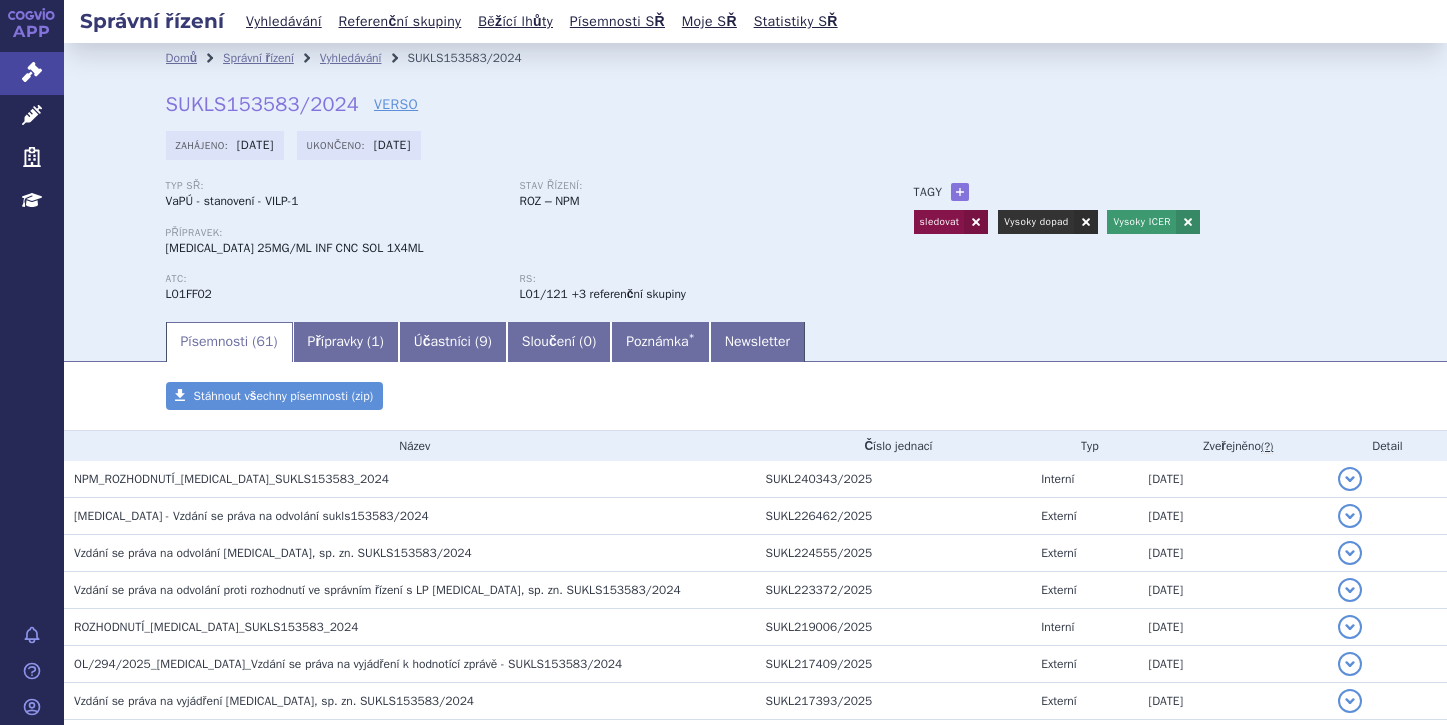 scroll, scrollTop: 0, scrollLeft: 0, axis: both 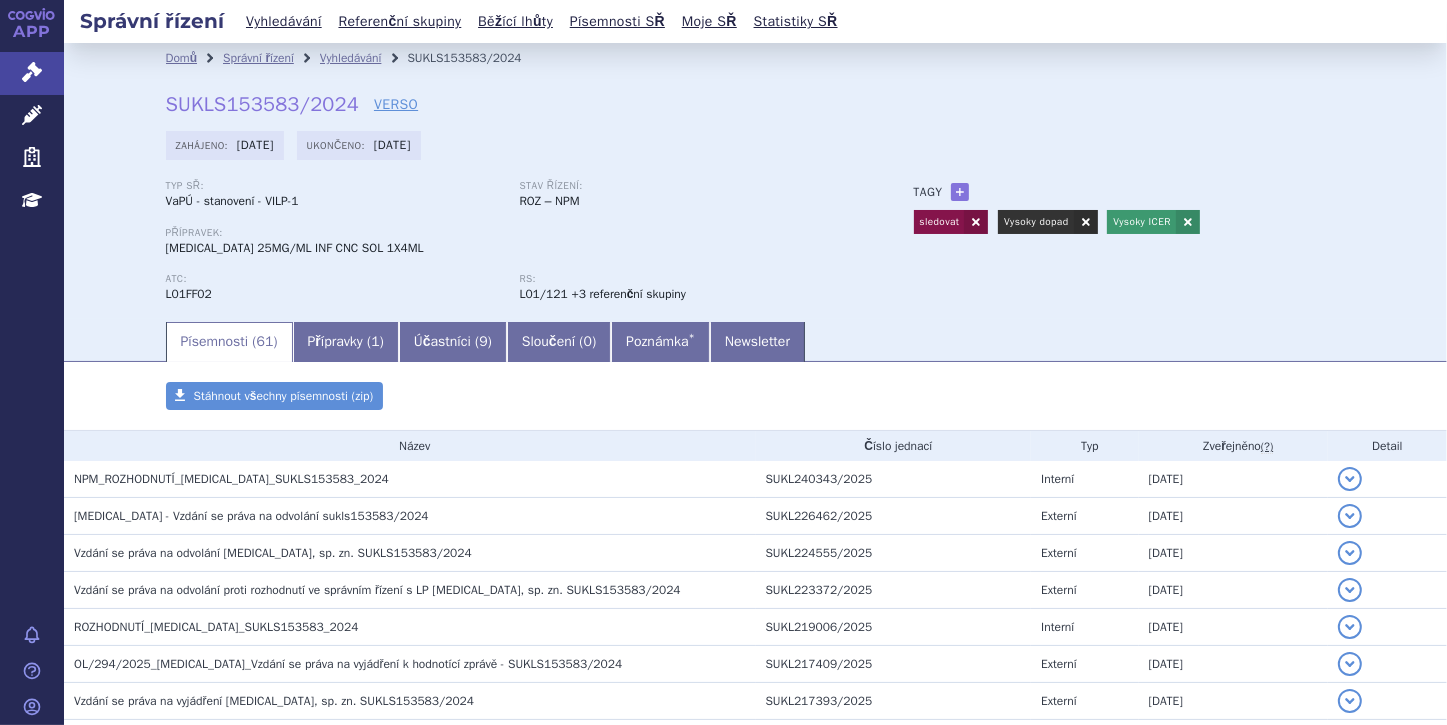 click on "Písemnosti ( 61 )
Přípravky ( 1 )
Účastníci ( 9 )
Sloučení ( 0 )
Poznámka
*
Newsletter" at bounding box center [756, 341] 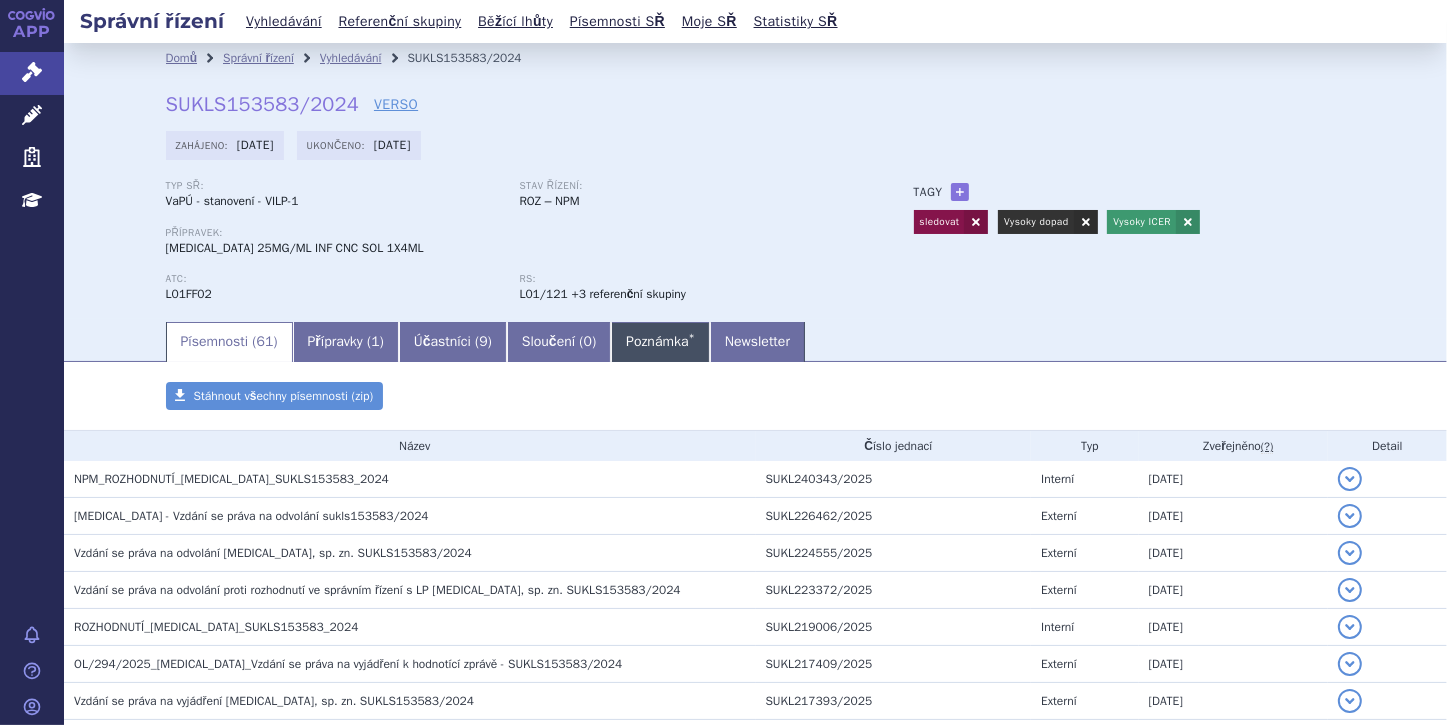 click on "Poznámka
*" at bounding box center (660, 342) 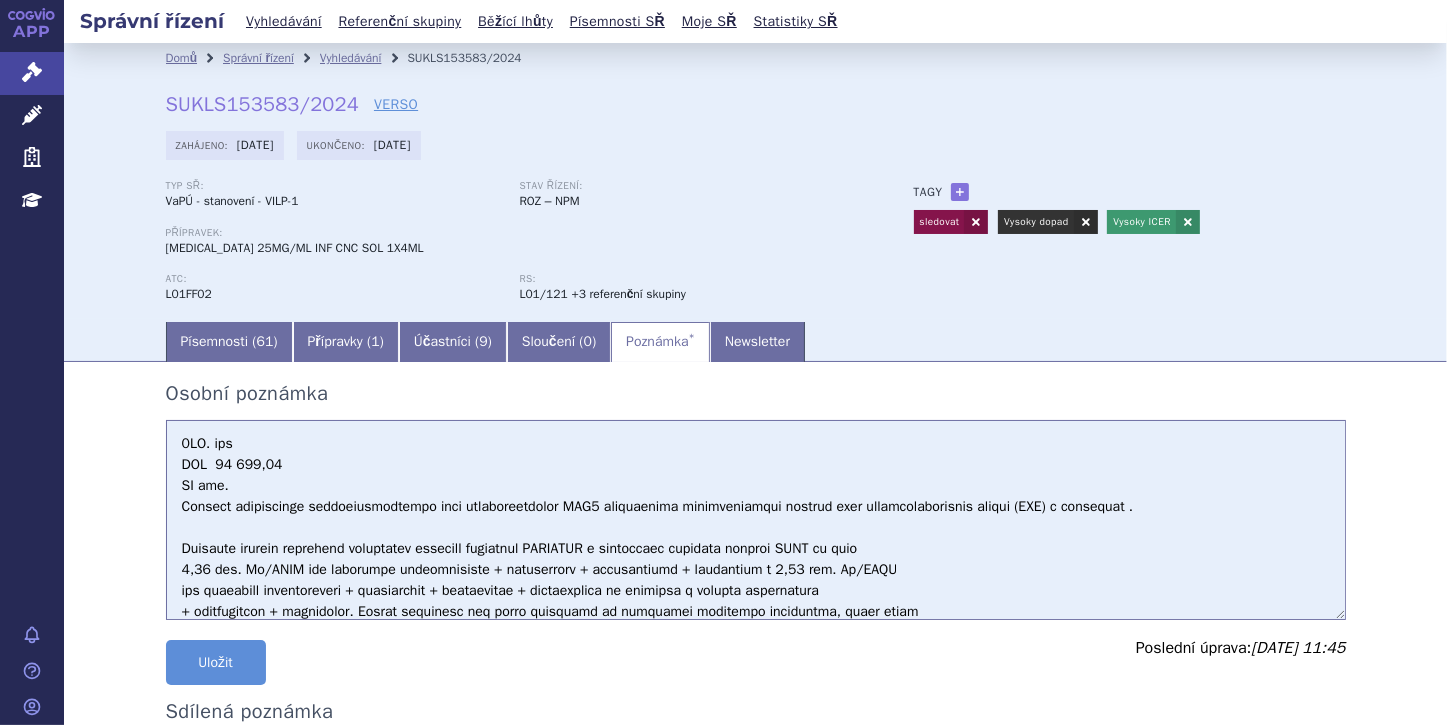drag, startPoint x: 559, startPoint y: 509, endPoint x: 822, endPoint y: 512, distance: 263.01712 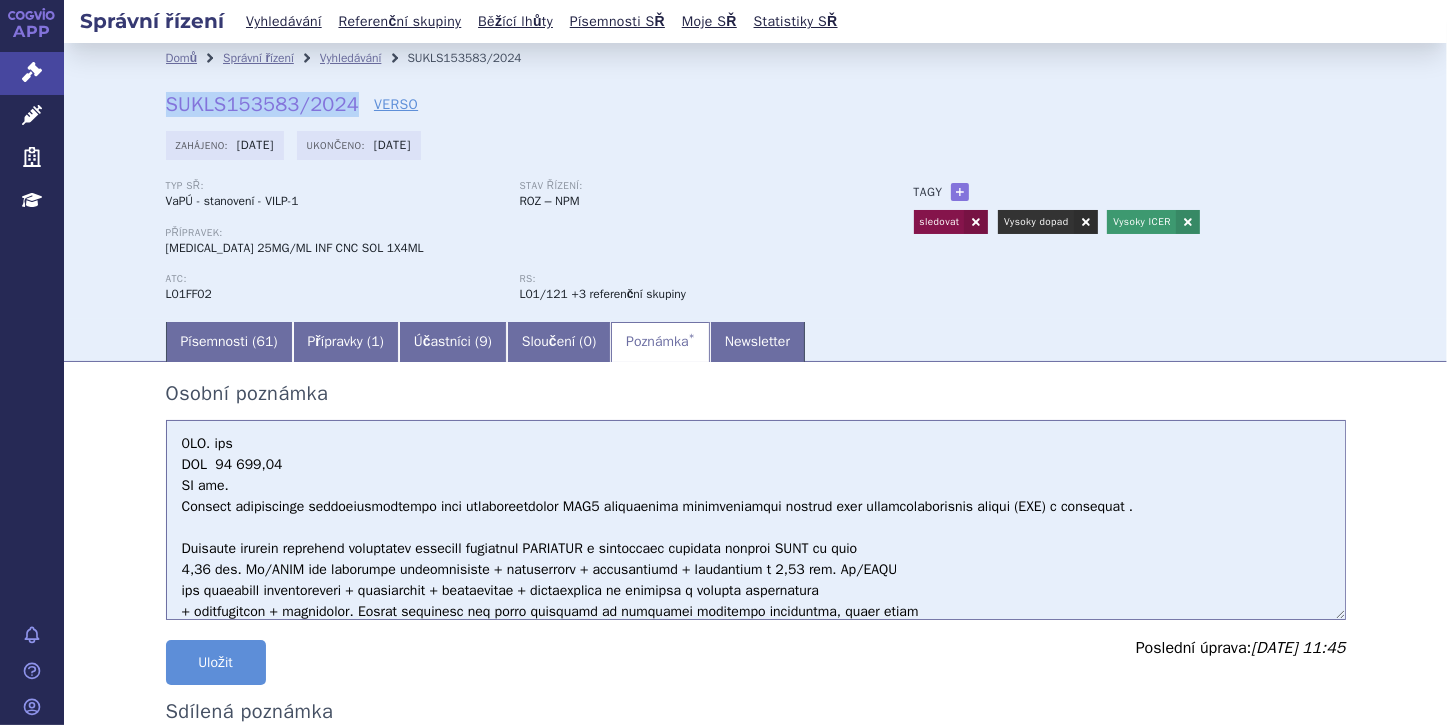 drag, startPoint x: 162, startPoint y: 110, endPoint x: 343, endPoint y: 102, distance: 181.17671 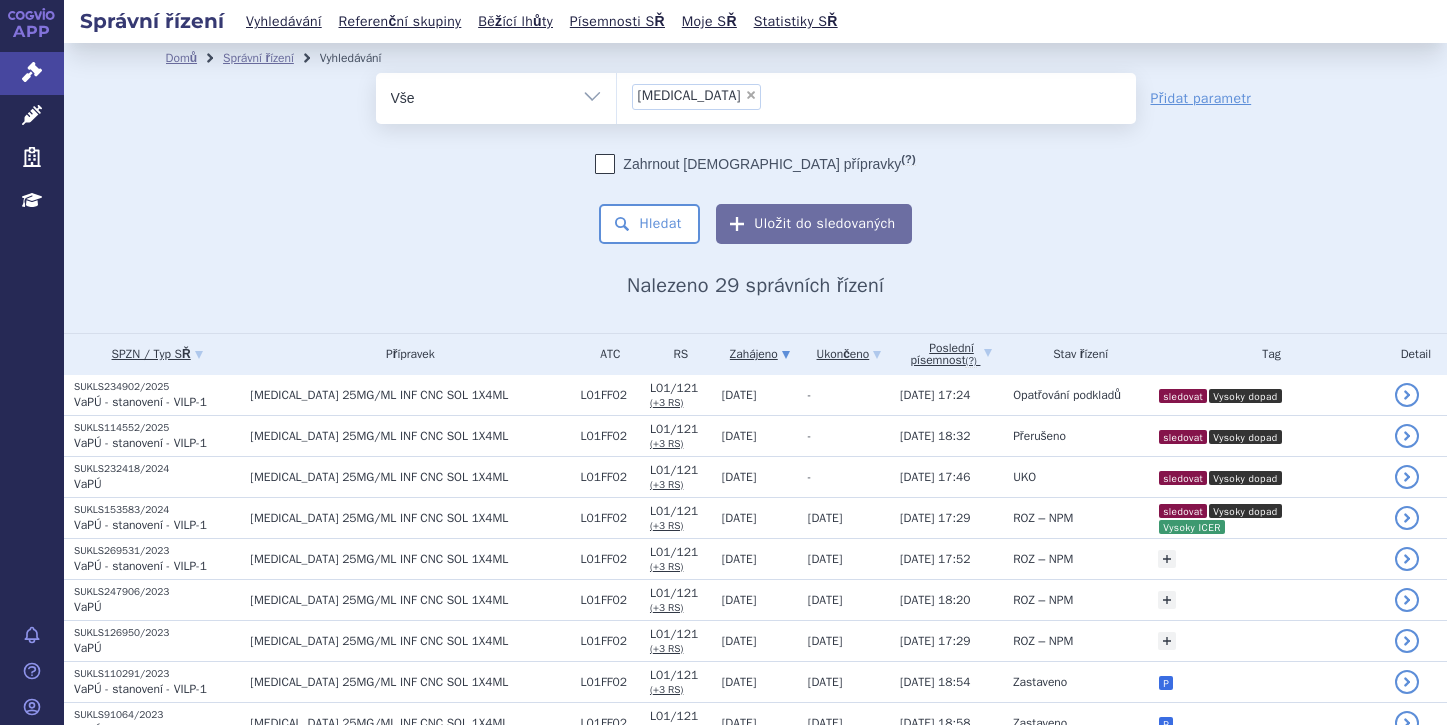 scroll, scrollTop: 0, scrollLeft: 0, axis: both 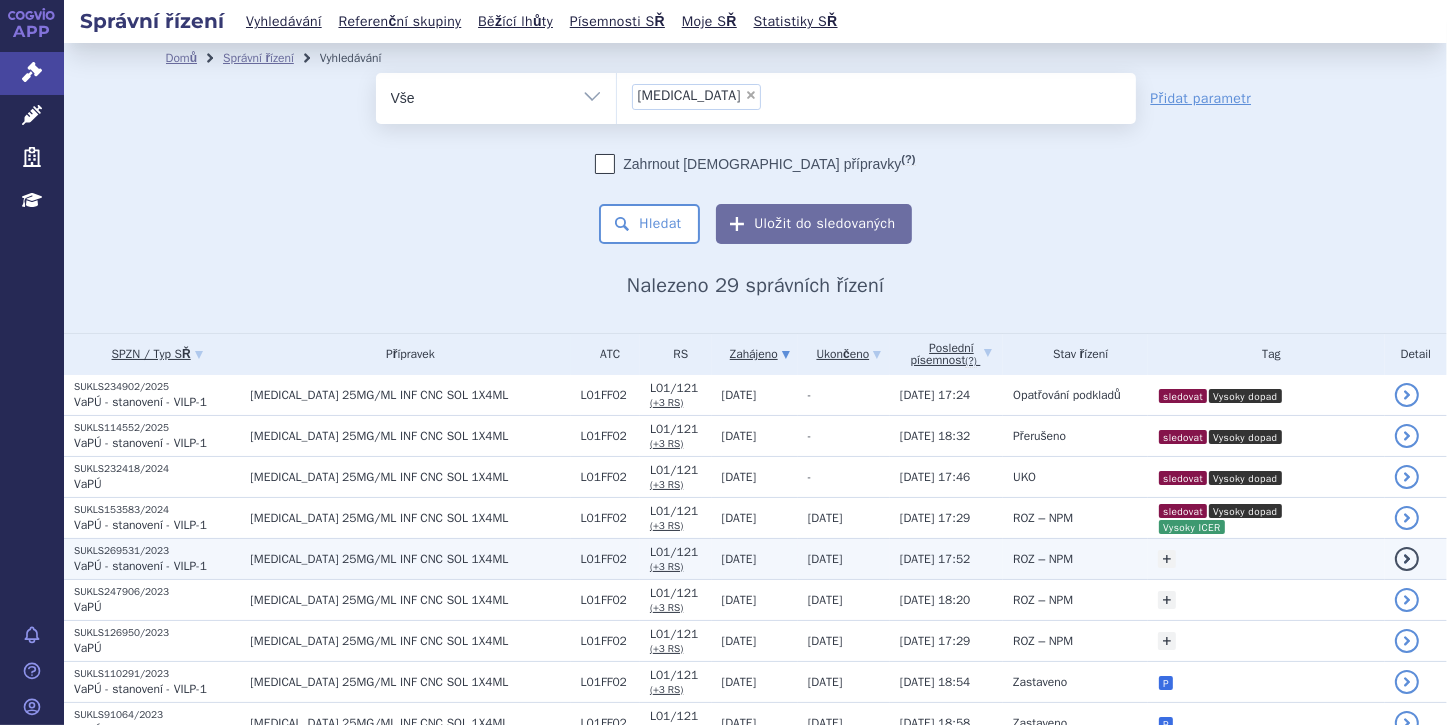 click on "SUKLS269531/2023" at bounding box center [157, 551] 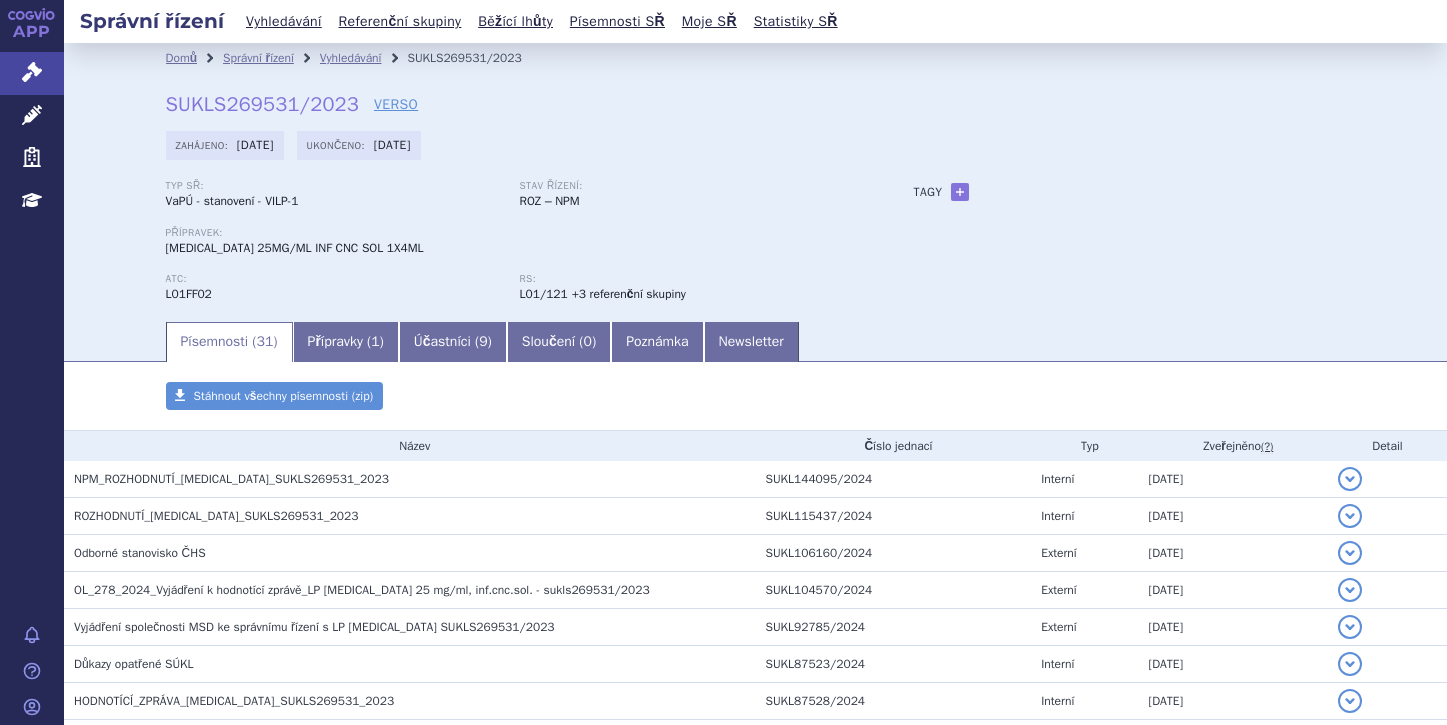 scroll, scrollTop: 0, scrollLeft: 0, axis: both 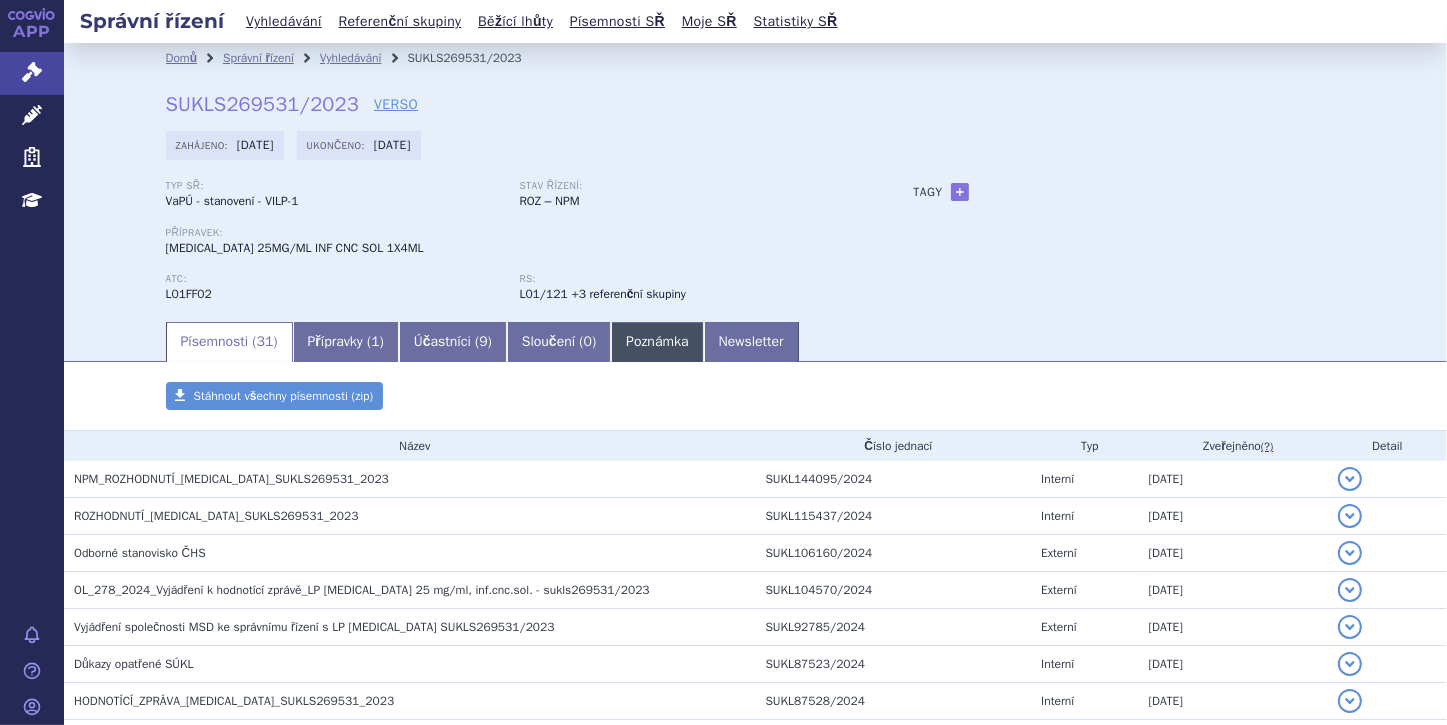 click on "Poznámka" at bounding box center (657, 342) 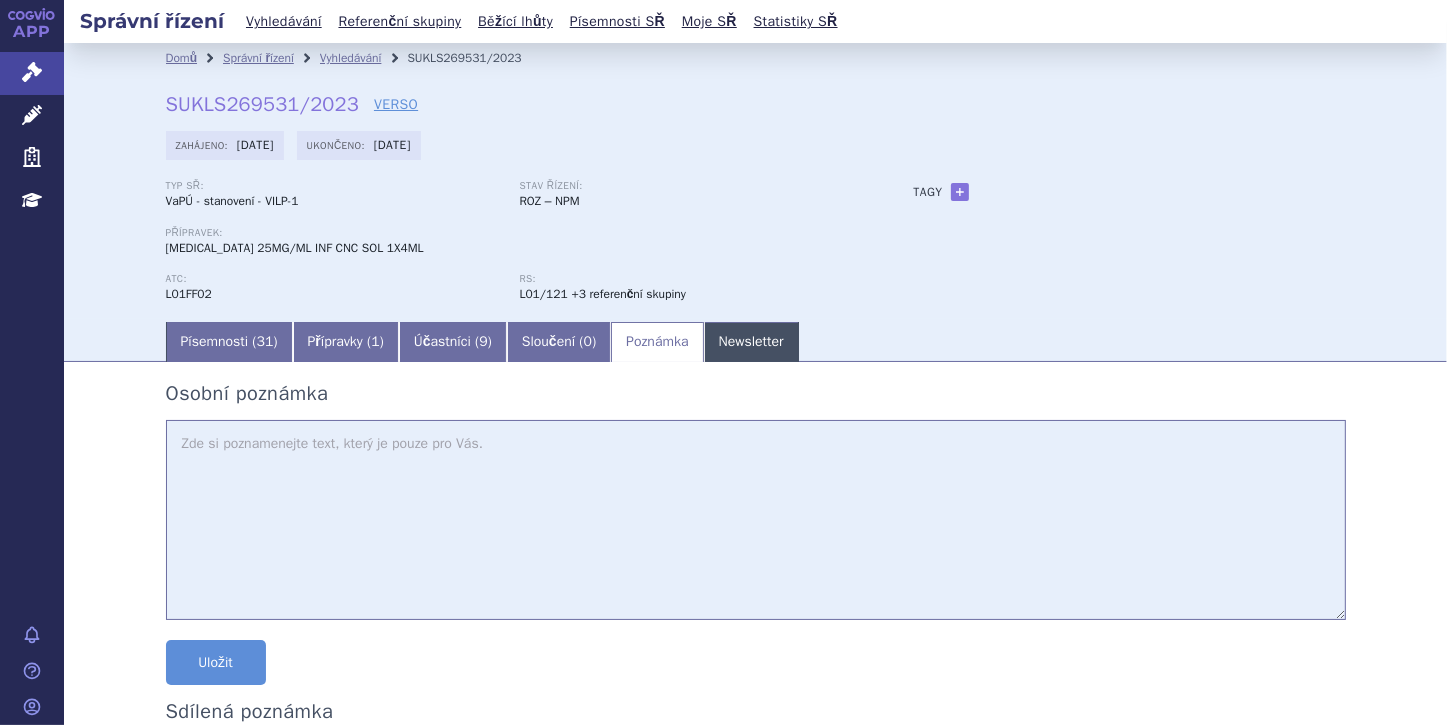 click on "Newsletter" at bounding box center (751, 342) 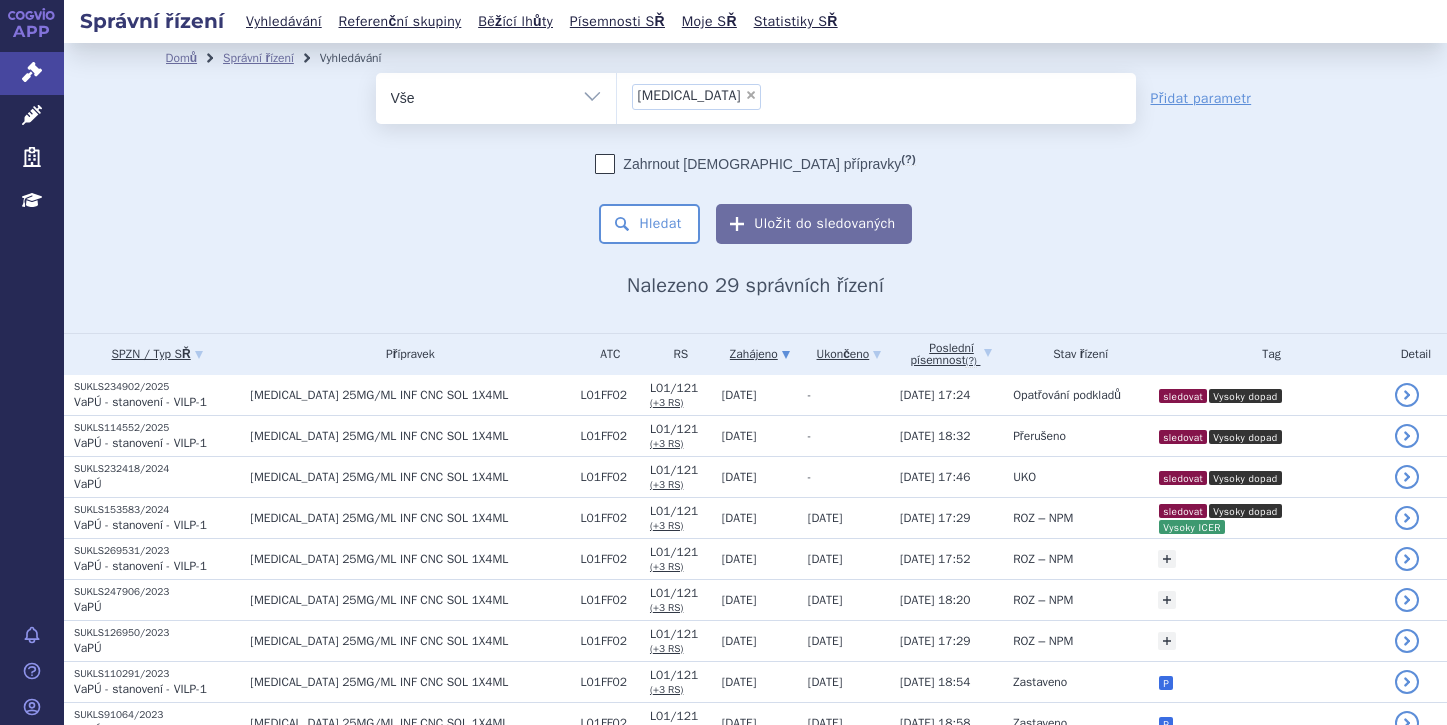 scroll, scrollTop: 0, scrollLeft: 0, axis: both 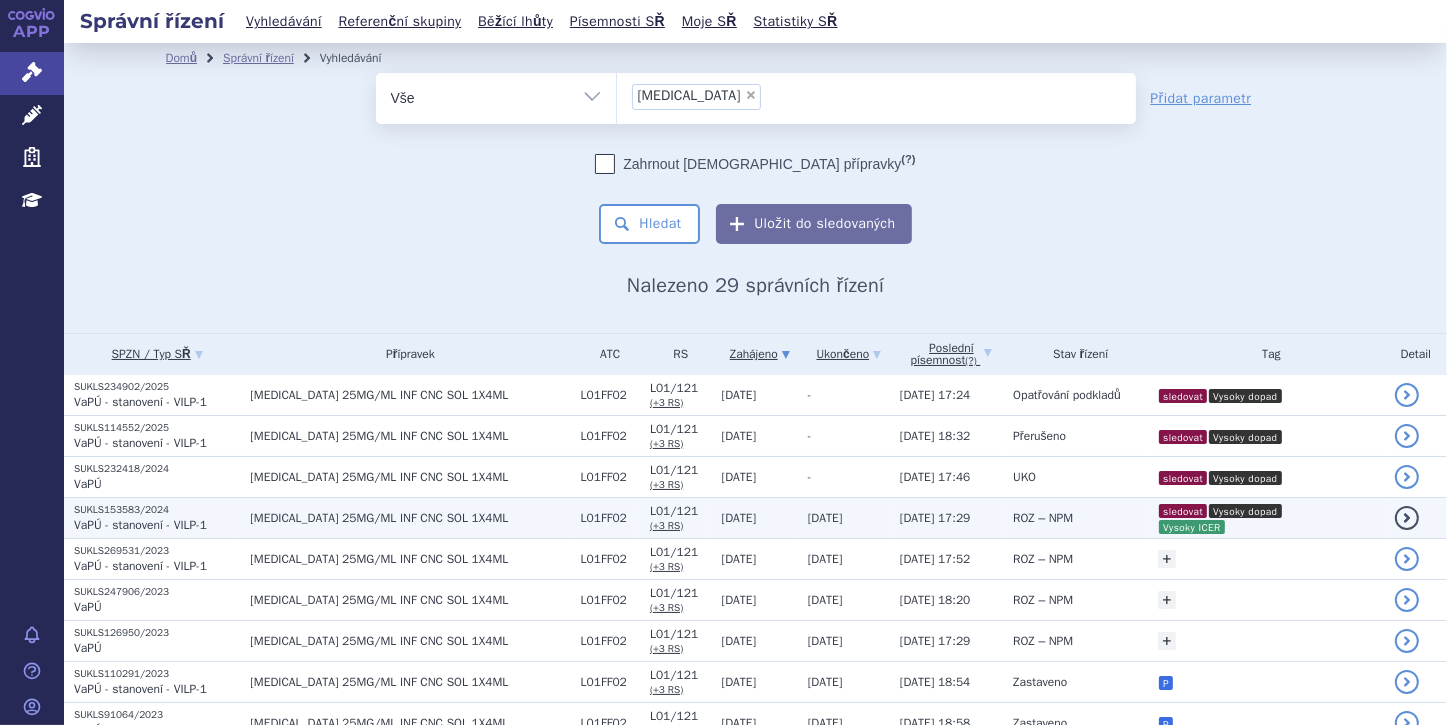 click on "VaPÚ - stanovení - VILP-1" at bounding box center (140, 525) 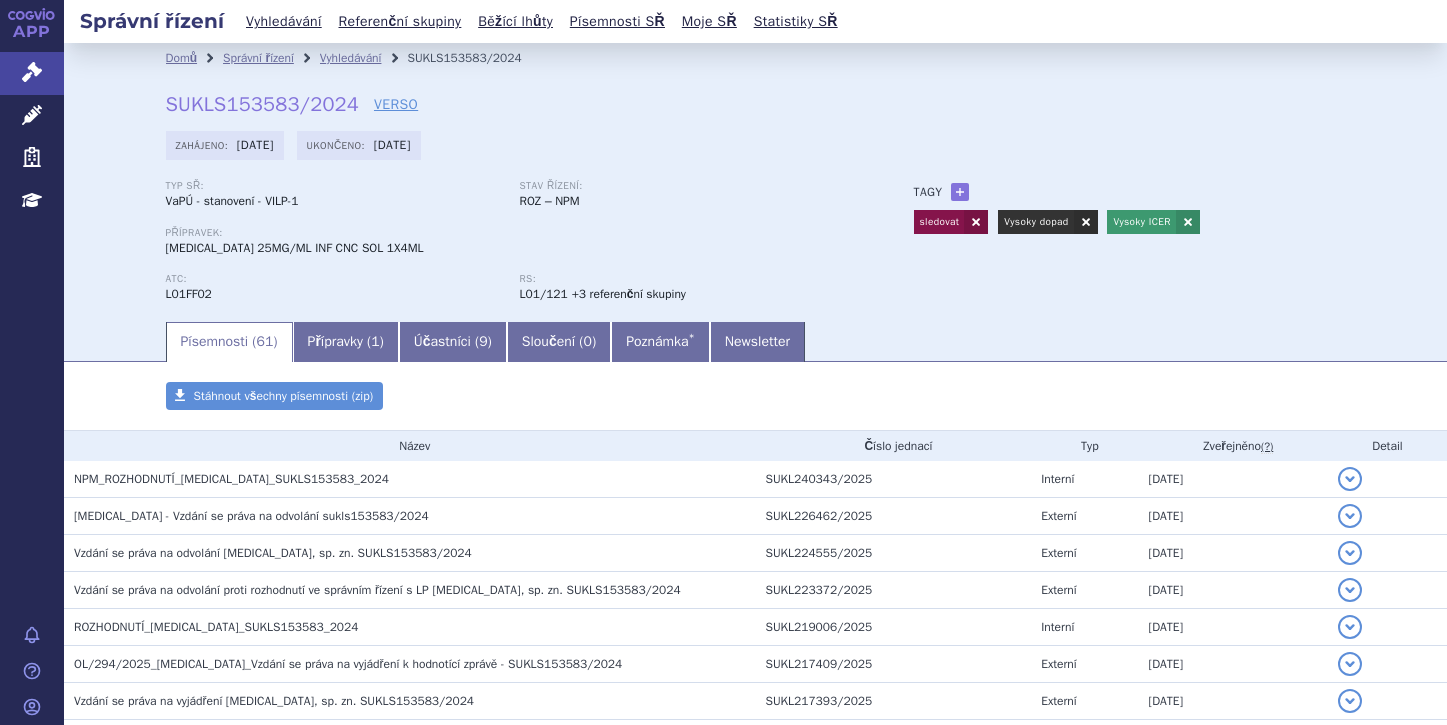 scroll, scrollTop: 0, scrollLeft: 0, axis: both 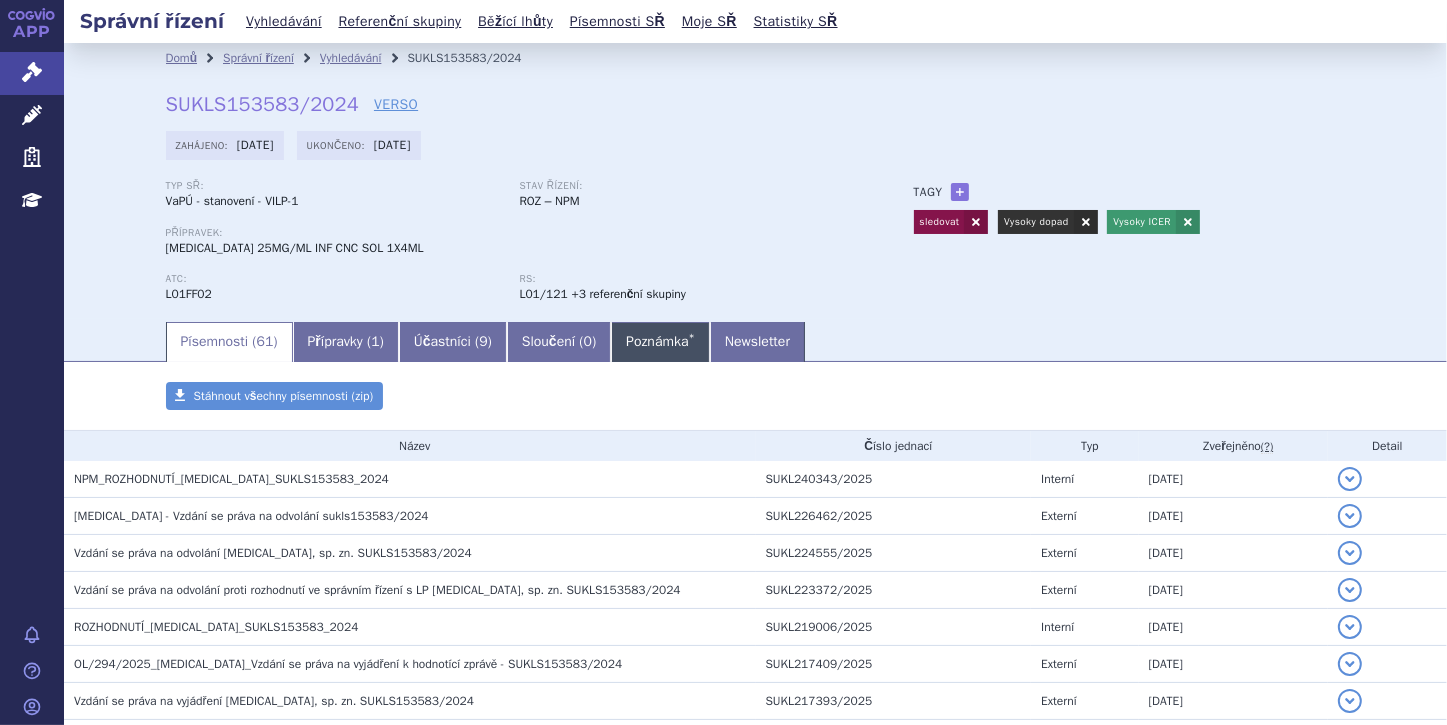 click on "Poznámka
*" at bounding box center [660, 342] 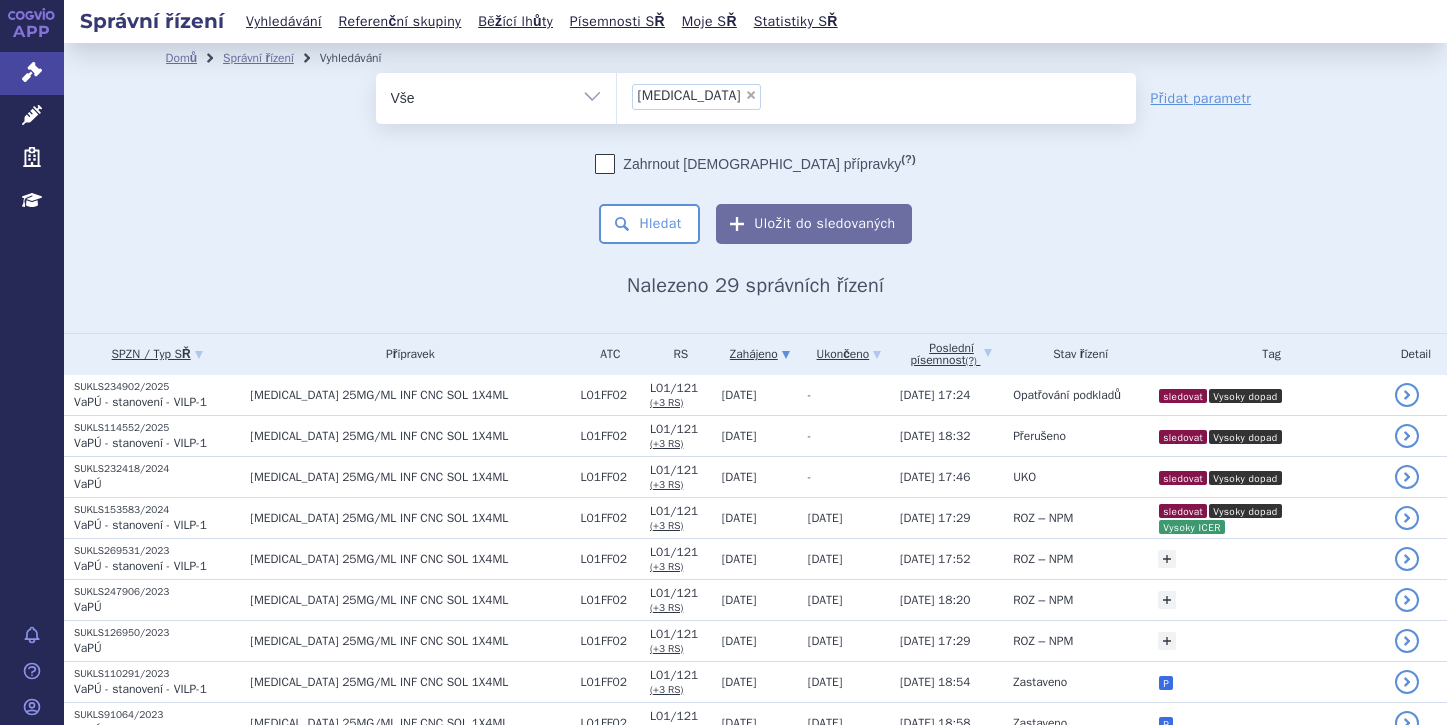 scroll, scrollTop: 0, scrollLeft: 0, axis: both 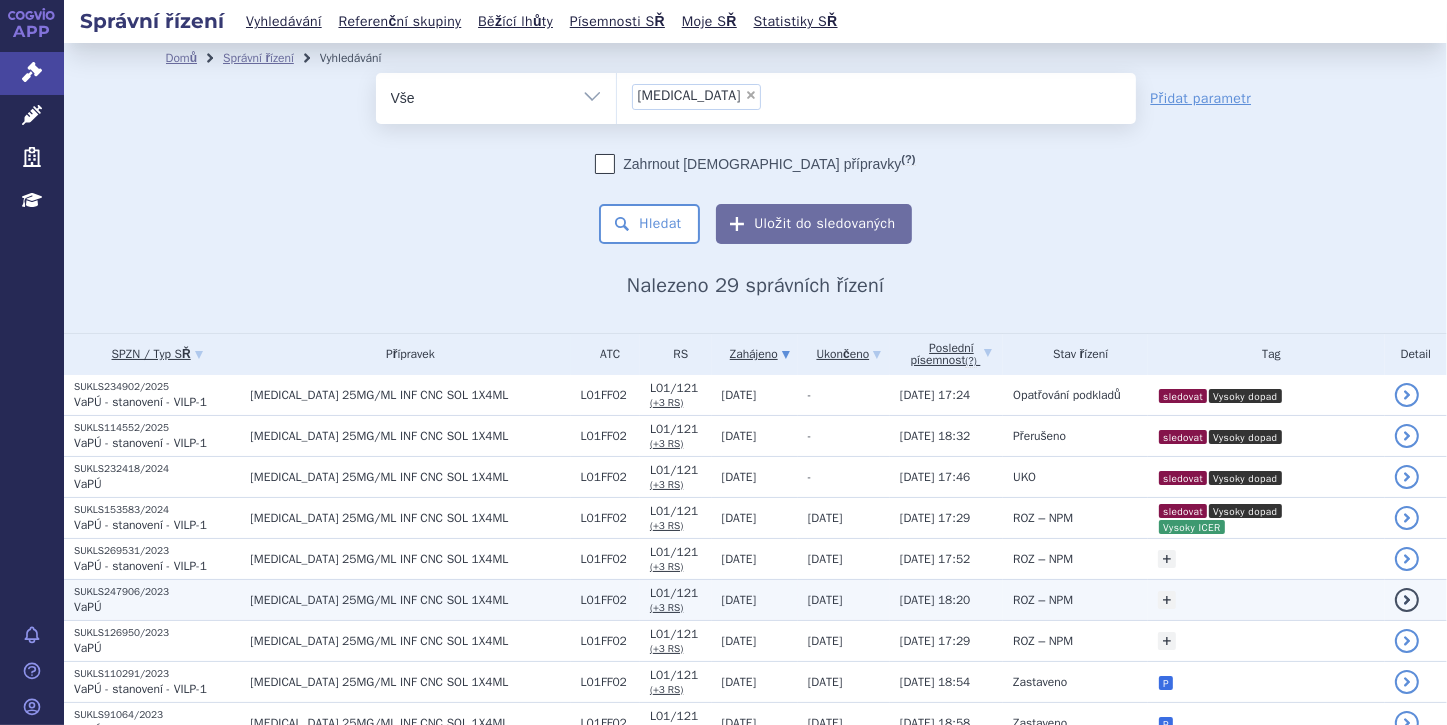 click on "SUKLS247906/2023" at bounding box center (157, 592) 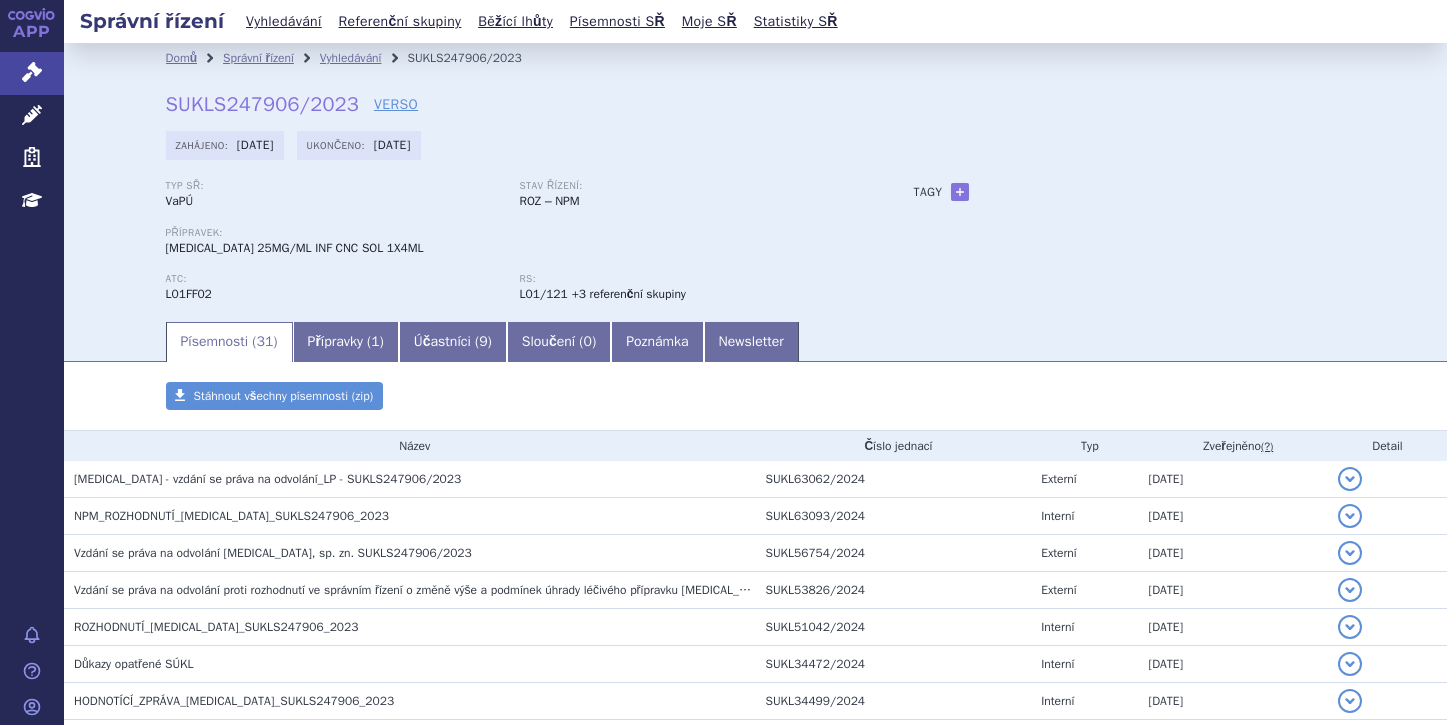 scroll, scrollTop: 0, scrollLeft: 0, axis: both 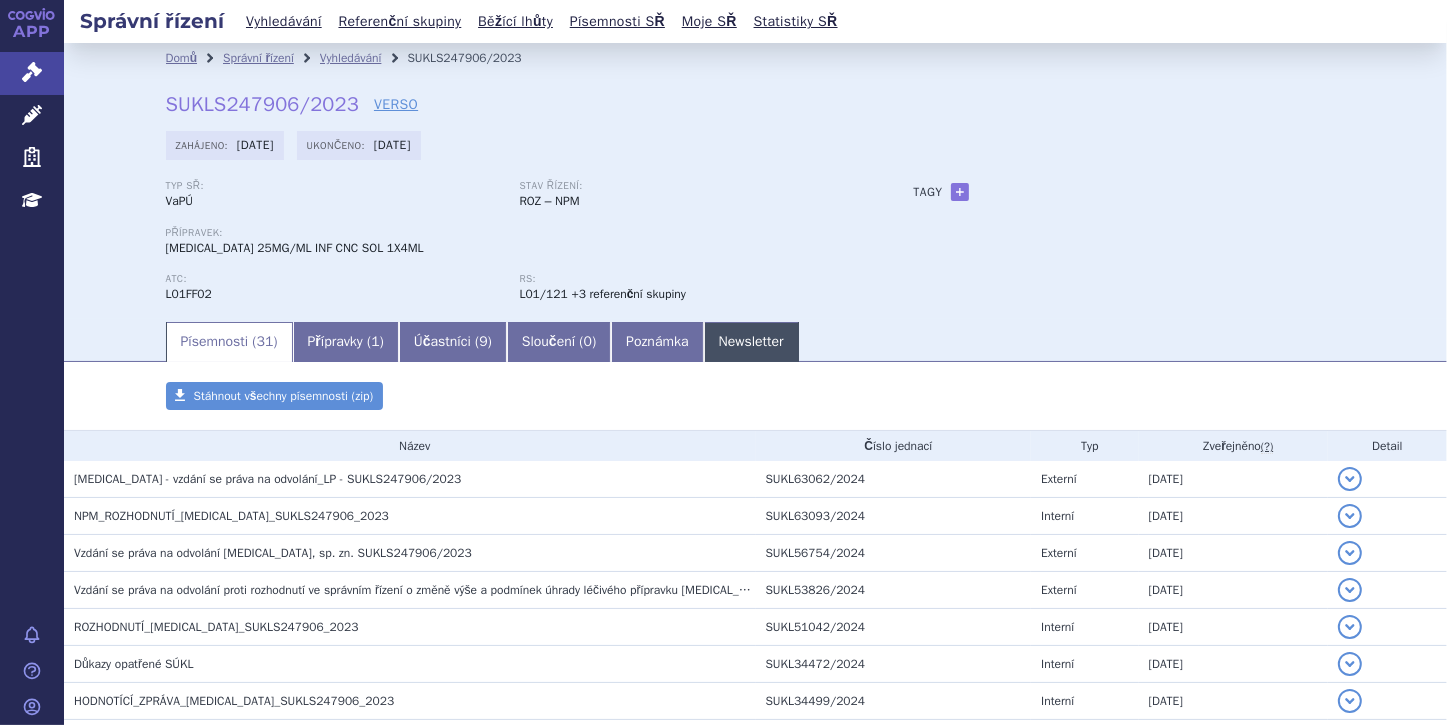 click on "Newsletter" at bounding box center (751, 342) 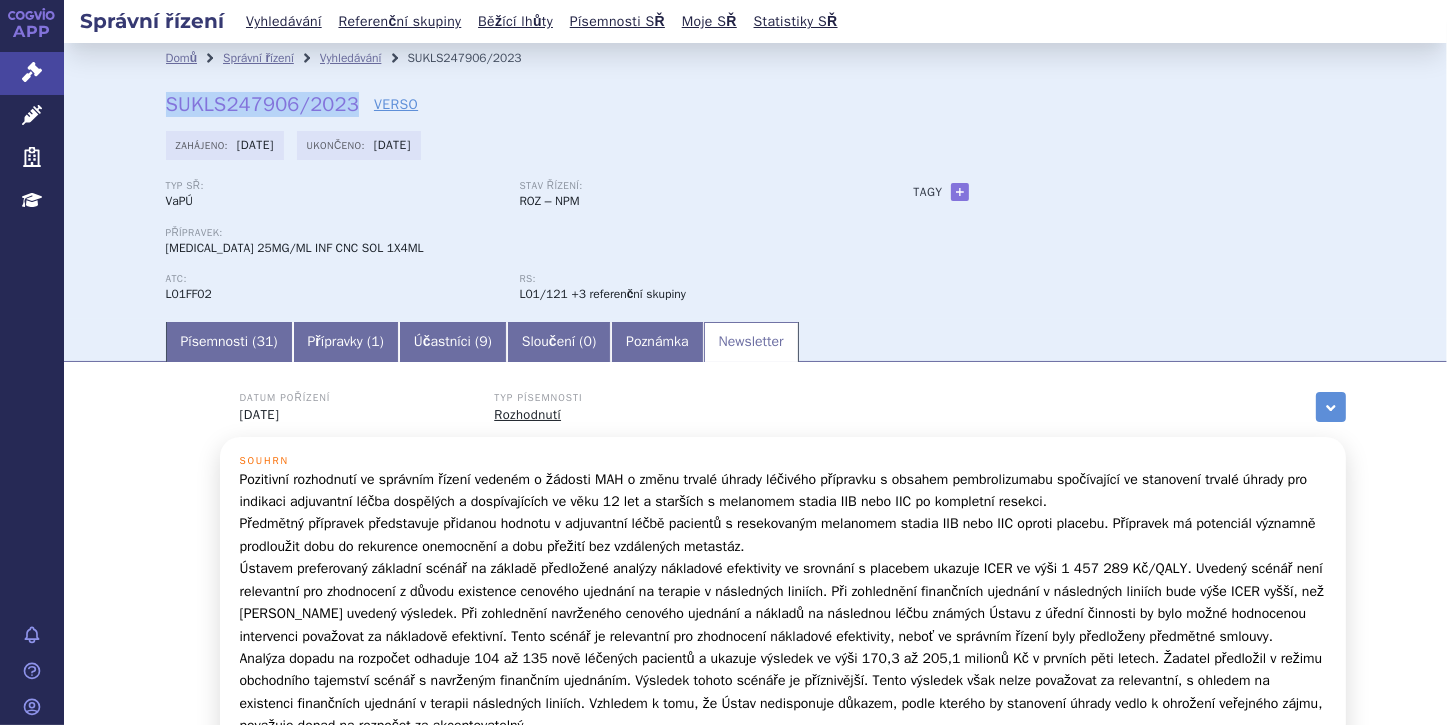 drag, startPoint x: 157, startPoint y: 109, endPoint x: 343, endPoint y: 106, distance: 186.02419 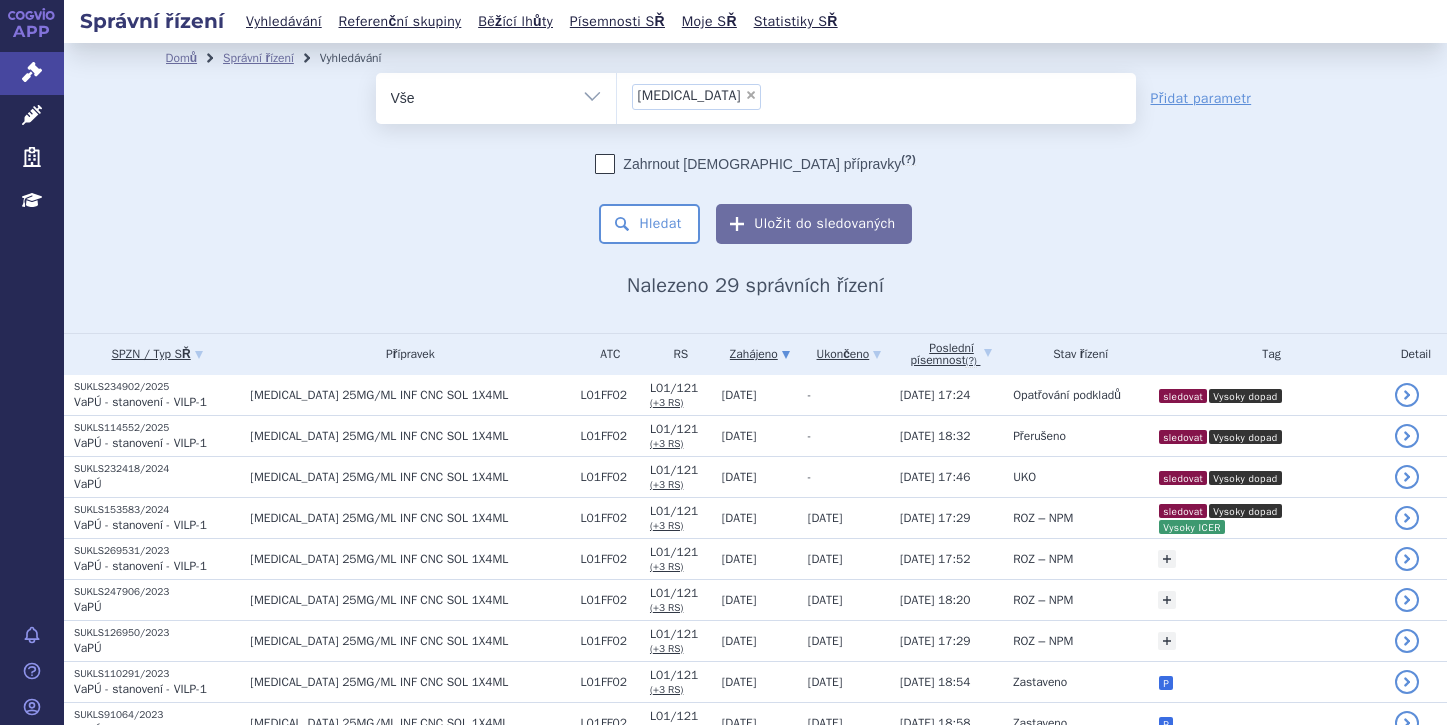 scroll, scrollTop: 0, scrollLeft: 0, axis: both 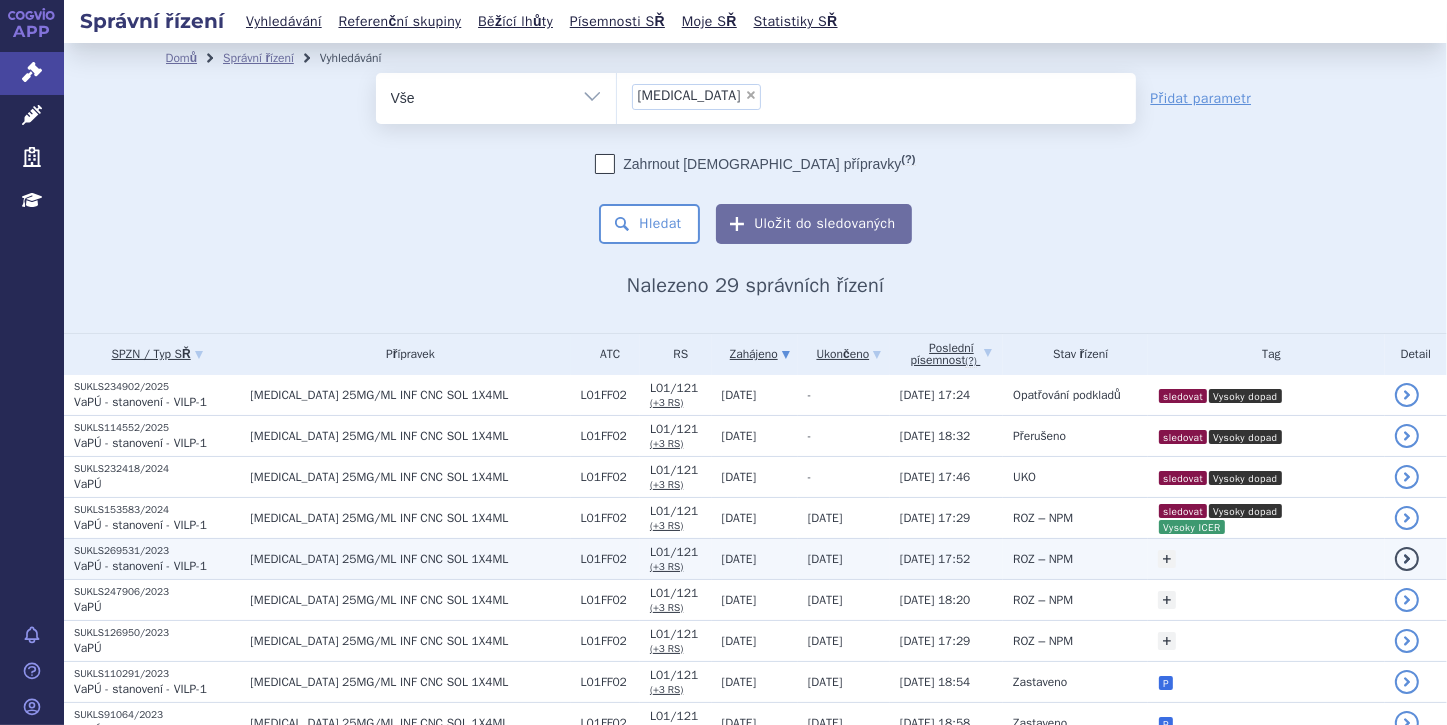 click on "VaPÚ - stanovení - VILP-1" at bounding box center (140, 566) 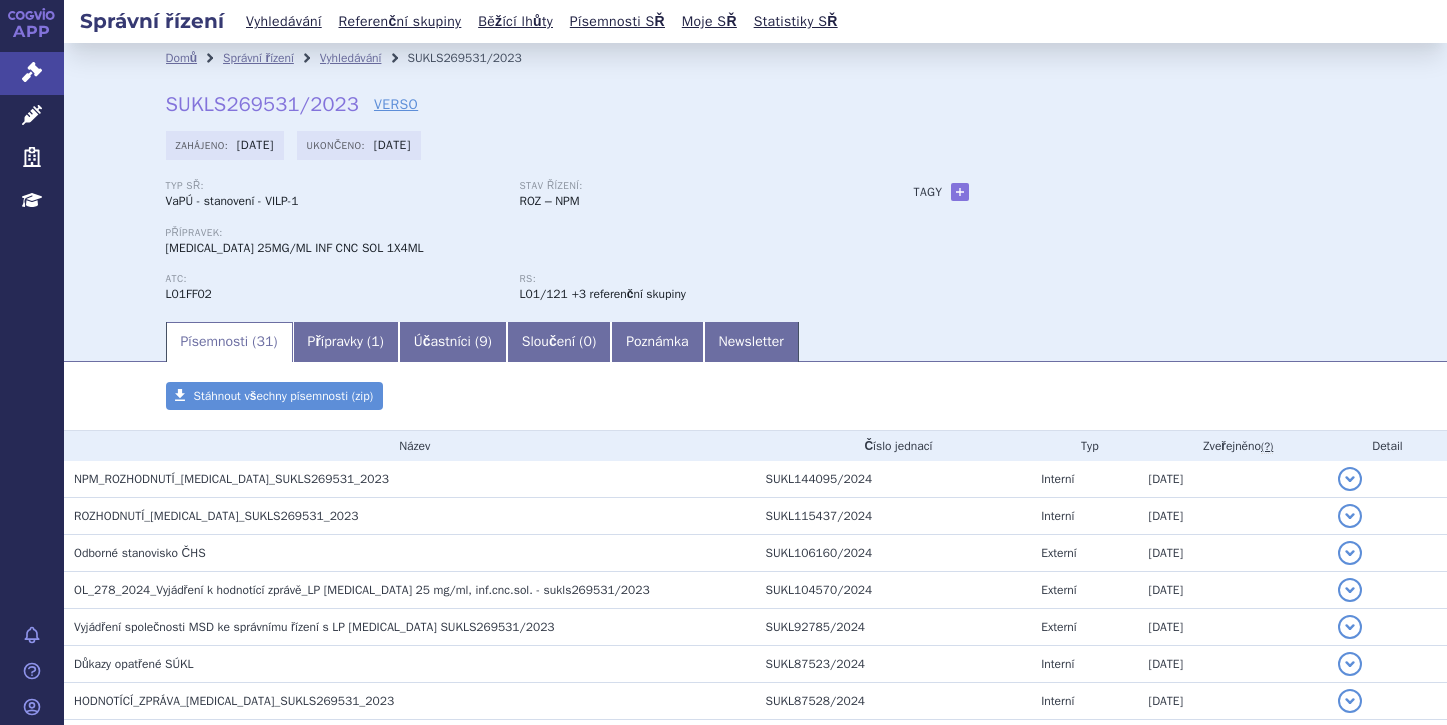 scroll, scrollTop: 0, scrollLeft: 0, axis: both 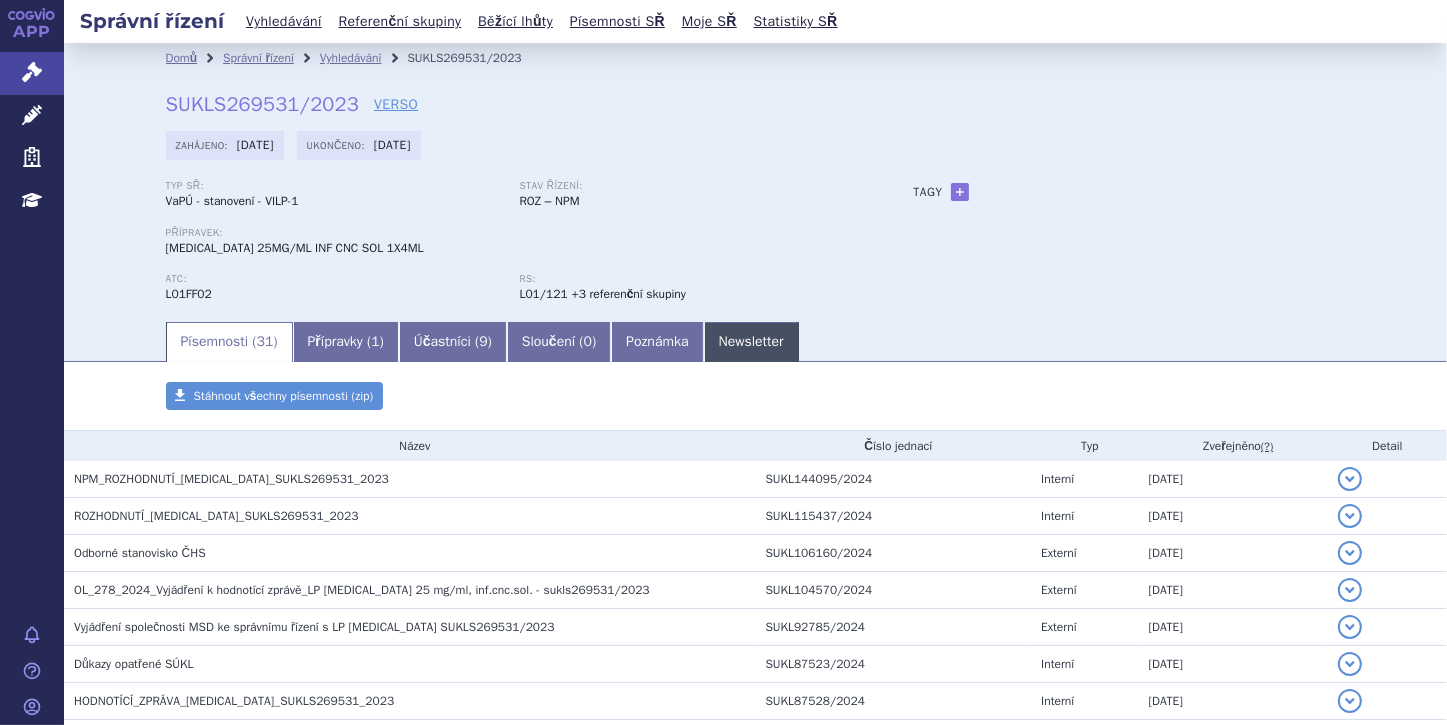 click on "Newsletter" at bounding box center (751, 342) 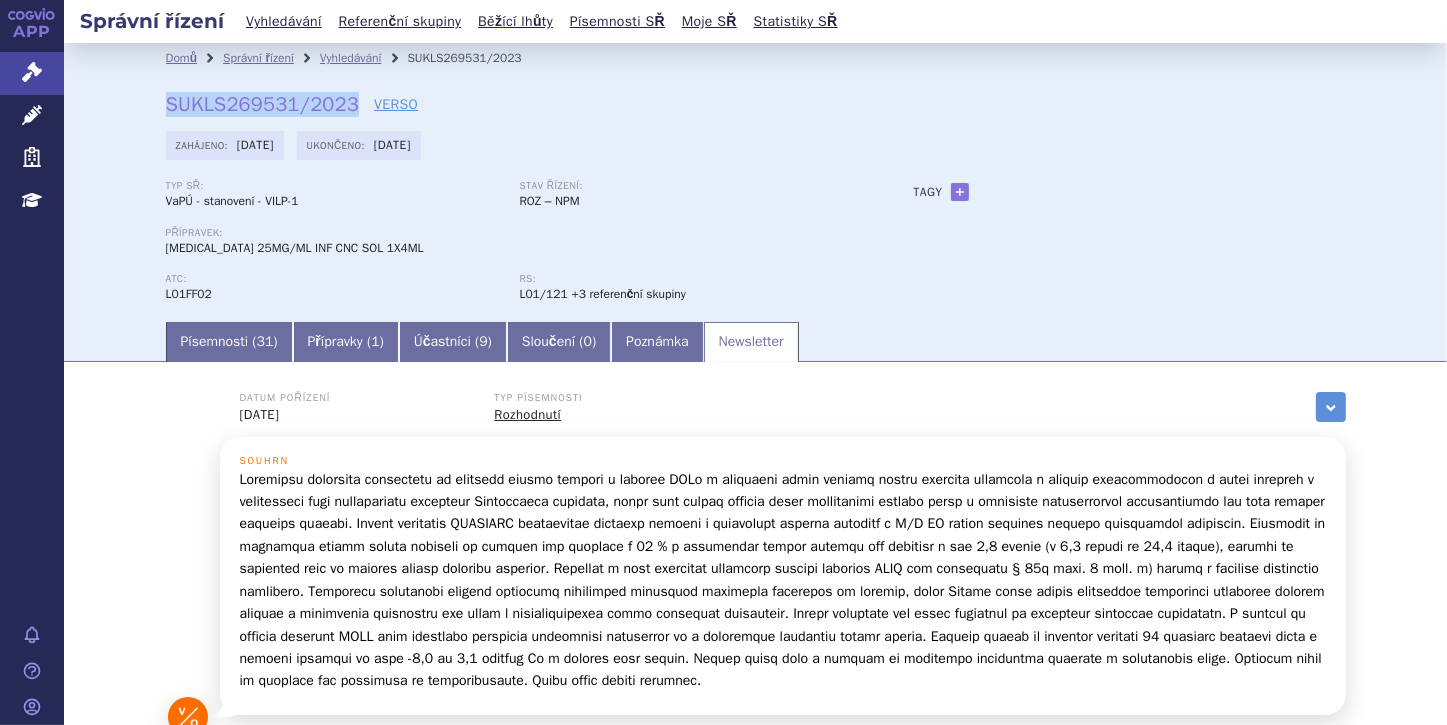 drag, startPoint x: 161, startPoint y: 108, endPoint x: 344, endPoint y: 100, distance: 183.17477 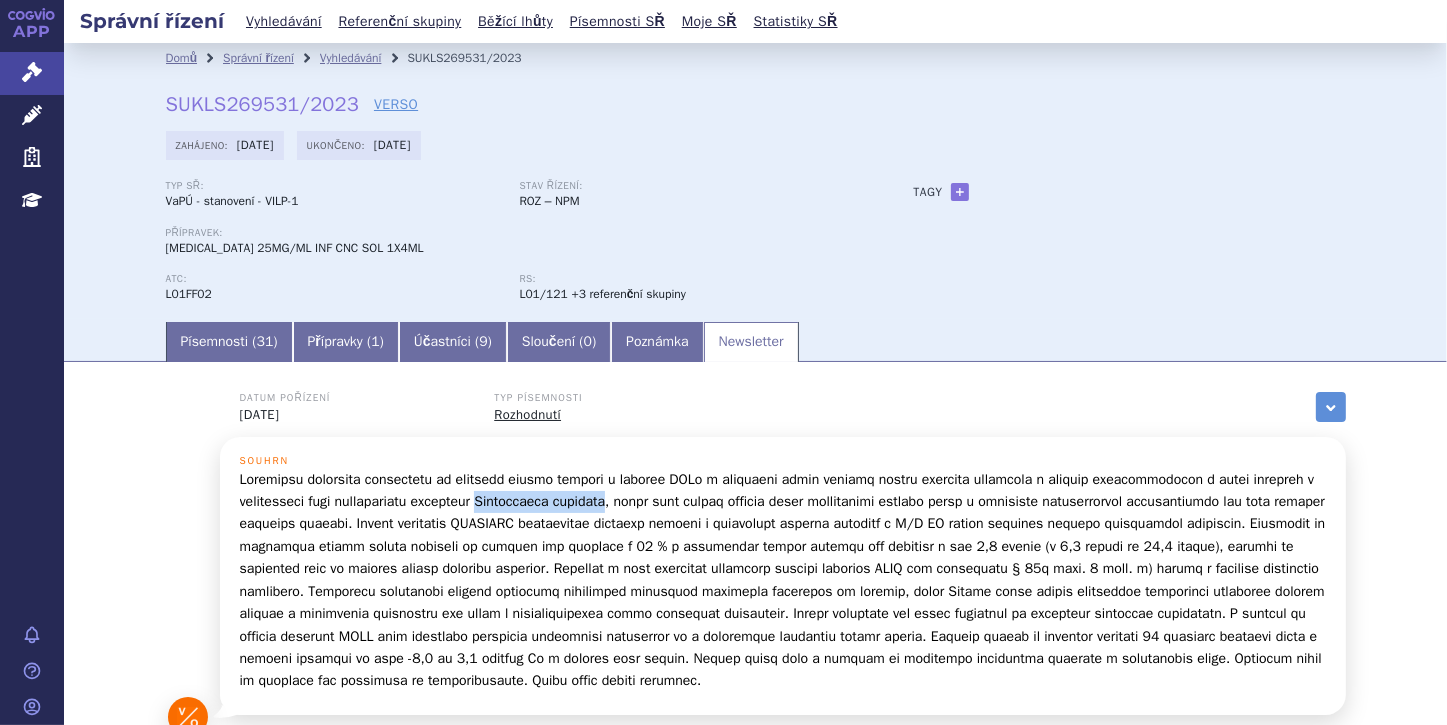 drag, startPoint x: 492, startPoint y: 501, endPoint x: 645, endPoint y: 507, distance: 153.1176 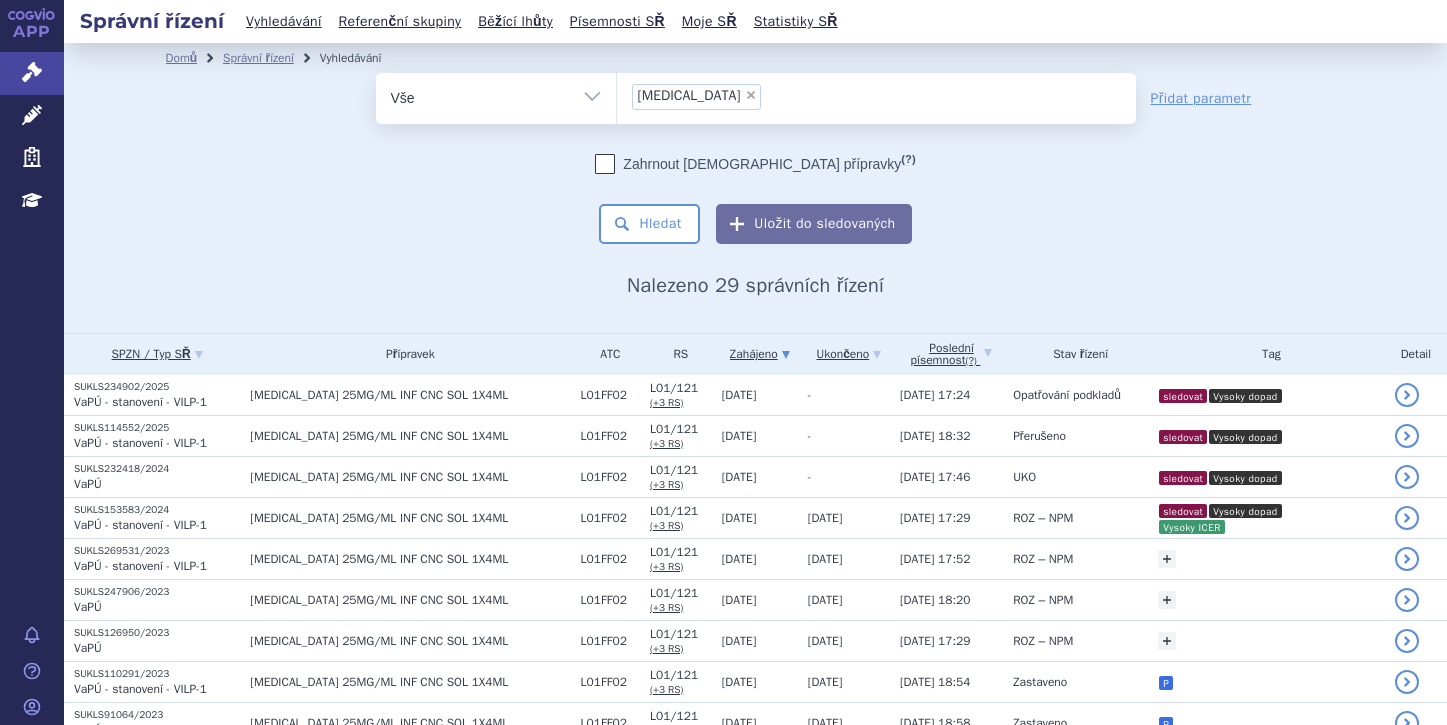 scroll, scrollTop: 0, scrollLeft: 0, axis: both 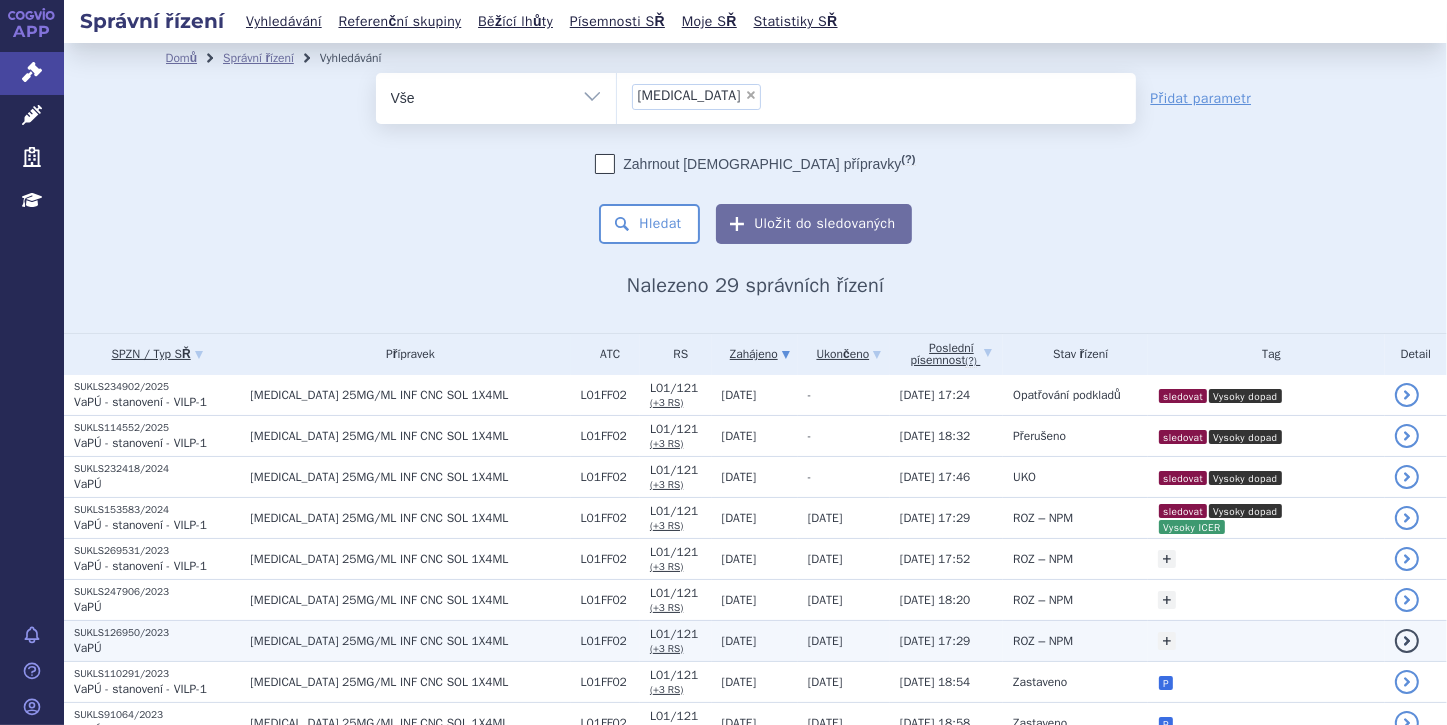 click on "VaPÚ" at bounding box center [157, 648] 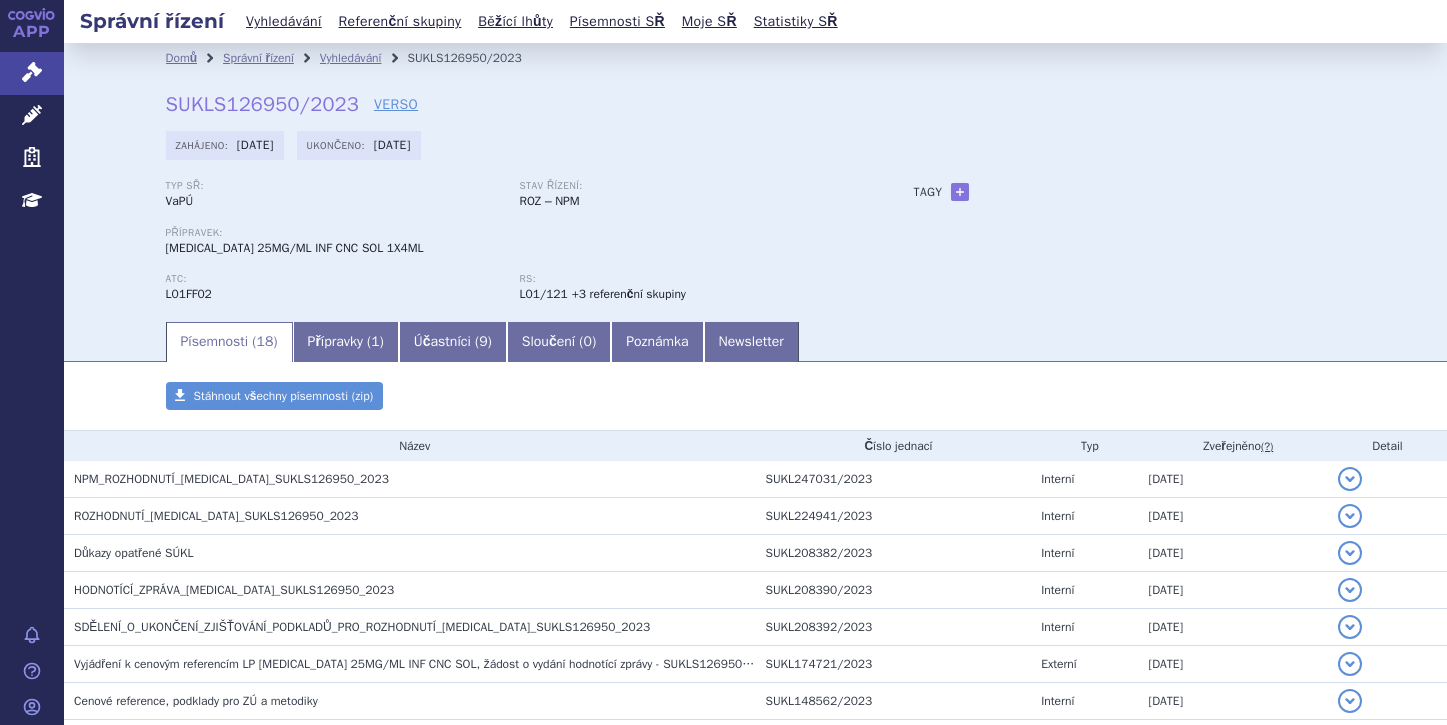 scroll, scrollTop: 0, scrollLeft: 0, axis: both 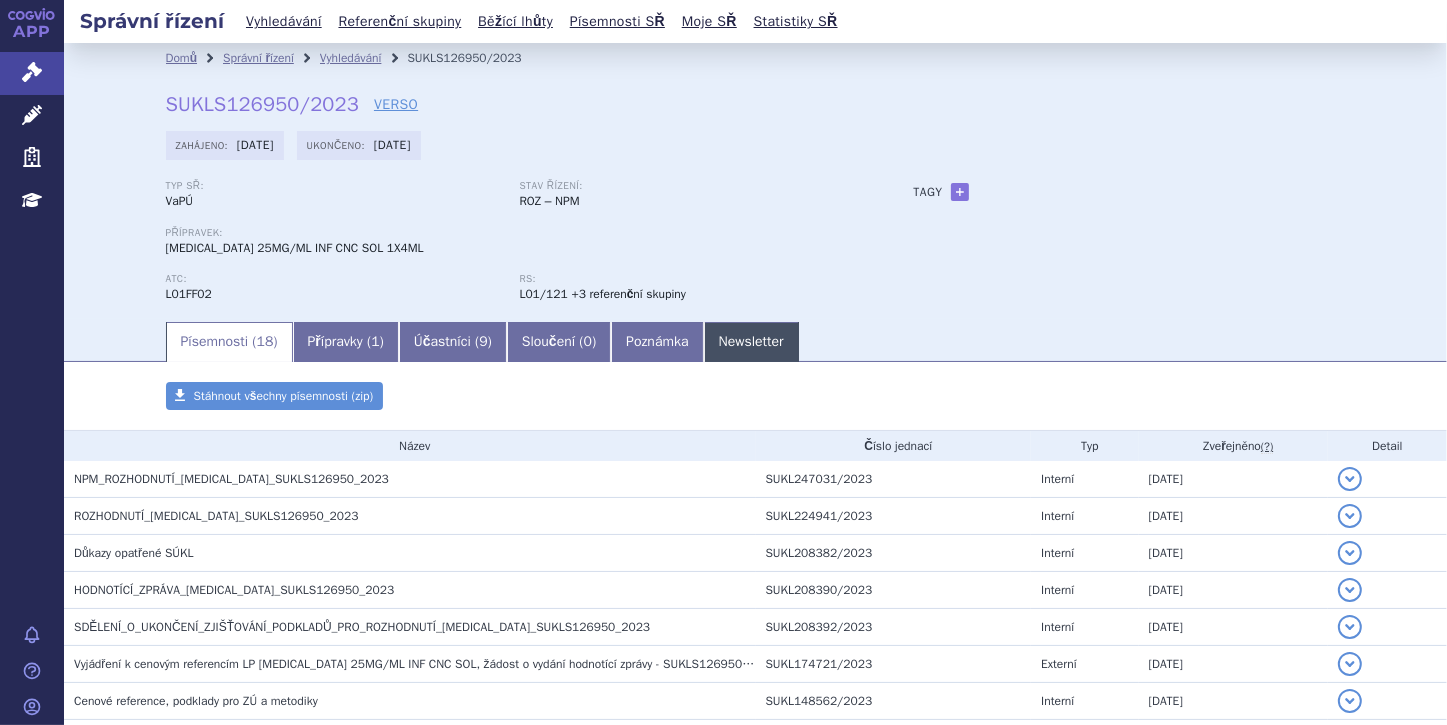 click on "Newsletter" at bounding box center (751, 342) 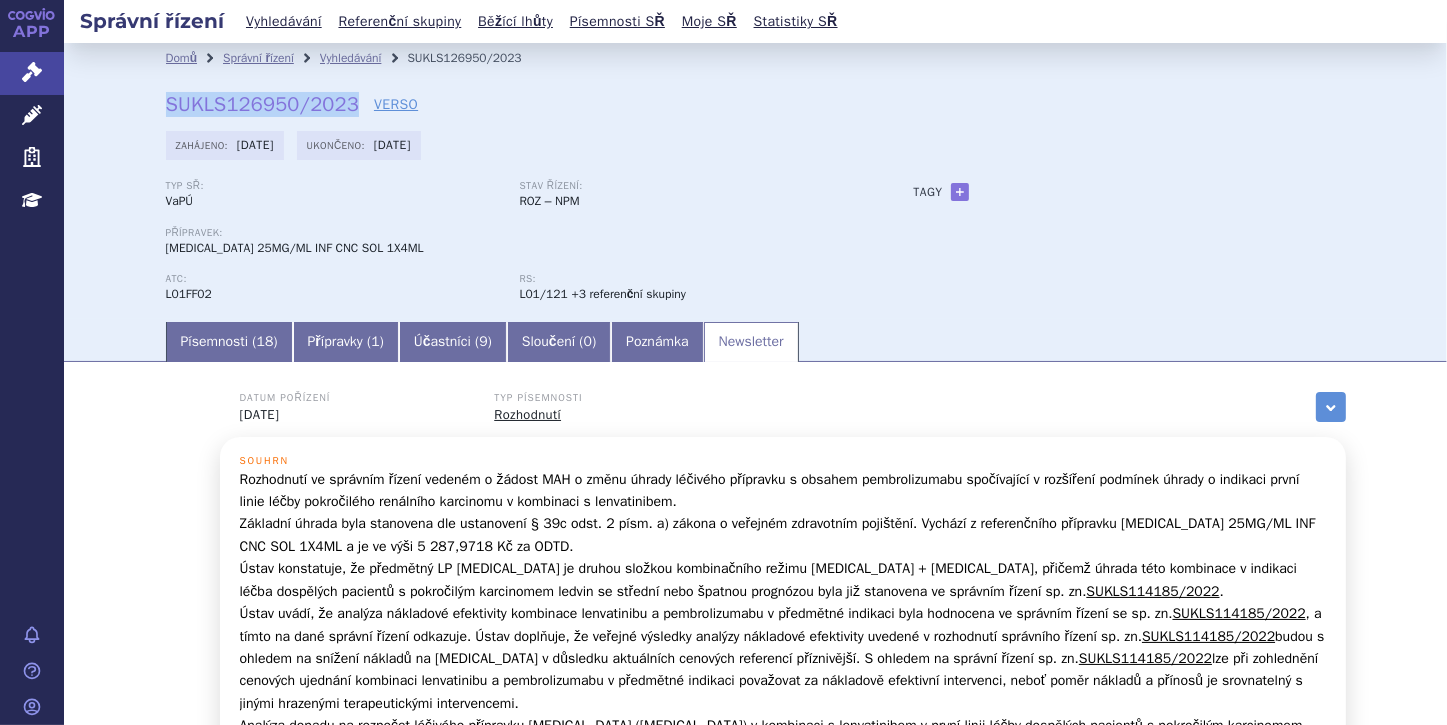 drag, startPoint x: 160, startPoint y: 104, endPoint x: 342, endPoint y: 112, distance: 182.17574 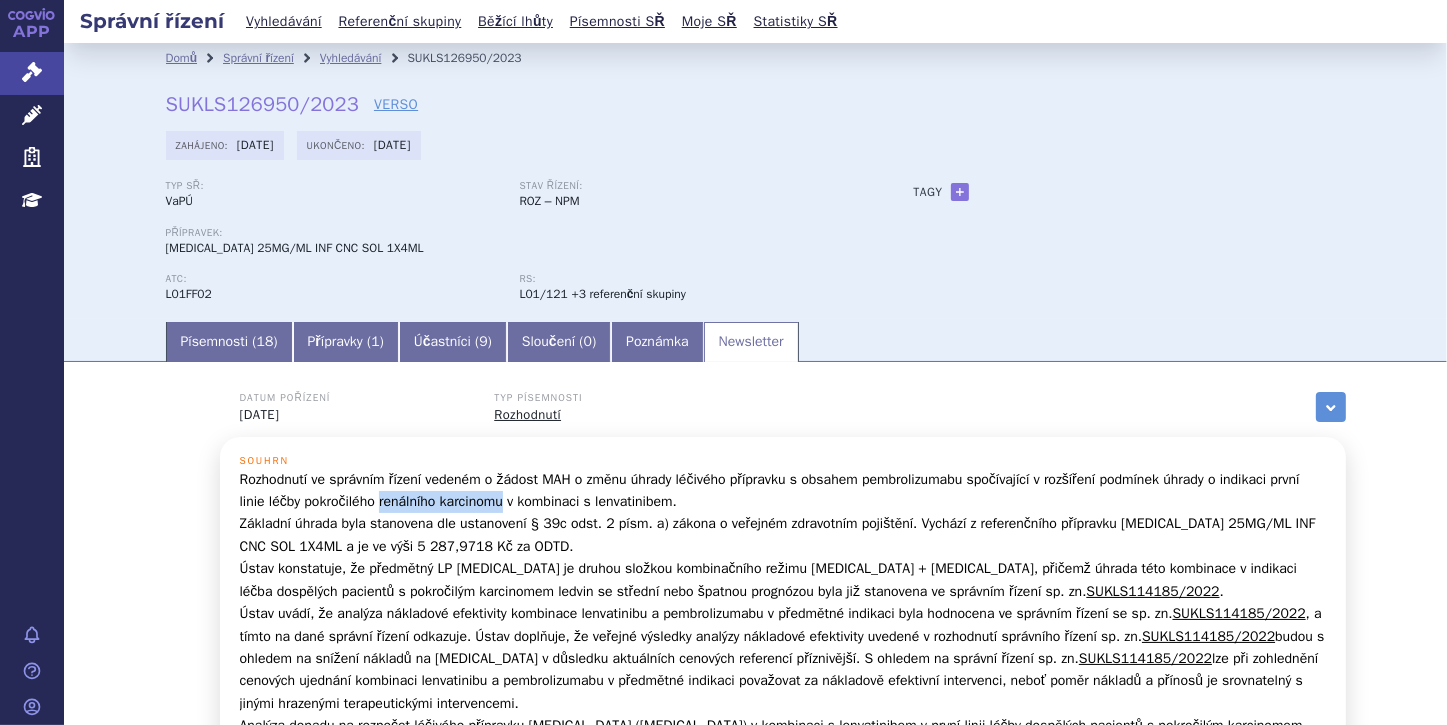 drag, startPoint x: 374, startPoint y: 508, endPoint x: 502, endPoint y: 502, distance: 128.14055 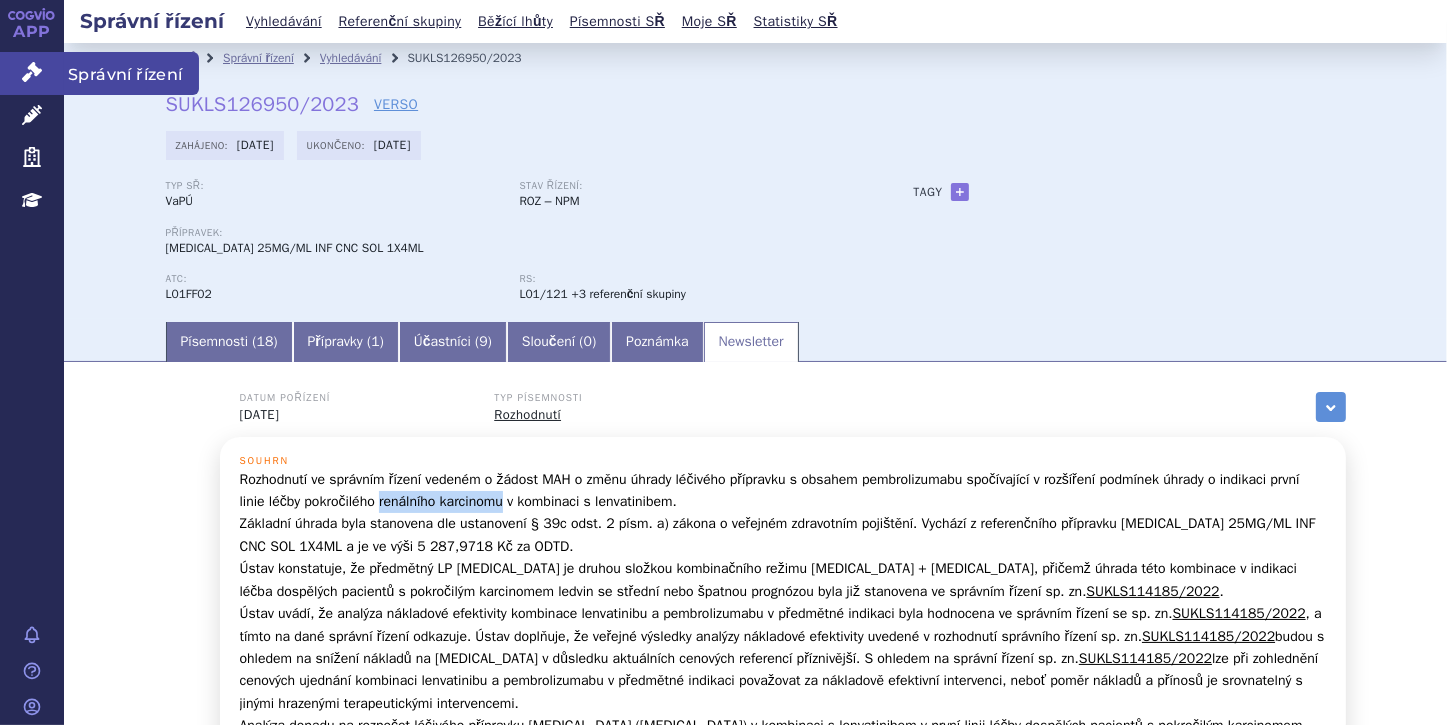 click 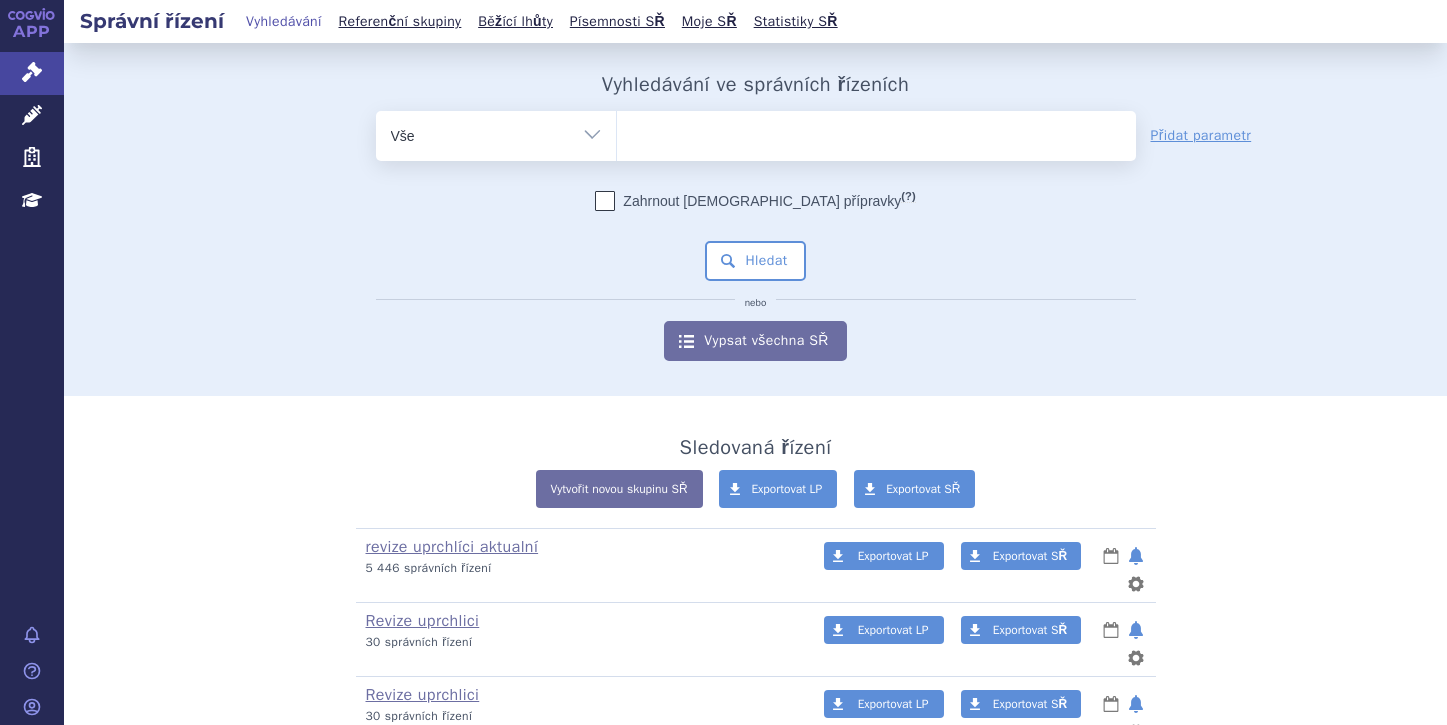 scroll, scrollTop: 0, scrollLeft: 0, axis: both 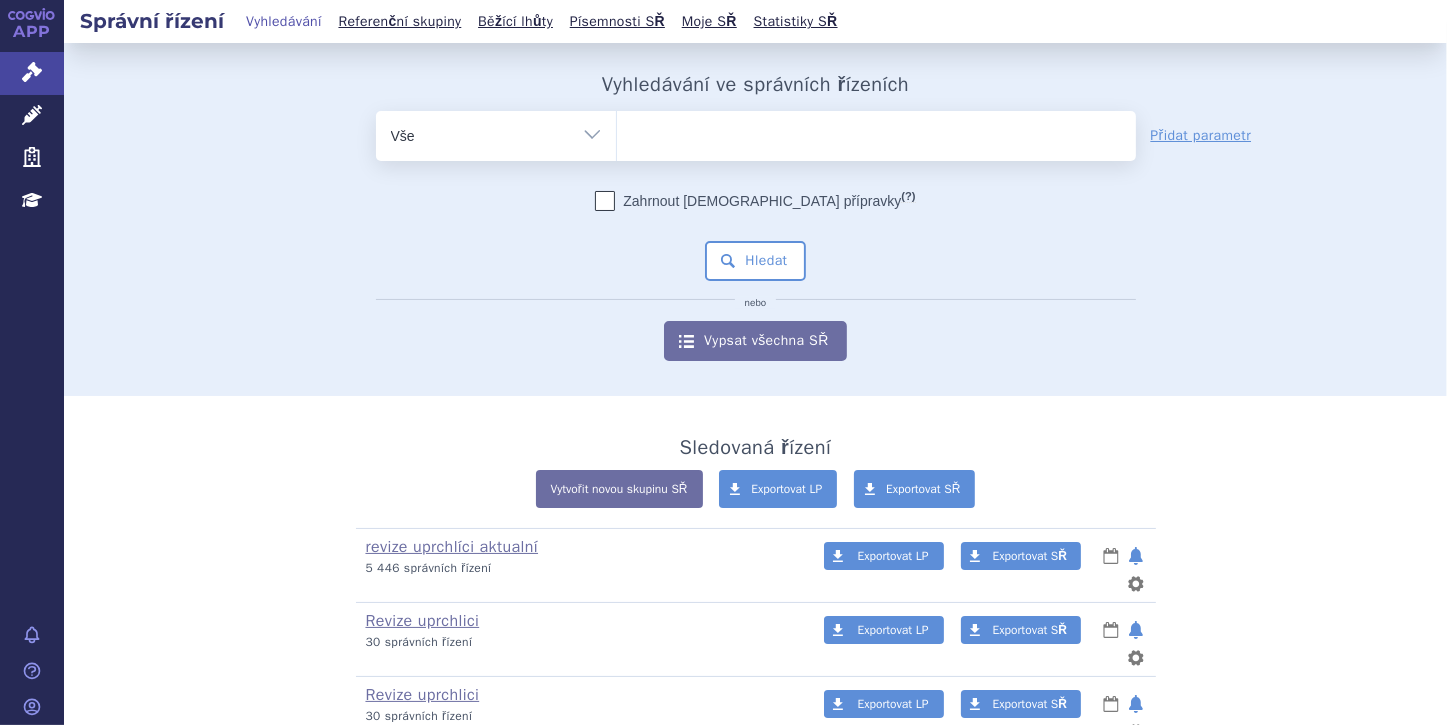 click on "Vše
Spisová značka
Typ SŘ
Přípravek/SUKL kód
Účastník/Držitel" at bounding box center [496, 133] 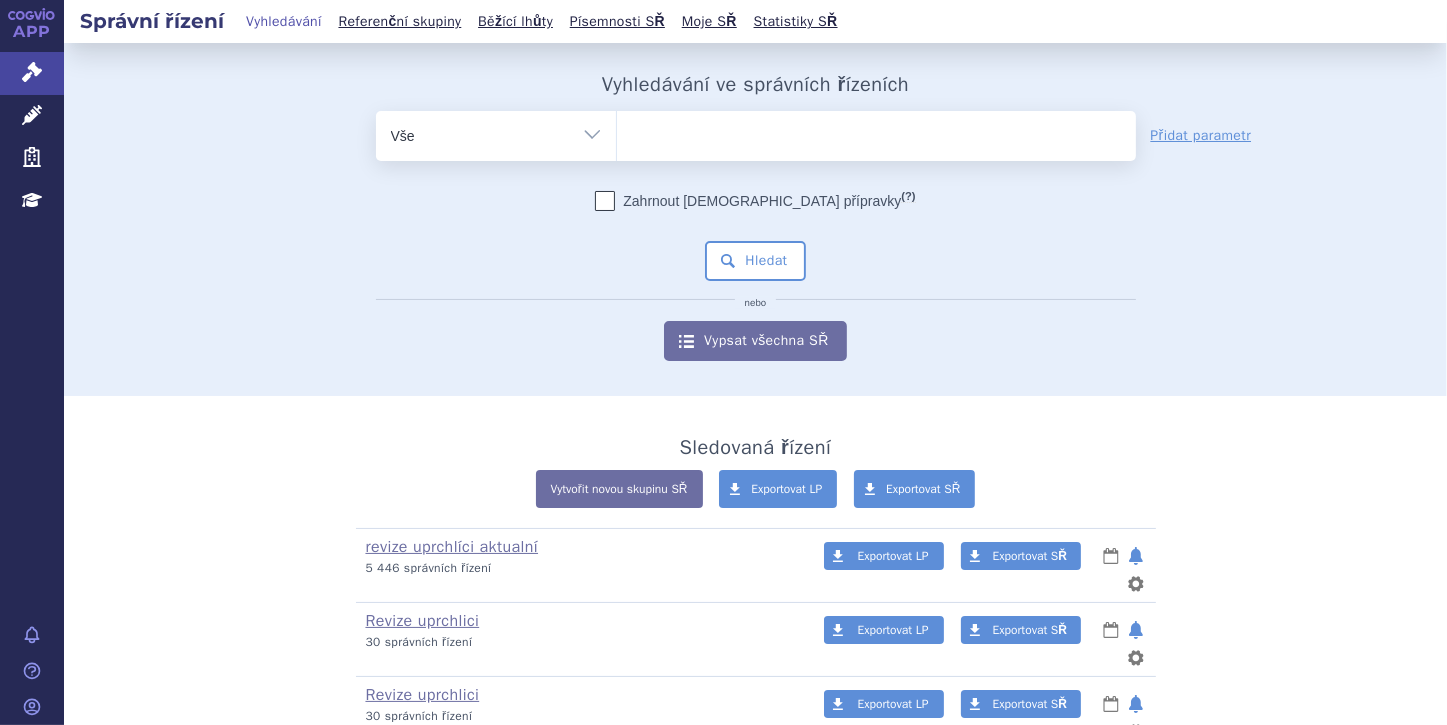 select on "filter-file-number" 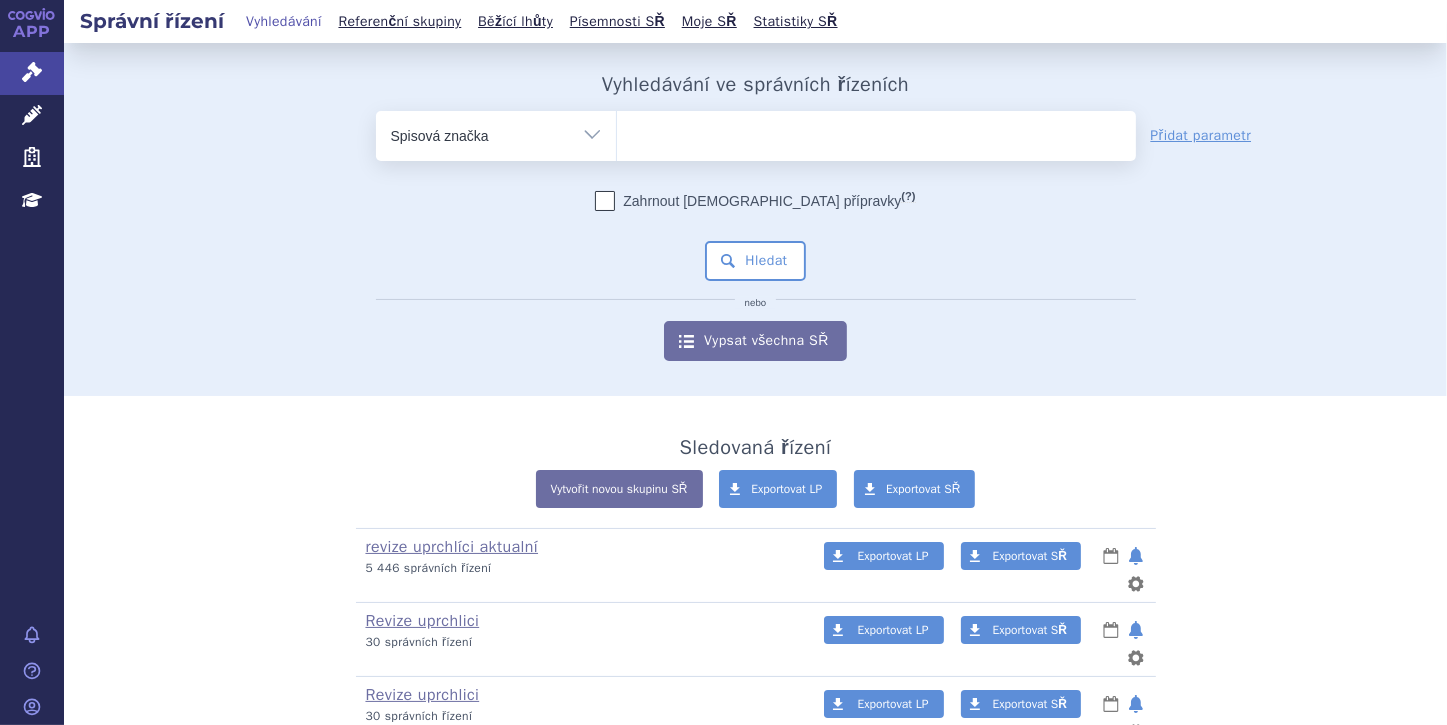 click on "Vše
Spisová značka
Typ SŘ
Přípravek/SUKL kód
Účastník/Držitel" at bounding box center [496, 133] 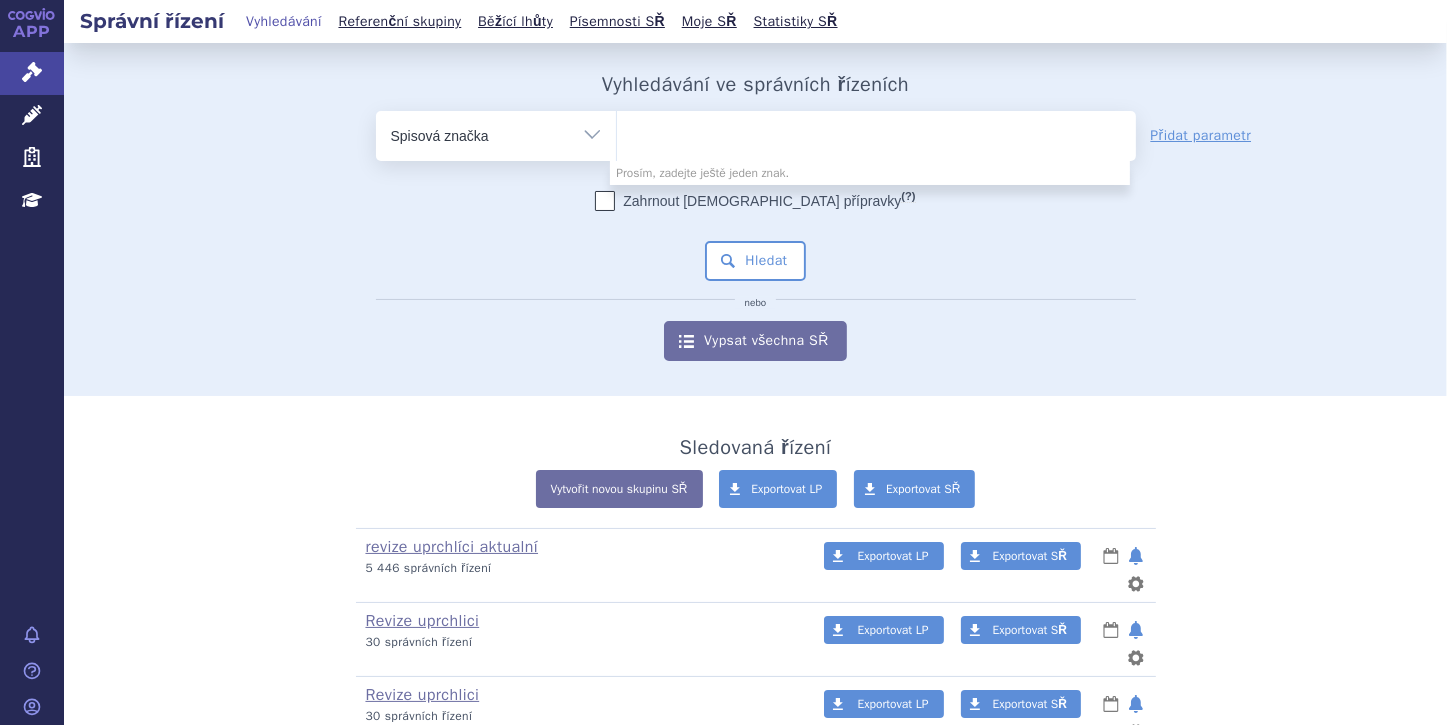 paste on "SUKLS232418/2024" 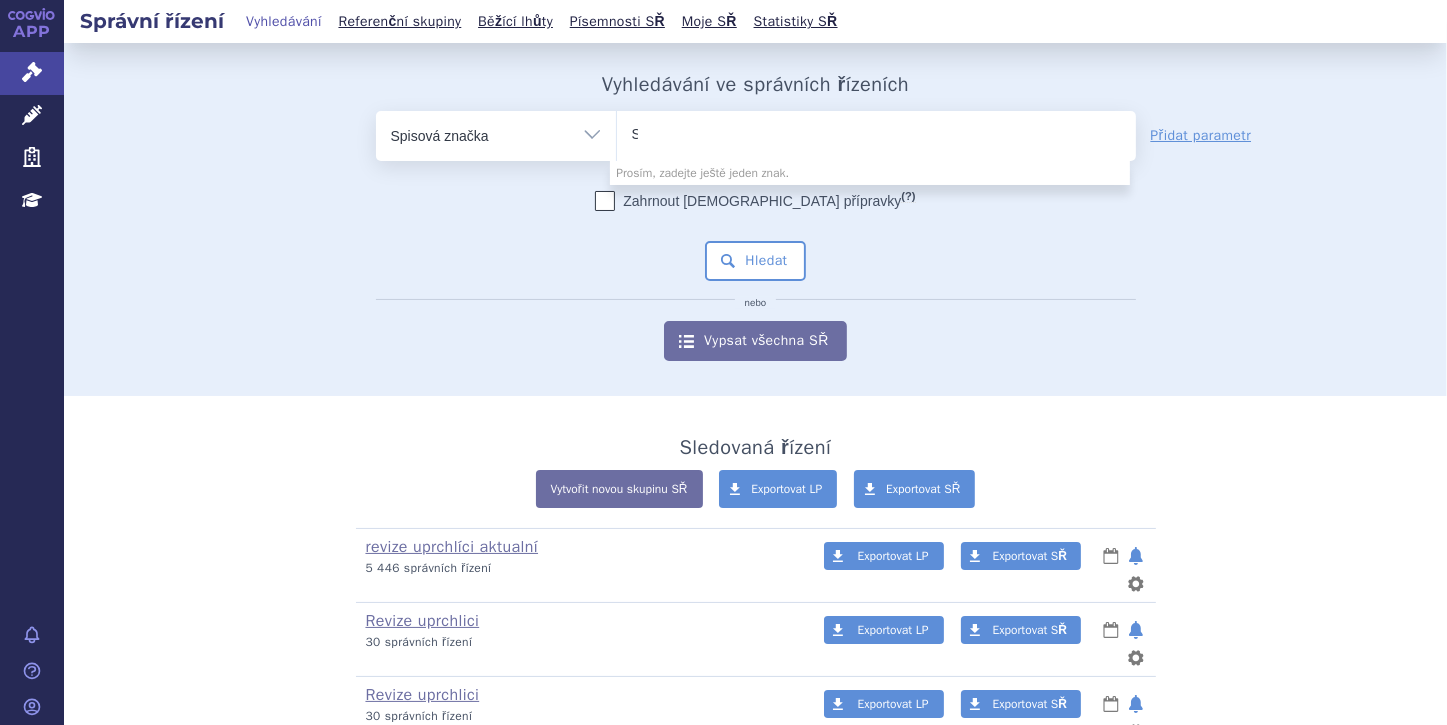 type 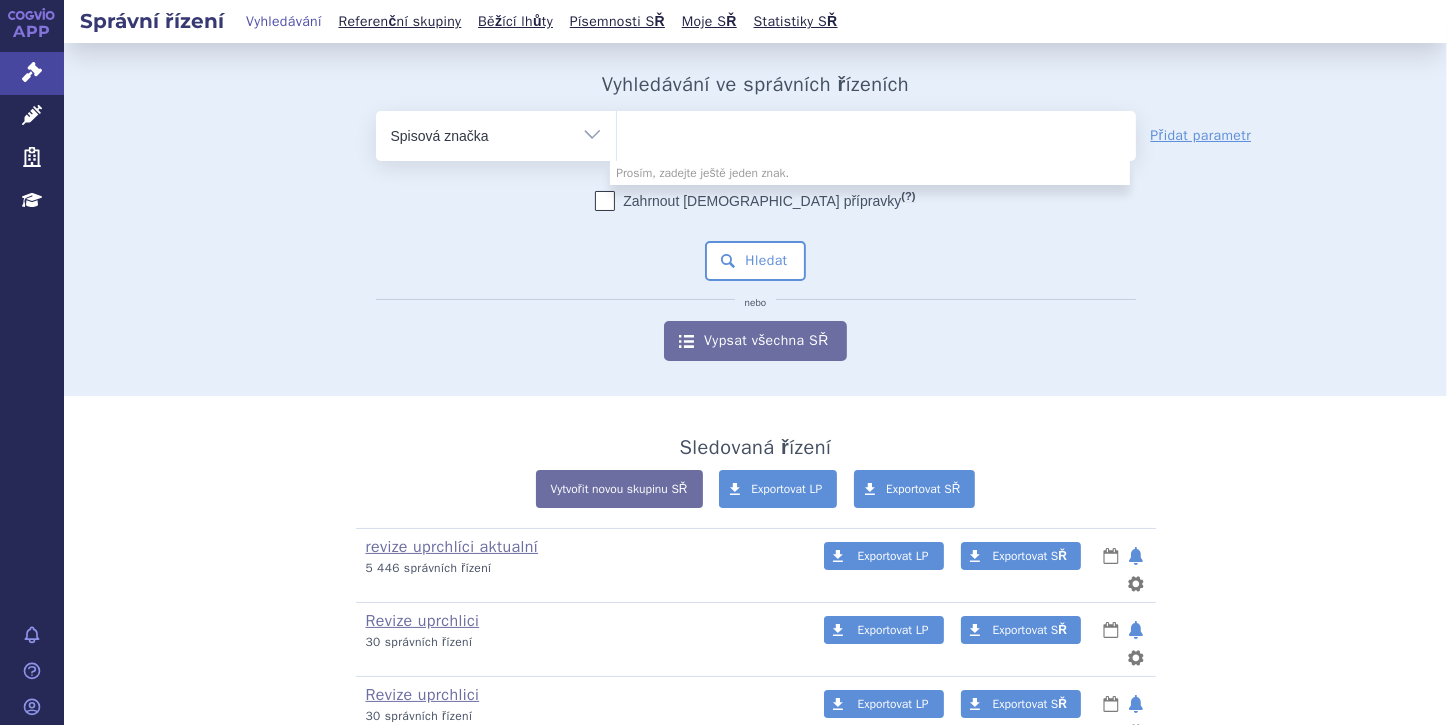 select on "SUKLS232418/2024" 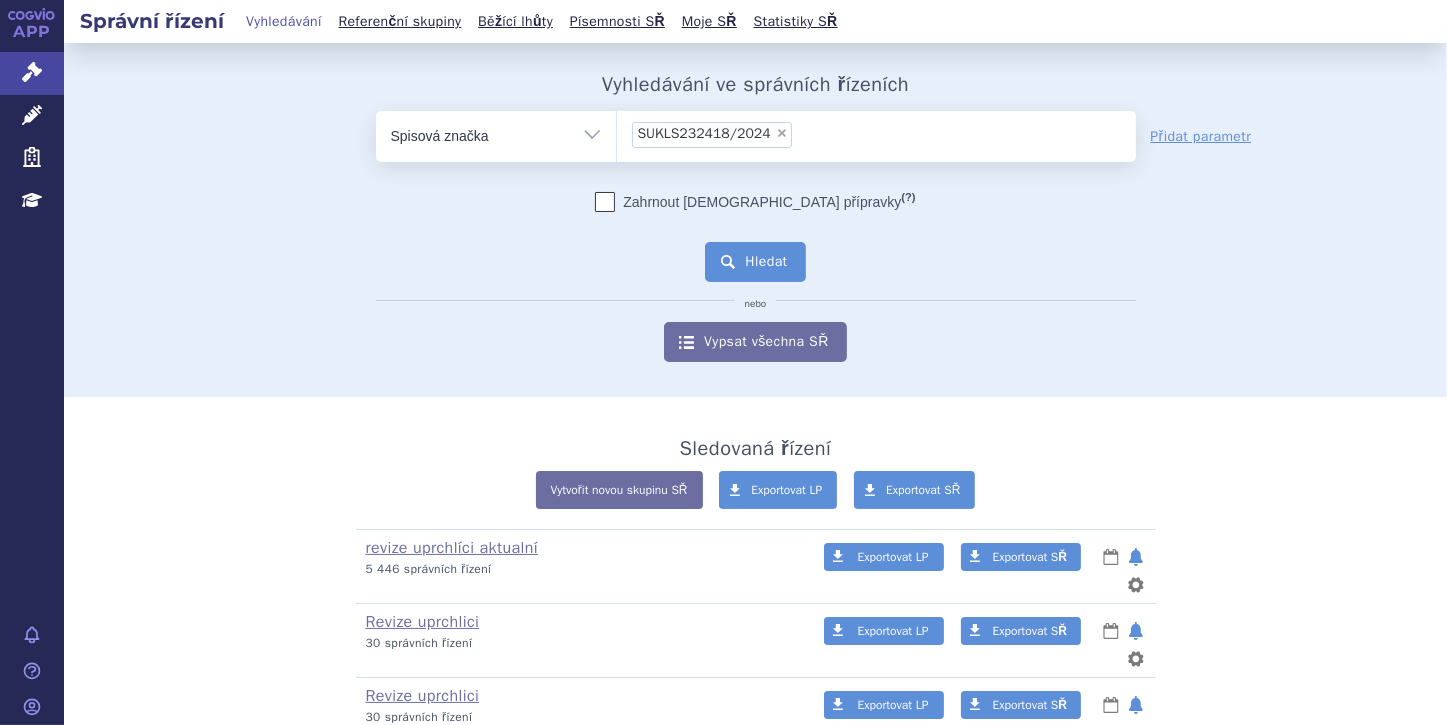click on "Hledat" at bounding box center [755, 262] 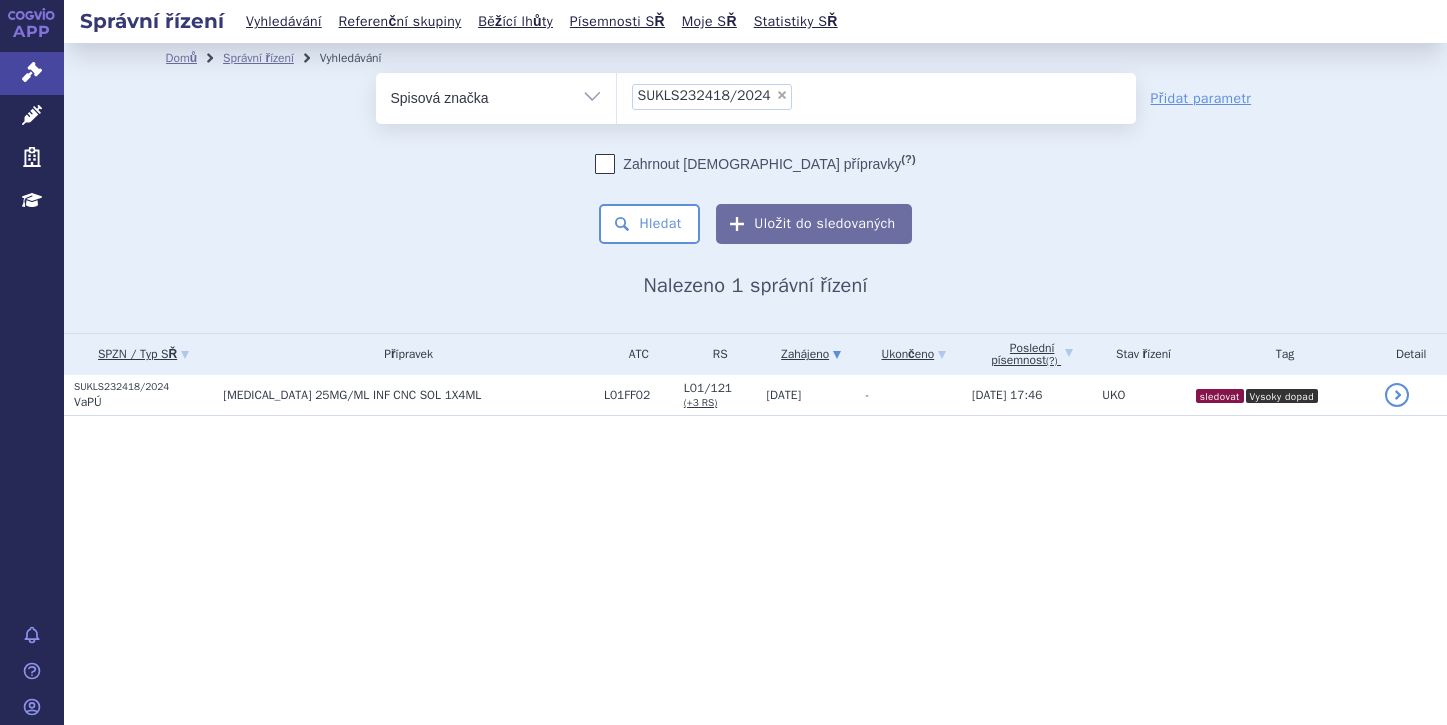 scroll, scrollTop: 0, scrollLeft: 0, axis: both 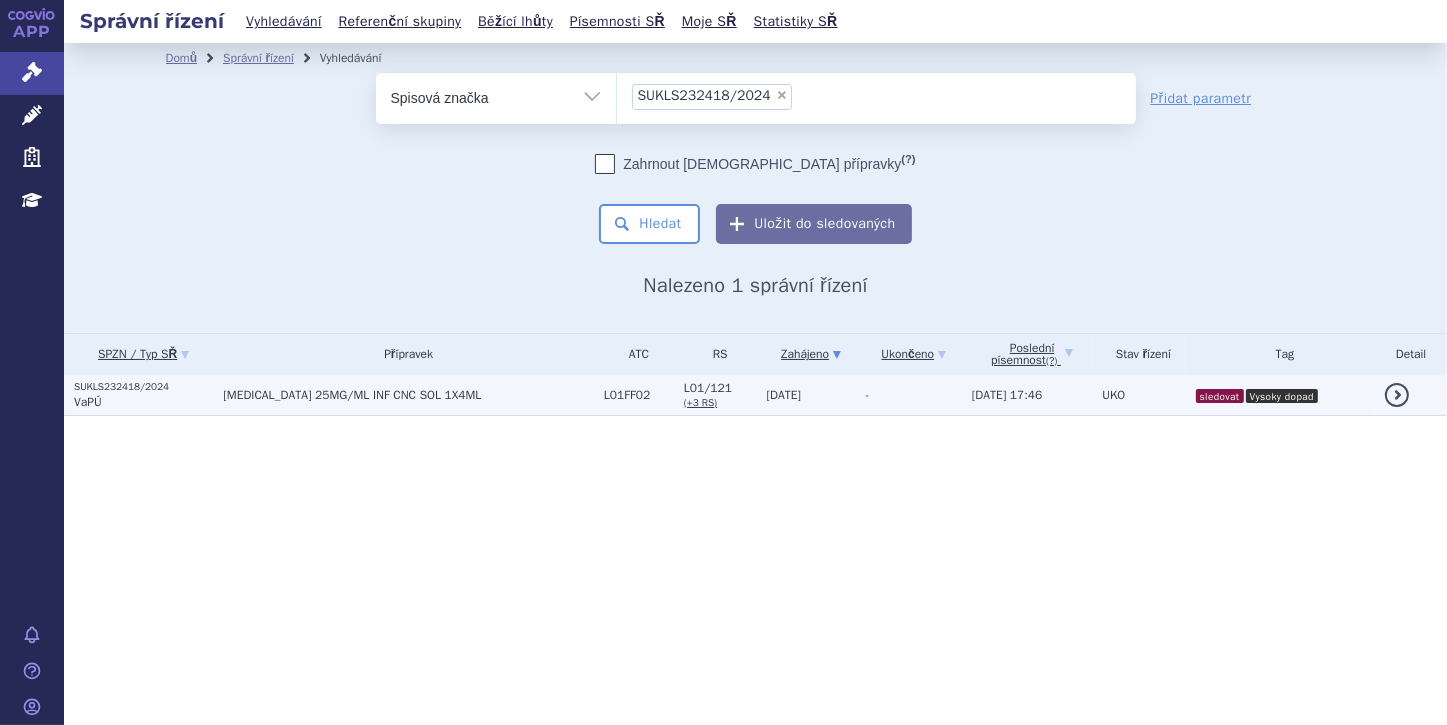 click on "VaPÚ" at bounding box center [143, 402] 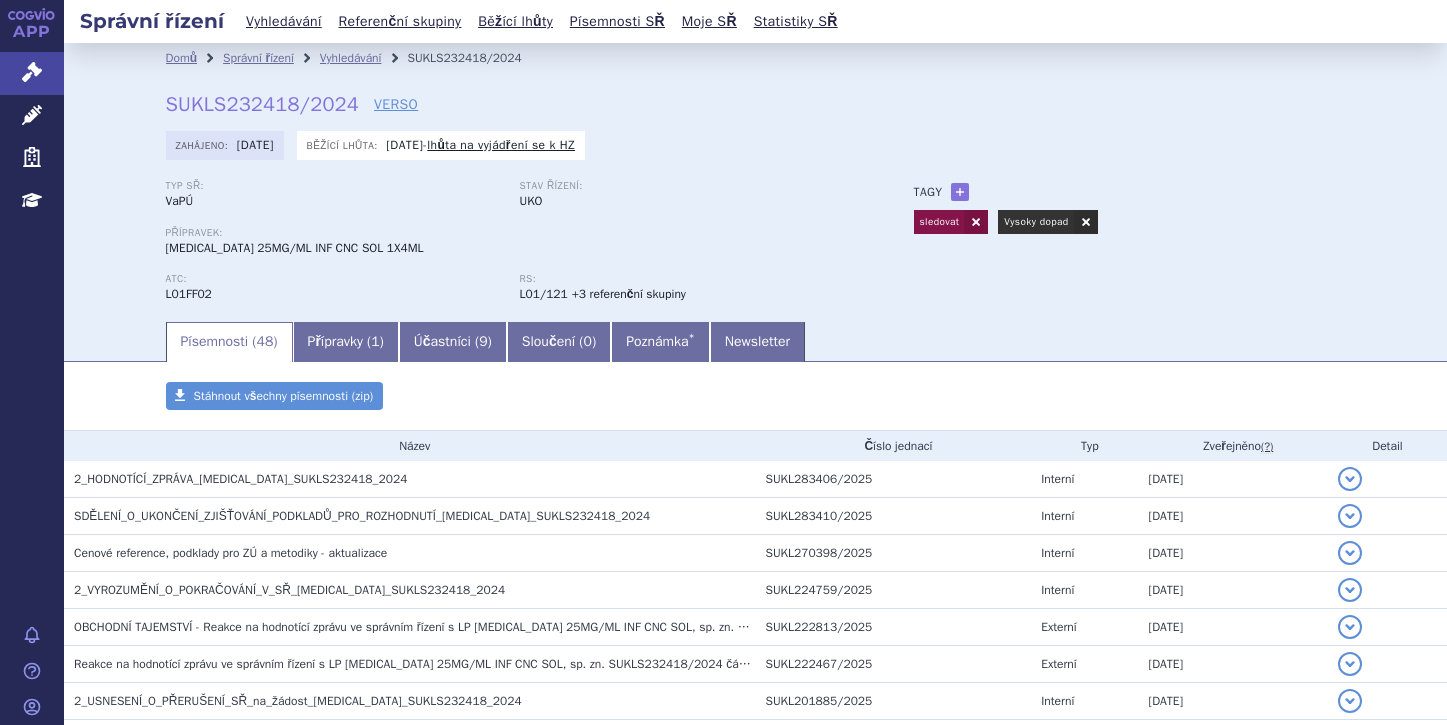 scroll, scrollTop: 0, scrollLeft: 0, axis: both 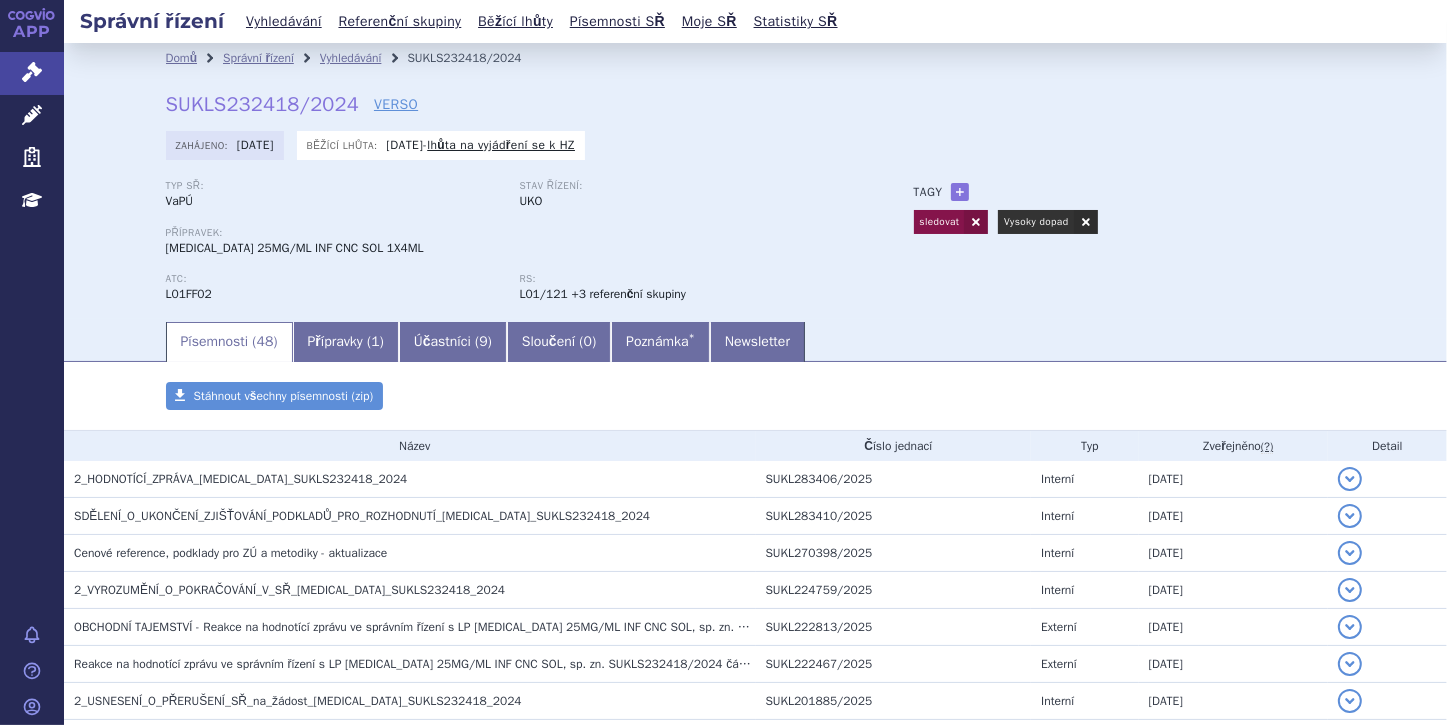 click on "Písemnosti ( 48 )
Přípravky ( 1 )
Účastníci ( 9 )
Sloučení ( 0 )
Poznámka
*
Newsletter" at bounding box center (756, 341) 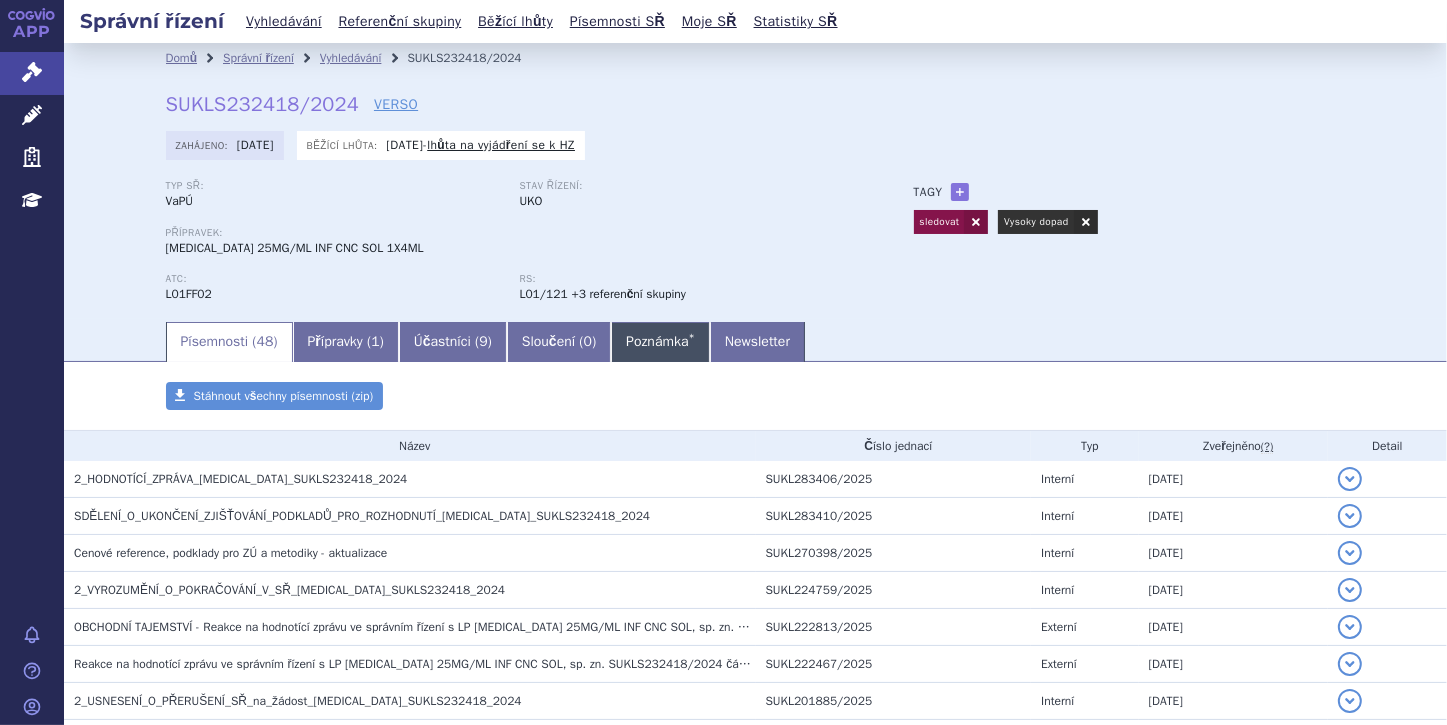 click on "Poznámka
*" at bounding box center (660, 342) 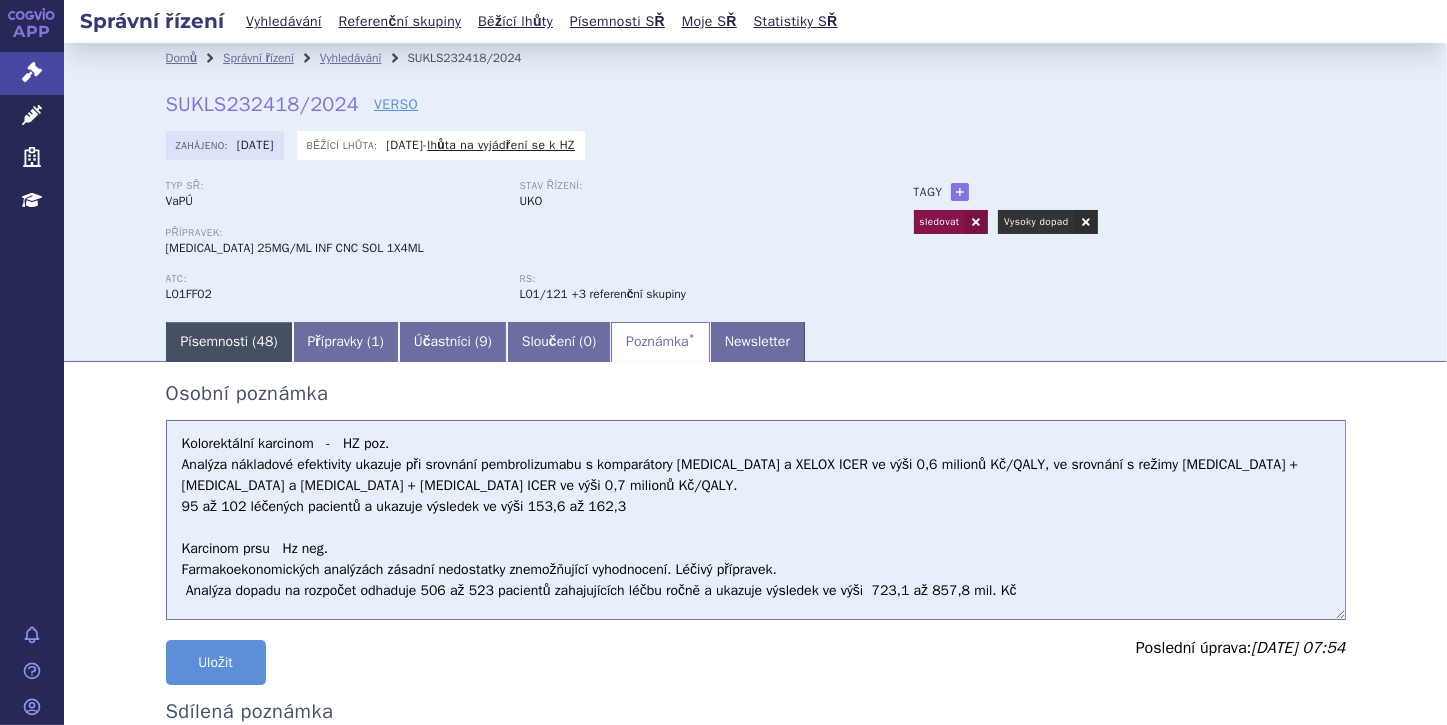 click on "Písemnosti ( 48 )" at bounding box center (229, 342) 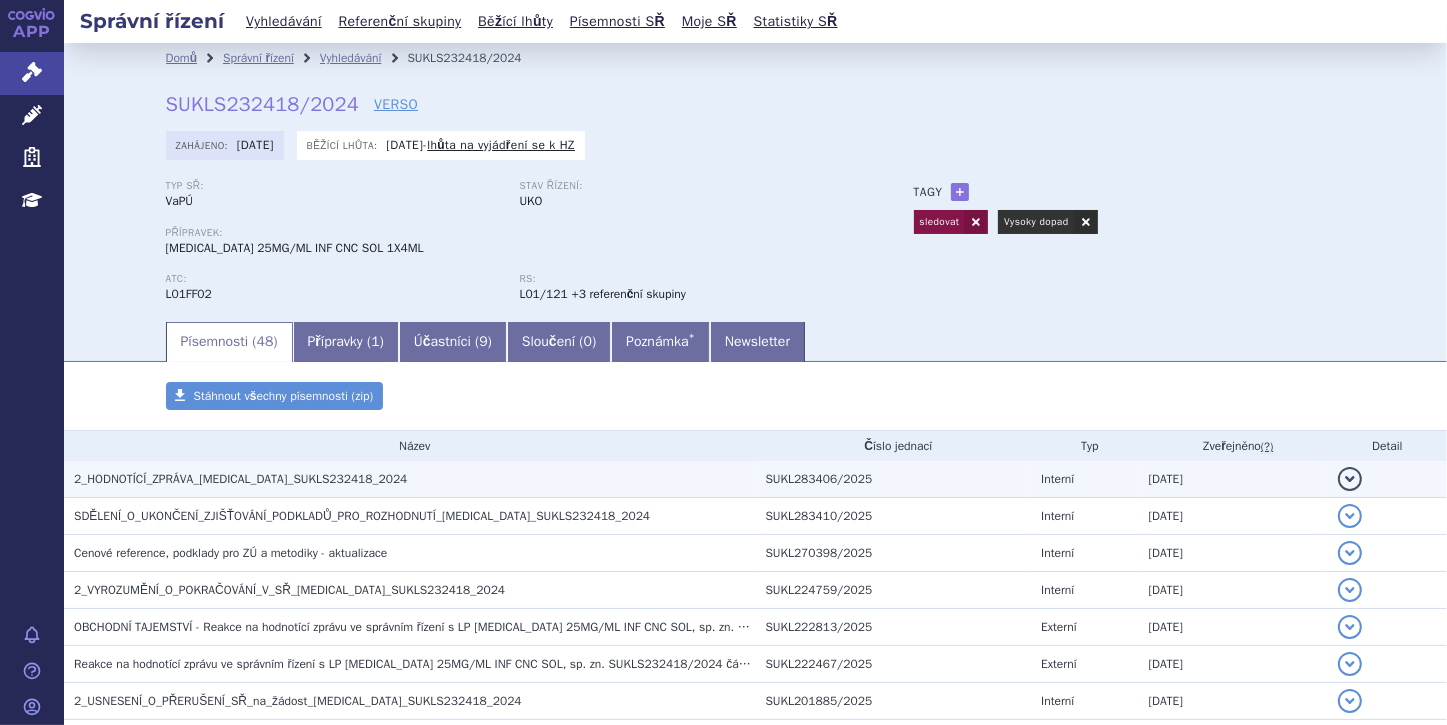 click on "detail" at bounding box center (1350, 479) 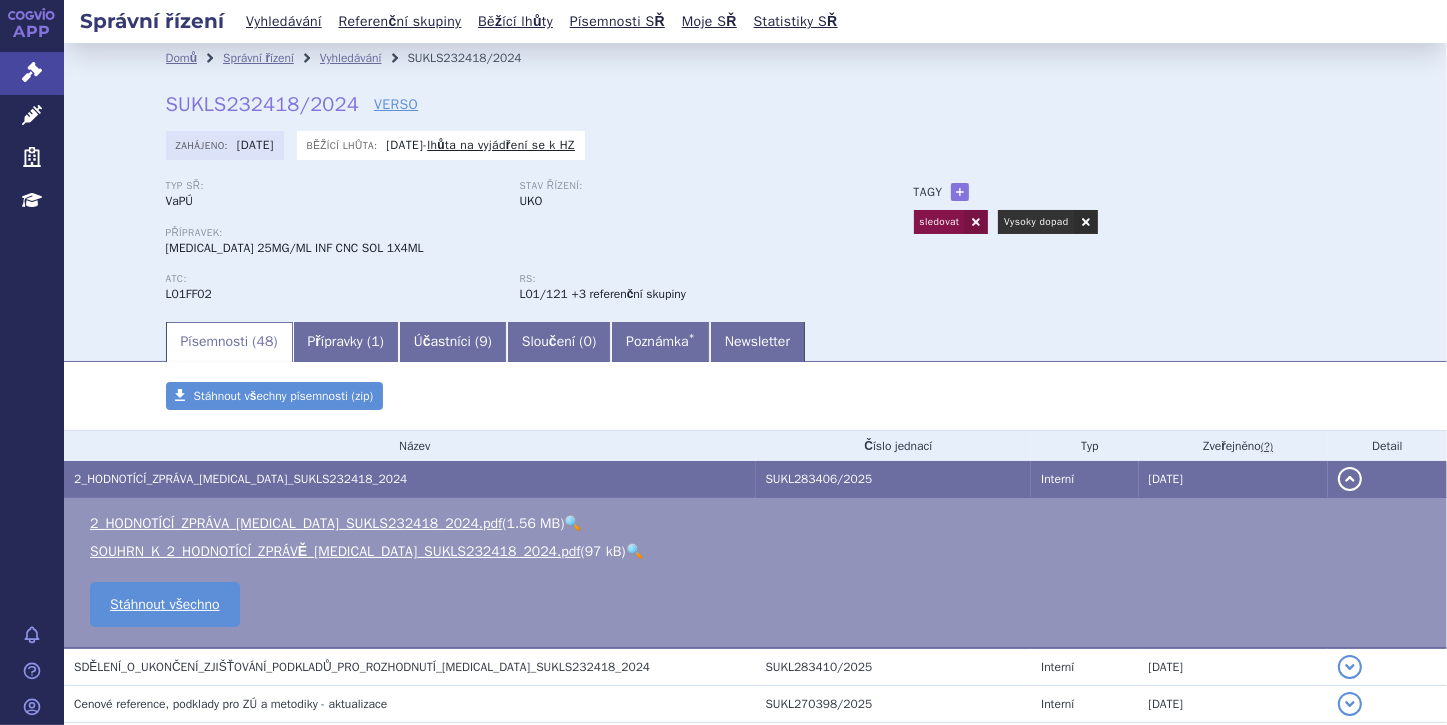 click on "🔍" at bounding box center (634, 551) 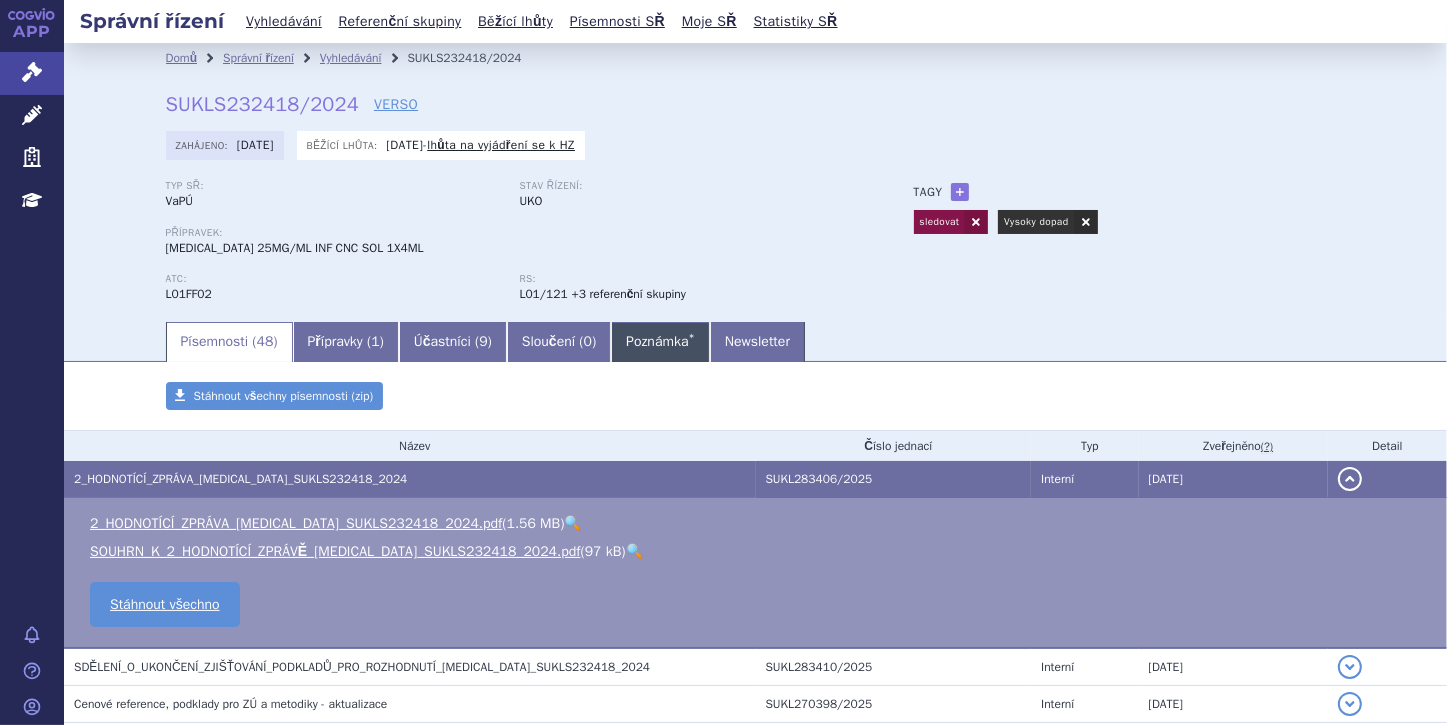 click on "Poznámka
*" at bounding box center [660, 342] 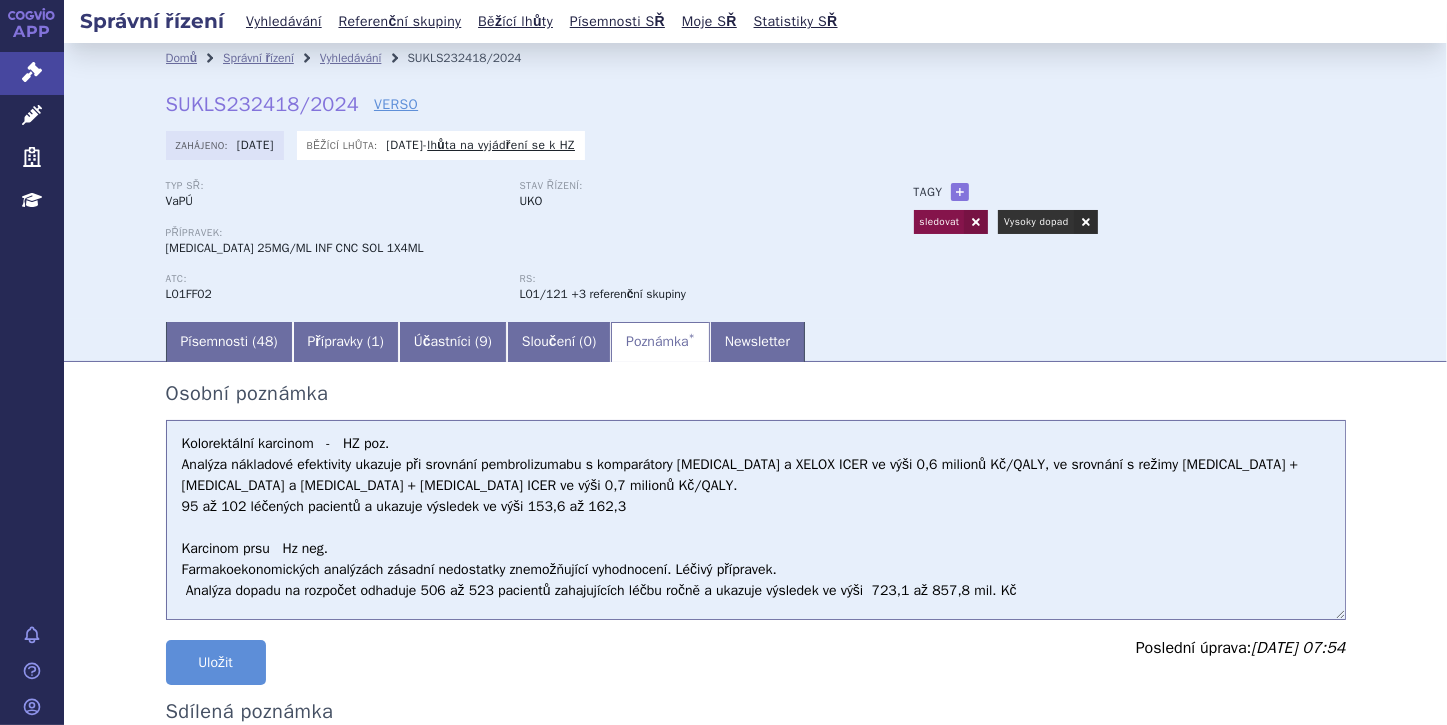 scroll, scrollTop: 36, scrollLeft: 0, axis: vertical 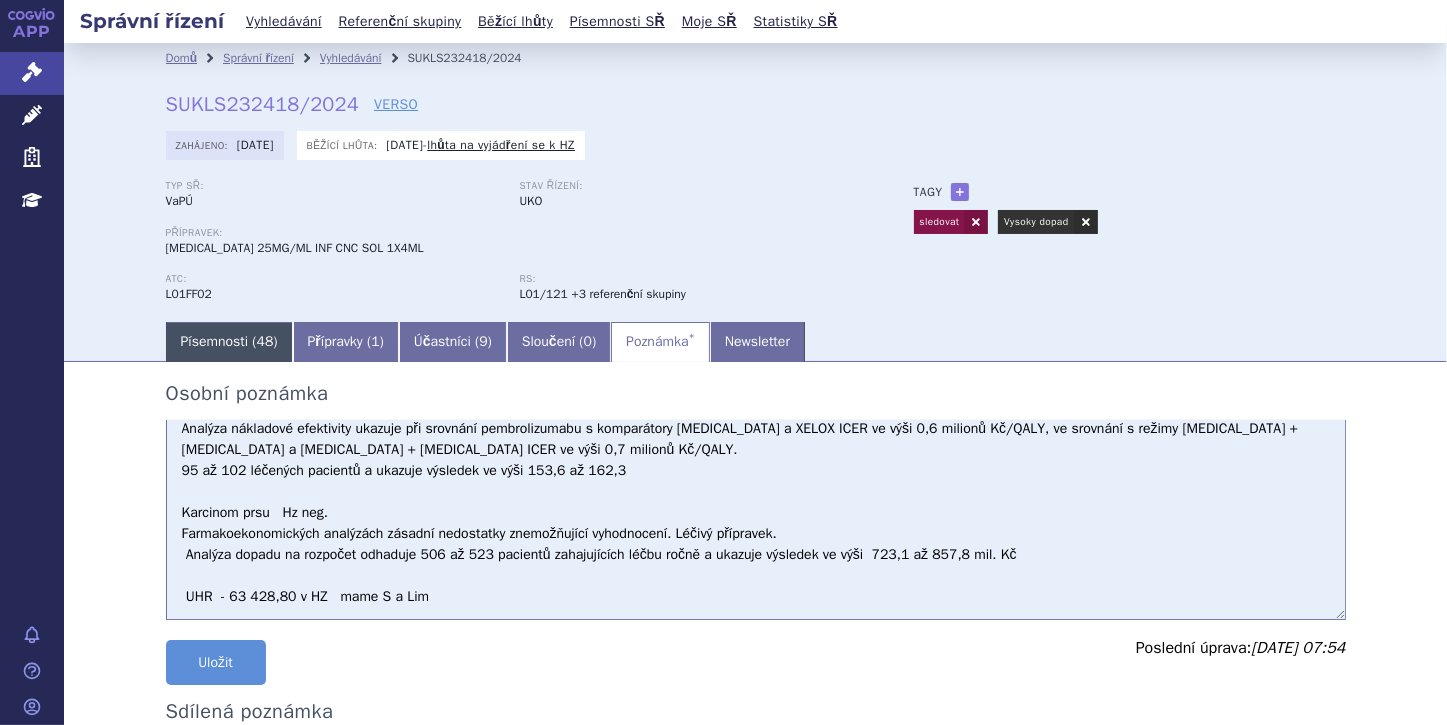 click on "Písemnosti ( 48 )" at bounding box center [229, 342] 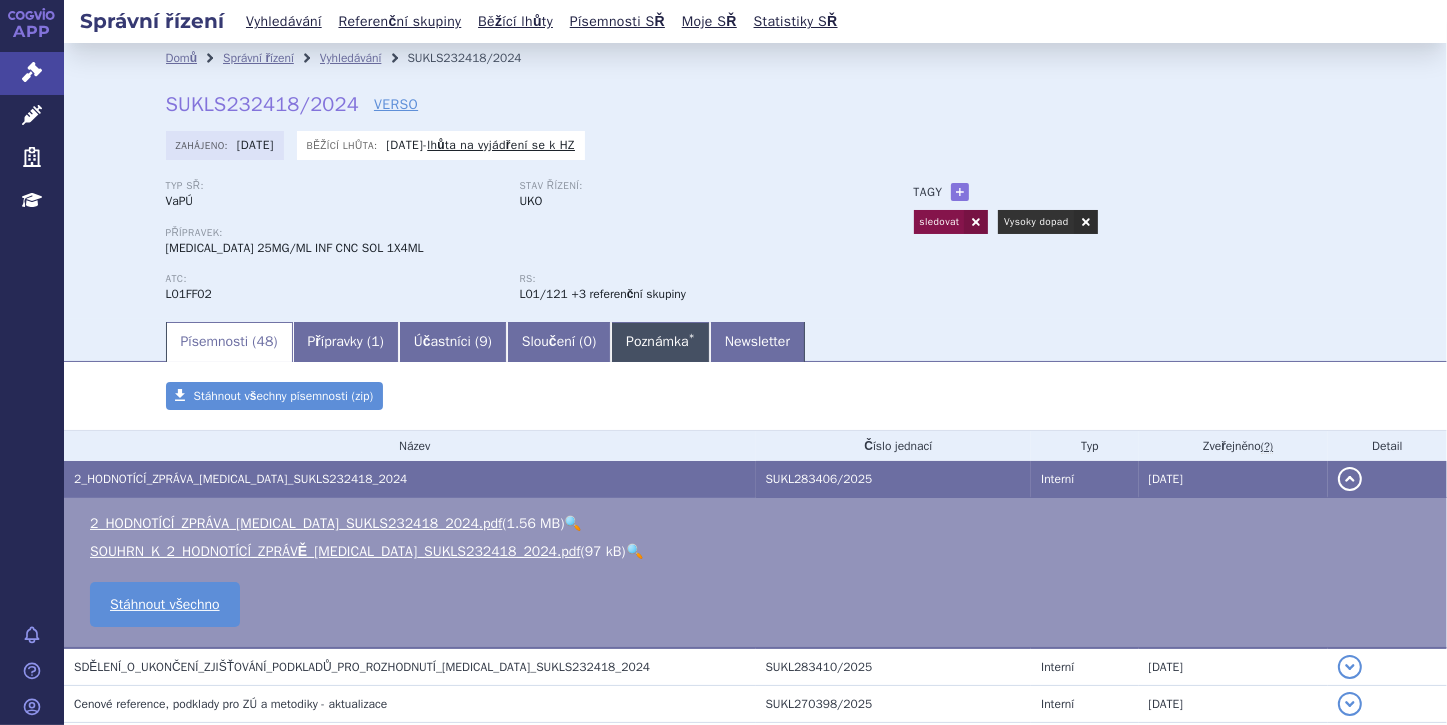 click on "Poznámka
*" at bounding box center [660, 342] 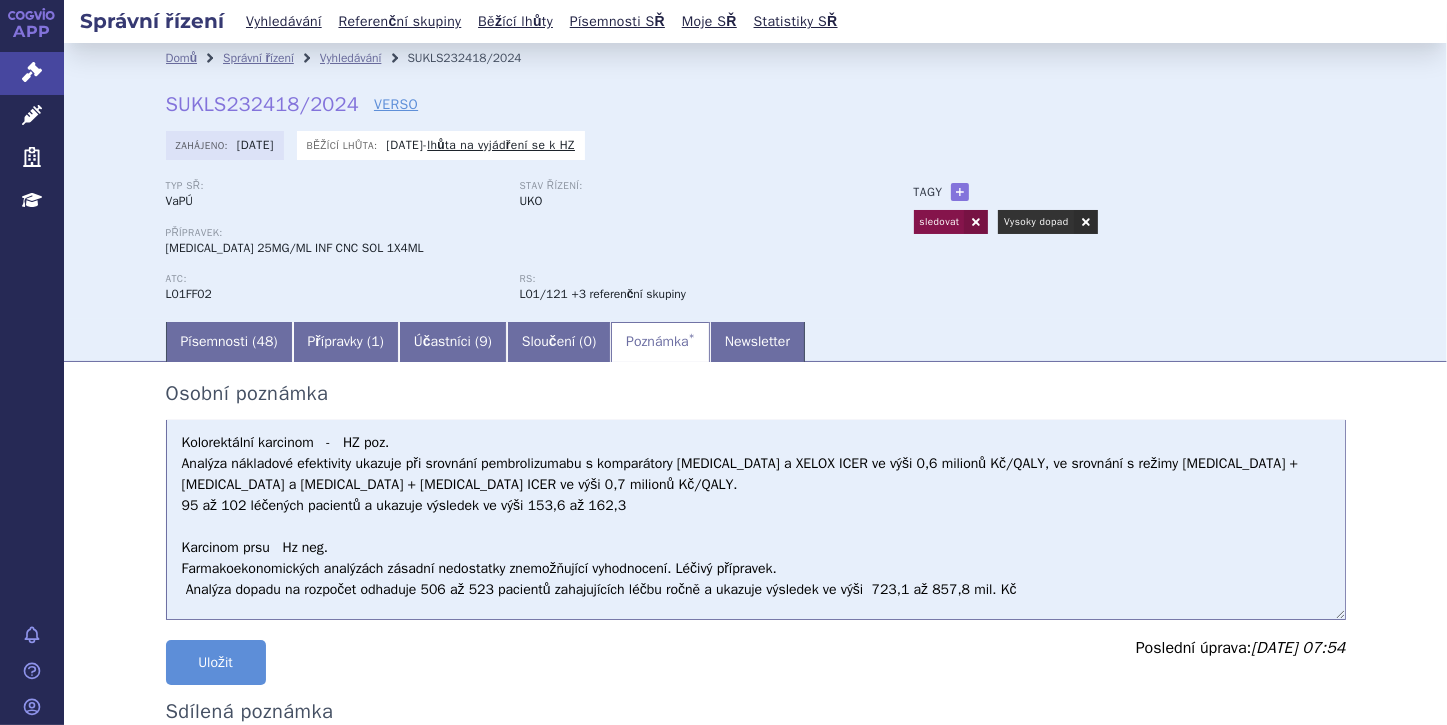 scroll, scrollTop: 0, scrollLeft: 0, axis: both 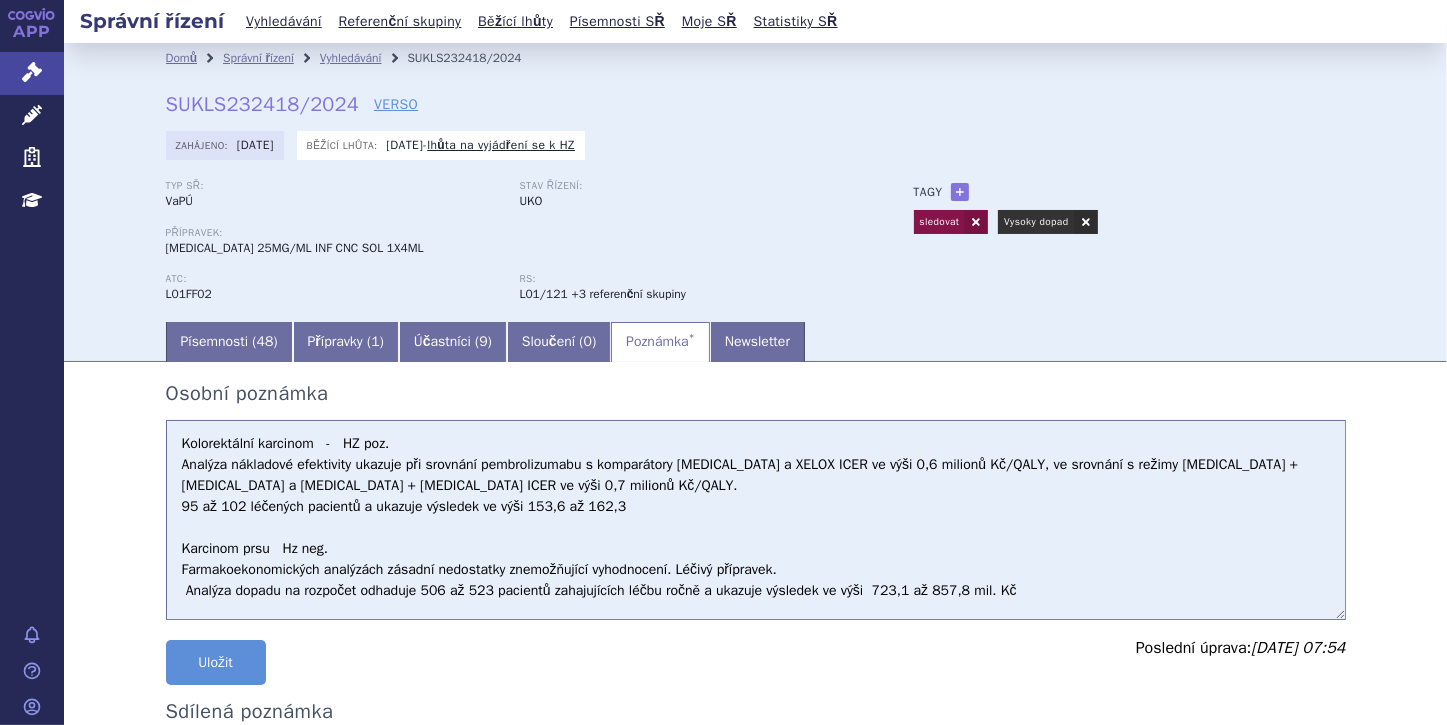 click on "Kolorektální karcinom   -   HZ poz.
Analýza nákladové efektivity ukazuje při srovnání pembrolizumabu s komparátory [MEDICAL_DATA] a XELOX ICER ve výši 0,6 milionů Kč/QALY, ve srovnání s režimy [MEDICAL_DATA] + [MEDICAL_DATA] a [MEDICAL_DATA] + [MEDICAL_DATA] ICER ve výši 0,7 milionů Kč/QALY.
95 až 102 léčených pacientů a ukazuje výsledek ve výši 153,6 až 162,3
Karcinom prsu   Hz neg.
Farmakoekonomických analýzách zásadní nedostatky znemožňující vyhodnocení. Léčivý přípravek.
Analýza dopadu na rozpočet odhaduje 506 až 523 pacientů zahajujících léčbu ročně a ukazuje výsledek ve výši  723,1 až 857,8 mil. Kč
UHR  - 63 428,80 v HZ   mame S a Lim" at bounding box center [756, 520] 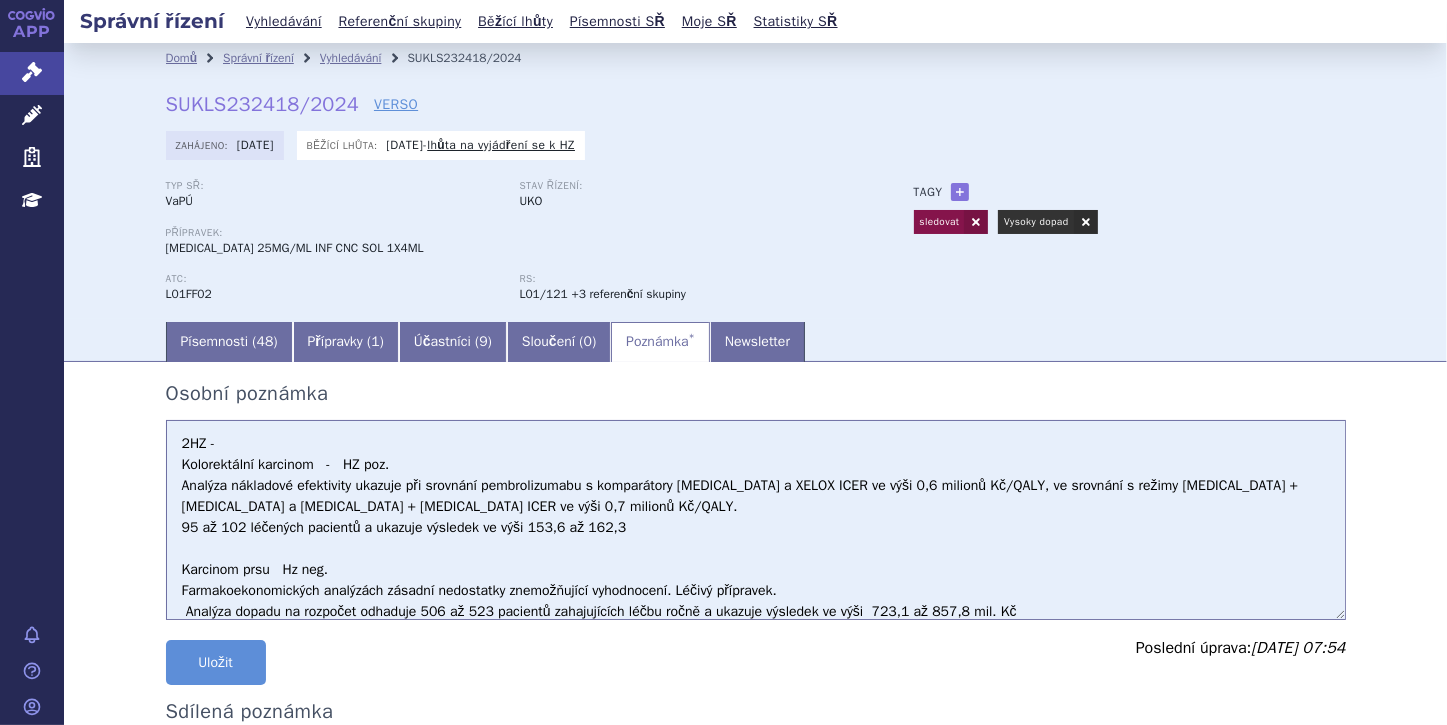 drag, startPoint x: 170, startPoint y: 461, endPoint x: 389, endPoint y: 471, distance: 219.2282 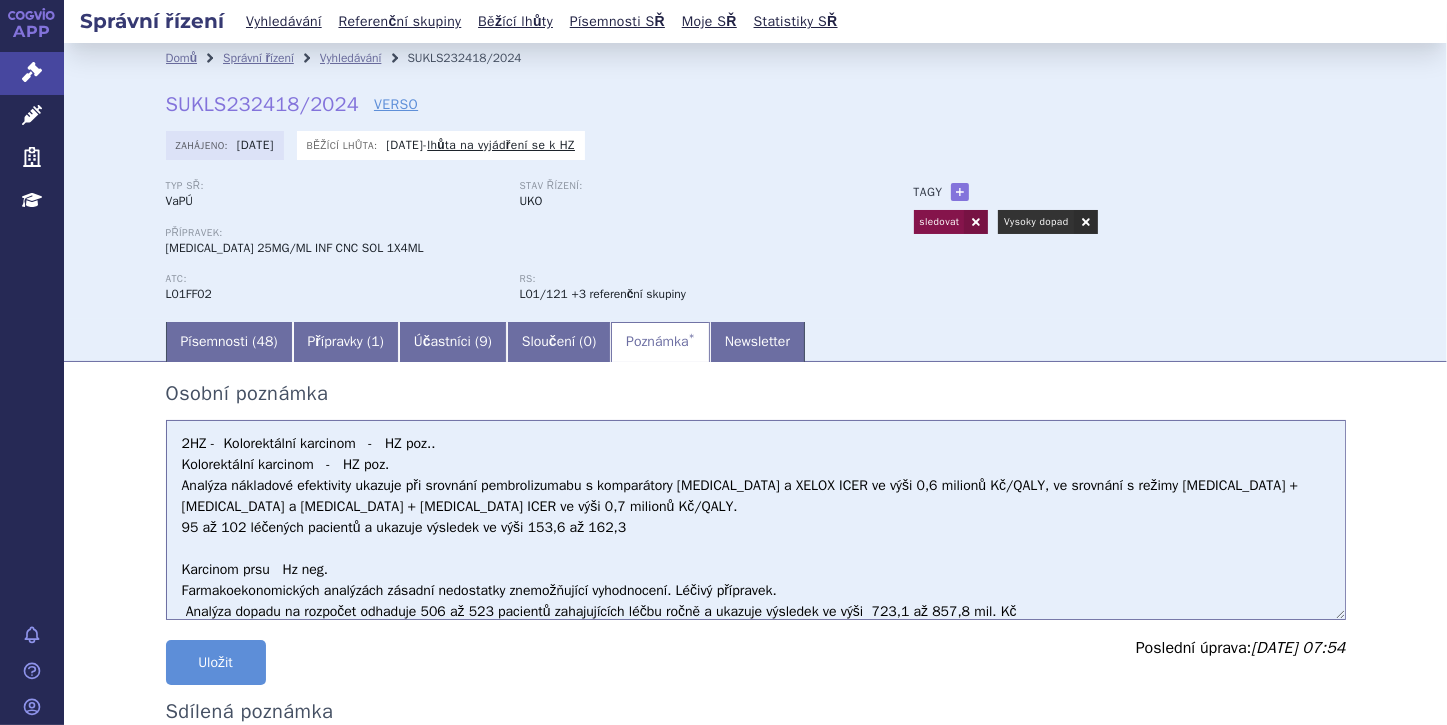 drag, startPoint x: 324, startPoint y: 573, endPoint x: 172, endPoint y: 577, distance: 152.05263 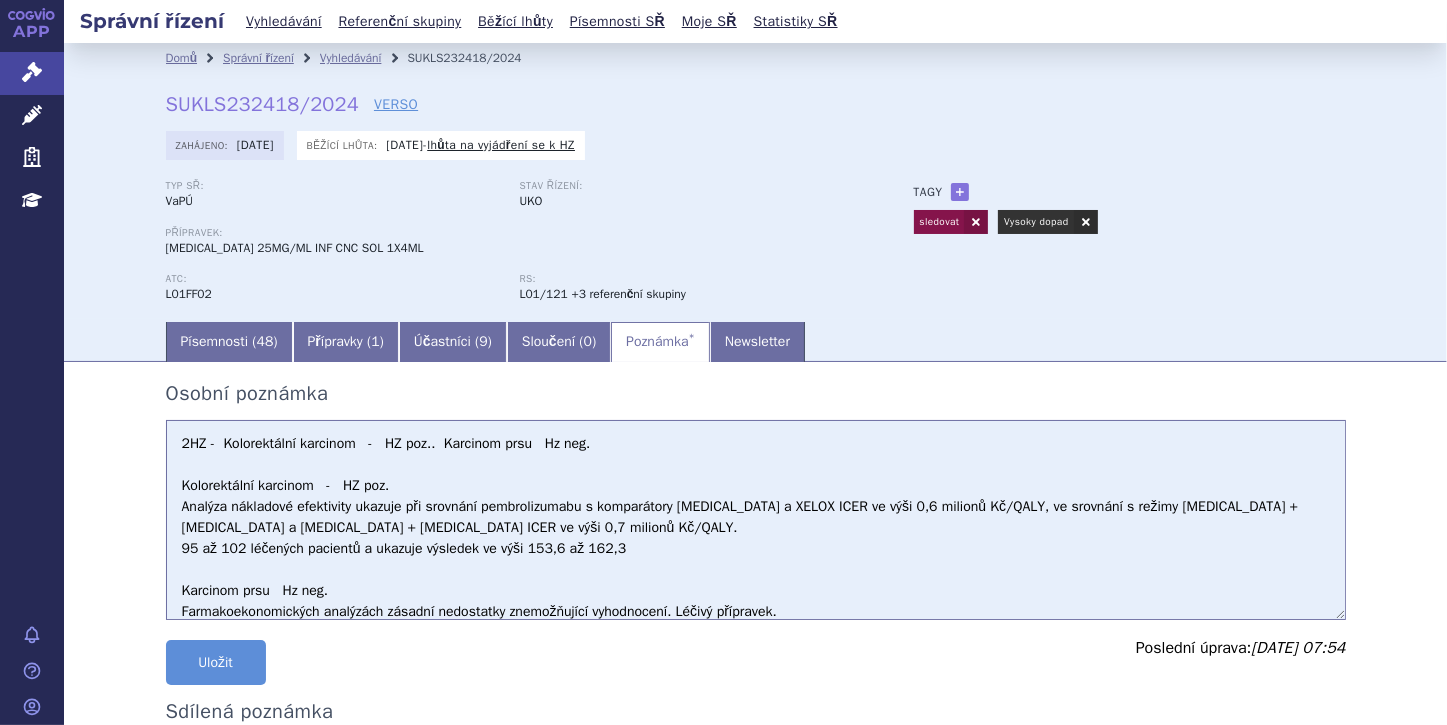 click on "Kolorektální karcinom   -   HZ poz.
Analýza nákladové efektivity ukazuje při srovnání pembrolizumabu s komparátory FOLFIRI a XELOX ICER ve výši 0,6 milionů Kč/QALY, ve srovnání s režimy FOLFIRI + bevacizumab a FOLFOX + panitumumab ICER ve výši 0,7 milionů Kč/QALY.
95 až 102 léčených pacientů a ukazuje výsledek ve výši 153,6 až 162,3
Karcinom prsu   Hz neg.
Farmakoekonomických analýzách zásadní nedostatky znemožňující vyhodnocení. Léčivý přípravek.
Analýza dopadu na rozpočet odhaduje 506 až 523 pacientů zahajujících léčbu ročně a ukazuje výsledek ve výši  723,1 až 857,8 mil. Kč
UHR  - 63 428,80 v HZ   mame S a Lim" at bounding box center (756, 520) 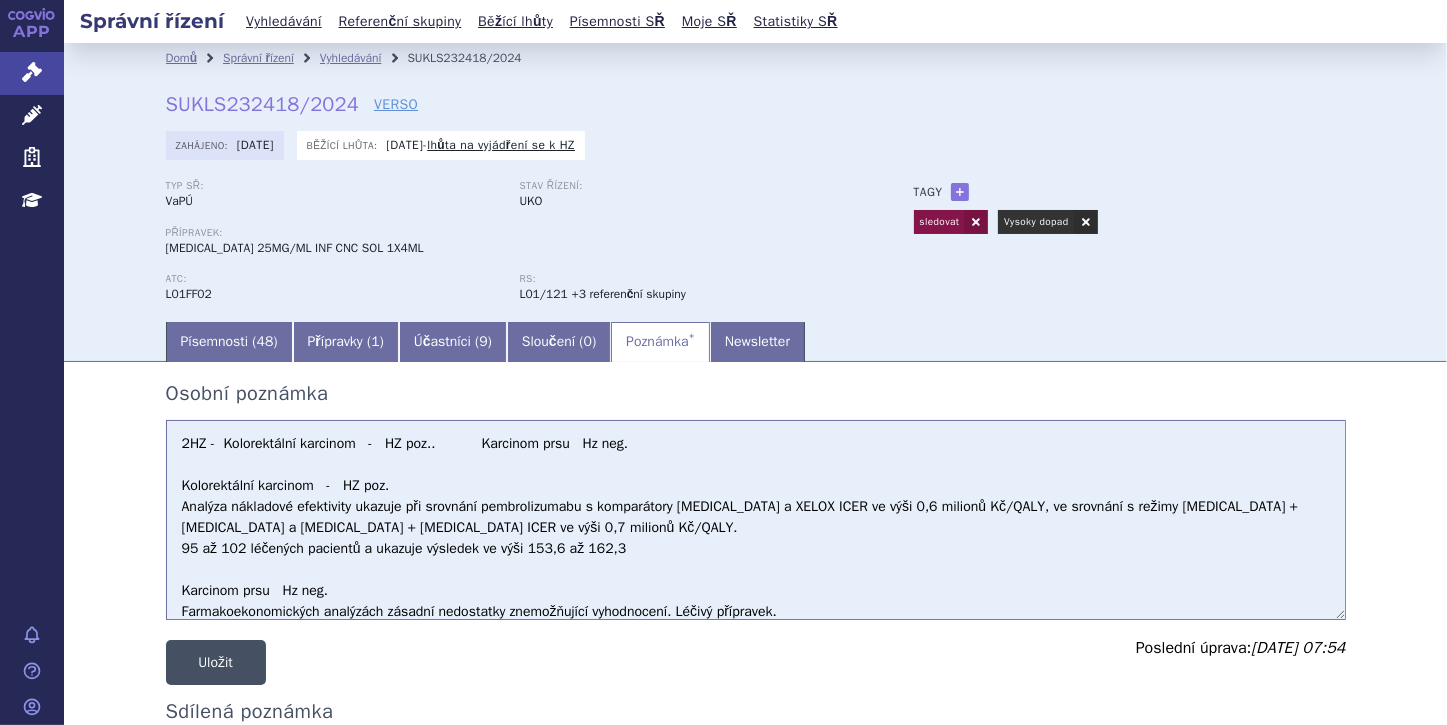 type on "2HZ -  Kolorektální karcinom   -   HZ poz..           Karcinom prsu   Hz neg.
Kolorektální karcinom   -   HZ poz.
Analýza nákladové efektivity ukazuje při srovnání pembrolizumabu s komparátory FOLFIRI a XELOX ICER ve výši 0,6 milionů Kč/QALY, ve srovnání s režimy FOLFIRI + bevacizumab a FOLFOX + panitumumab ICER ve výši 0,7 milionů Kč/QALY.
95 až 102 léčených pacientů a ukazuje výsledek ve výši 153,6 až 162,3
Karcinom prsu   Hz neg.
Farmakoekonomických analýzách zásadní nedostatky znemožňující vyhodnocení. Léčivý přípravek.
Analýza dopadu na rozpočet odhaduje 506 až 523 pacientů zahajujících léčbu ročně a ukazuje výsledek ve výši  723,1 až 857,8 mil. Kč
UHR  - 63 428,80 v HZ   mame S a Lim" 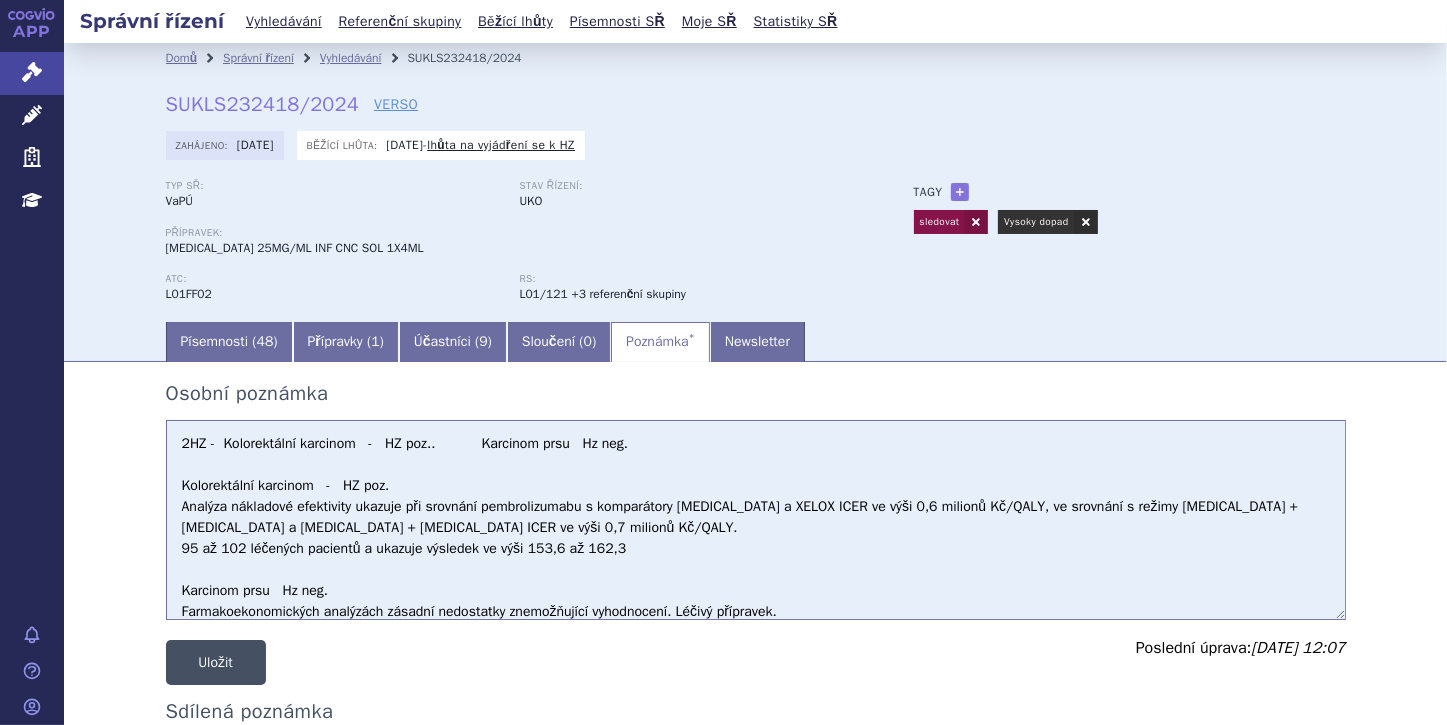 click on "Uložit" at bounding box center [216, 662] 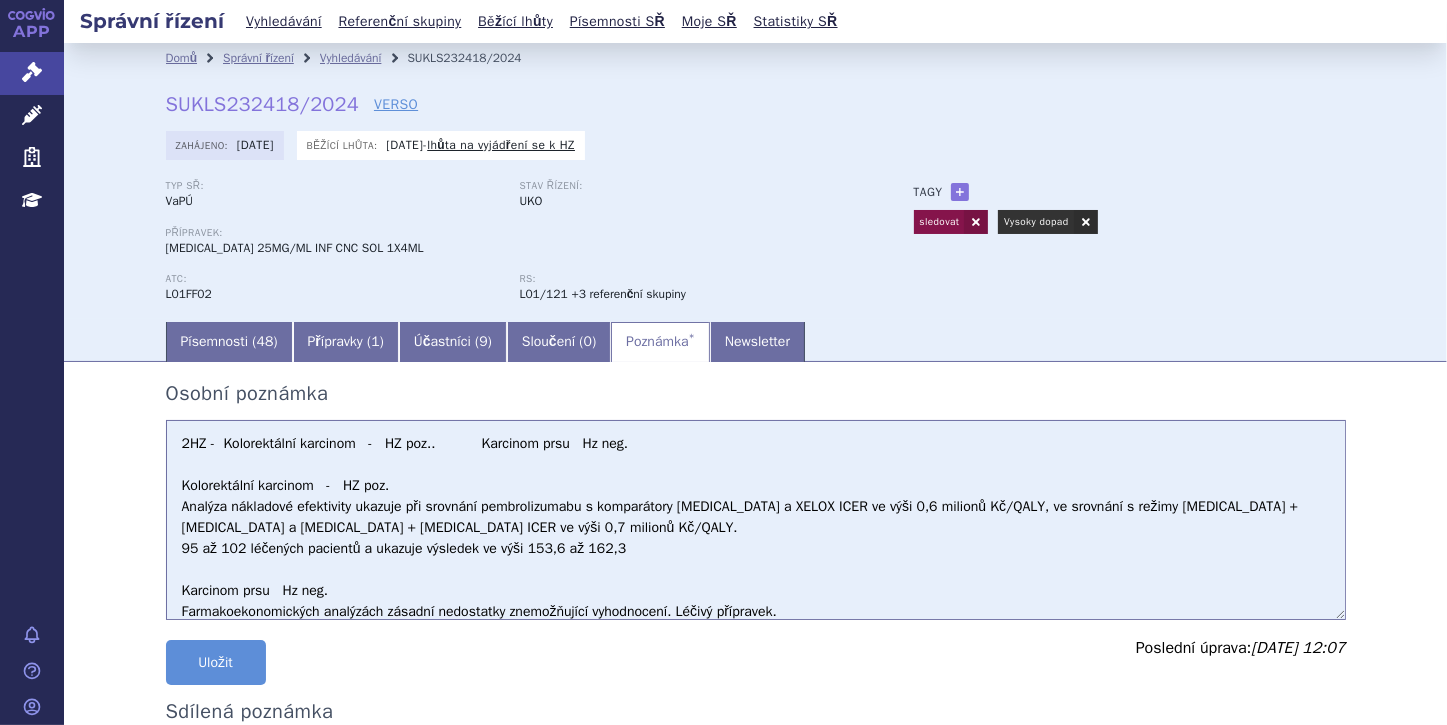 scroll, scrollTop: 77, scrollLeft: 0, axis: vertical 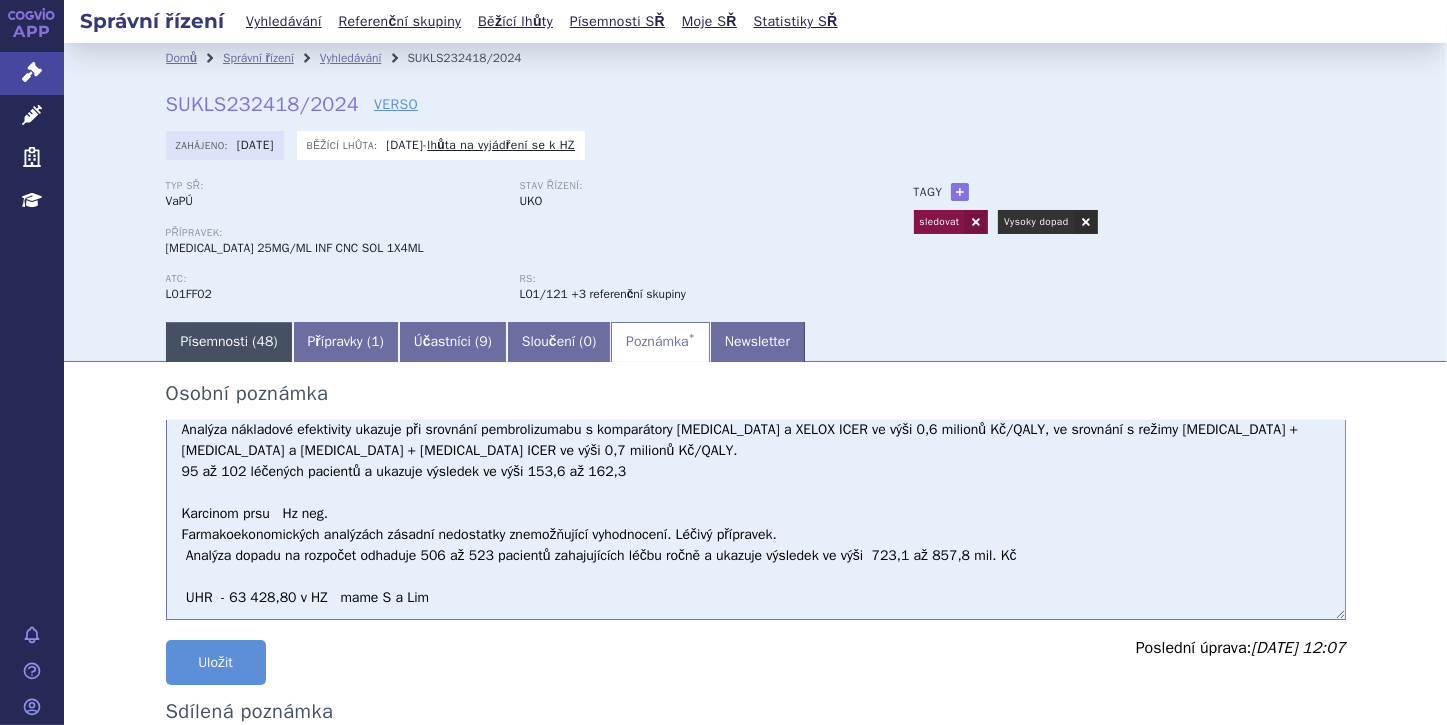 click on "Písemnosti ( 48 )" at bounding box center (229, 342) 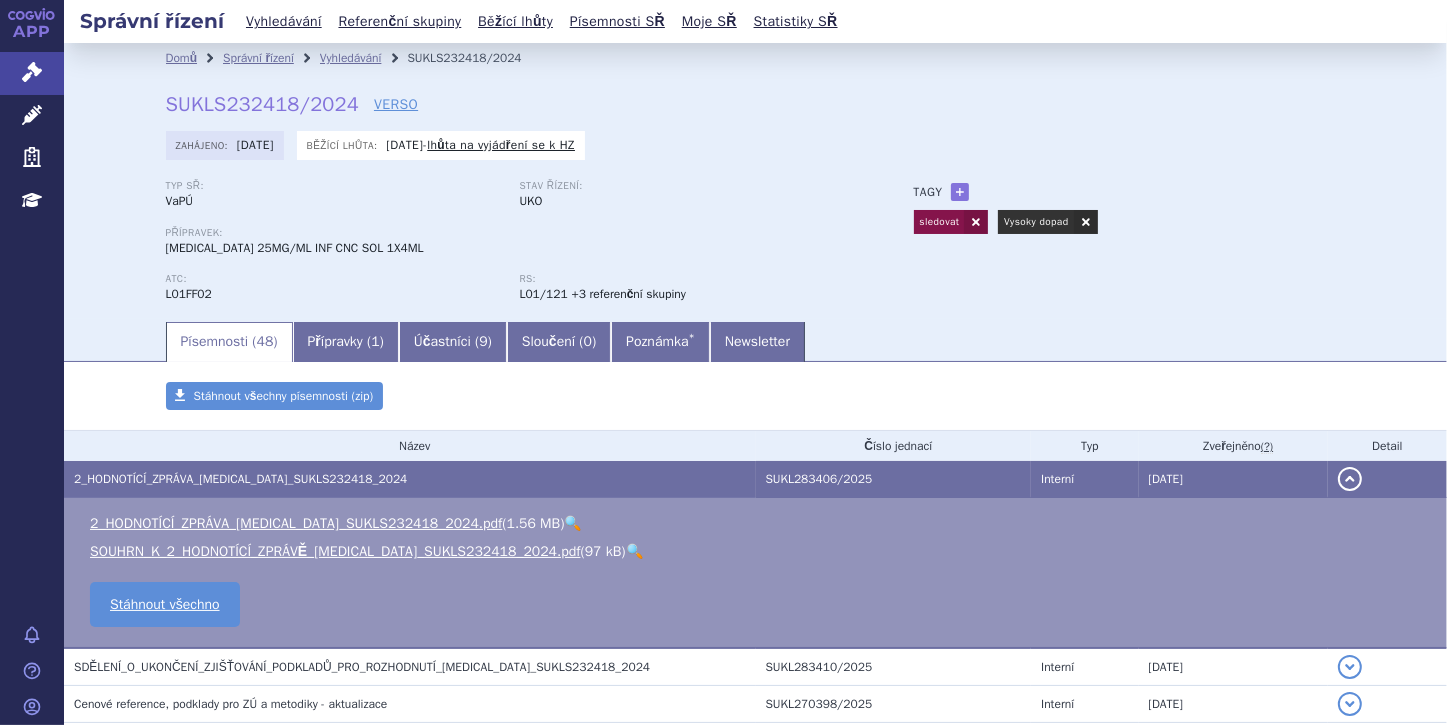 click on "🔍" at bounding box center [634, 551] 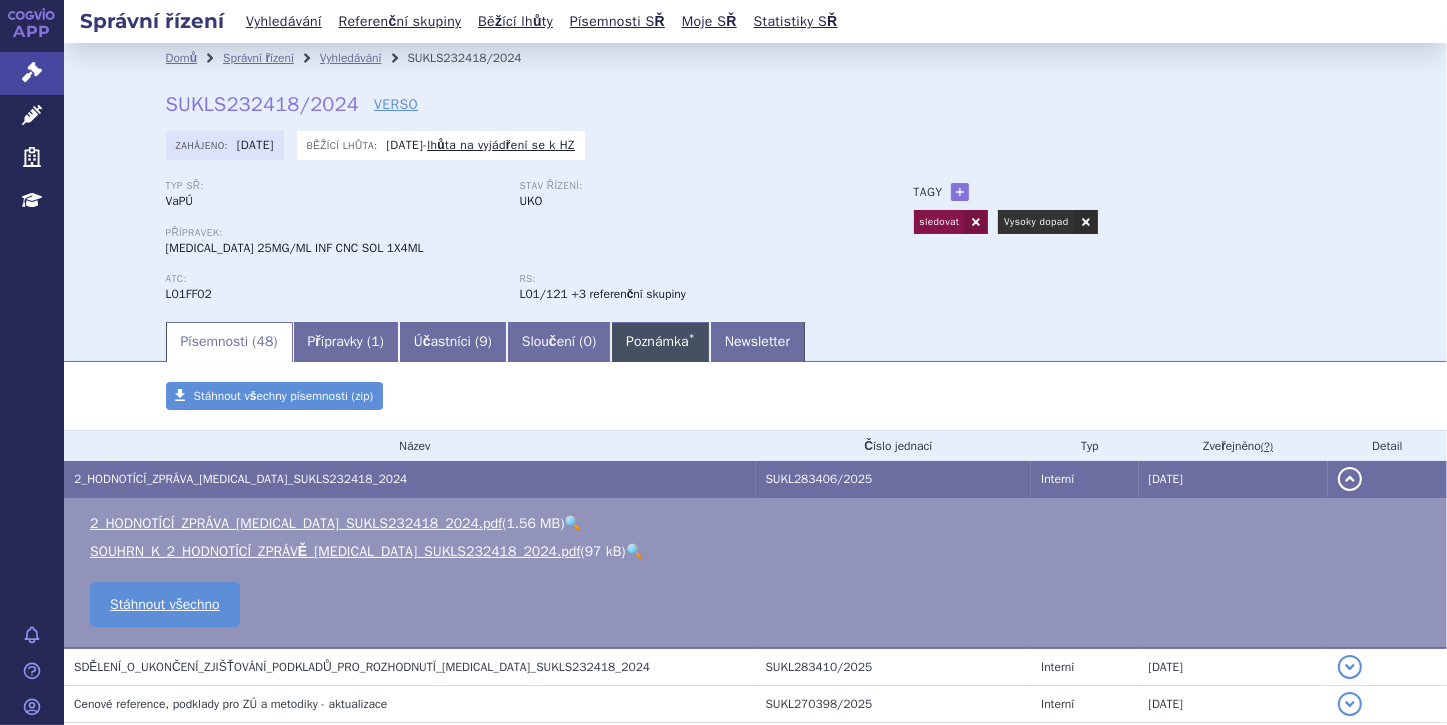 click on "Poznámka
*" at bounding box center [660, 342] 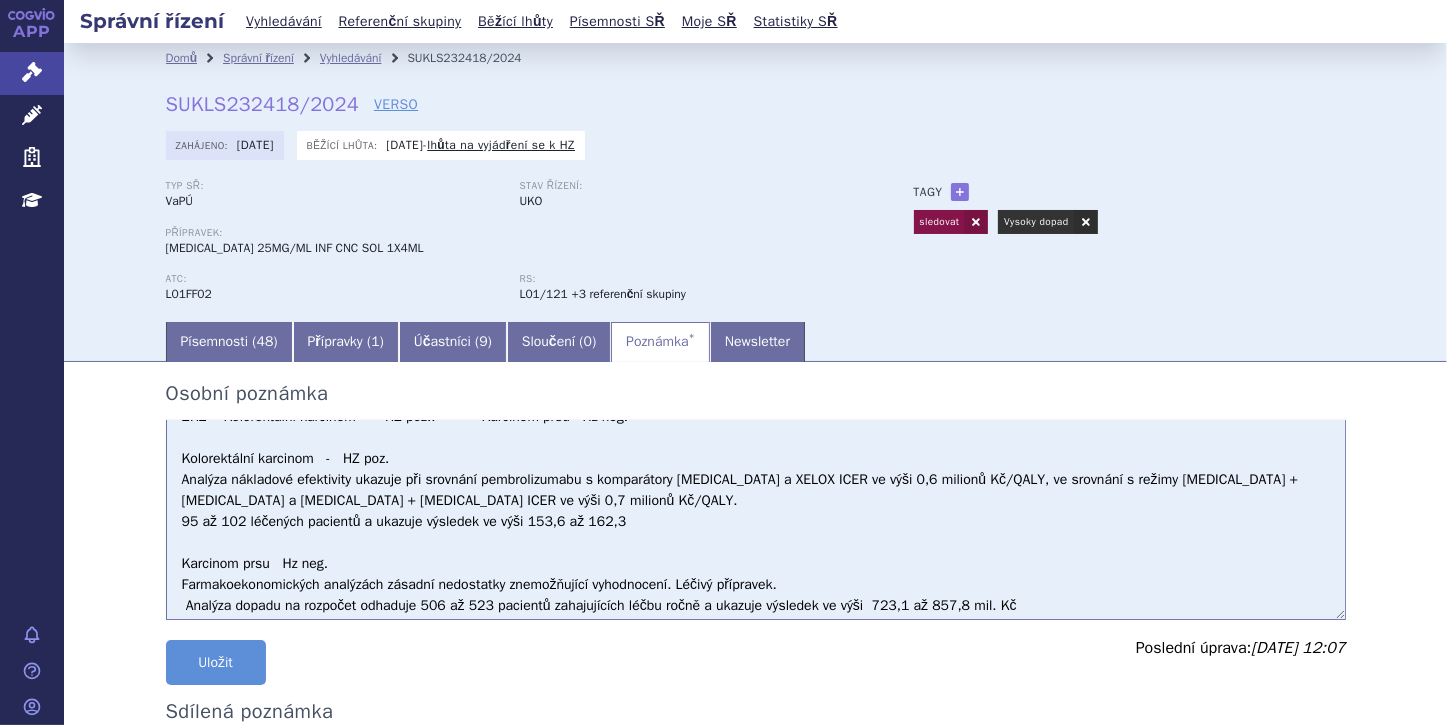 scroll, scrollTop: 0, scrollLeft: 0, axis: both 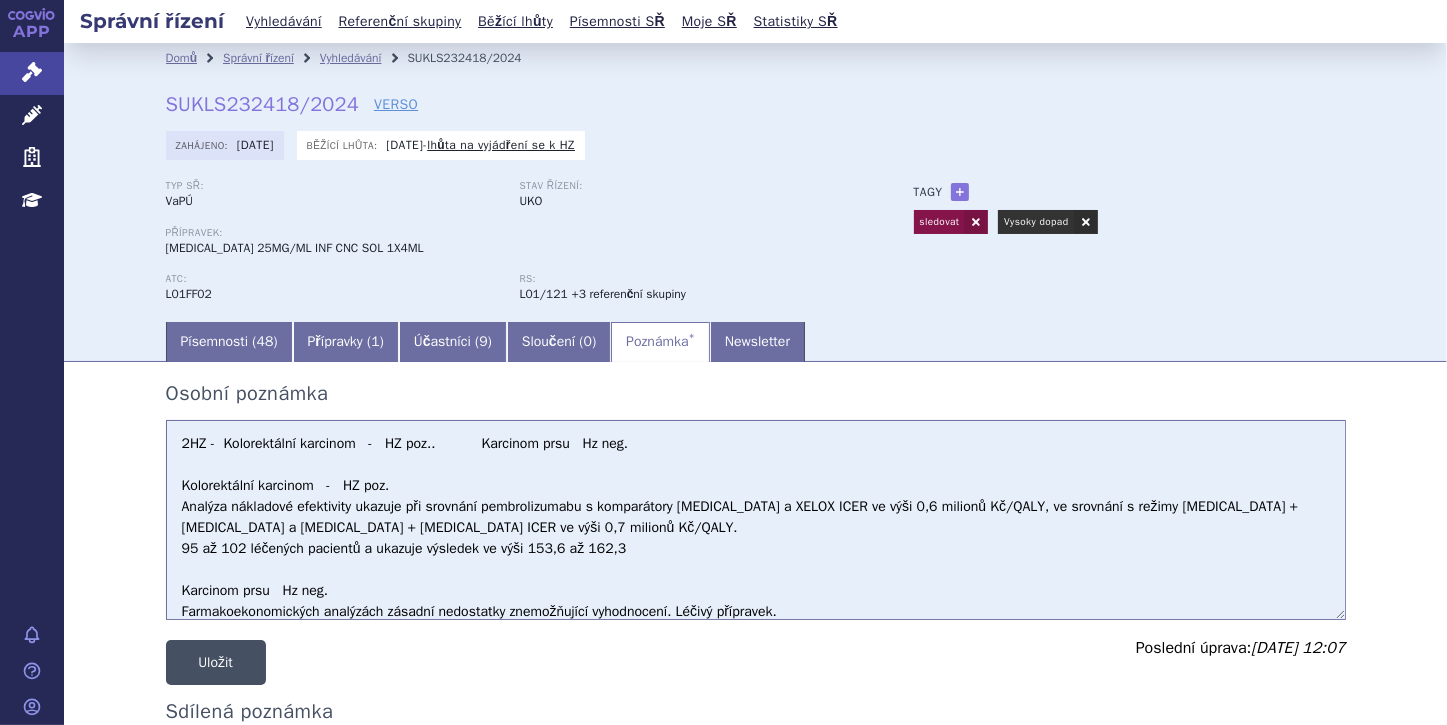 click on "Uložit" at bounding box center [216, 662] 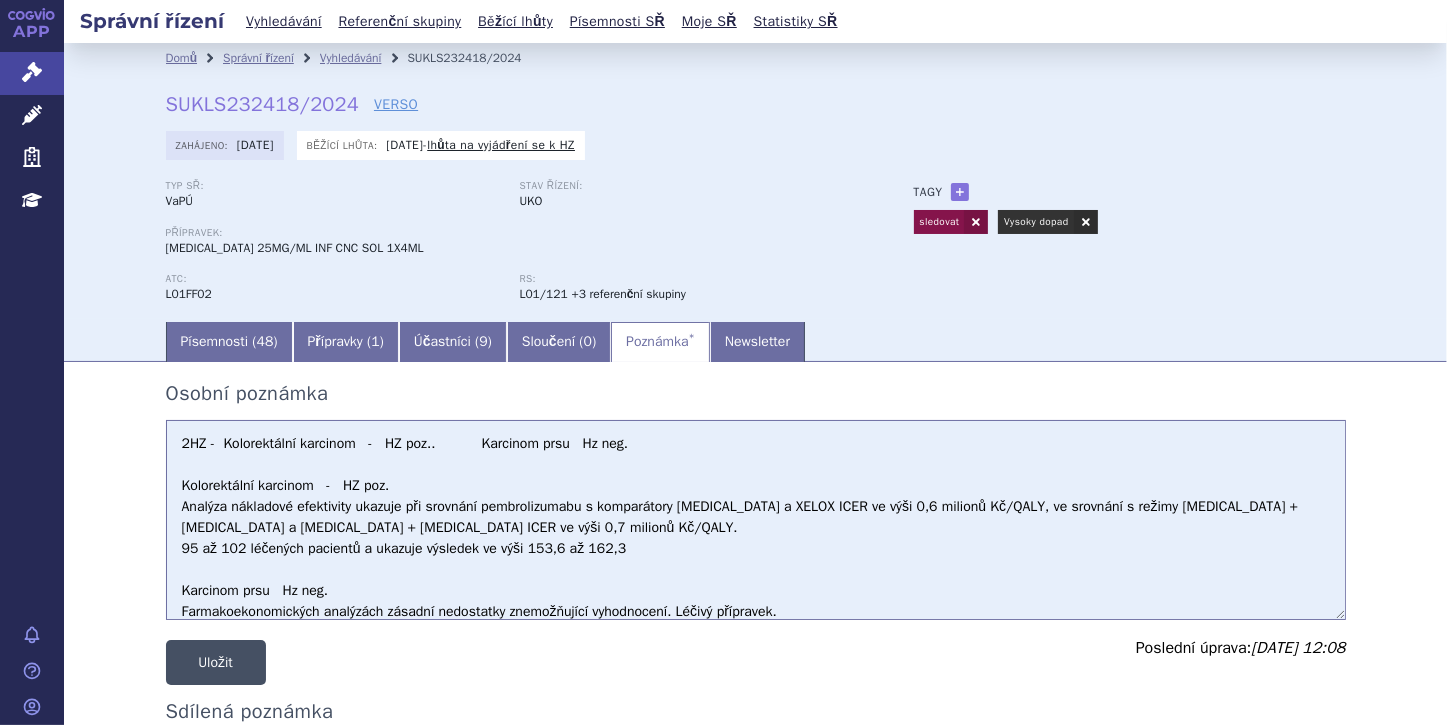 click on "Uložit" at bounding box center (216, 662) 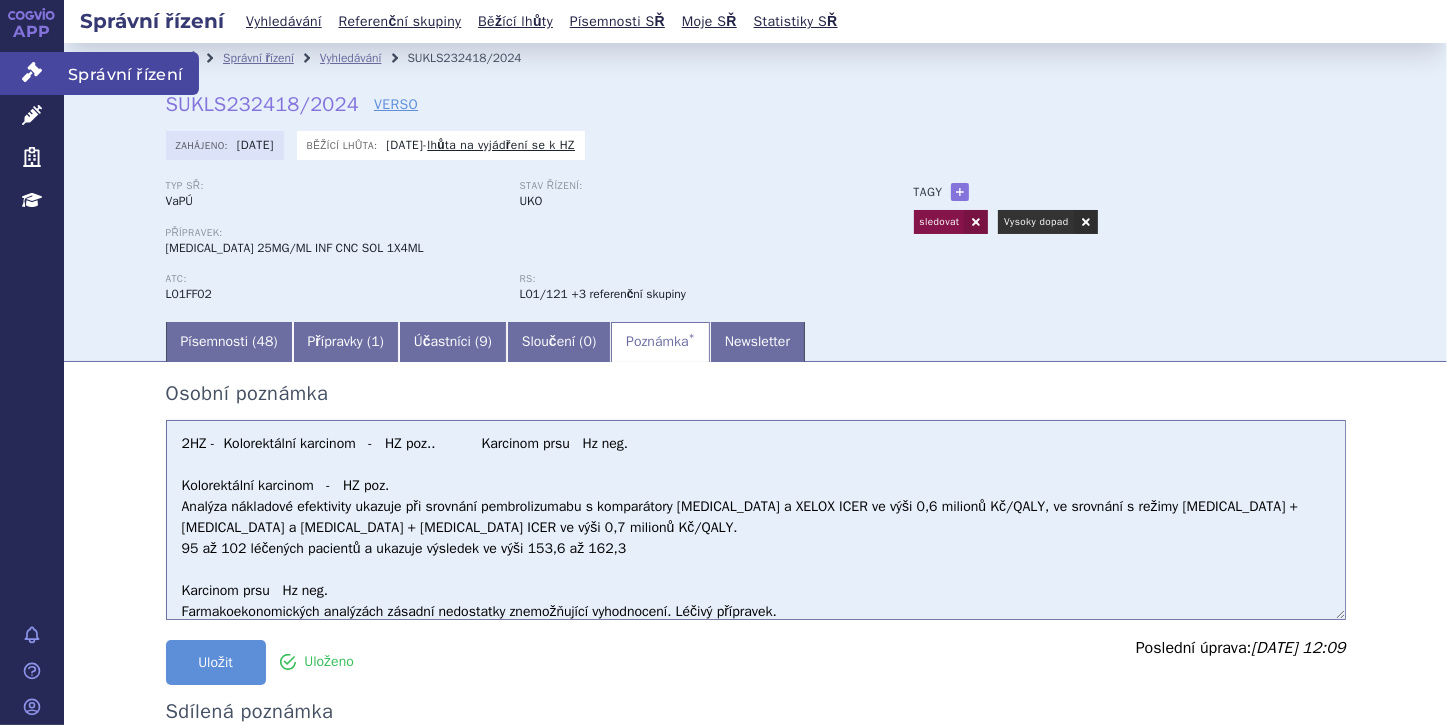 click 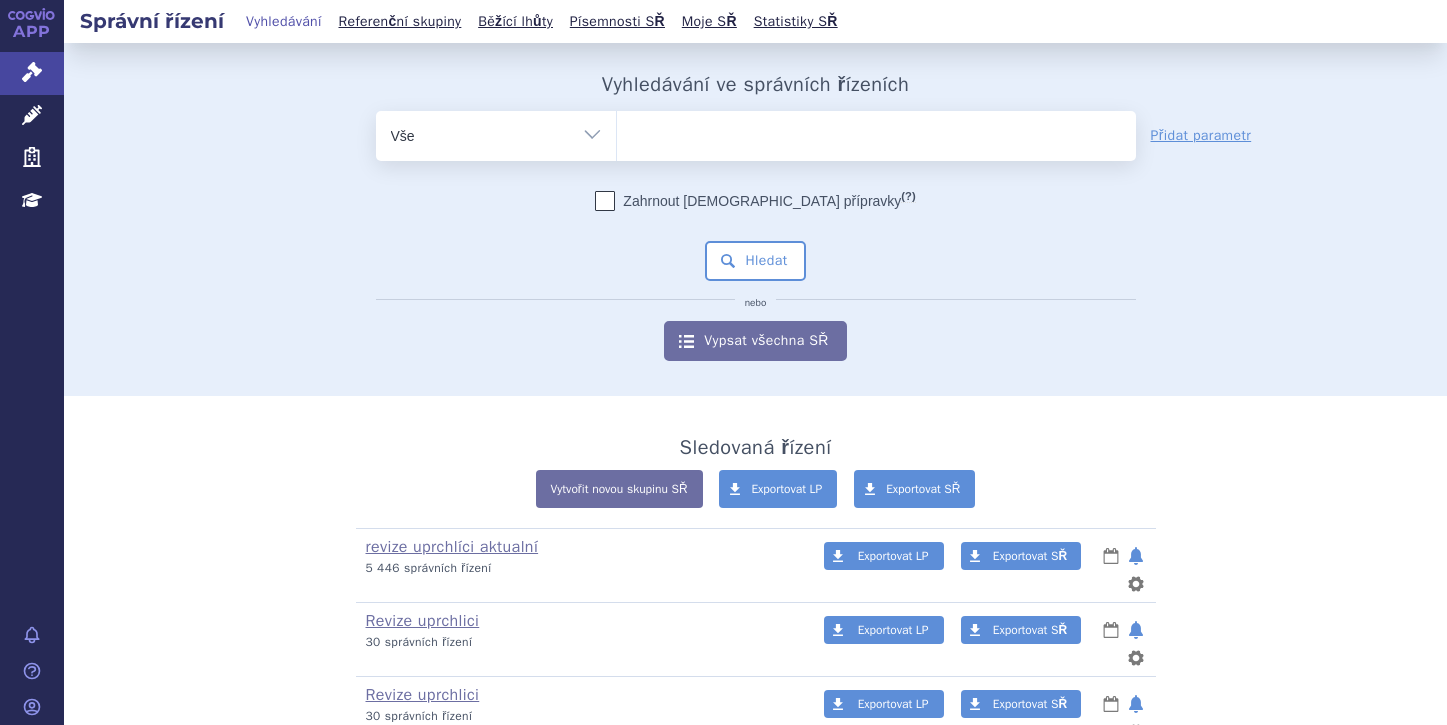 scroll, scrollTop: 0, scrollLeft: 0, axis: both 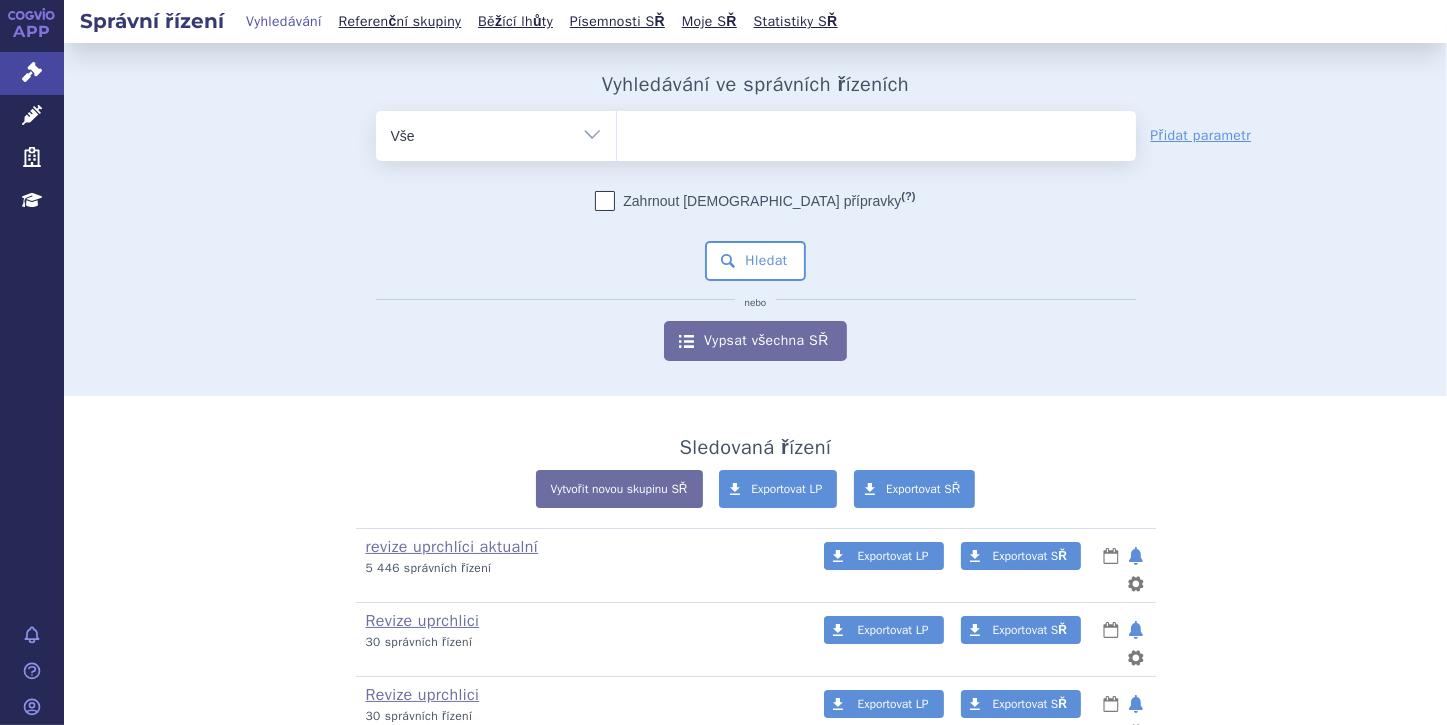 click on "Vše
Spisová značka
Typ SŘ
Přípravek/SUKL kód
Účastník/Držitel" at bounding box center [496, 133] 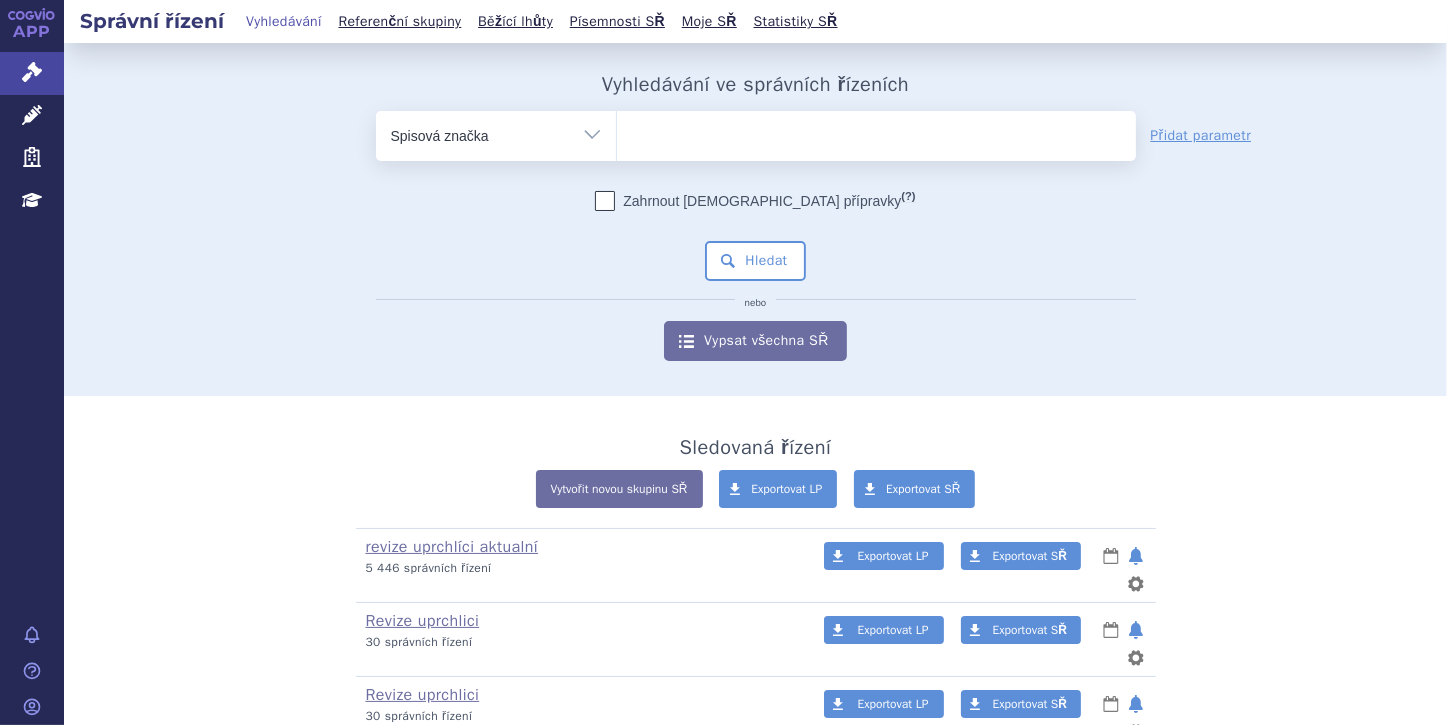 click on "Vše
Spisová značka
Typ SŘ
Přípravek/SUKL kód
Účastník/Držitel" at bounding box center [496, 133] 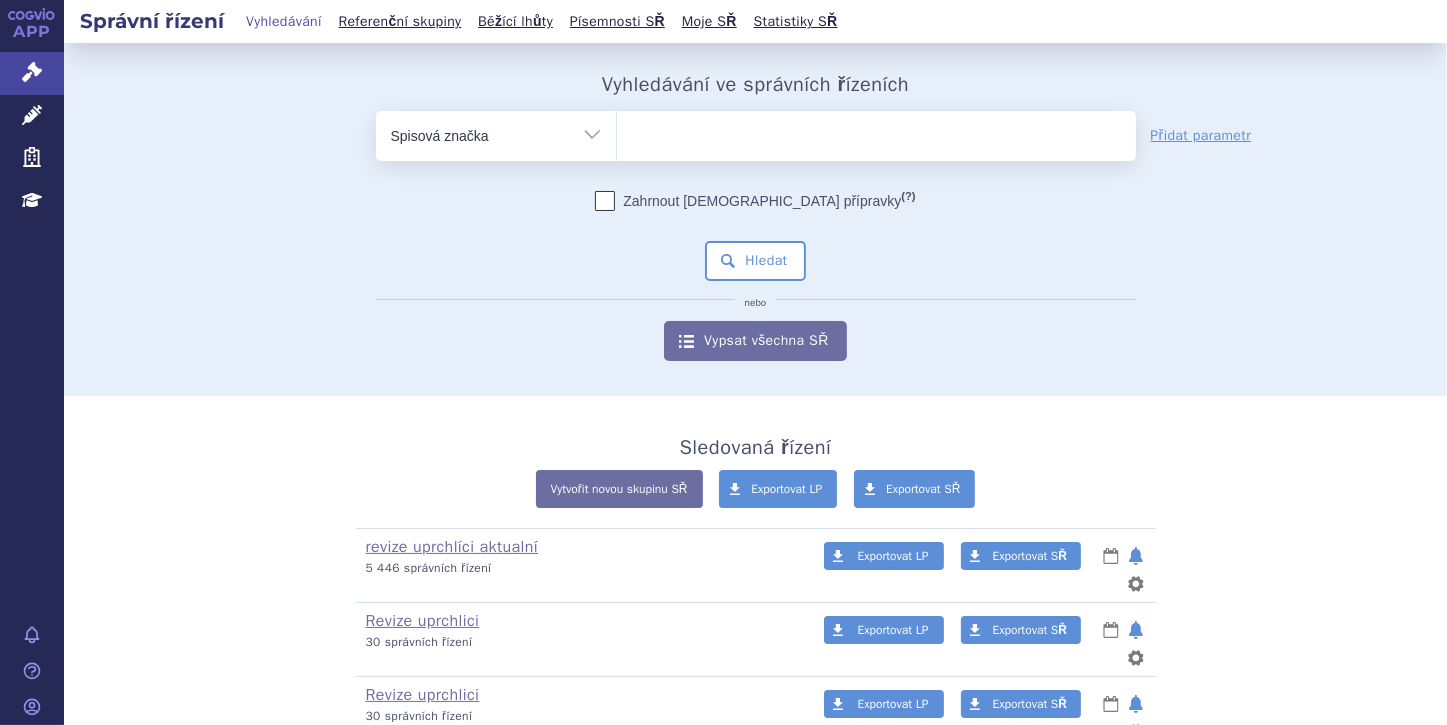 click at bounding box center [876, 132] 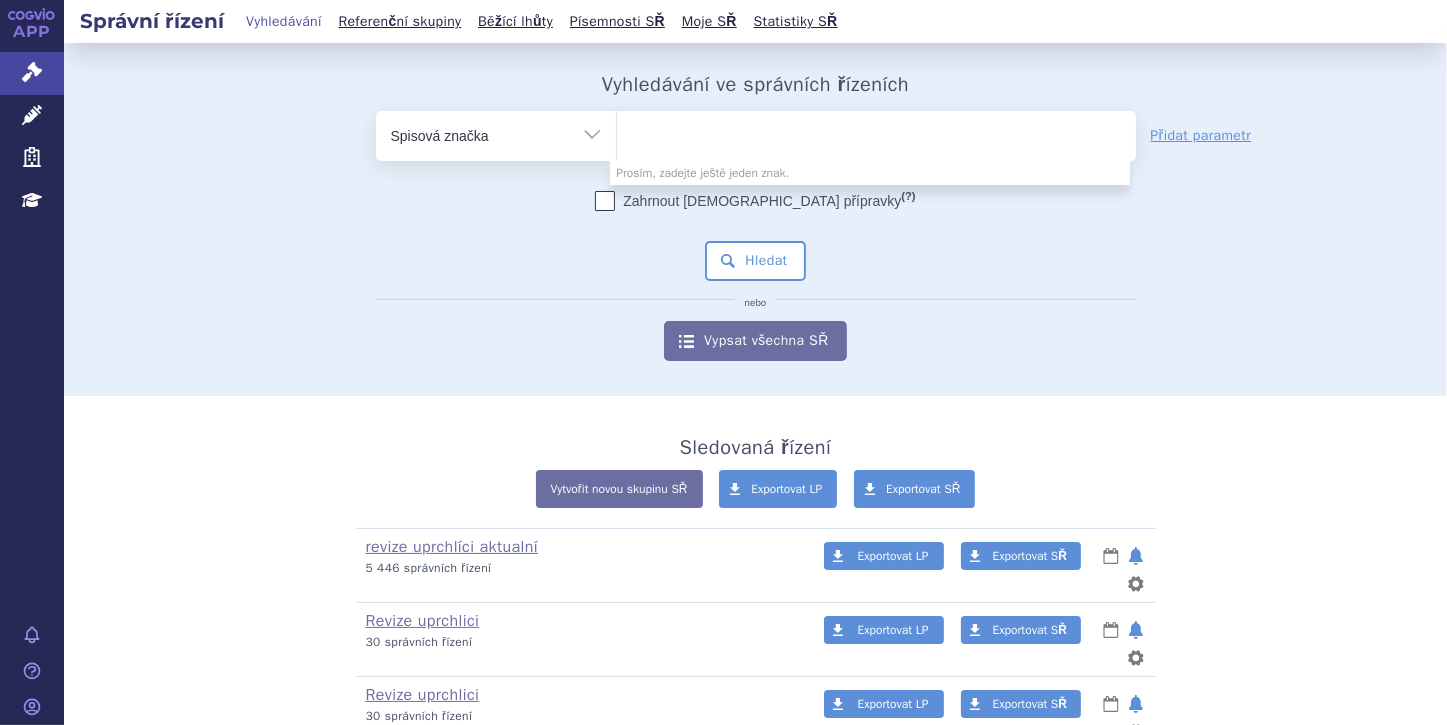 paste on "SUKLS161967/2024" 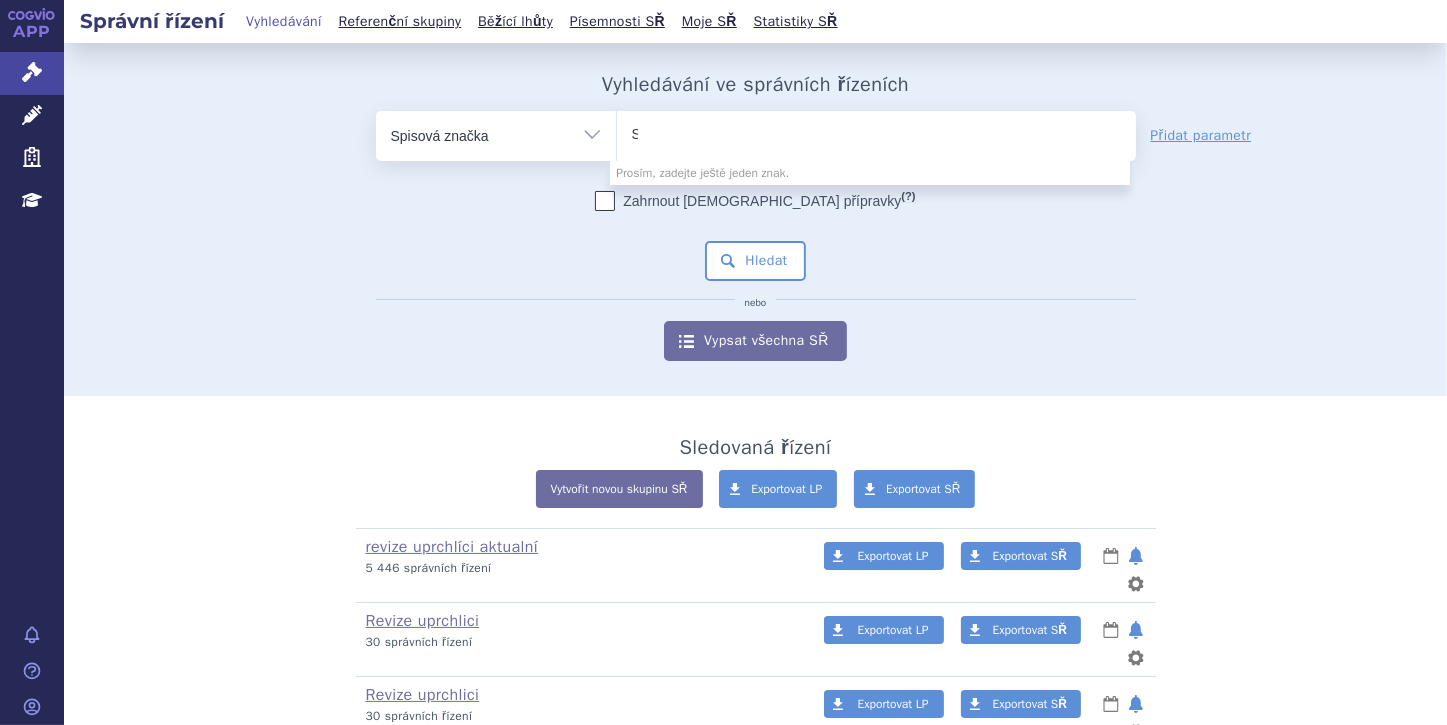 type 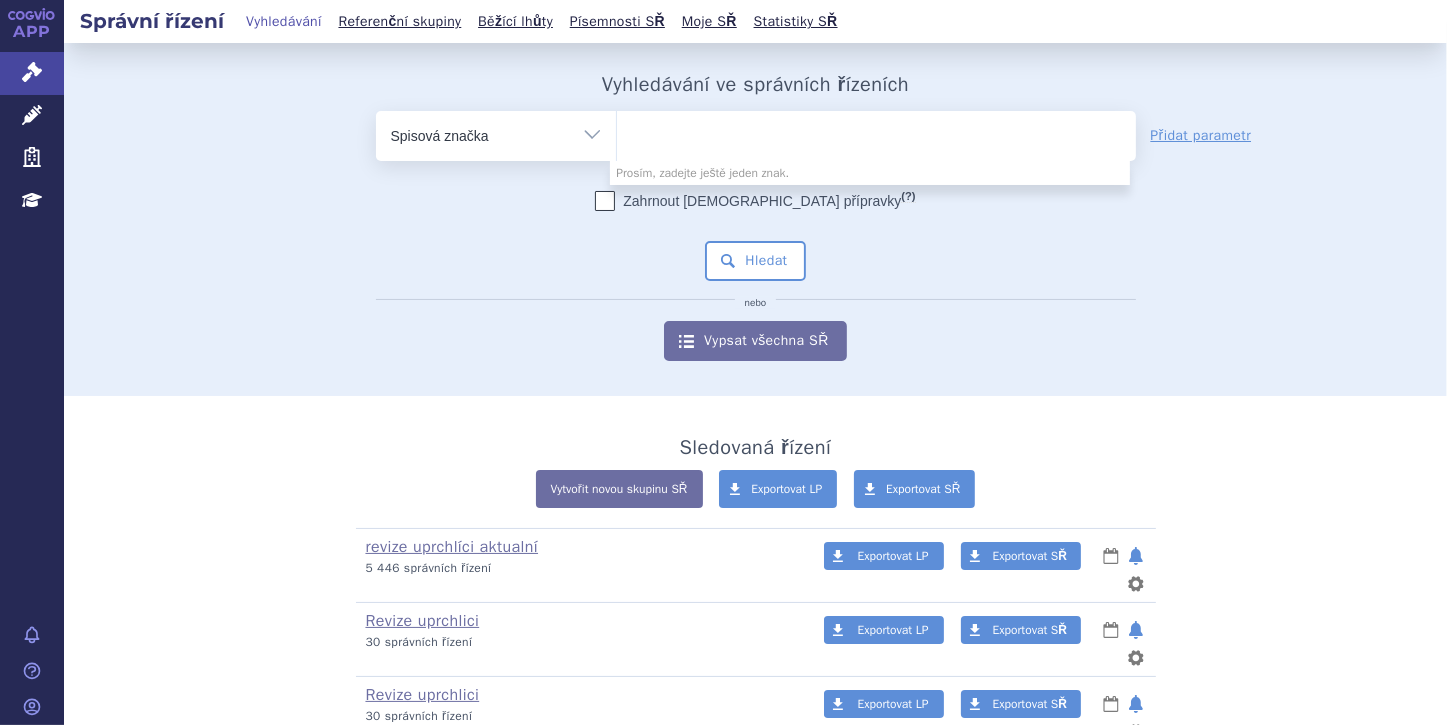 select on "SUKLS161967/2024" 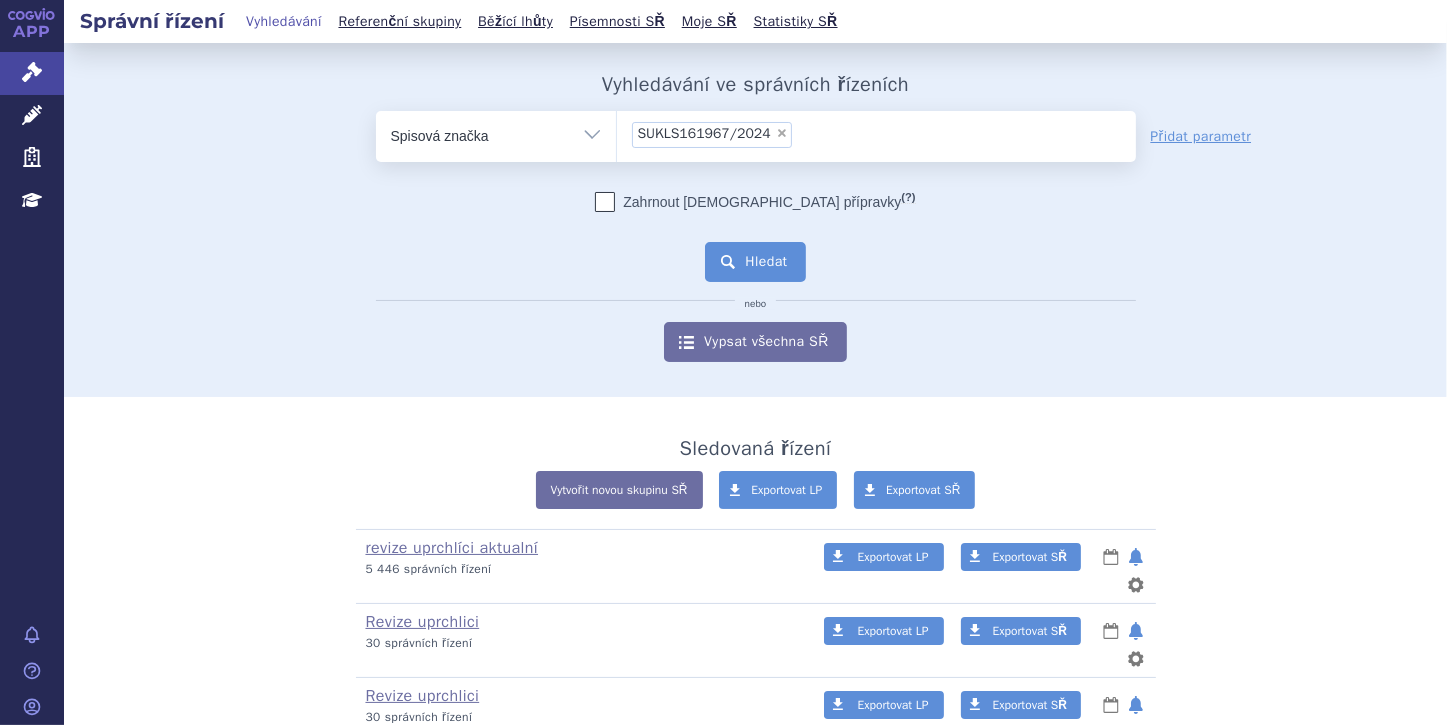 click on "Hledat" at bounding box center (755, 262) 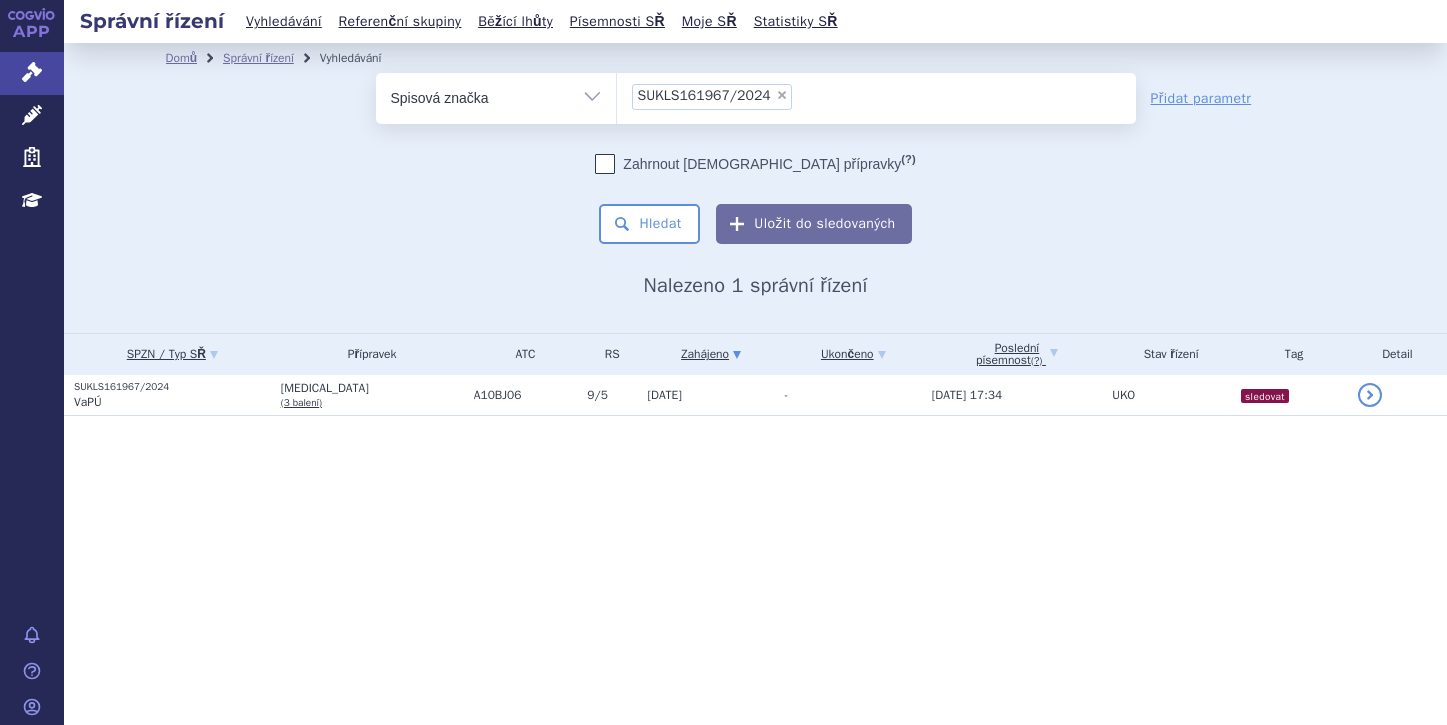 scroll, scrollTop: 0, scrollLeft: 0, axis: both 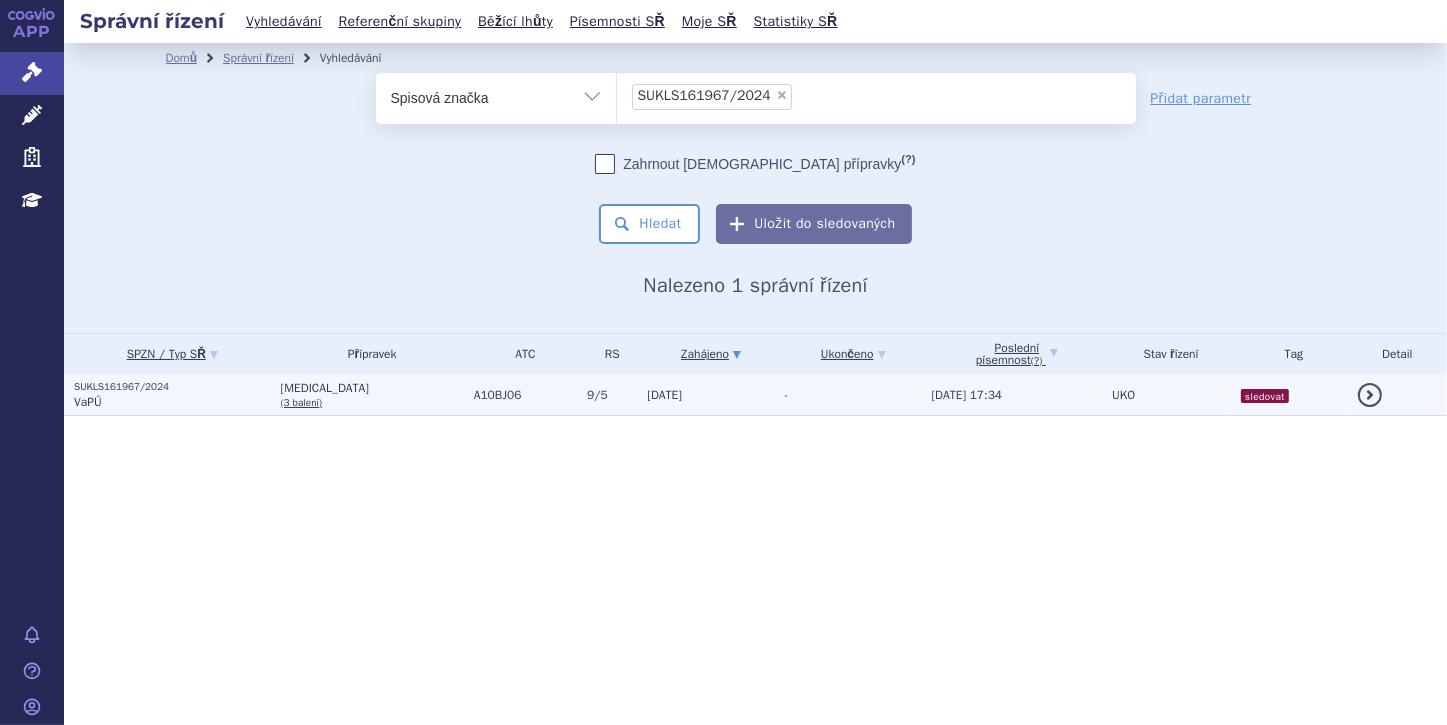 click on "VaPÚ" at bounding box center [172, 402] 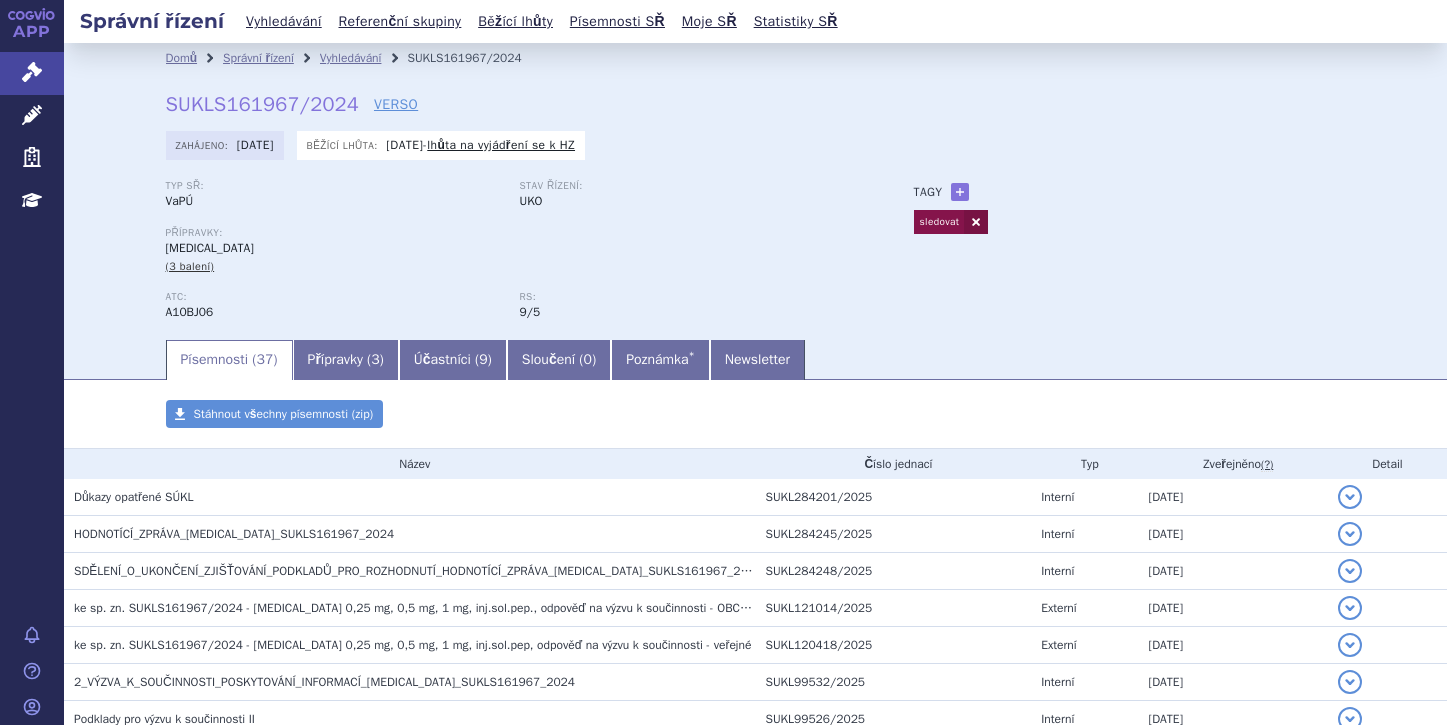 scroll, scrollTop: 0, scrollLeft: 0, axis: both 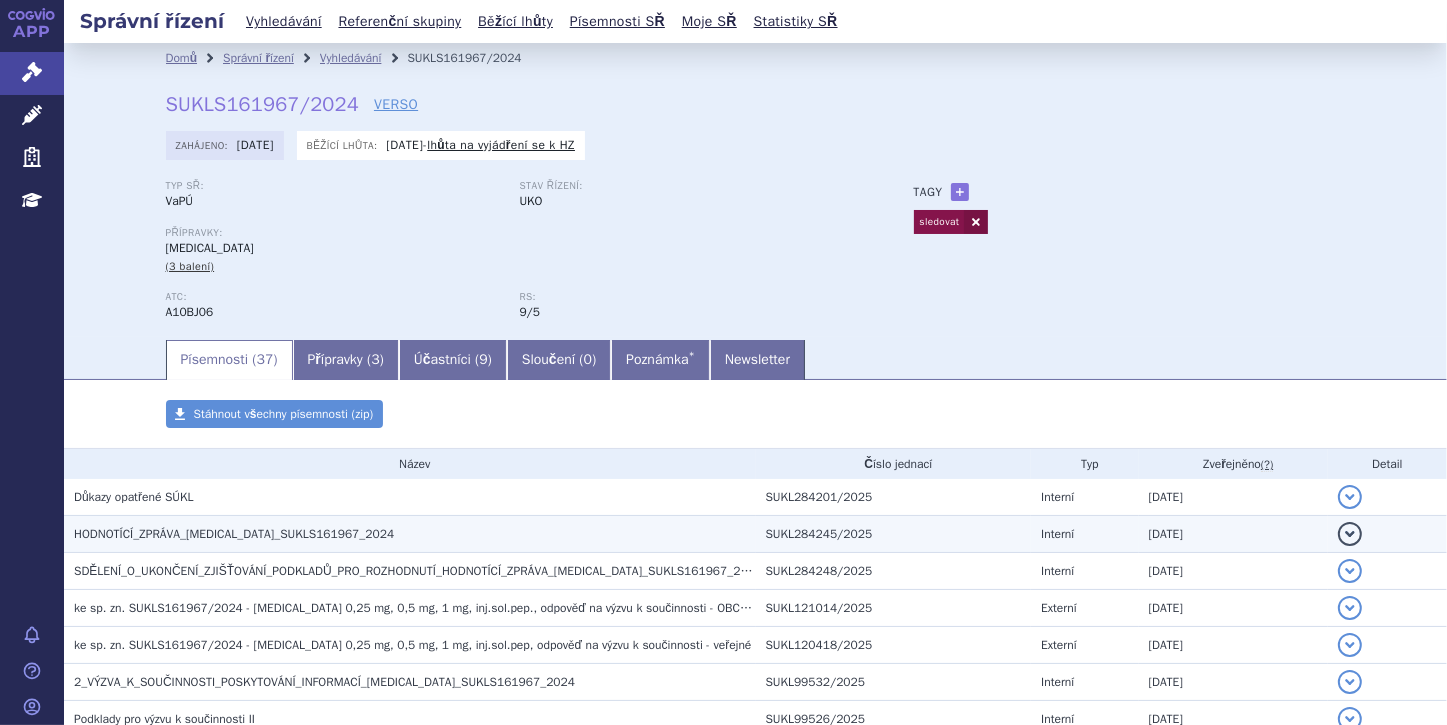 click on "detail" at bounding box center (1350, 534) 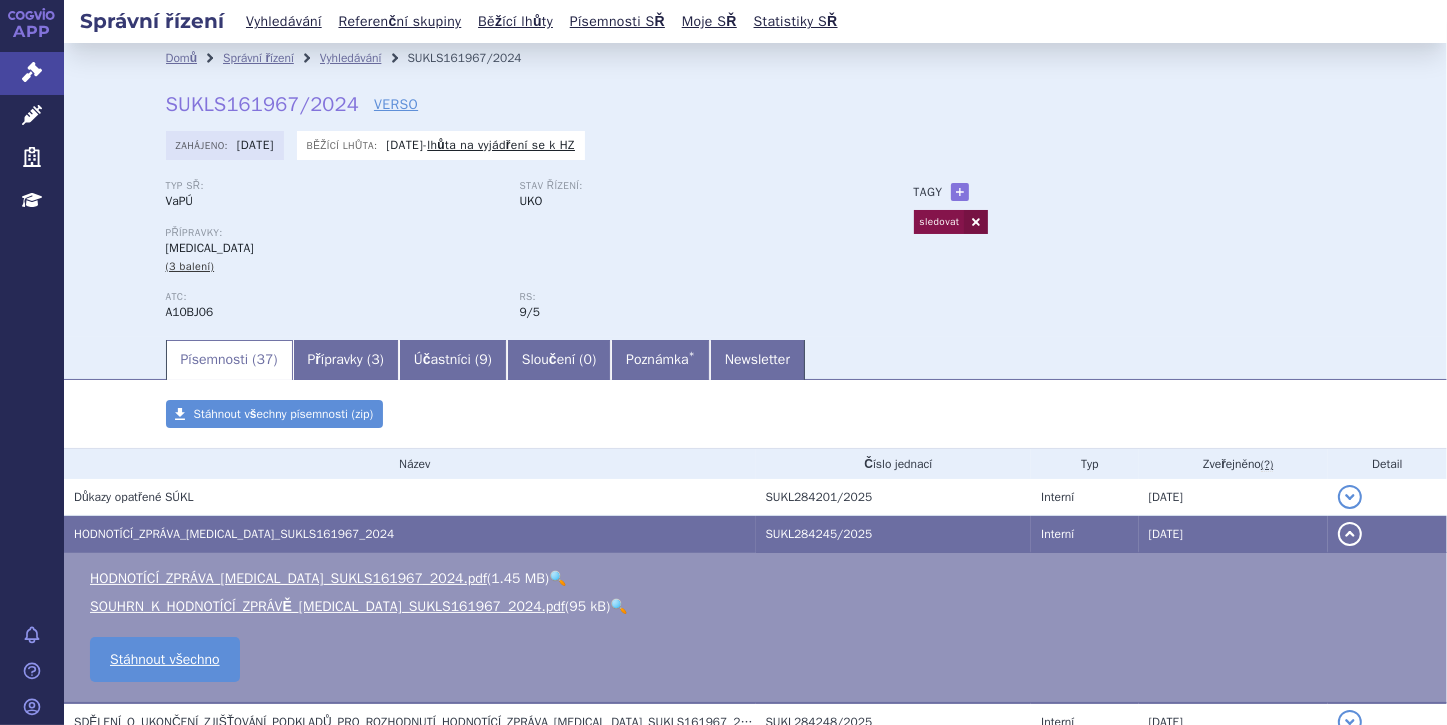 click on "Typ SŘ:
VaPÚ
Stav řízení:
UKO
Přípravky:
OZEMPIC
(3 balení)
ATC: A10BJ06 RS: 9/5 Tagy" at bounding box center (756, 258) 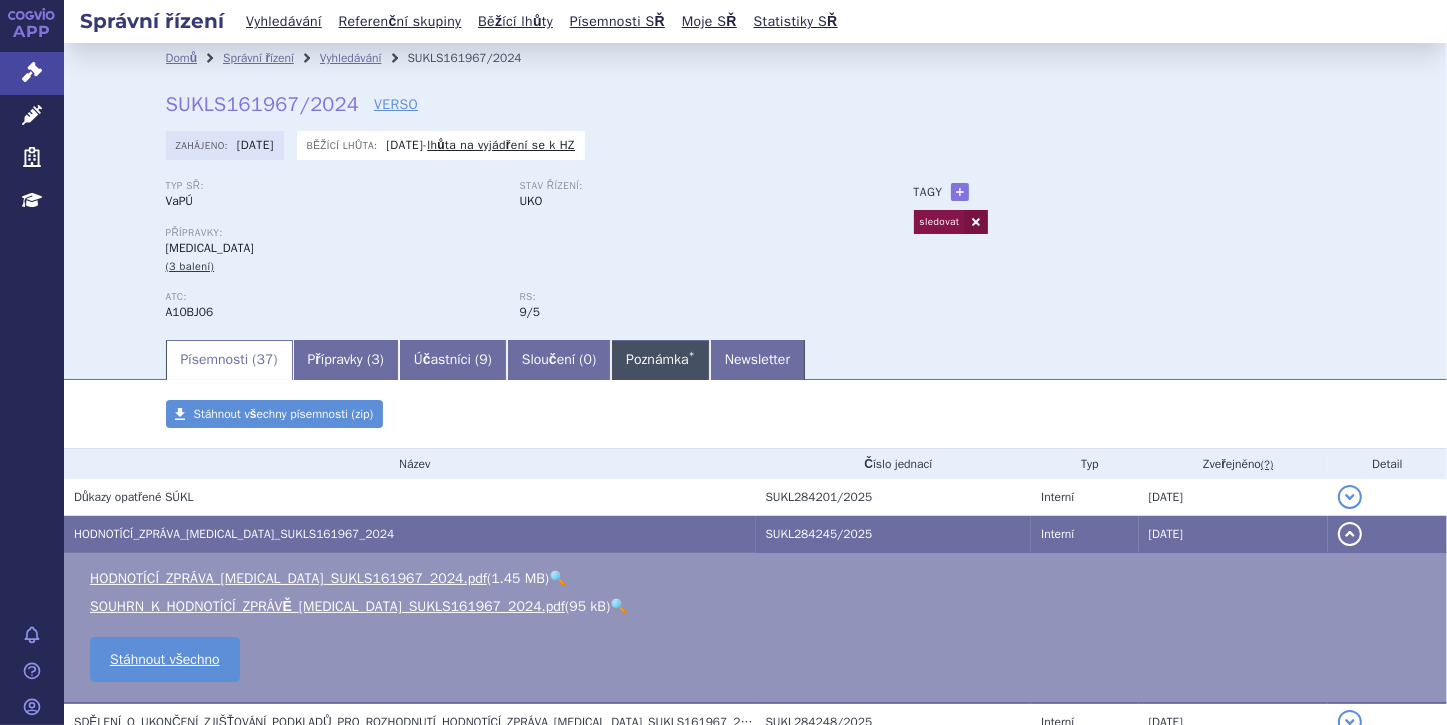 click on "Poznámka
*" at bounding box center [660, 360] 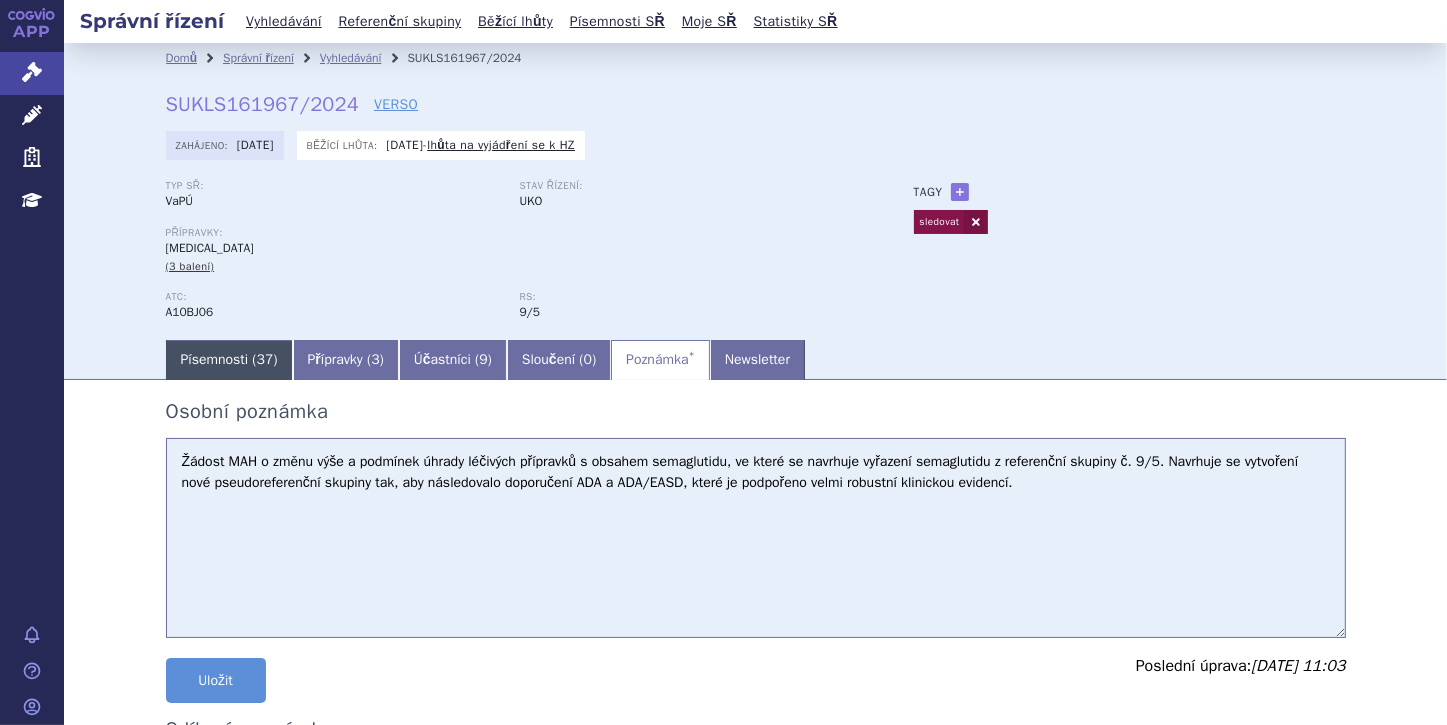 click on "Písemnosti ( 37 )" at bounding box center [229, 360] 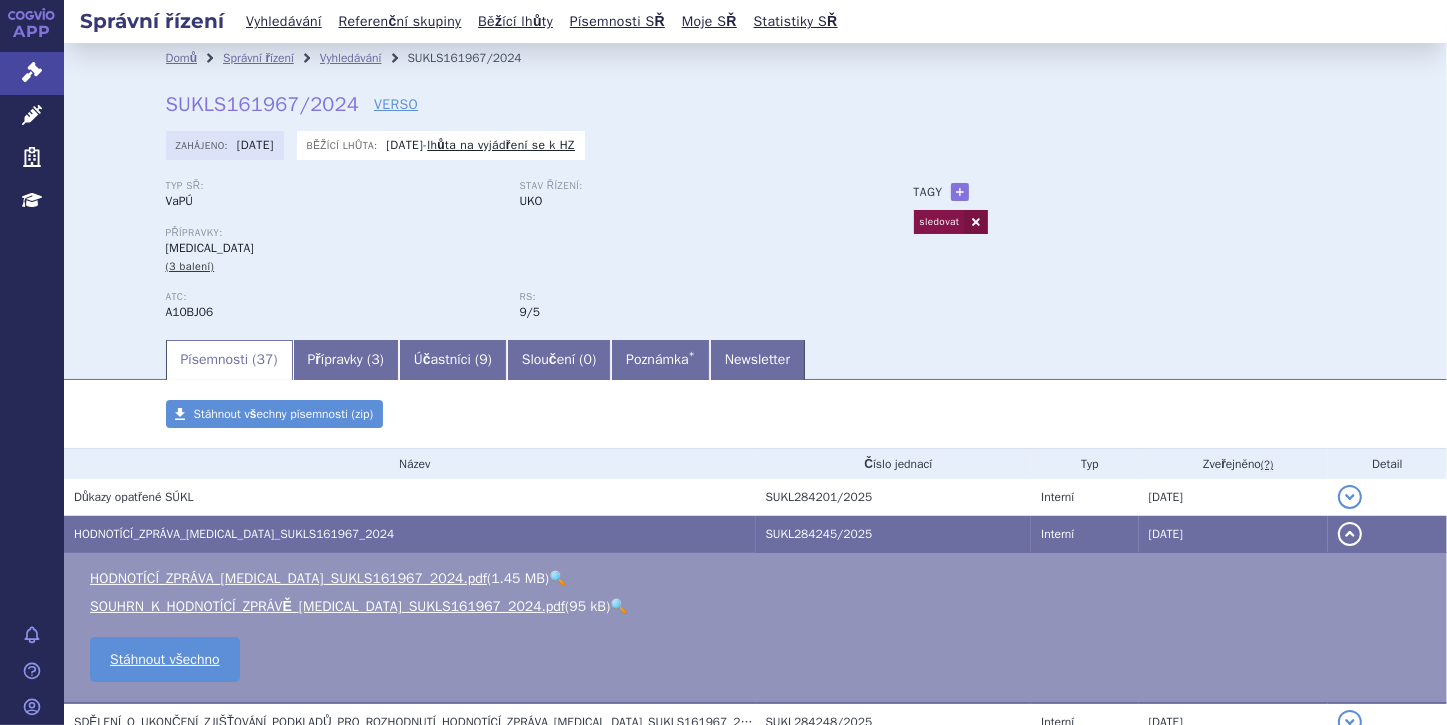 click on "🔍" at bounding box center [618, 606] 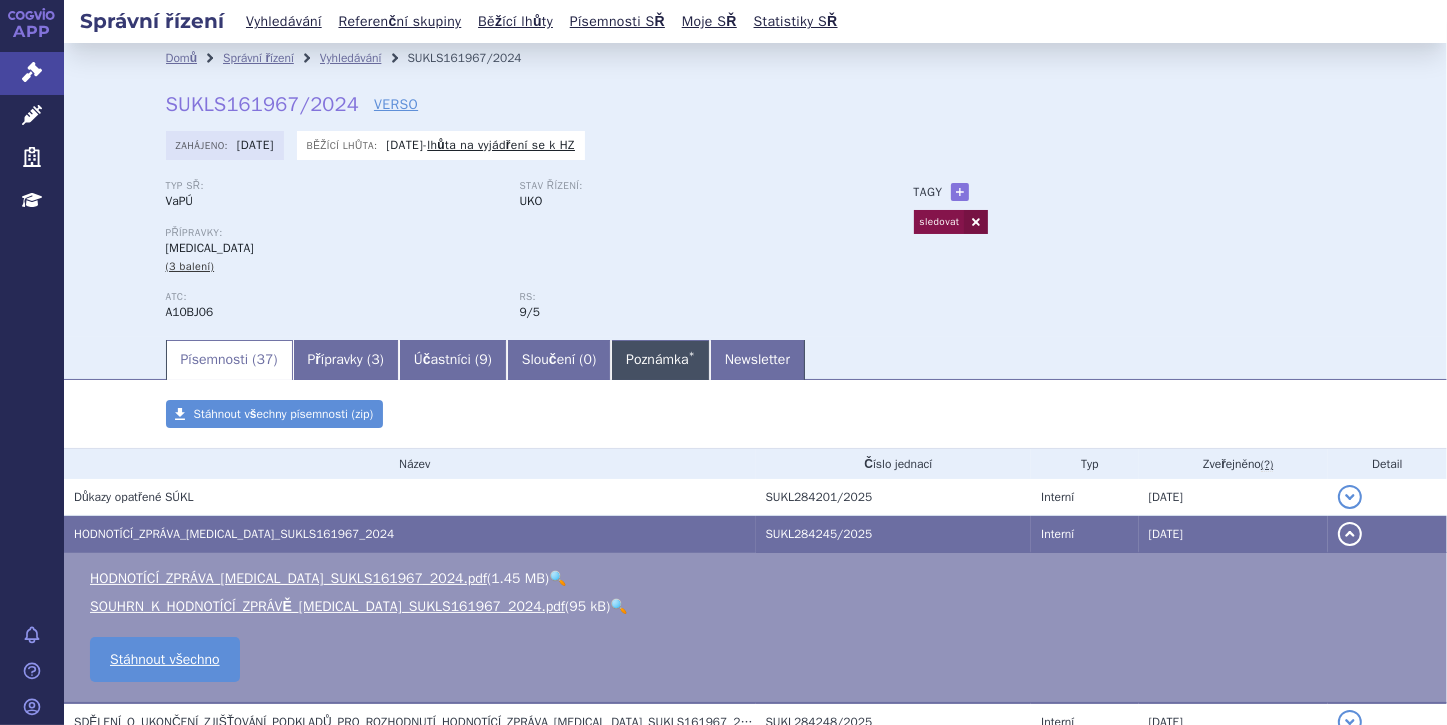 click on "Poznámka
*" at bounding box center [660, 360] 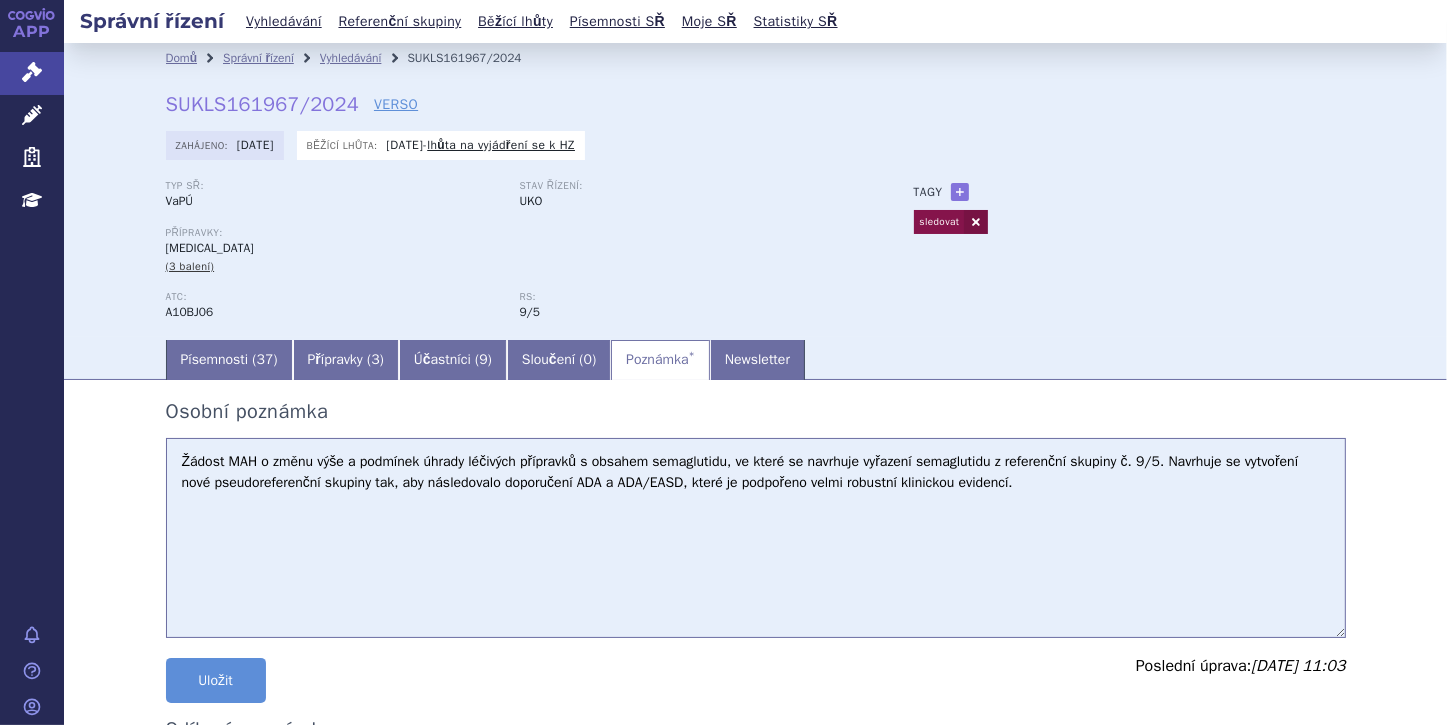 click on "Žádost MAH o změnu výše a podmínek úhrady léčivých přípravků s obsahem semaglutidu, ve které se navrhuje vyřazení semaglutidu z referenční skupiny č. 9/5. Navrhuje se vytvoření nové pseudoreferenční skupiny tak, aby následovalo doporučení ADA a ADA/EASD, které je podpořeno velmi robustní klinickou evidencí." at bounding box center (756, 538) 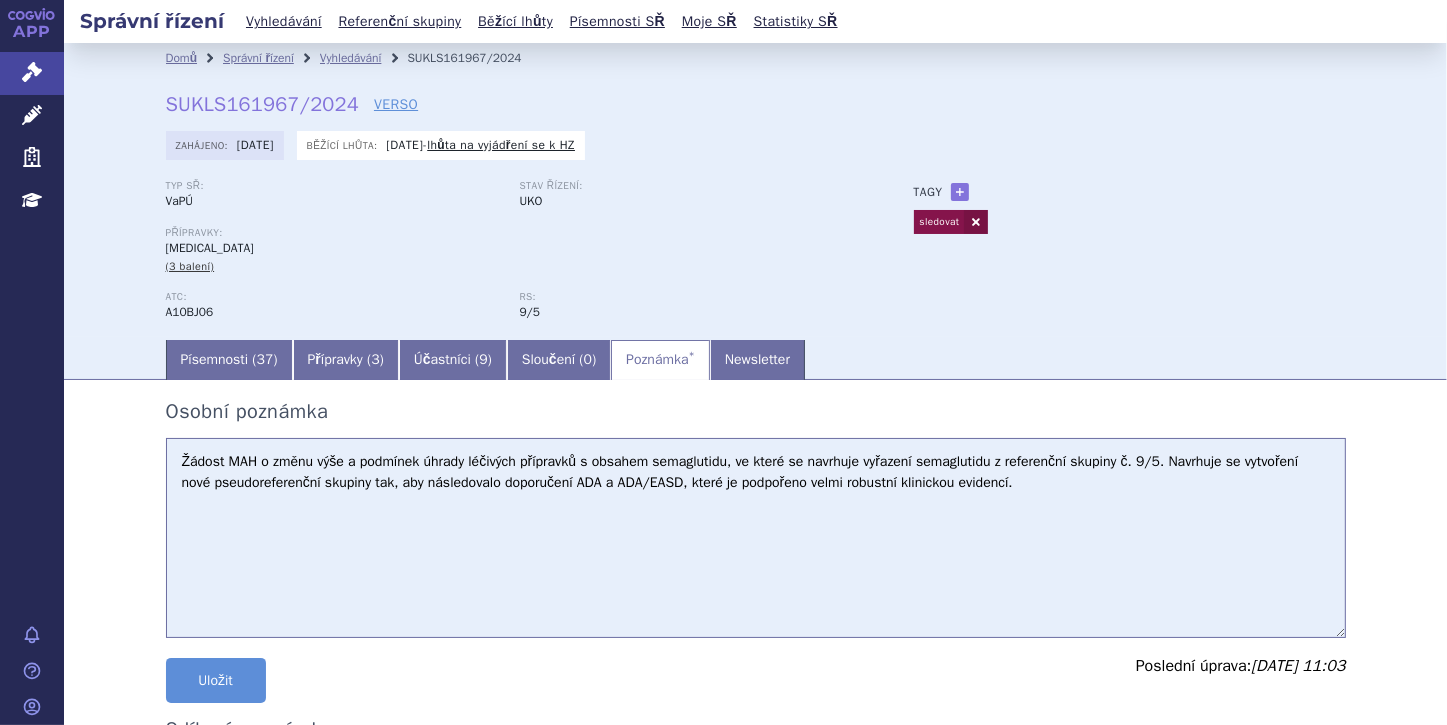 click on "Žádost MAH o změnu výše a podmínek úhrady léčivých přípravků s obsahem semaglutidu, ve které se navrhuje vyřazení semaglutidu z referenční skupiny č. 9/5. Navrhuje se vytvoření nové pseudoreferenční skupiny tak, aby následovalo doporučení ADA a ADA/EASD, které je podpořeno velmi robustní klinickou evidencí." at bounding box center [756, 538] 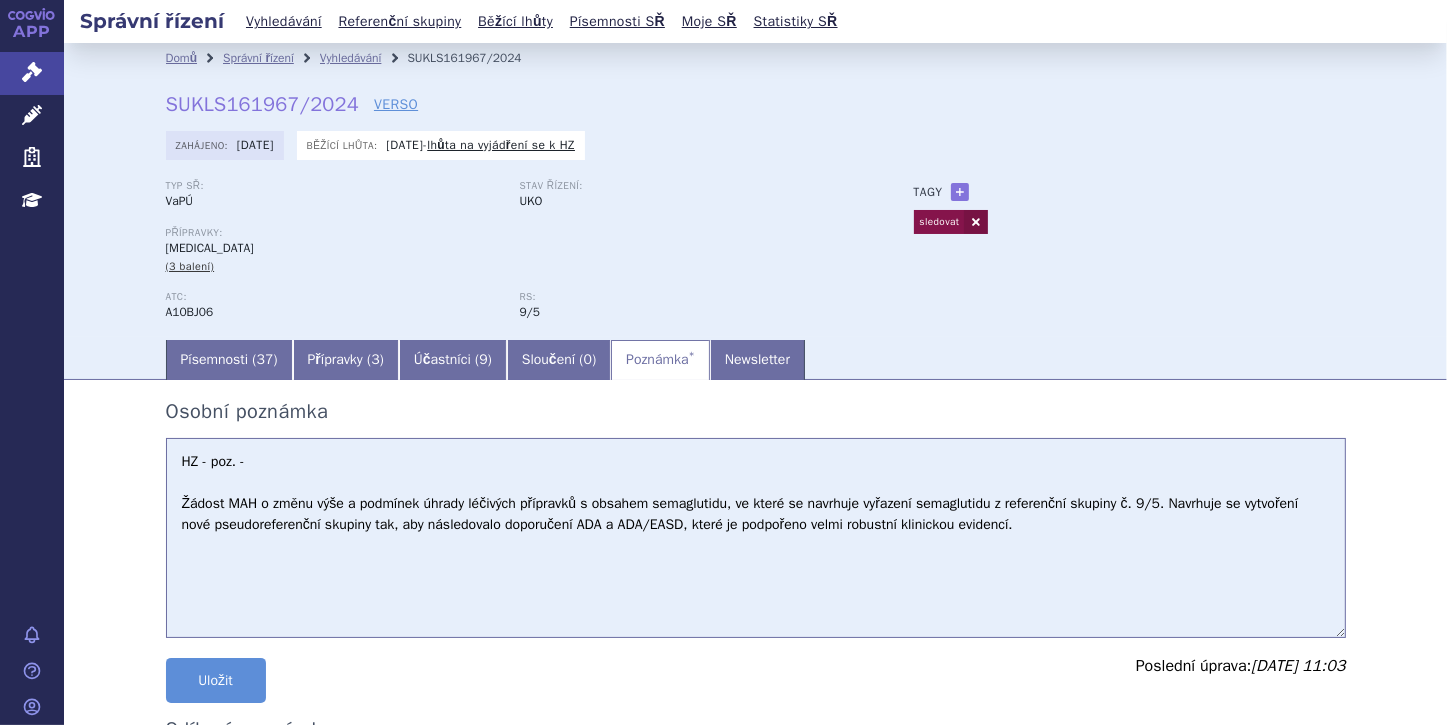 click on "Žádost MAH o změnu výše a podmínek úhrady léčivých přípravků s obsahem semaglutidu, ve které se navrhuje vyřazení semaglutidu z referenční skupiny č. 9/5. Navrhuje se vytvoření nové pseudoreferenční skupiny tak, aby následovalo doporučení ADA a ADA/EASD, které je podpořeno velmi robustní klinickou evidencí." at bounding box center [756, 538] 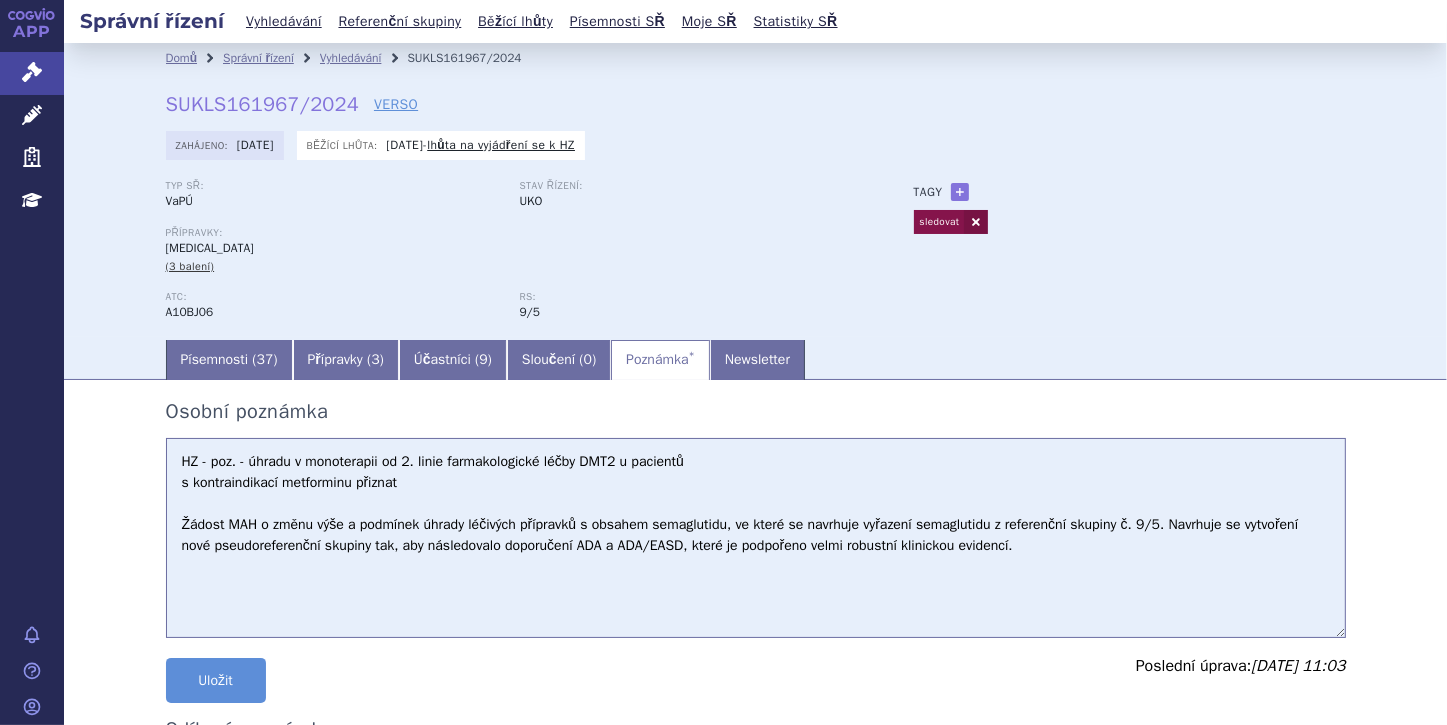 click on "Žádost MAH o změnu výše a podmínek úhrady léčivých přípravků s obsahem semaglutidu, ve které se navrhuje vyřazení semaglutidu z referenční skupiny č. 9/5. Navrhuje se vytvoření nové pseudoreferenční skupiny tak, aby následovalo doporučení ADA a ADA/EASD, které je podpořeno velmi robustní klinickou evidencí." at bounding box center (756, 538) 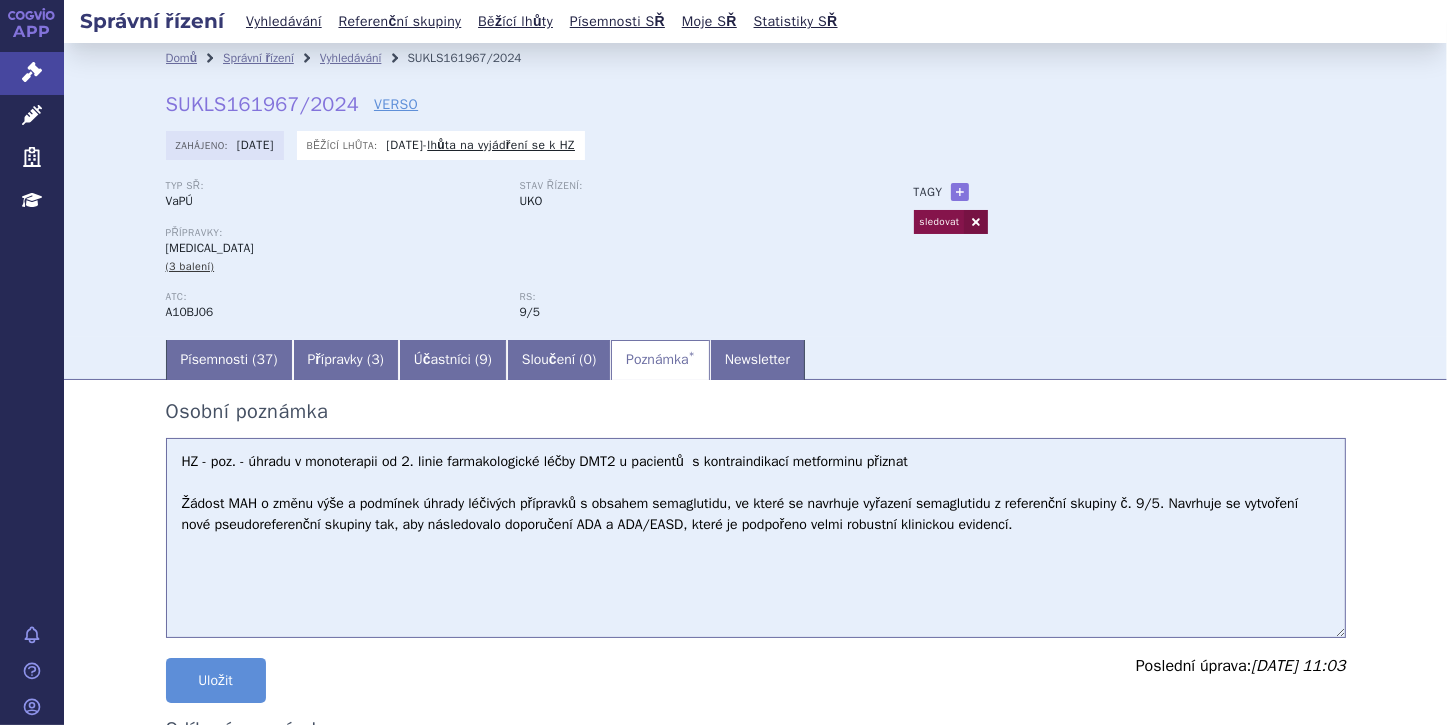 click on "Žádost MAH o změnu výše a podmínek úhrady léčivých přípravků s obsahem semaglutidu, ve které se navrhuje vyřazení semaglutidu z referenční skupiny č. 9/5. Navrhuje se vytvoření nové pseudoreferenční skupiny tak, aby následovalo doporučení ADA a ADA/EASD, které je podpořeno velmi robustní klinickou evidencí." at bounding box center (756, 538) 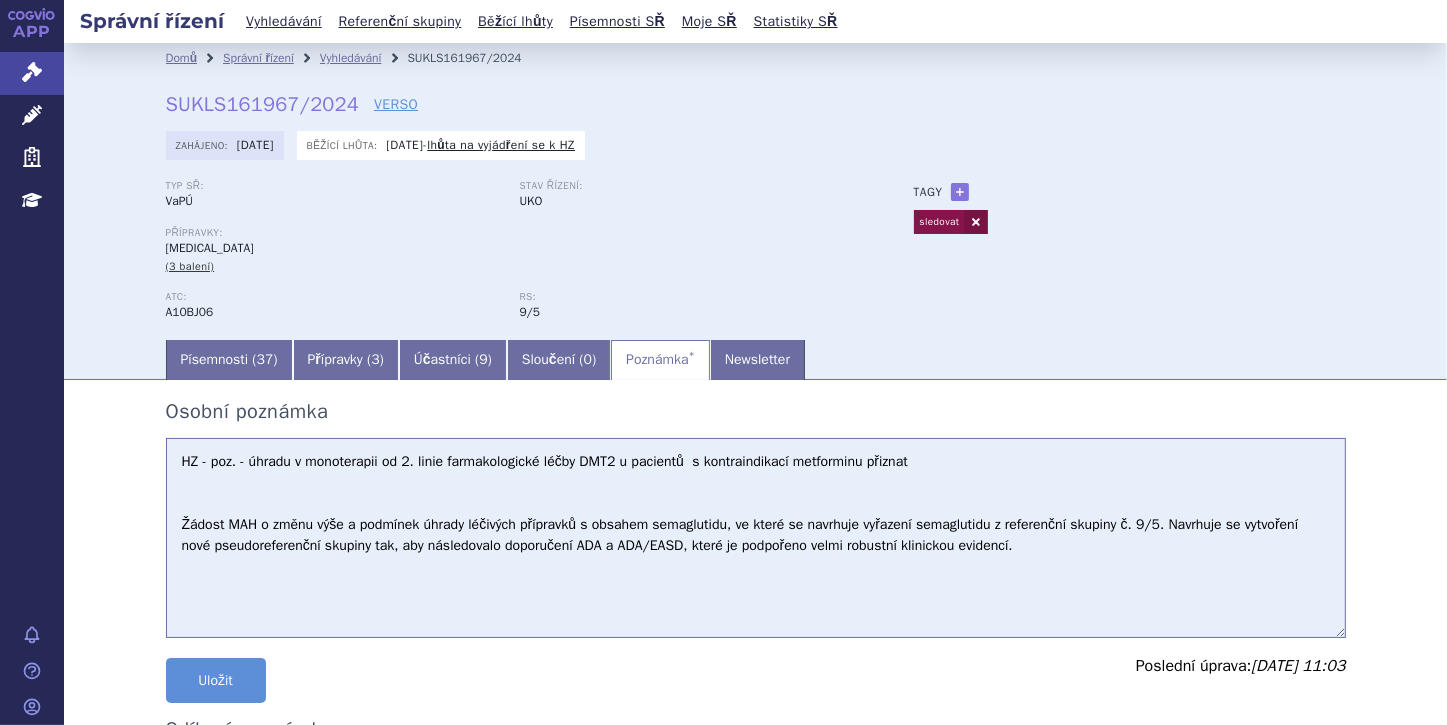click on "Žádost MAH o změnu výše a podmínek úhrady léčivých přípravků s obsahem semaglutidu, ve které se navrhuje vyřazení semaglutidu z referenční skupiny č. 9/5. Navrhuje se vytvoření nové pseudoreferenční skupiny tak, aby následovalo doporučení ADA a ADA/EASD, které je podpořeno velmi robustní klinickou evidencí." at bounding box center (756, 538) 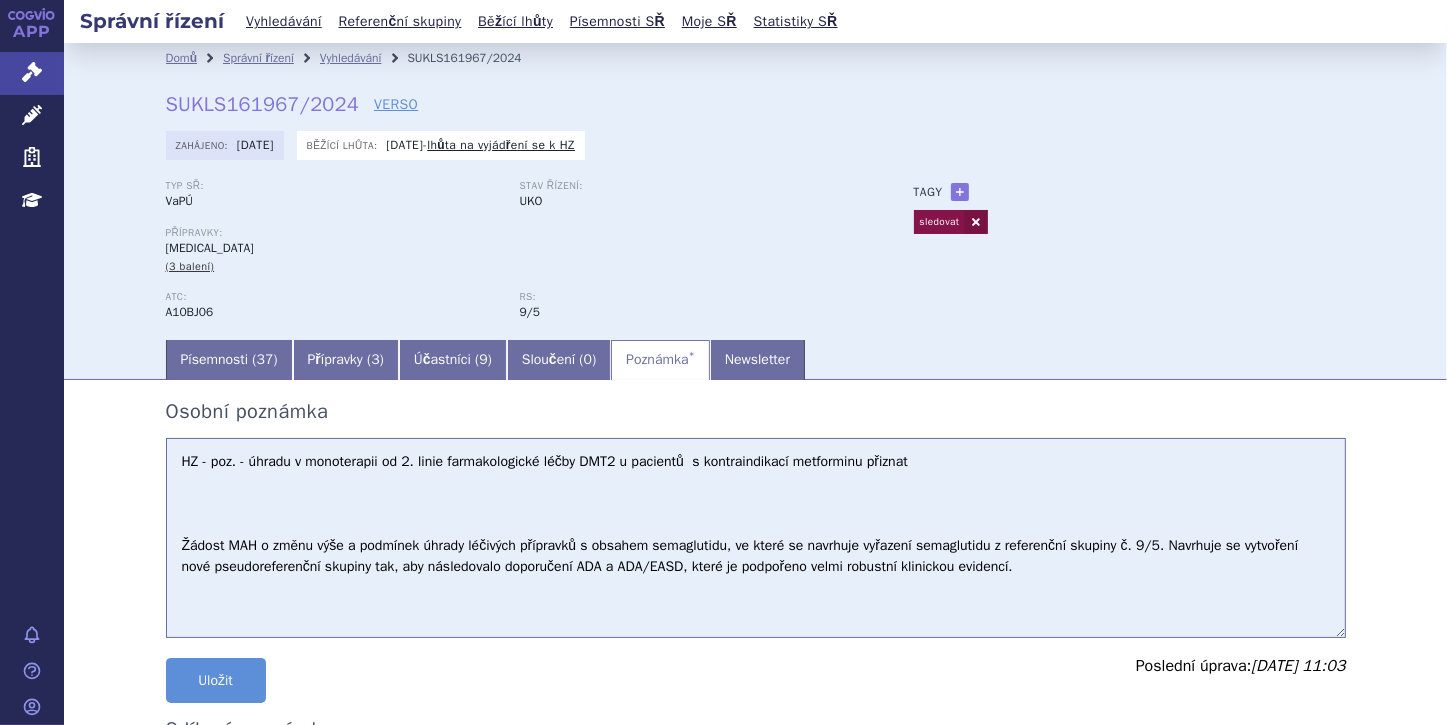 paste on "LP OZEMPIC zhodnocen jako terapeuticky zaměnitelný (obdobně účinný,
bezpečný a se stejnou pozicí v léčbě) s dostupnou terapií LP TRULICITY, který je zařazen do RS 9/5 – léčiva
k terapii diabetu, léčiva ovlivňující inkretinový systém" 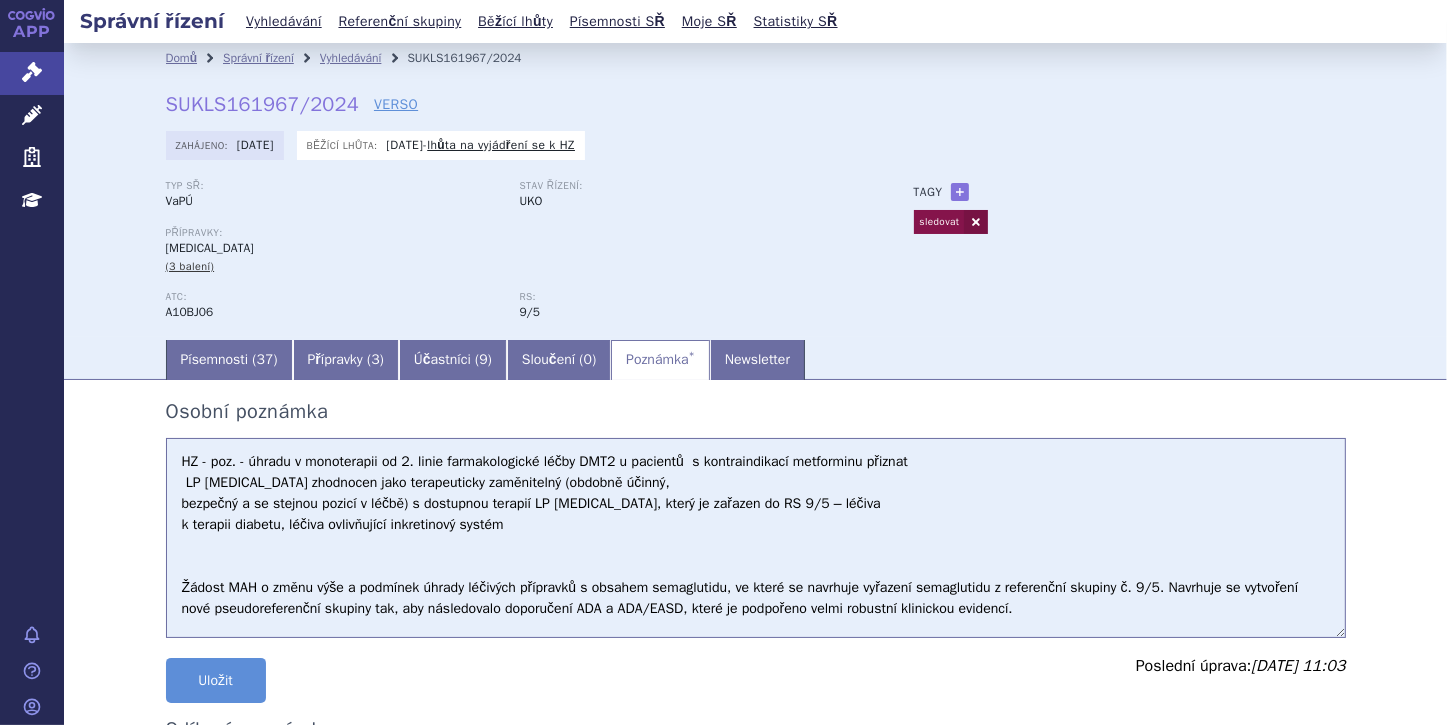 click on "Žádost MAH o změnu výše a podmínek úhrady léčivých přípravků s obsahem semaglutidu, ve které se navrhuje vyřazení semaglutidu z referenční skupiny č. 9/5. Navrhuje se vytvoření nové pseudoreferenční skupiny tak, aby následovalo doporučení ADA a ADA/EASD, které je podpořeno velmi robustní klinickou evidencí." at bounding box center (756, 538) 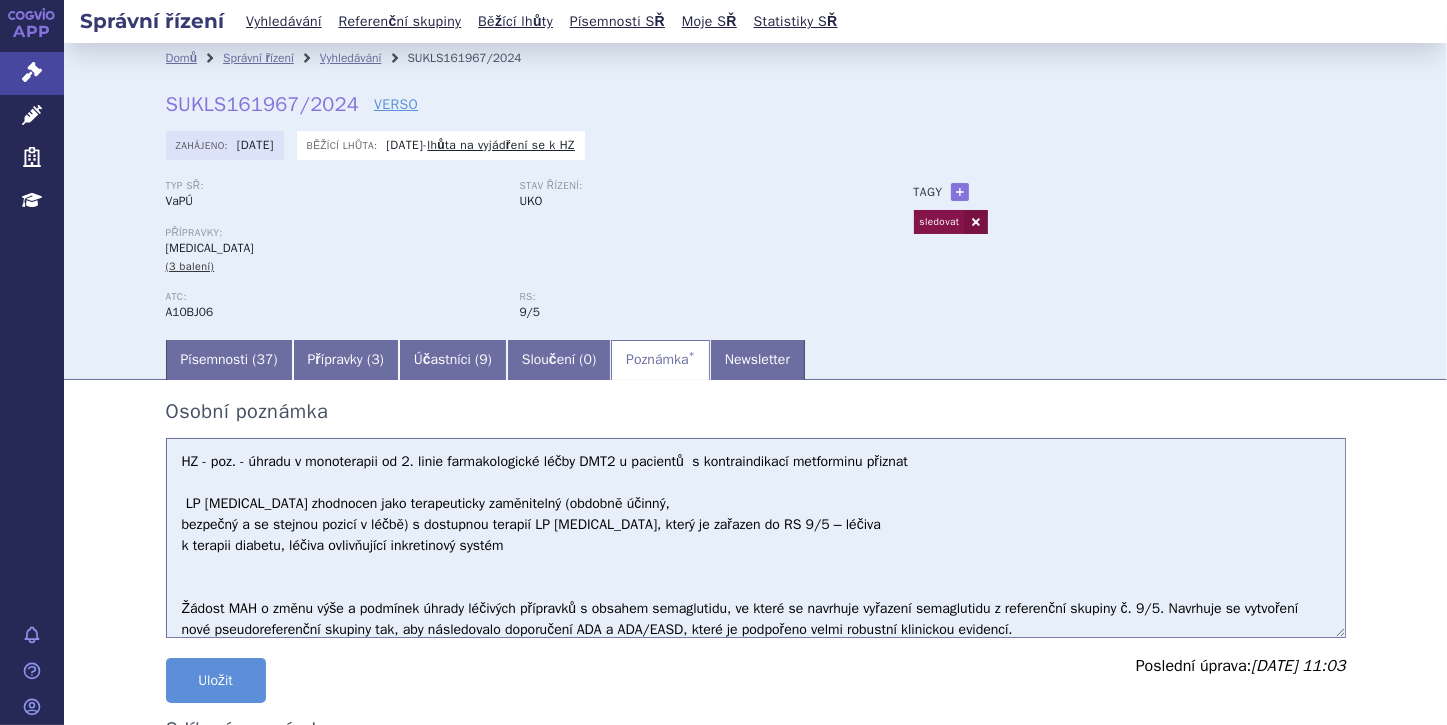 click on "Žádost MAH o změnu výše a podmínek úhrady léčivých přípravků s obsahem semaglutidu, ve které se navrhuje vyřazení semaglutidu z referenční skupiny č. 9/5. Navrhuje se vytvoření nové pseudoreferenční skupiny tak, aby následovalo doporučení ADA a ADA/EASD, které je podpořeno velmi robustní klinickou evidencí." at bounding box center (756, 538) 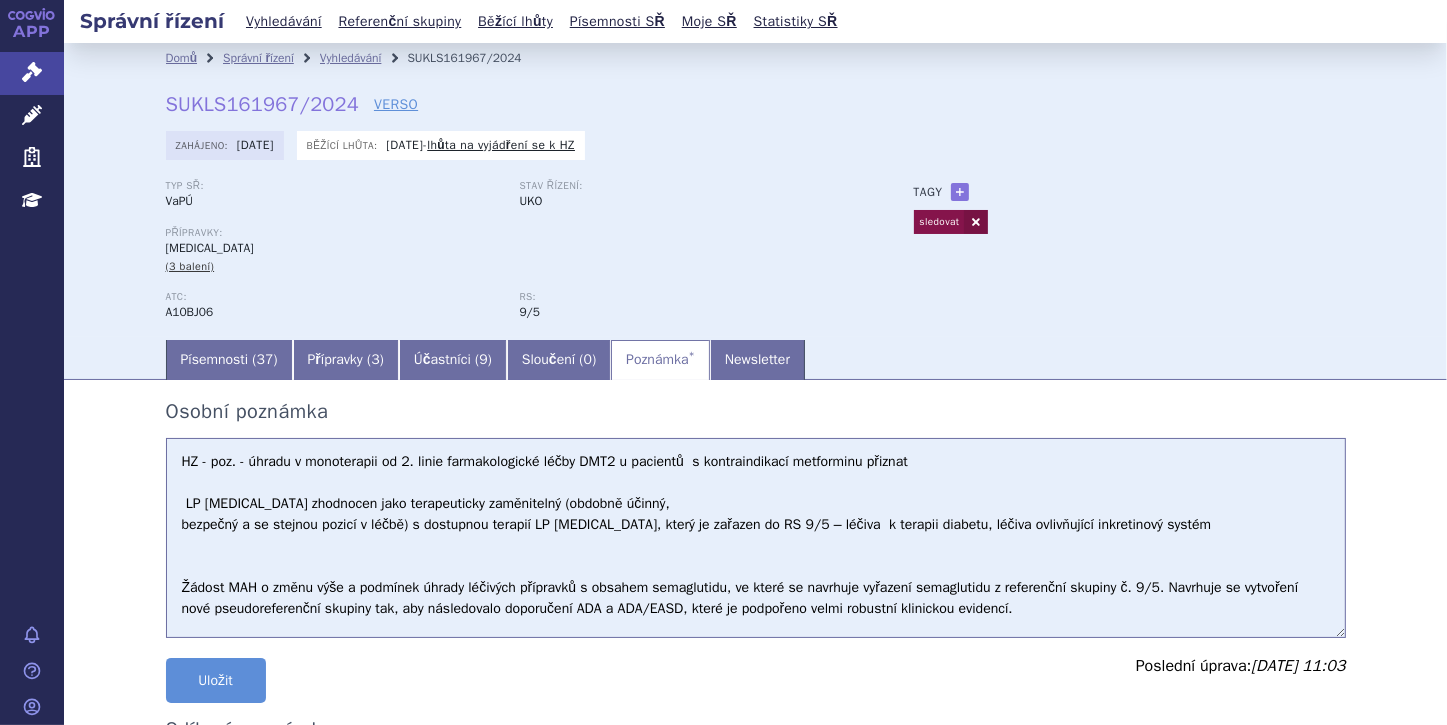 click on "Žádost MAH o změnu výše a podmínek úhrady léčivých přípravků s obsahem semaglutidu, ve které se navrhuje vyřazení semaglutidu z referenční skupiny č. 9/5. Navrhuje se vytvoření nové pseudoreferenční skupiny tak, aby následovalo doporučení ADA a ADA/EASD, které je podpořeno velmi robustní klinickou evidencí." at bounding box center (756, 538) 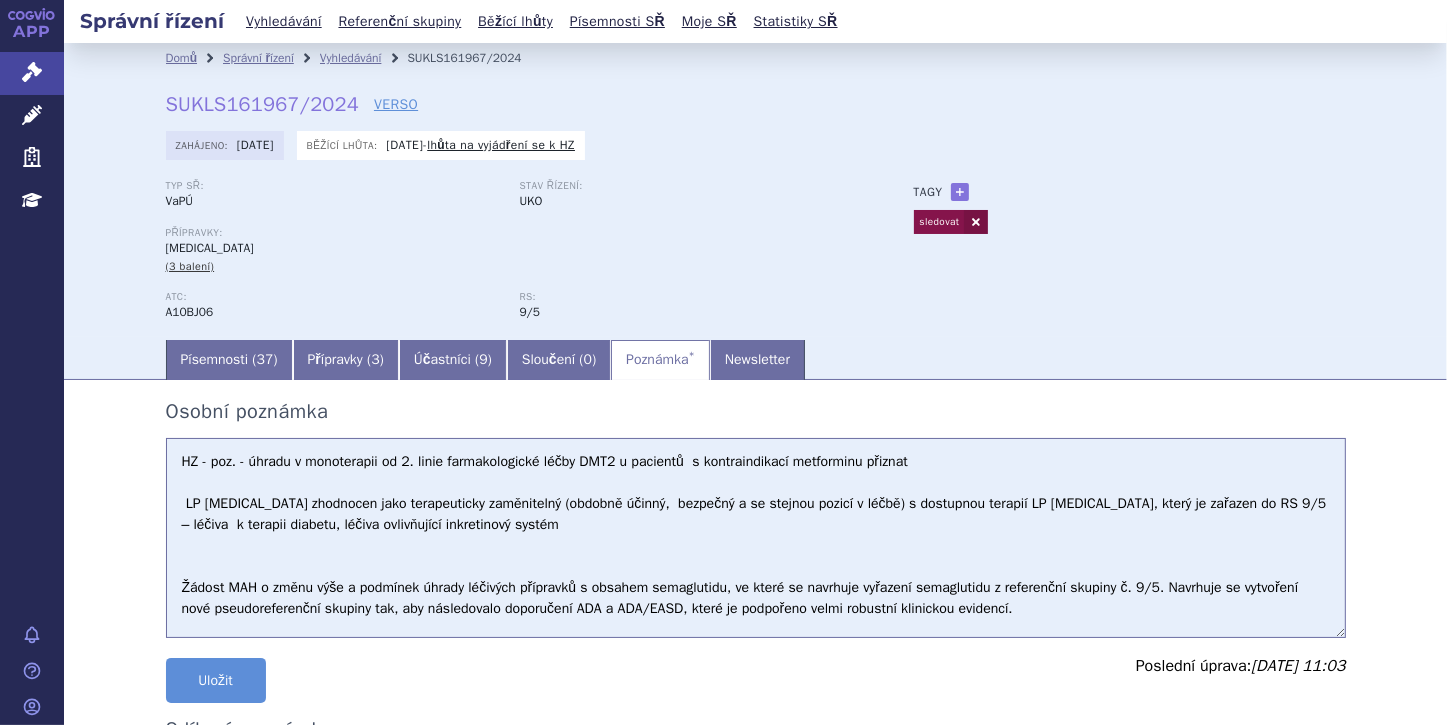 click on "Žádost MAH o změnu výše a podmínek úhrady léčivých přípravků s obsahem semaglutidu, ve které se navrhuje vyřazení semaglutidu z referenční skupiny č. 9/5. Navrhuje se vytvoření nové pseudoreferenční skupiny tak, aby následovalo doporučení ADA a ADA/EASD, které je podpořeno velmi robustní klinickou evidencí." at bounding box center (756, 538) 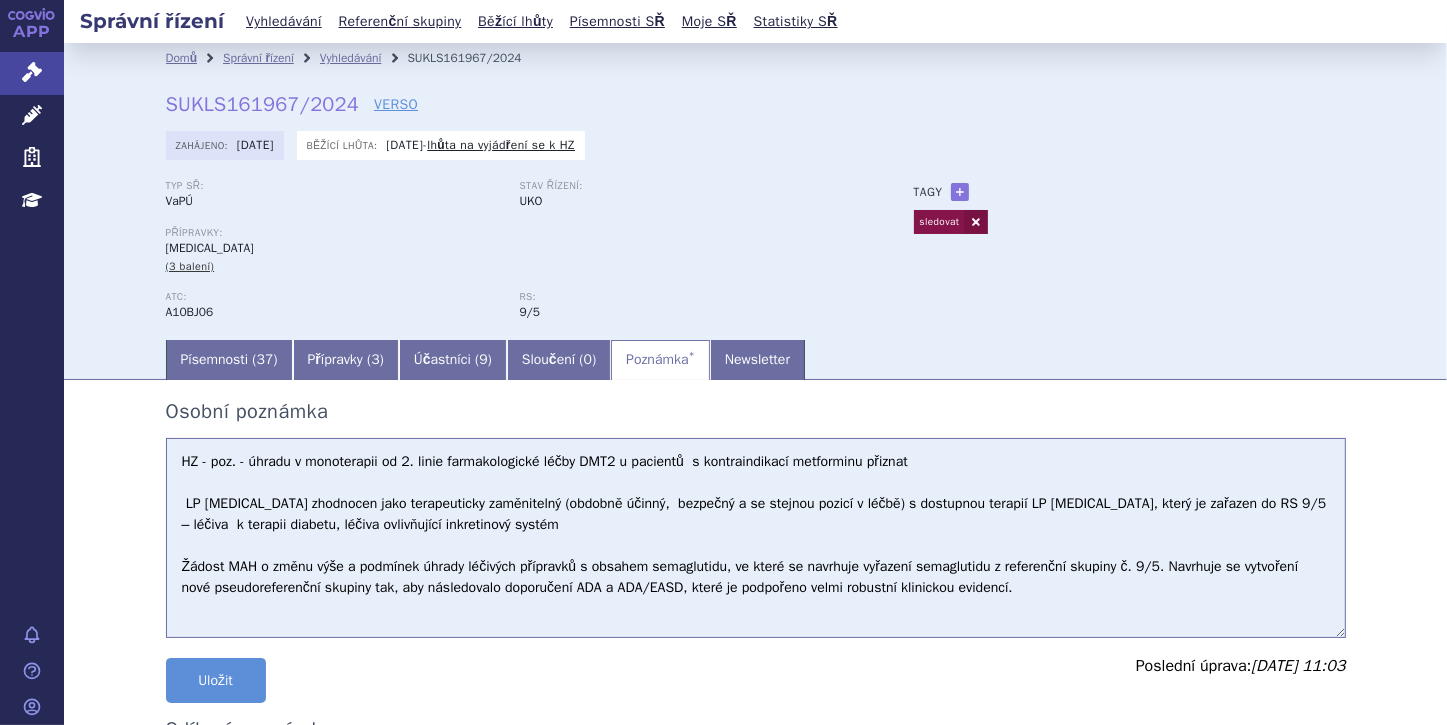 click on "Žádost MAH o změnu výše a podmínek úhrady léčivých přípravků s obsahem semaglutidu, ve které se navrhuje vyřazení semaglutidu z referenční skupiny č. 9/5. Navrhuje se vytvoření nové pseudoreferenční skupiny tak, aby následovalo doporučení ADA a ADA/EASD, které je podpořeno velmi robustní klinickou evidencí." at bounding box center (756, 538) 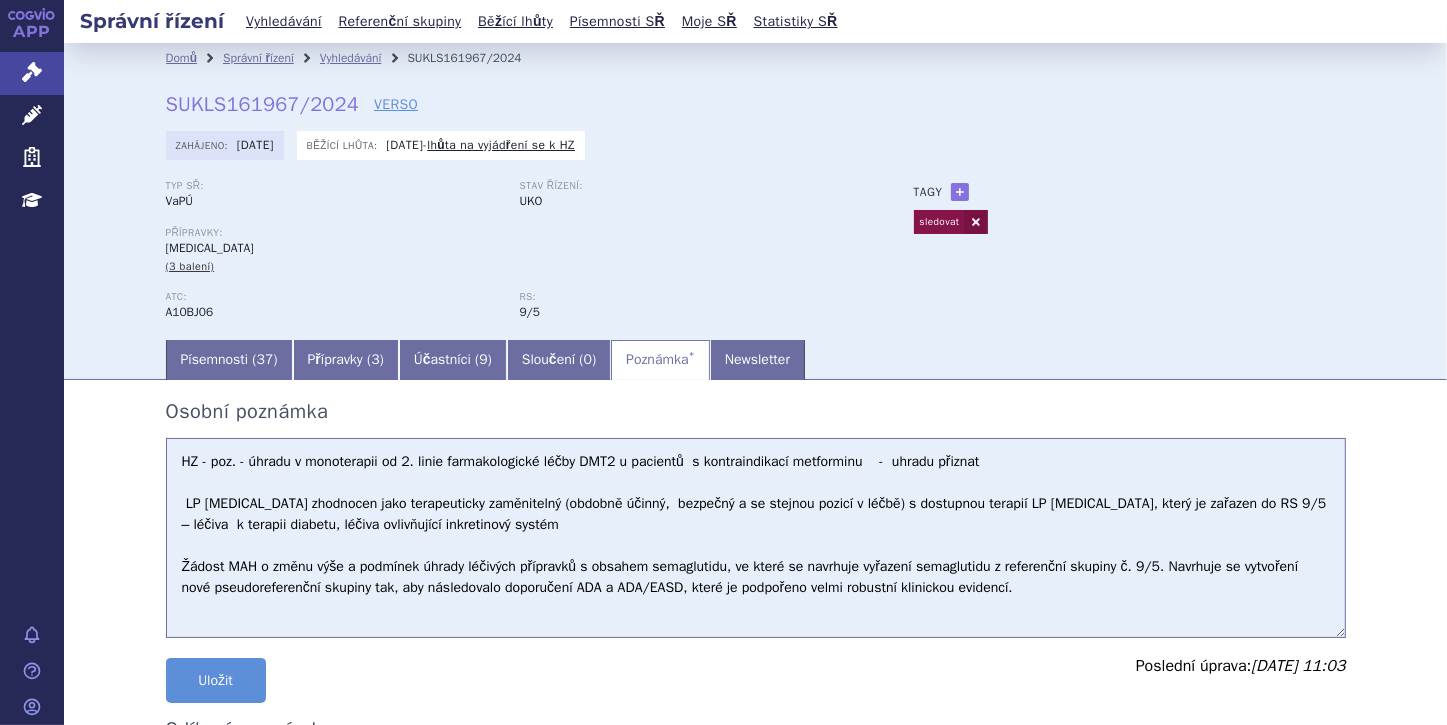 click on "Žádost MAH o změnu výše a podmínek úhrady léčivých přípravků s obsahem semaglutidu, ve které se navrhuje vyřazení semaglutidu z referenční skupiny č. 9/5. Navrhuje se vytvoření nové pseudoreferenční skupiny tak, aby následovalo doporučení ADA a ADA/EASD, které je podpořeno velmi robustní klinickou evidencí." at bounding box center (756, 538) 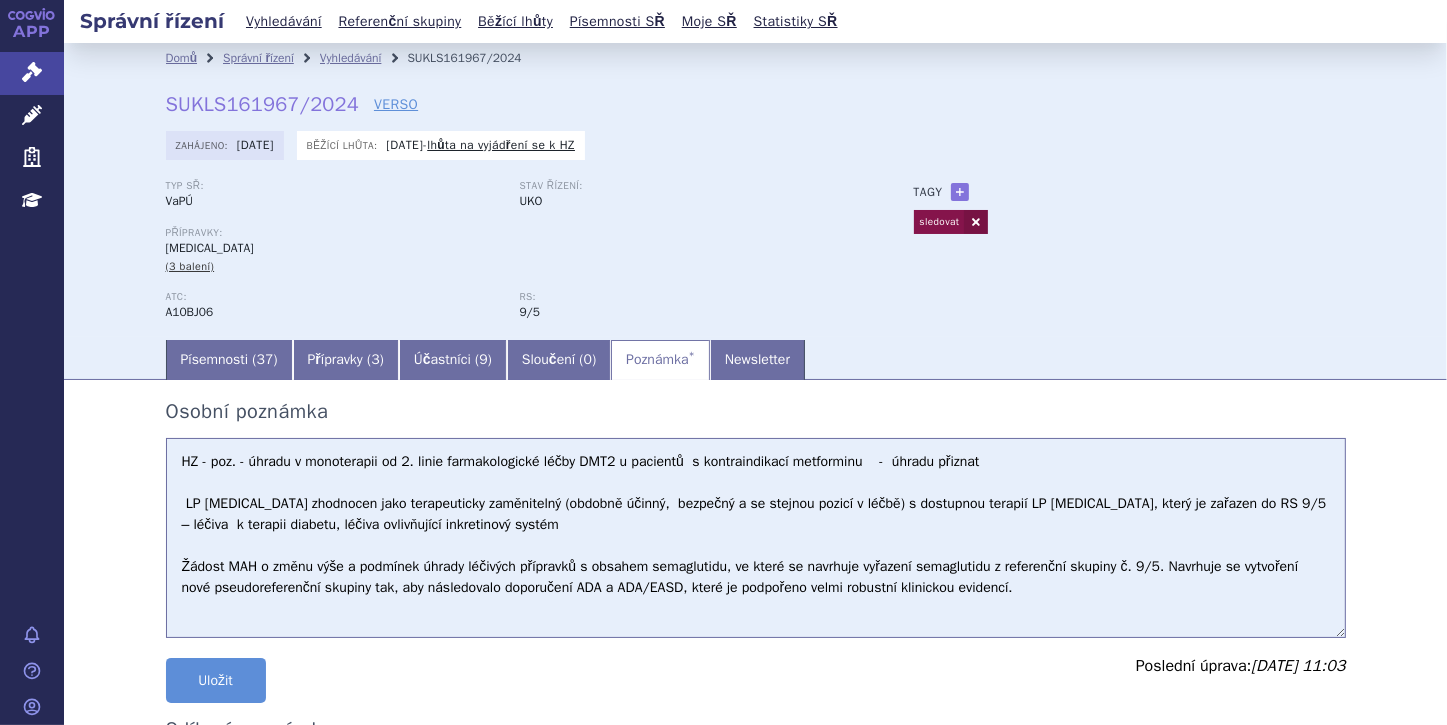 click on "Žádost MAH o změnu výše a podmínek úhrady léčivých přípravků s obsahem semaglutidu, ve které se navrhuje vyřazení semaglutidu z referenční skupiny č. 9/5. Navrhuje se vytvoření nové pseudoreferenční skupiny tak, aby následovalo doporučení ADA a ADA/EASD, které je podpořeno velmi robustní klinickou evidencí." at bounding box center (756, 538) 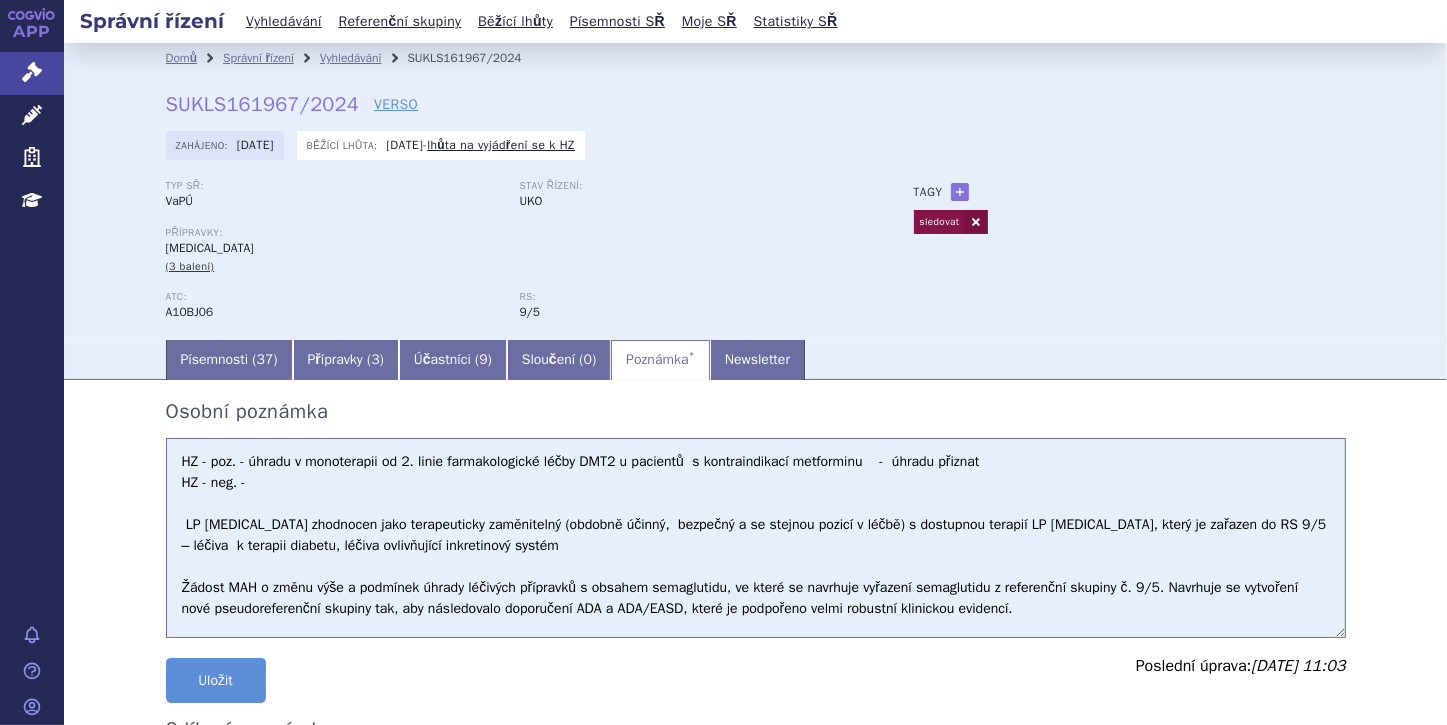 paste on "LP OZEMPIC v kombinaci s bazálním analogem inzulinu samotným nebo v kombinaci s bazálním analogem
inzulinu a dalšími neinzulínovými antidiabetiky je u pacientů s DMT2 neuspokojivě kompenzovaných na léčbě
zahrnující bazální analog inzulinu" 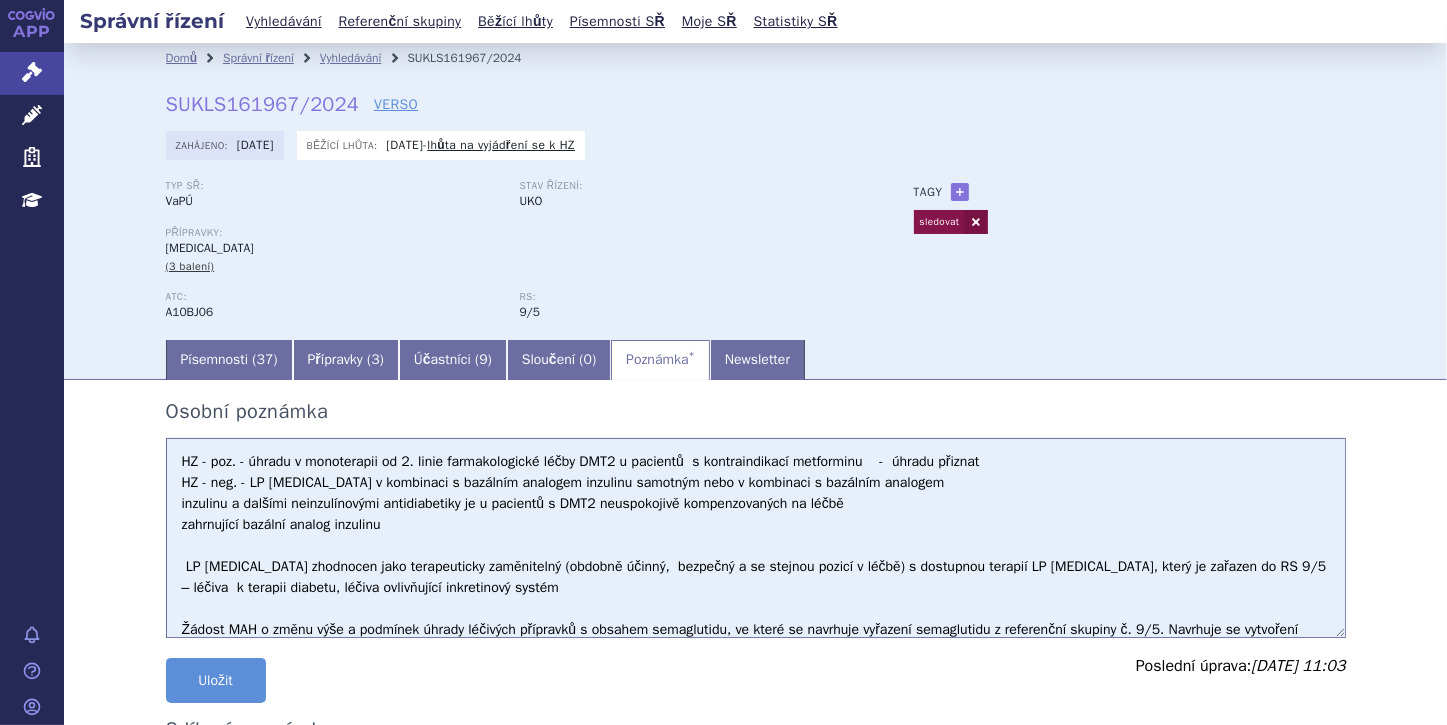click on "Žádost MAH o změnu výše a podmínek úhrady léčivých přípravků s obsahem semaglutidu, ve které se navrhuje vyřazení semaglutidu z referenční skupiny č. 9/5. Navrhuje se vytvoření nové pseudoreferenční skupiny tak, aby následovalo doporučení ADA a ADA/EASD, které je podpořeno velmi robustní klinickou evidencí." at bounding box center (756, 538) 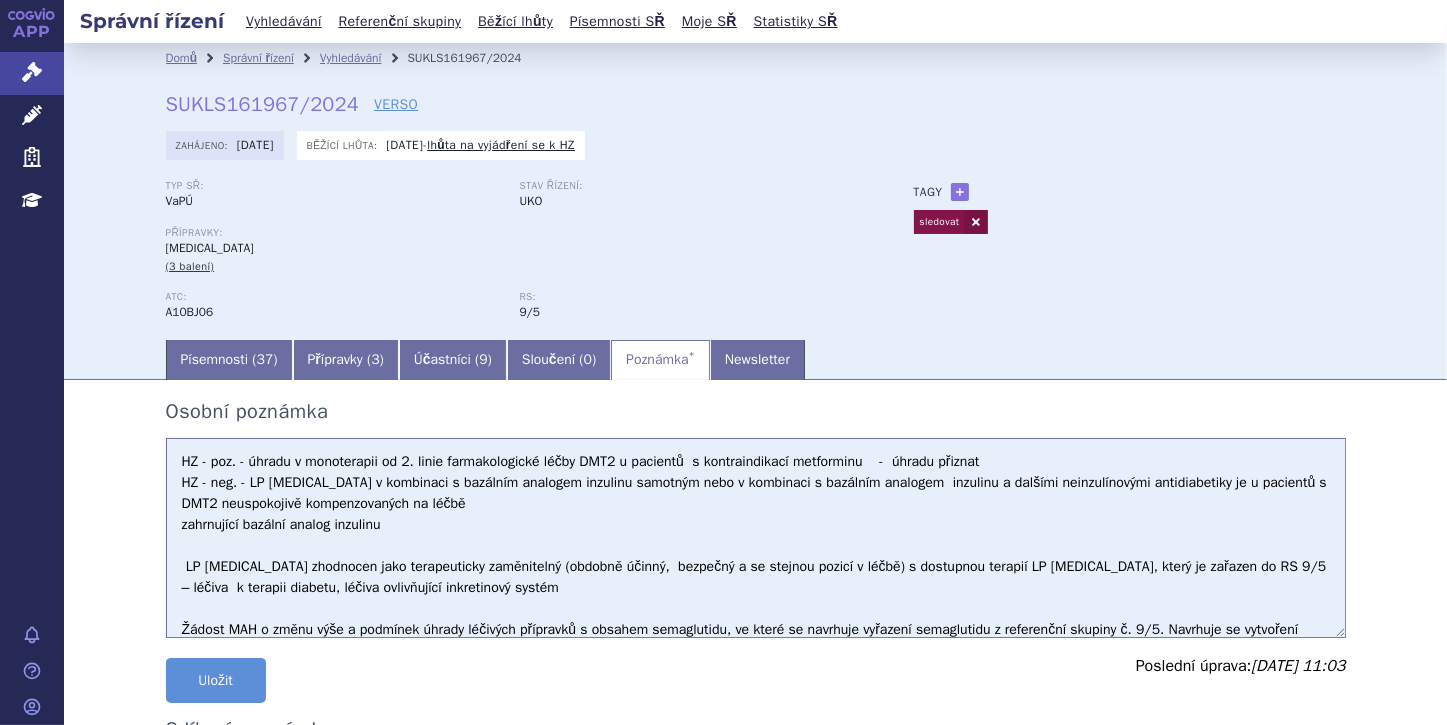 click on "Žádost MAH o změnu výše a podmínek úhrady léčivých přípravků s obsahem semaglutidu, ve které se navrhuje vyřazení semaglutidu z referenční skupiny č. 9/5. Navrhuje se vytvoření nové pseudoreferenční skupiny tak, aby následovalo doporučení ADA a ADA/EASD, které je podpořeno velmi robustní klinickou evidencí." at bounding box center (756, 538) 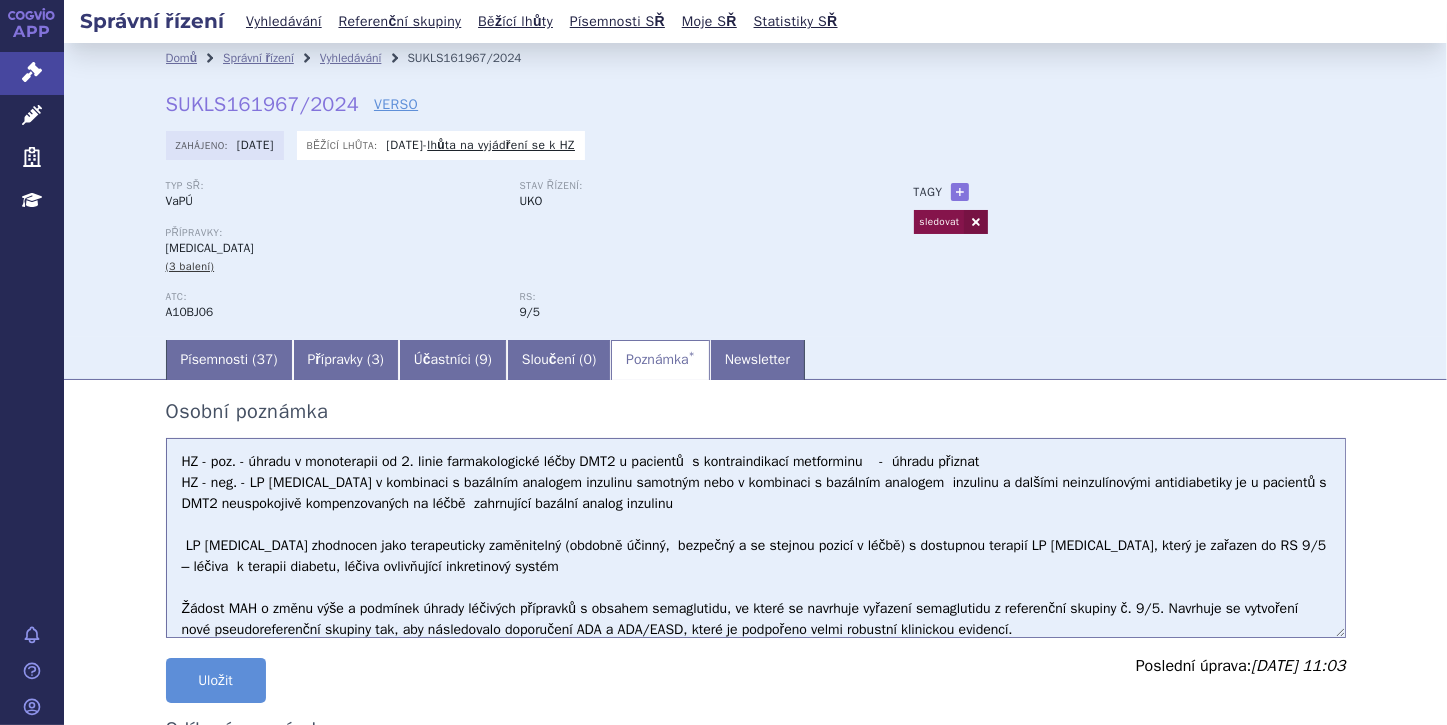 click on "Žádost MAH o změnu výše a podmínek úhrady léčivých přípravků s obsahem semaglutidu, ve které se navrhuje vyřazení semaglutidu z referenční skupiny č. 9/5. Navrhuje se vytvoření nové pseudoreferenční skupiny tak, aby následovalo doporučení ADA a ADA/EASD, které je podpořeno velmi robustní klinickou evidencí." at bounding box center (756, 538) 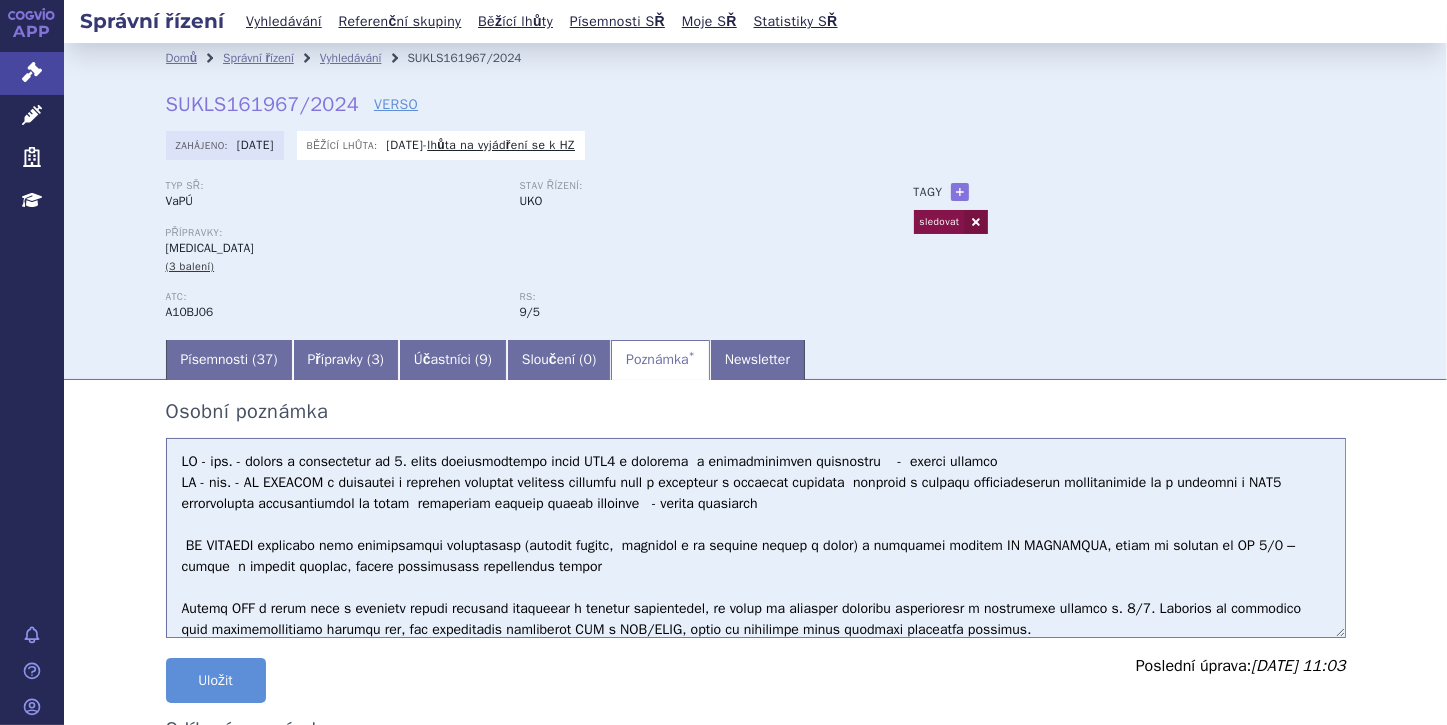 click on "Žádost MAH o změnu výše a podmínek úhrady léčivých přípravků s obsahem semaglutidu, ve které se navrhuje vyřazení semaglutidu z referenční skupiny č. 9/5. Navrhuje se vytvoření nové pseudoreferenční skupiny tak, aby následovalo doporučení ADA a ADA/EASD, které je podpořeno velmi robustní klinickou evidencí." at bounding box center [756, 538] 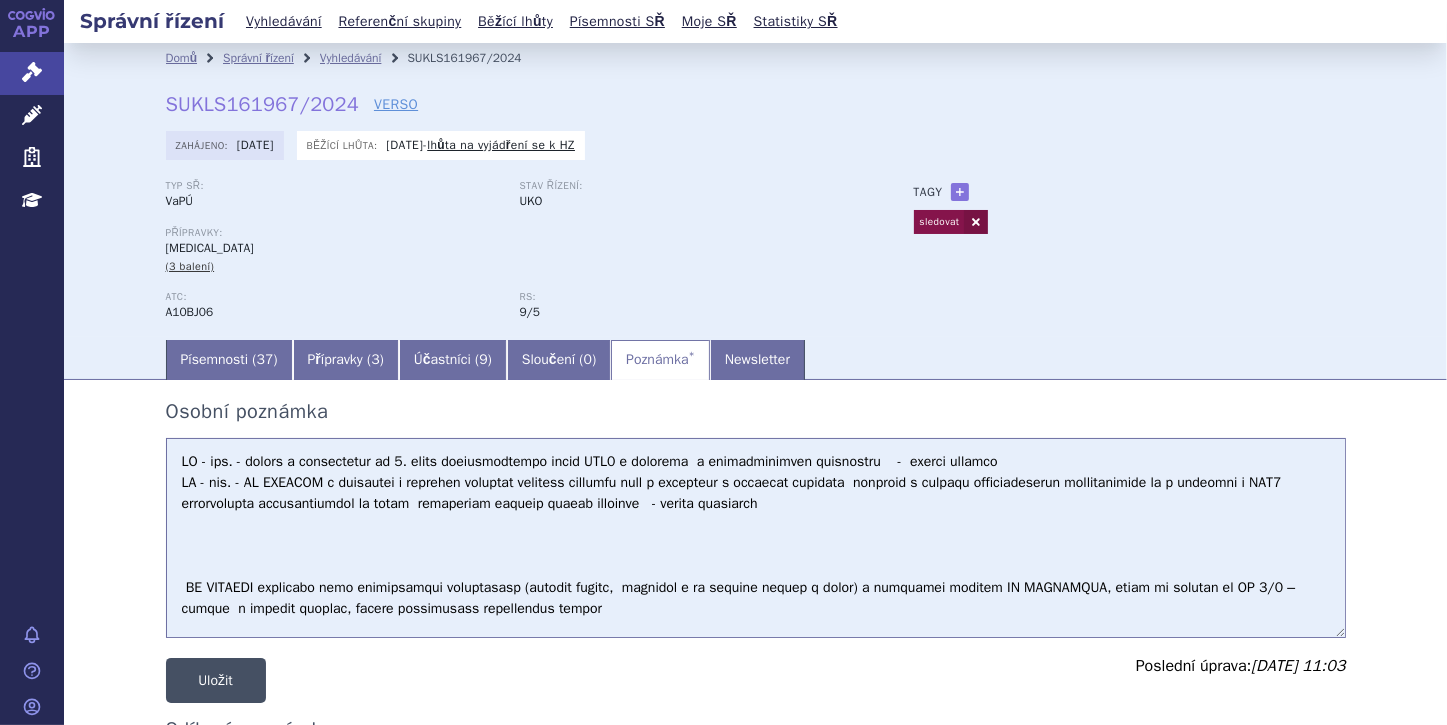click on "Uložit" at bounding box center [216, 680] 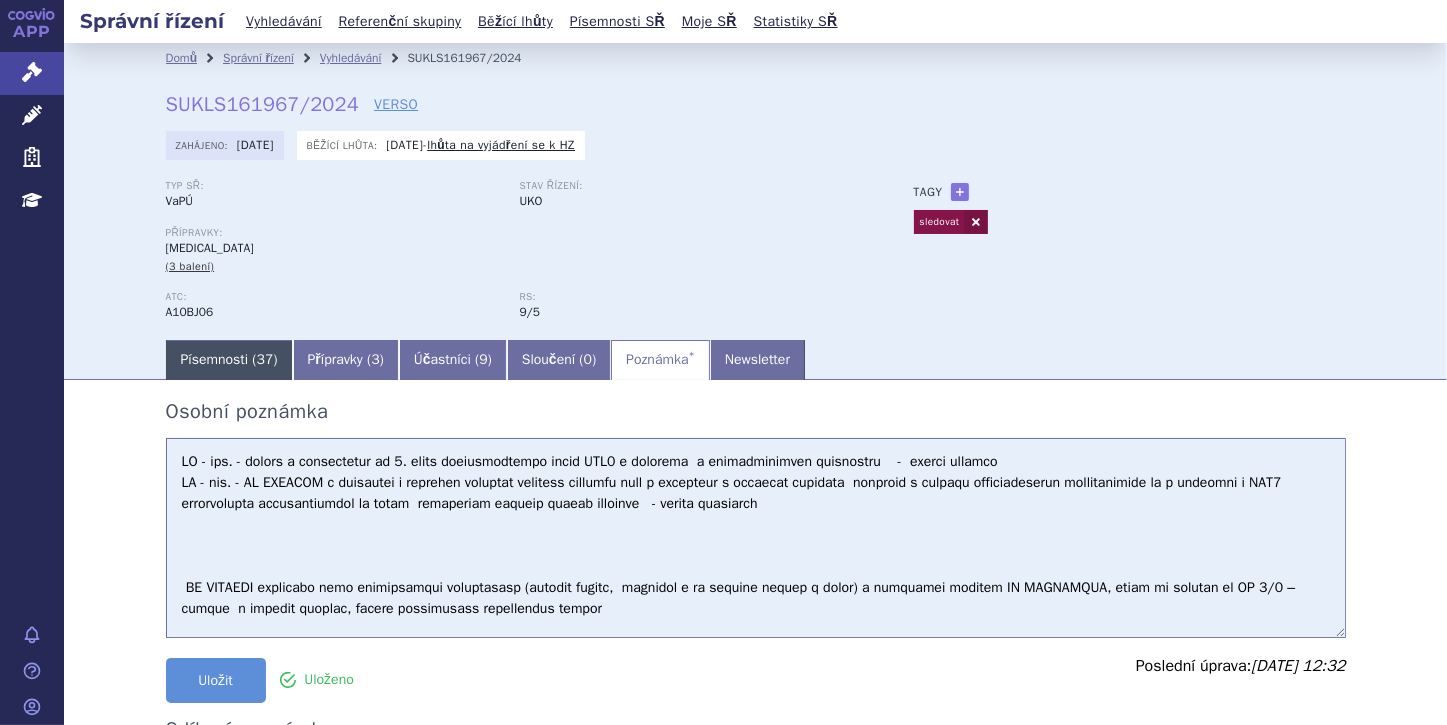 click on "Písemnosti ( 37 )" at bounding box center (229, 360) 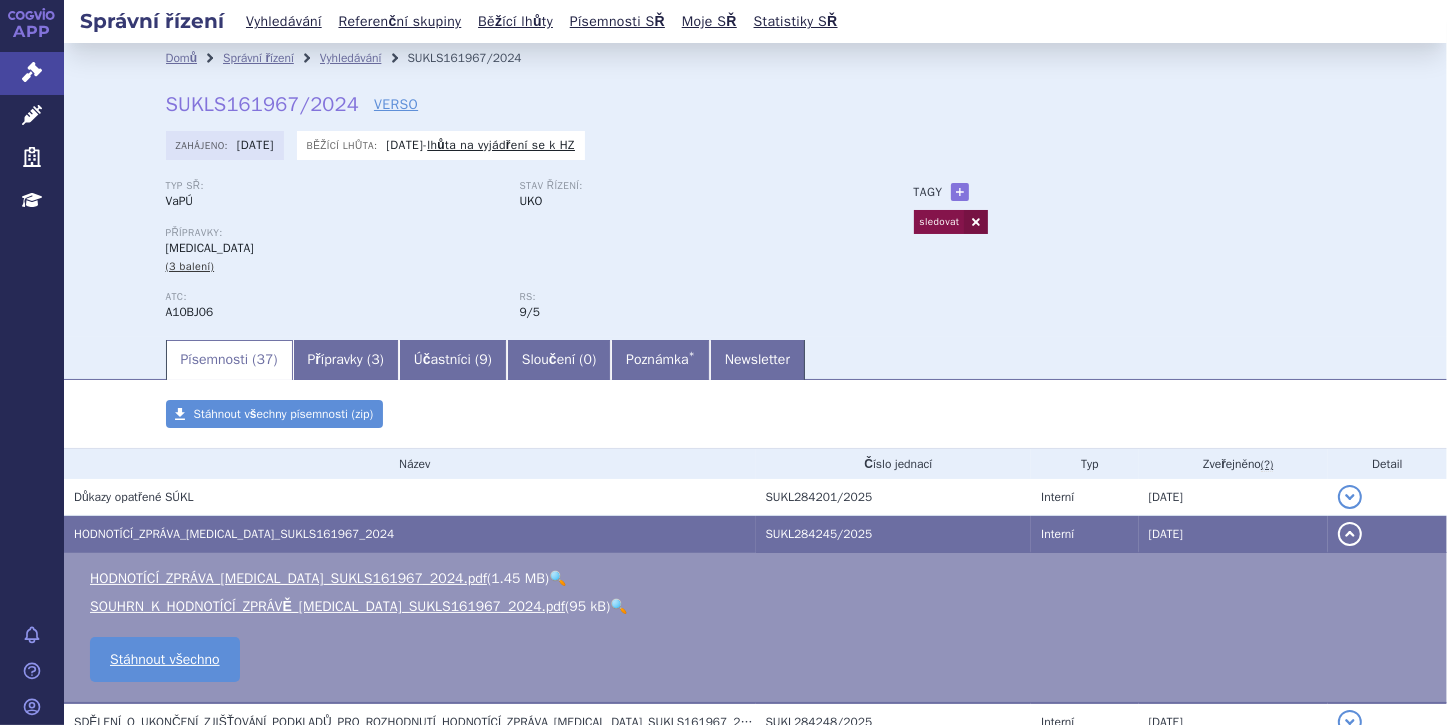 click on "🔍" at bounding box center (557, 578) 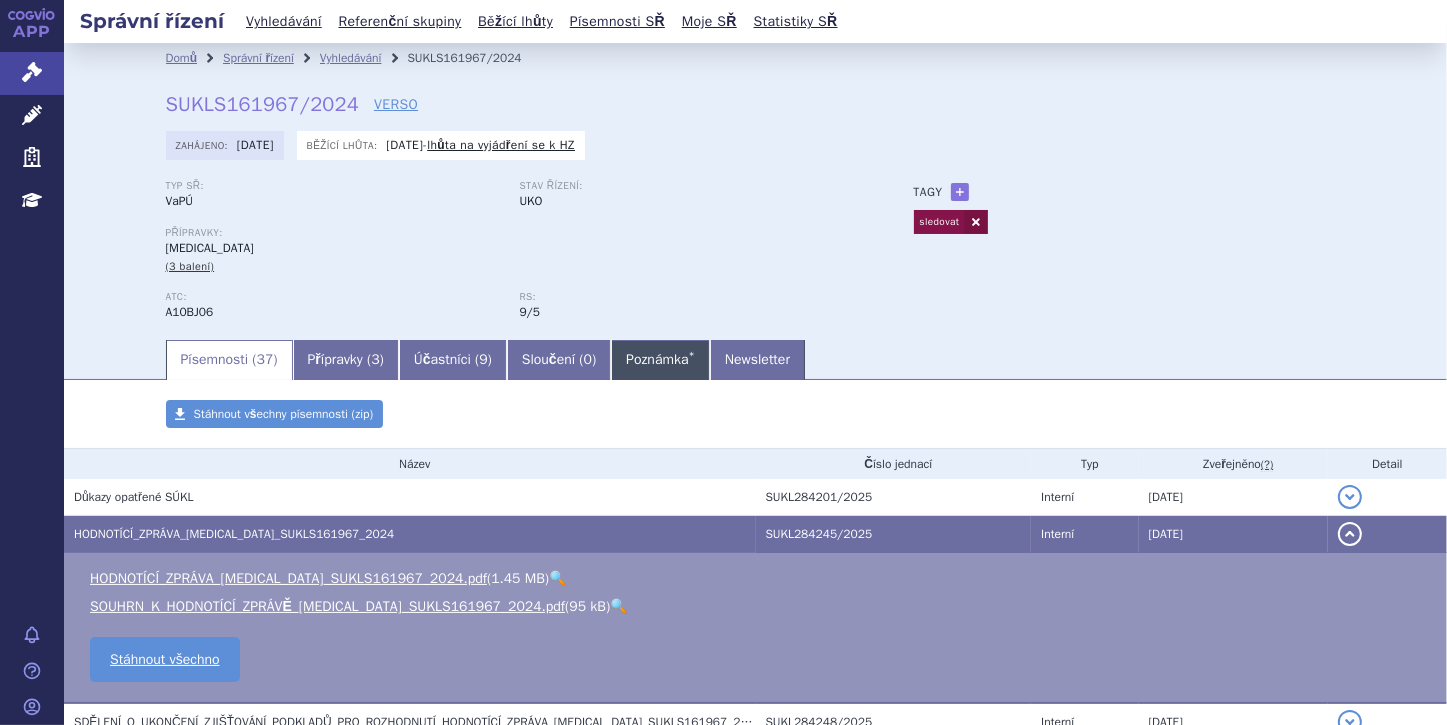 click on "Poznámka
*" at bounding box center (660, 360) 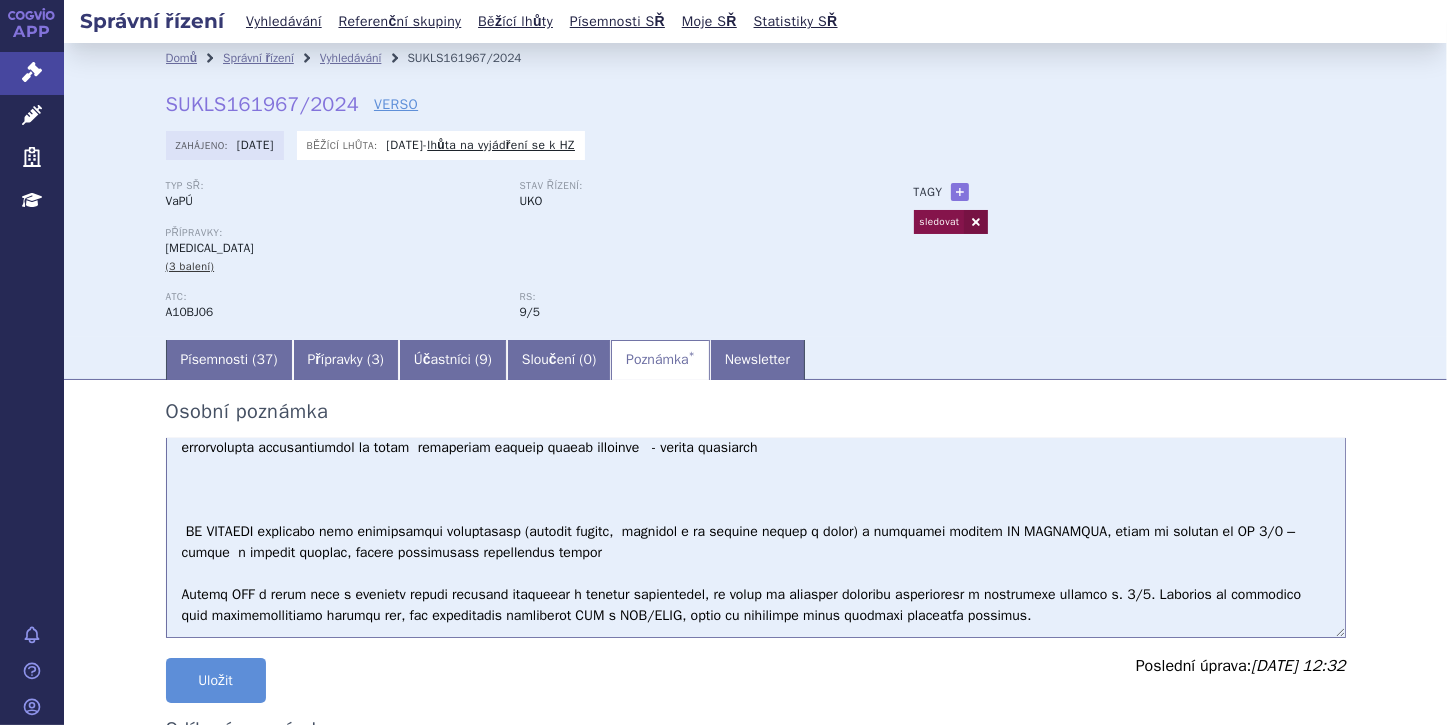 scroll, scrollTop: 0, scrollLeft: 0, axis: both 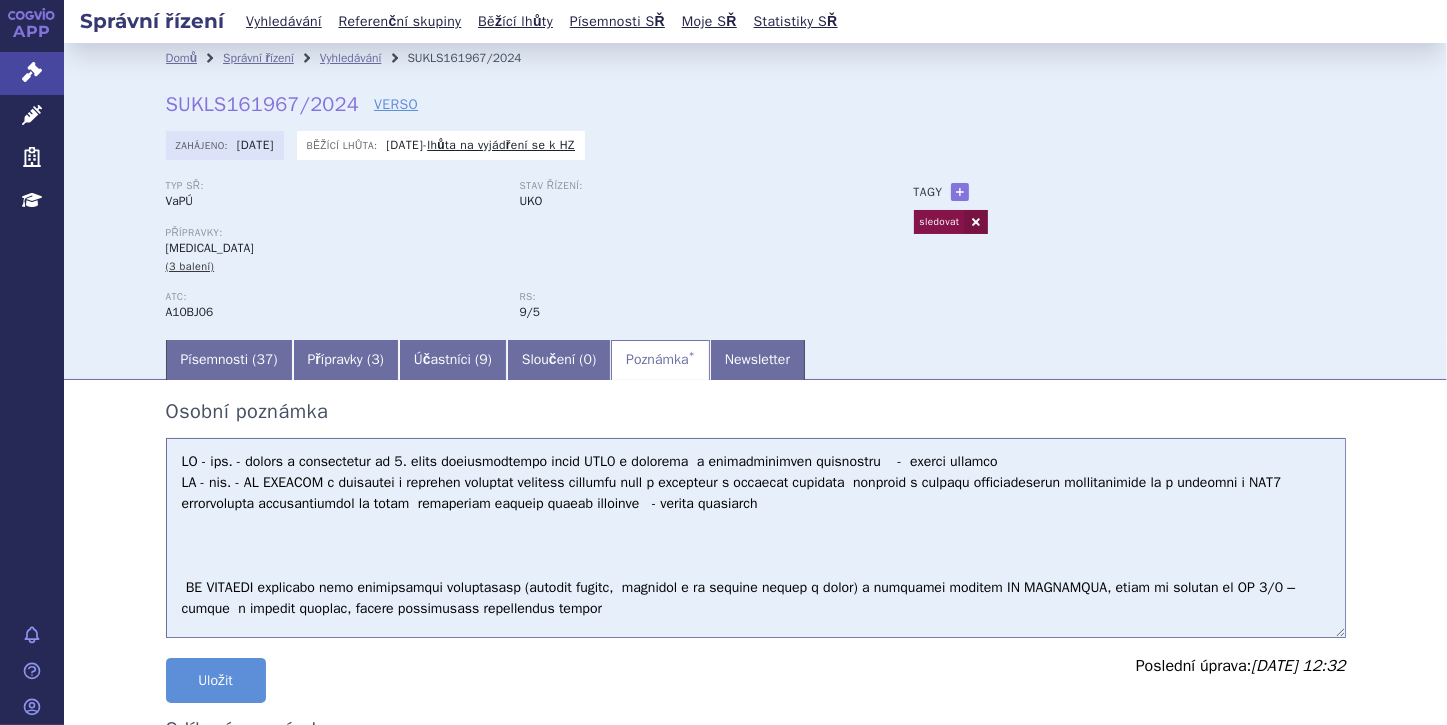 click on "Žádost MAH o změnu výše a podmínek úhrady léčivých přípravků s obsahem semaglutidu, ve které se navrhuje vyřazení semaglutidu z referenční skupiny č. 9/5. Navrhuje se vytvoření nové pseudoreferenční skupiny tak, aby následovalo doporučení ADA a ADA/EASD, které je podpořeno velmi robustní klinickou evidencí." at bounding box center (756, 538) 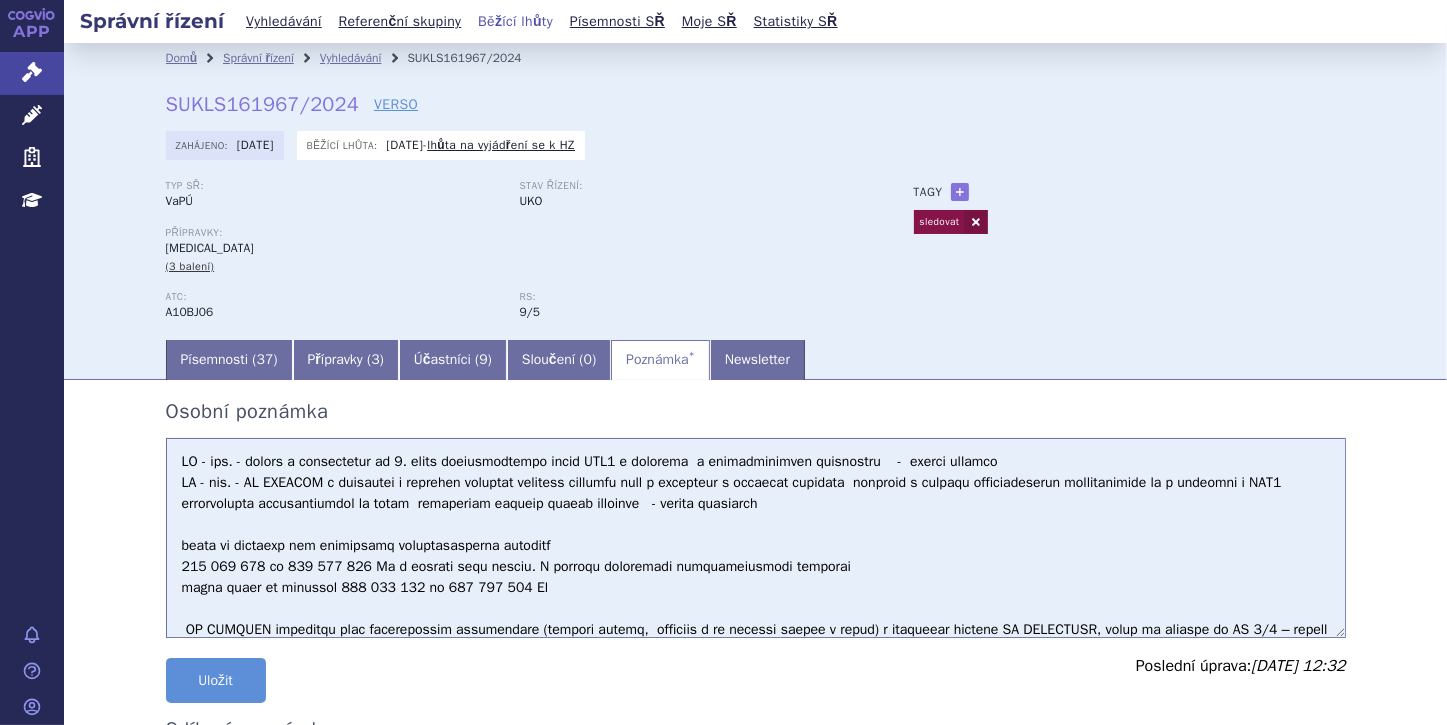 type on "HZ - poz. - úhradu v monoterapii od 2. linie farmakologické léčby DMT2 u pacientů  s kontraindikací metforminu    -  úhradu přiznat
HZ - neg. - LP OZEMPIC v kombinaci s bazálním analogem inzulinu samotným nebo v kombinaci s bazálním analogem  inzulinu a dalšími neinzulínovými antidiabetiky je u pacientů s DMT2 neuspokojivě kompenzovaných na léčbě  zahrnující bazální analog inzulinu   - úhradu nepřiznat
dopad na rozpočet bez zohlednění započitatelných doplatků
100 635 000 až 239 912 306 Kč v prvních pěti letech. V případě zohlednění započitatelných doplatků
činil dopad na rozpočet 120 345 000 až 289 187 306 Kč
LP OZEMPIC zhodnocen jako terapeuticky zaměnitelný (obdobně účinný,  bezpečný a se stejnou pozicí v léčbě) s dostupnou terapií LP TRULICITY, který je zařazen do RS 9/5 – léčiva  k terapii diabetu, léčiva ovlivňující inkretinový systém
Žádost MAH o změnu výše a podmínek úhrady léčivých přípravků s obsahem semaglutidu, ve které se navrhuje vyřazení semaglutidu z referenční skupiny č. 9/5. Navrhuj..." 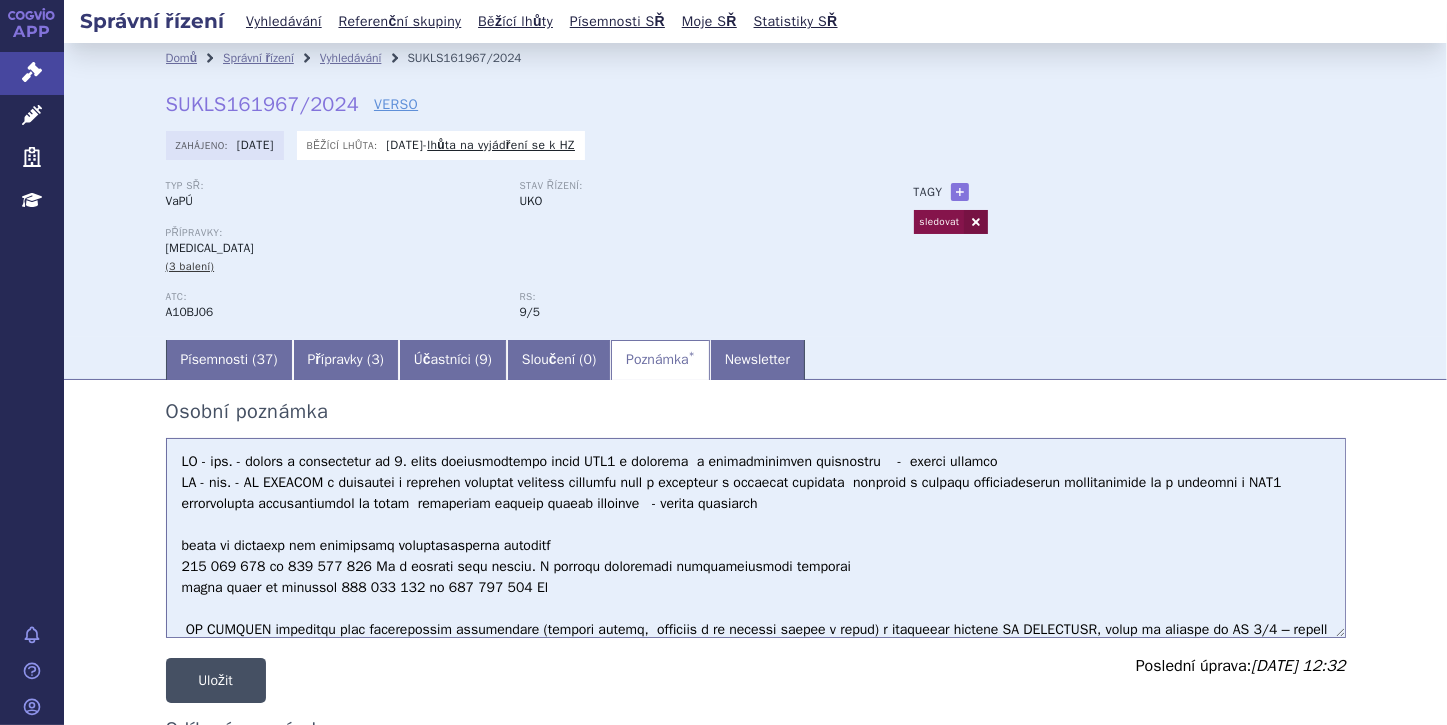 click on "Uložit" at bounding box center (216, 680) 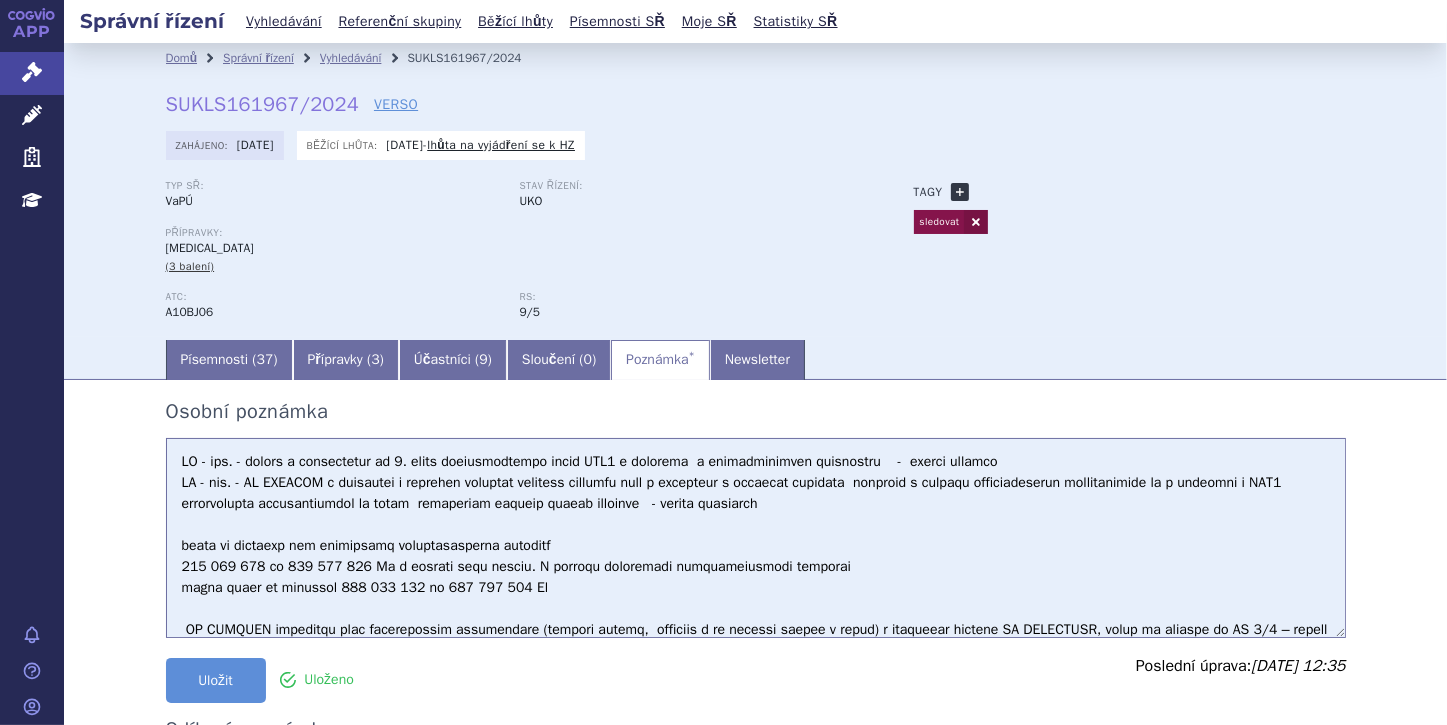 click on "+" at bounding box center (960, 192) 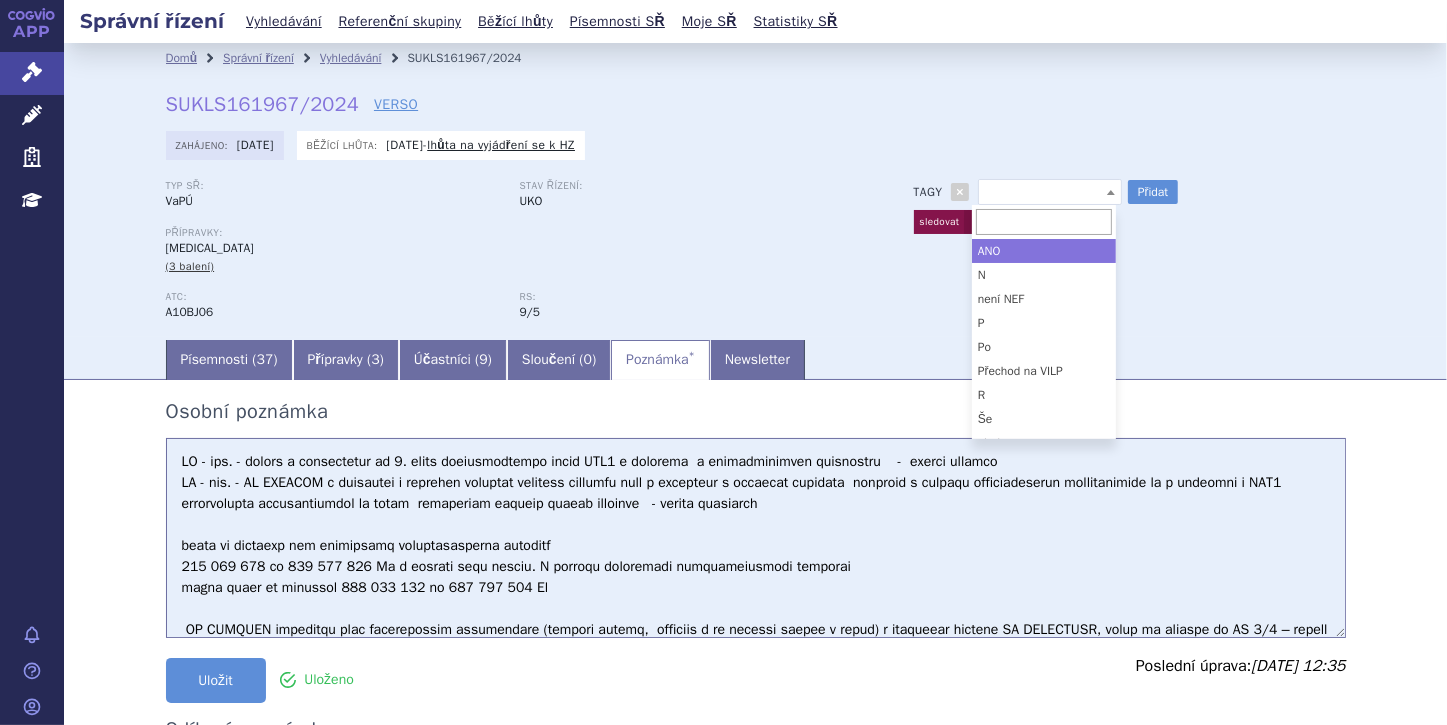 click at bounding box center (1111, 192) 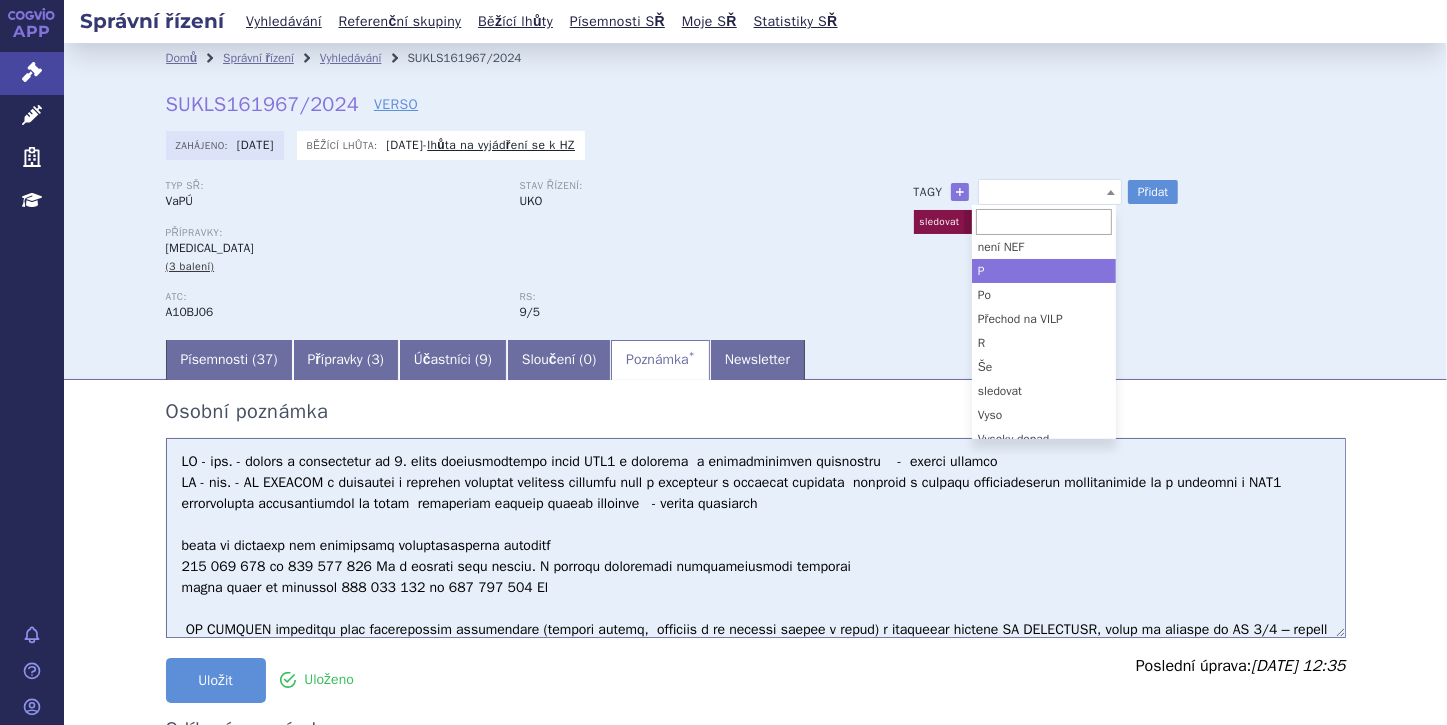 scroll, scrollTop: 88, scrollLeft: 0, axis: vertical 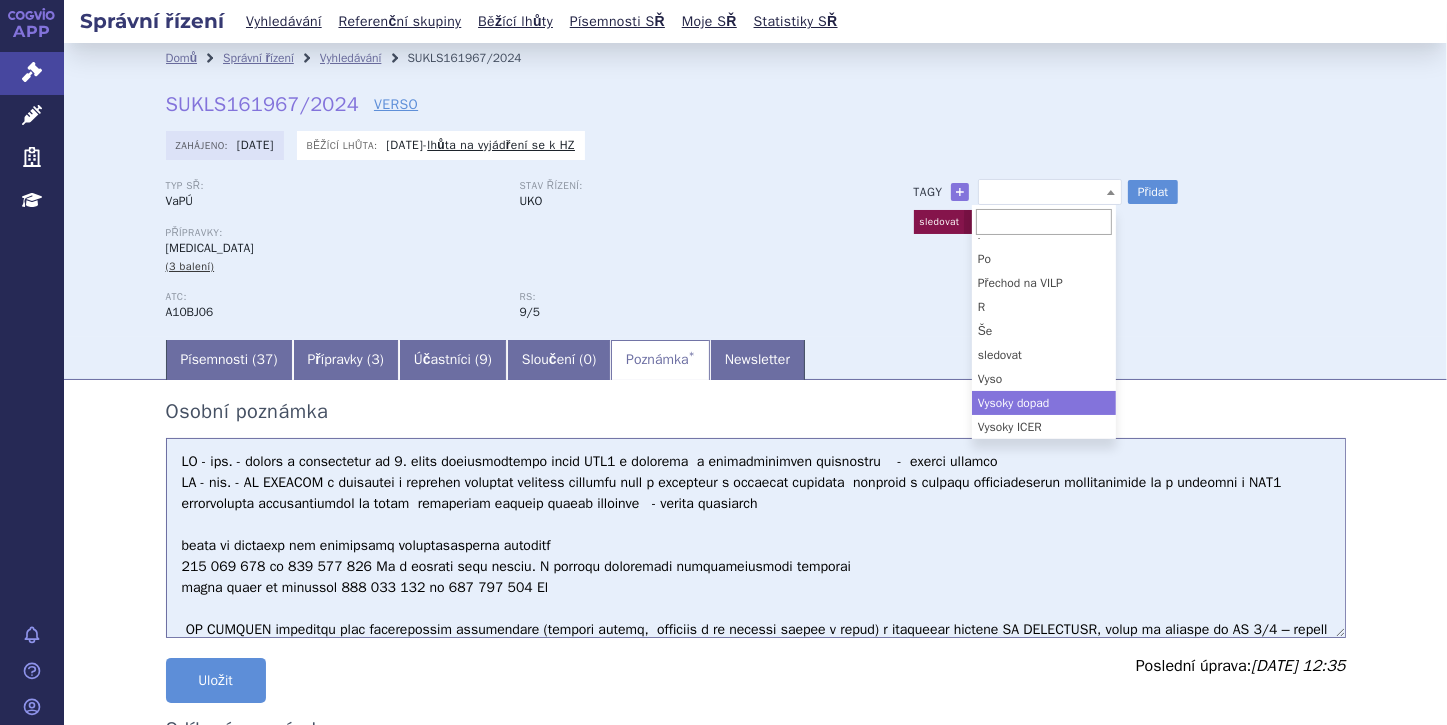 select on "Vysoky dopad" 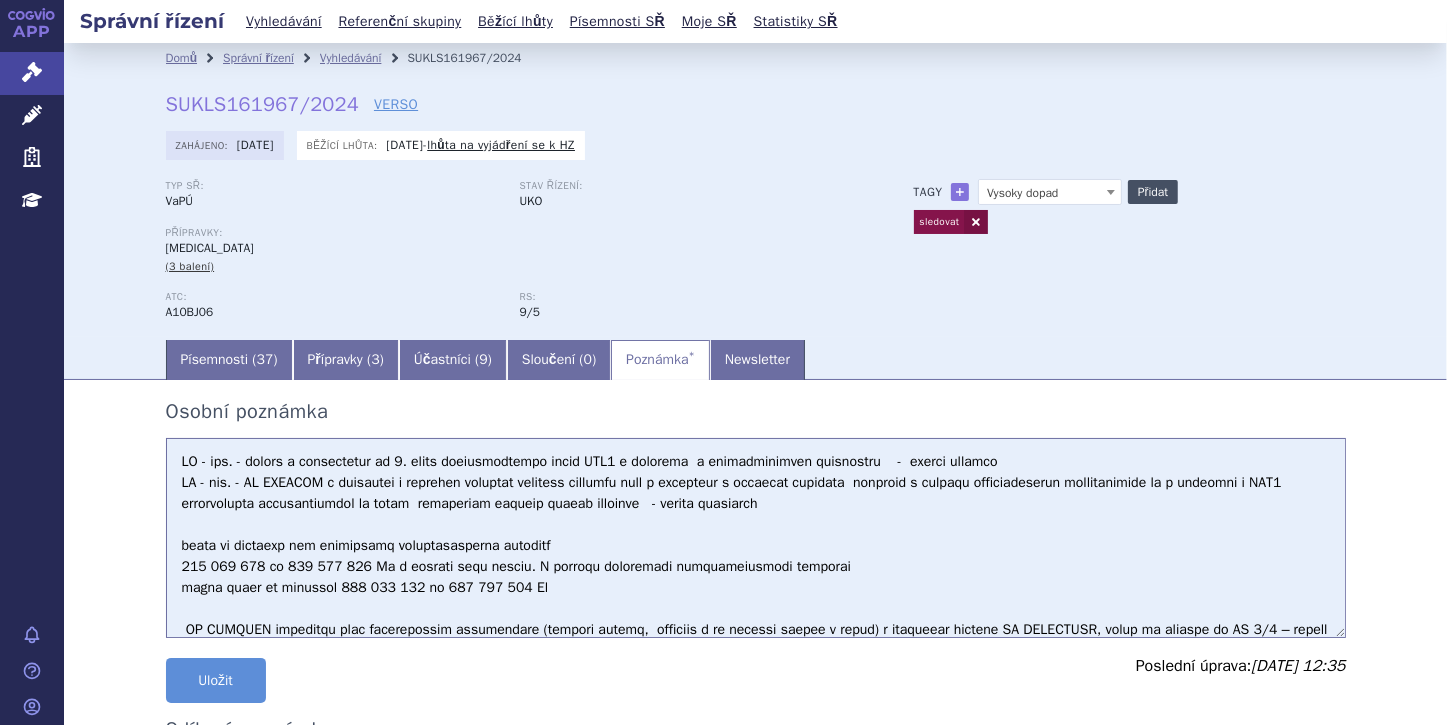 click on "Přidat" at bounding box center (1153, 192) 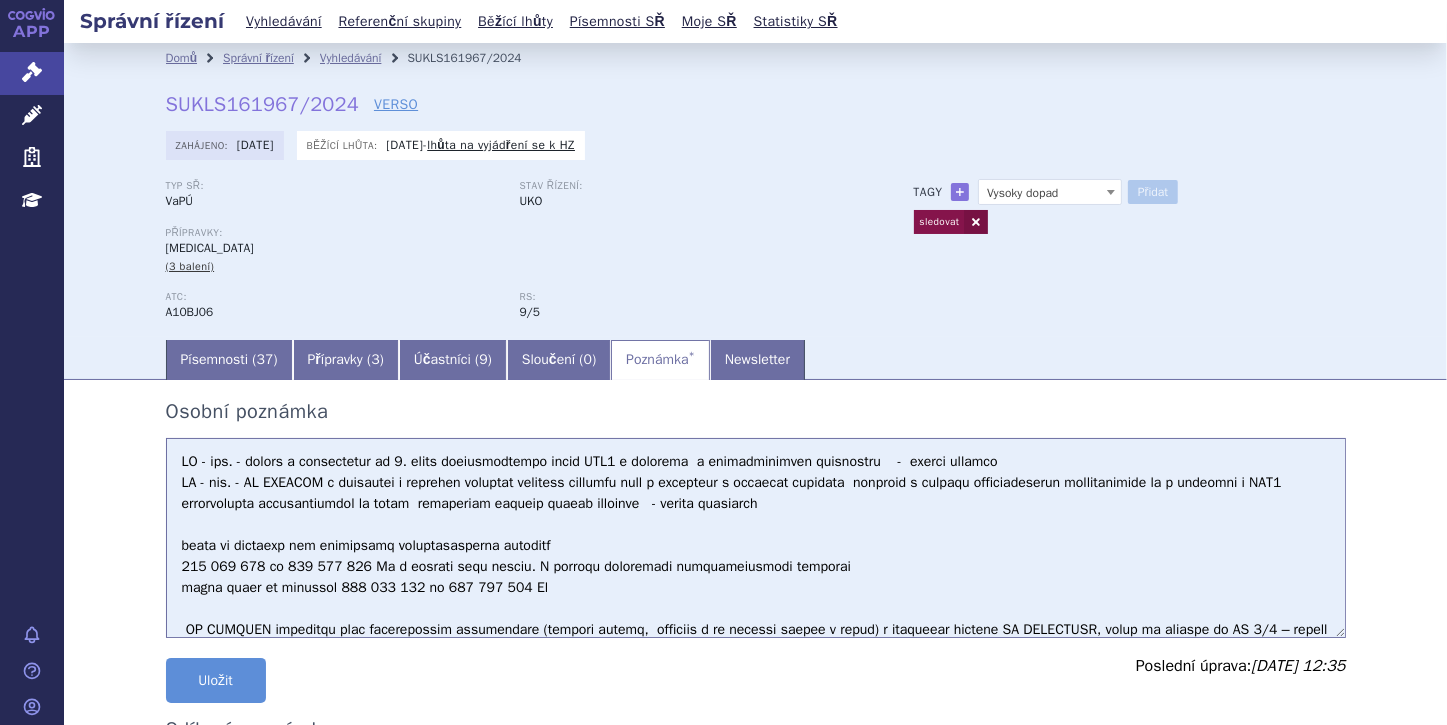 select 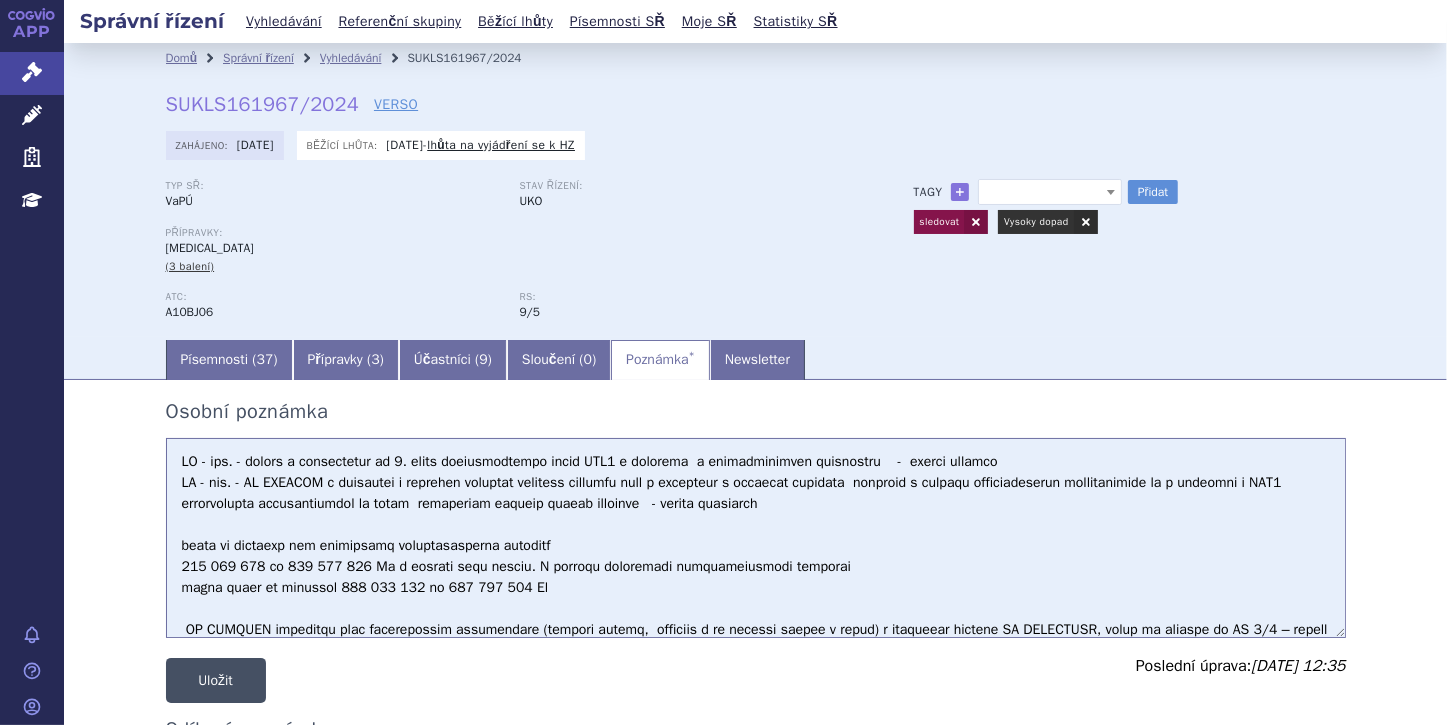 click on "Uložit" at bounding box center [216, 680] 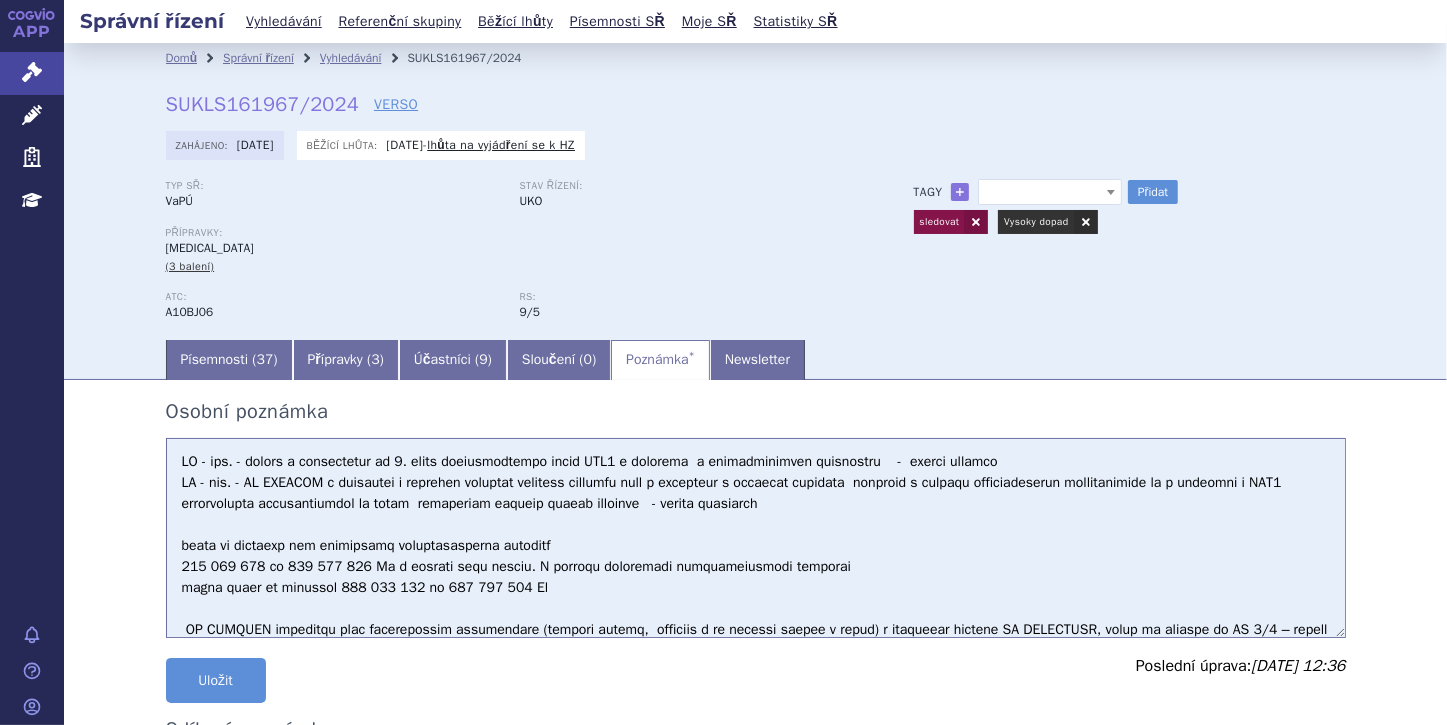 click on "Žádost MAH o změnu výše a podmínek úhrady léčivých přípravků s obsahem semaglutidu, ve které se navrhuje vyřazení semaglutidu z referenční skupiny č. 9/5. Navrhuje se vytvoření nové pseudoreferenční skupiny tak, aby následovalo doporučení ADA a ADA/EASD, které je podpořeno velmi robustní klinickou evidencí." at bounding box center [756, 538] 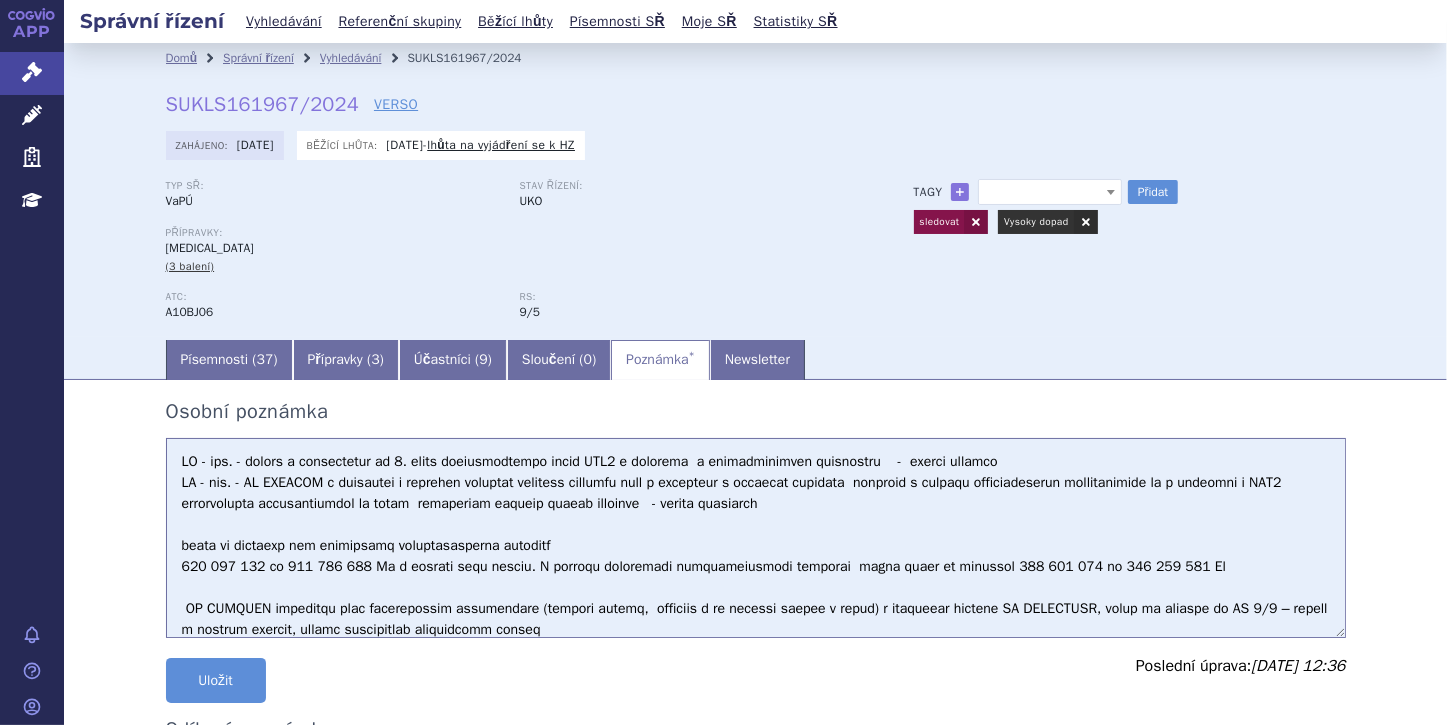 click on "Žádost MAH o změnu výše a podmínek úhrady léčivých přípravků s obsahem semaglutidu, ve které se navrhuje vyřazení semaglutidu z referenční skupiny č. 9/5. Navrhuje se vytvoření nové pseudoreferenční skupiny tak, aby následovalo doporučení ADA a ADA/EASD, které je podpořeno velmi robustní klinickou evidencí." at bounding box center [756, 538] 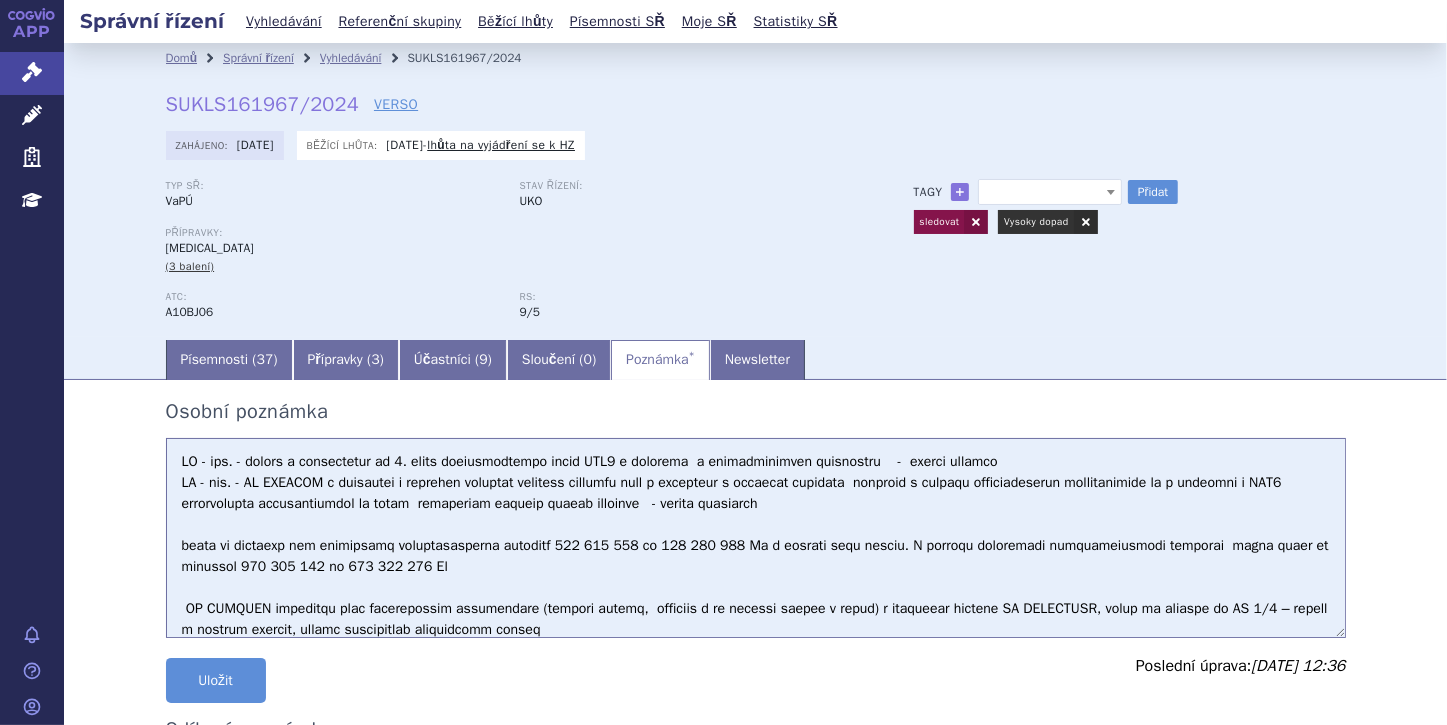 click on "Žádost MAH o změnu výše a podmínek úhrady léčivých přípravků s obsahem semaglutidu, ve které se navrhuje vyřazení semaglutidu z referenční skupiny č. 9/5. Navrhuje se vytvoření nové pseudoreferenční skupiny tak, aby následovalo doporučení ADA a ADA/EASD, které je podpořeno velmi robustní klinickou evidencí." at bounding box center (756, 538) 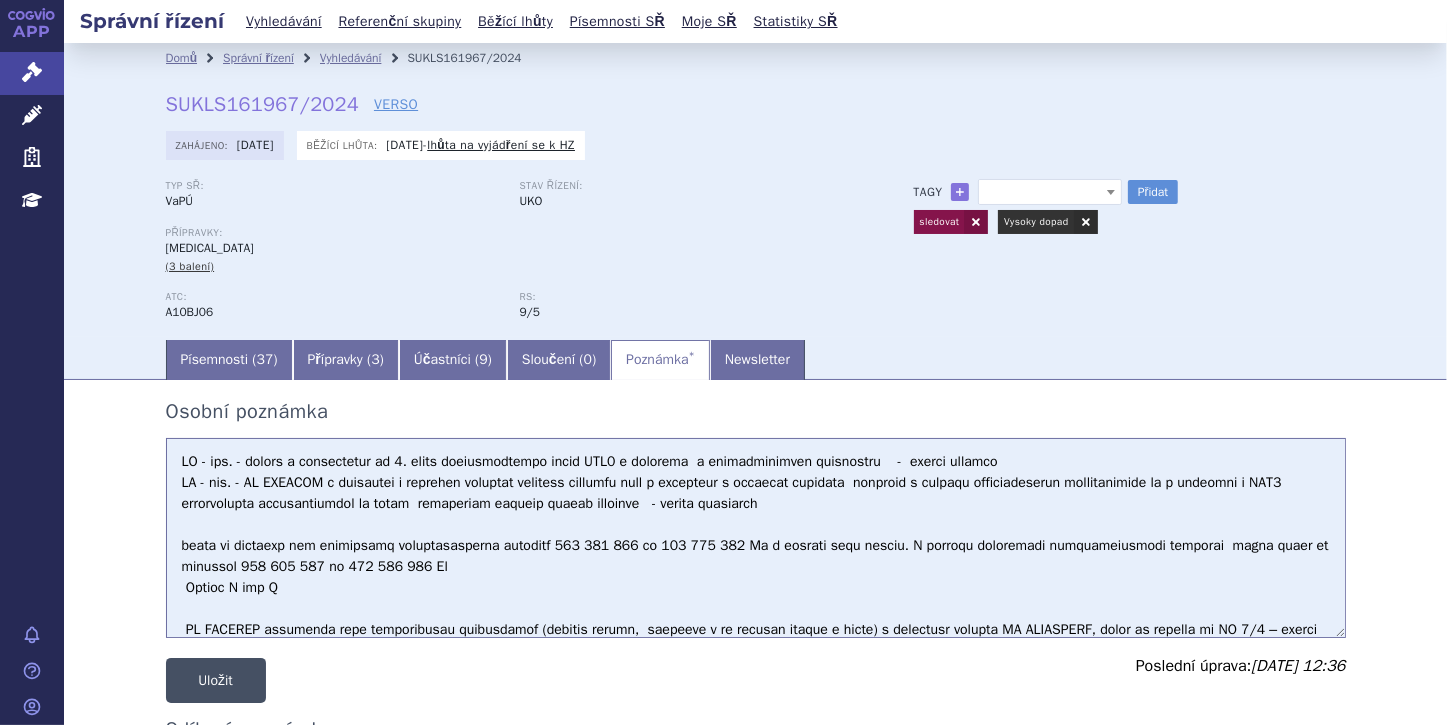 type on "HZ - poz. - úhradu v monoterapii od 2. linie farmakologické léčby DMT2 u pacientů  s kontraindikací metforminu    -  úhradu přiznat
HZ - neg. - LP OZEMPIC v kombinaci s bazálním analogem inzulinu samotným nebo v kombinaci s bazálním analogem  inzulinu a dalšími neinzulínovými antidiabetiky je u pacientů s DMT2 neuspokojivě kompenzovaných na léčbě  zahrnující bazální analog inzulinu   - úhradu nepřiznat
dopad na rozpočet bez zohlednění započitatelných doplatků 100 635 000 až 239 912 306 Kč v prvních pěti letech. V případě zohlednění započitatelných doplatků  činil dopad na rozpočet 120 345 000 až 289 187 306 Kč
Nemame S ani L
LP OZEMPIC zhodnocen jako terapeuticky zaměnitelný (obdobně účinný,  bezpečný a se stejnou pozicí v léčbě) s dostupnou terapií LP TRULICITY, který je zařazen do RS 9/5 – léčiva  k terapii diabetu, léčiva ovlivňující inkretinový systém
Žádost MAH o změnu výše a podmínek úhrady léčivých přípravků s obsahem semaglutidu, ve které se navrhuje vyřazení semaglutidu z referenční skupiny ..." 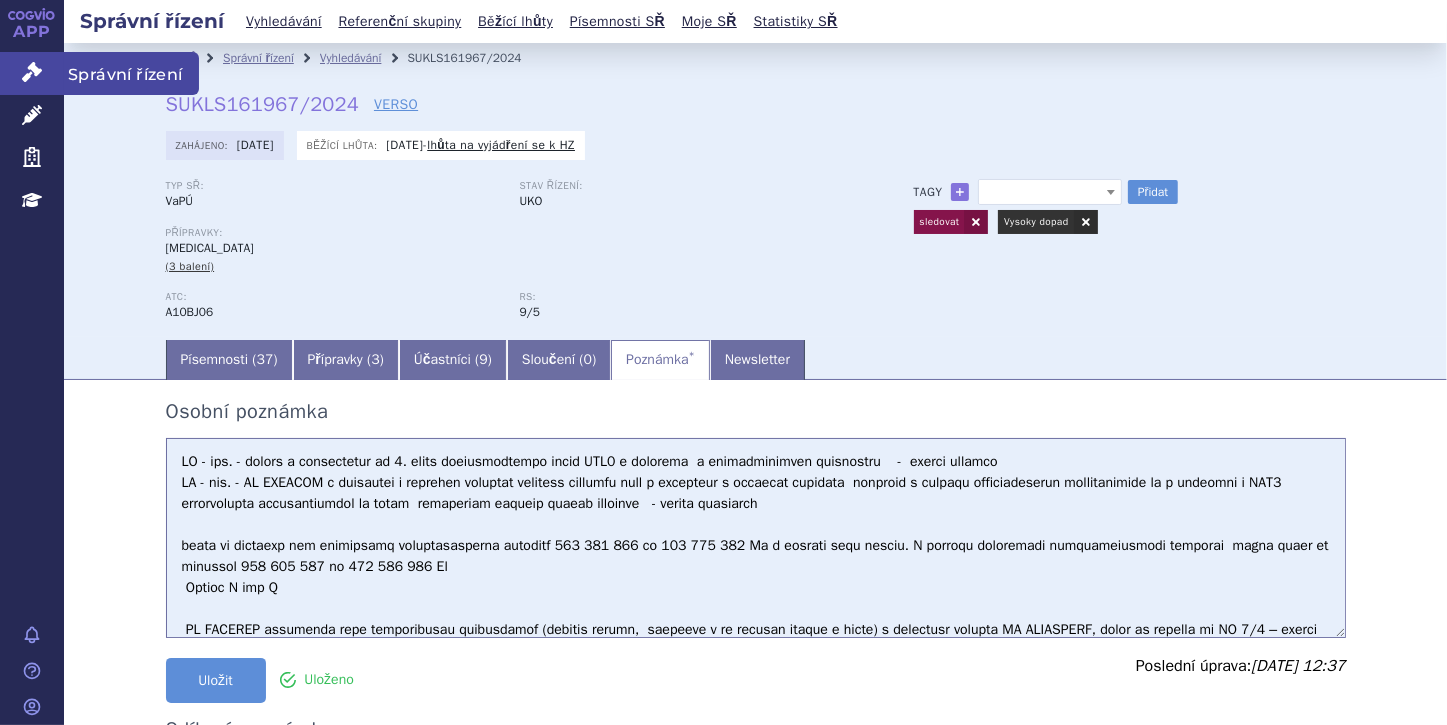 click 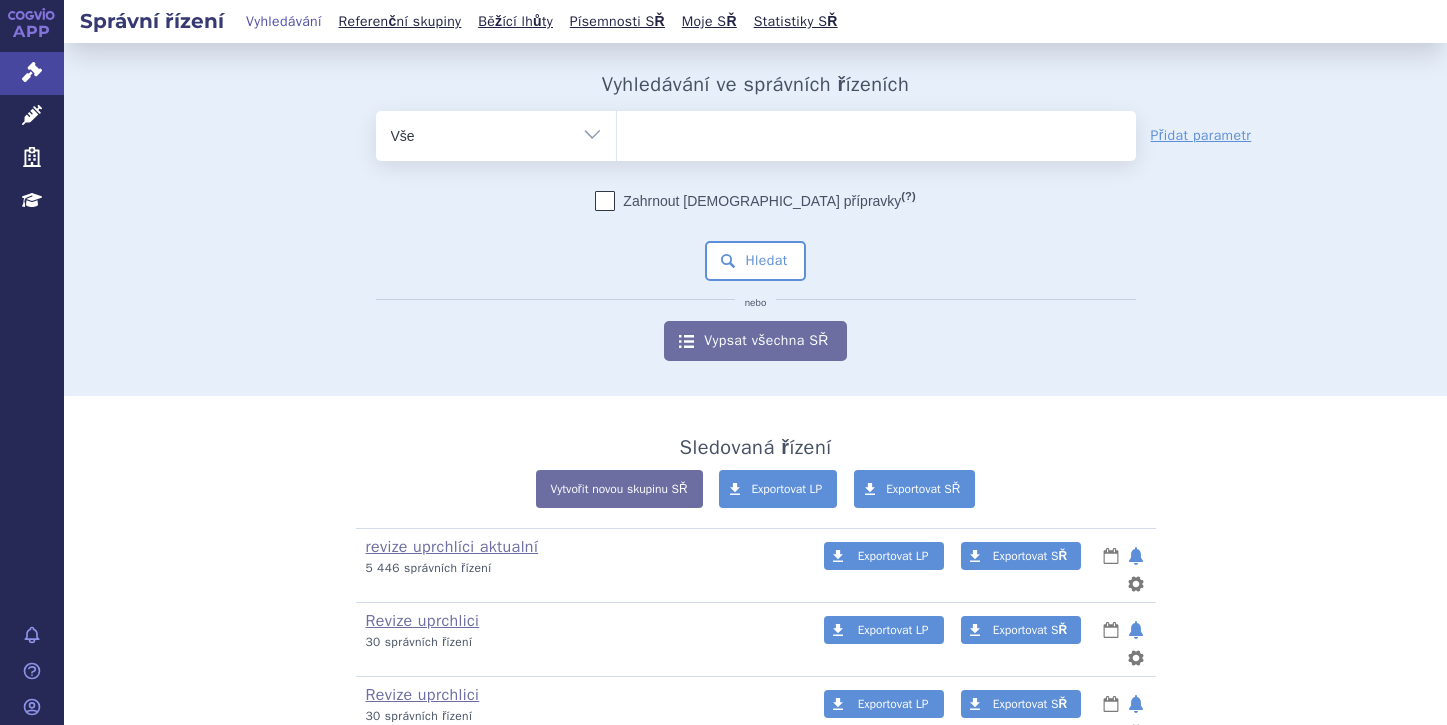 scroll, scrollTop: 0, scrollLeft: 0, axis: both 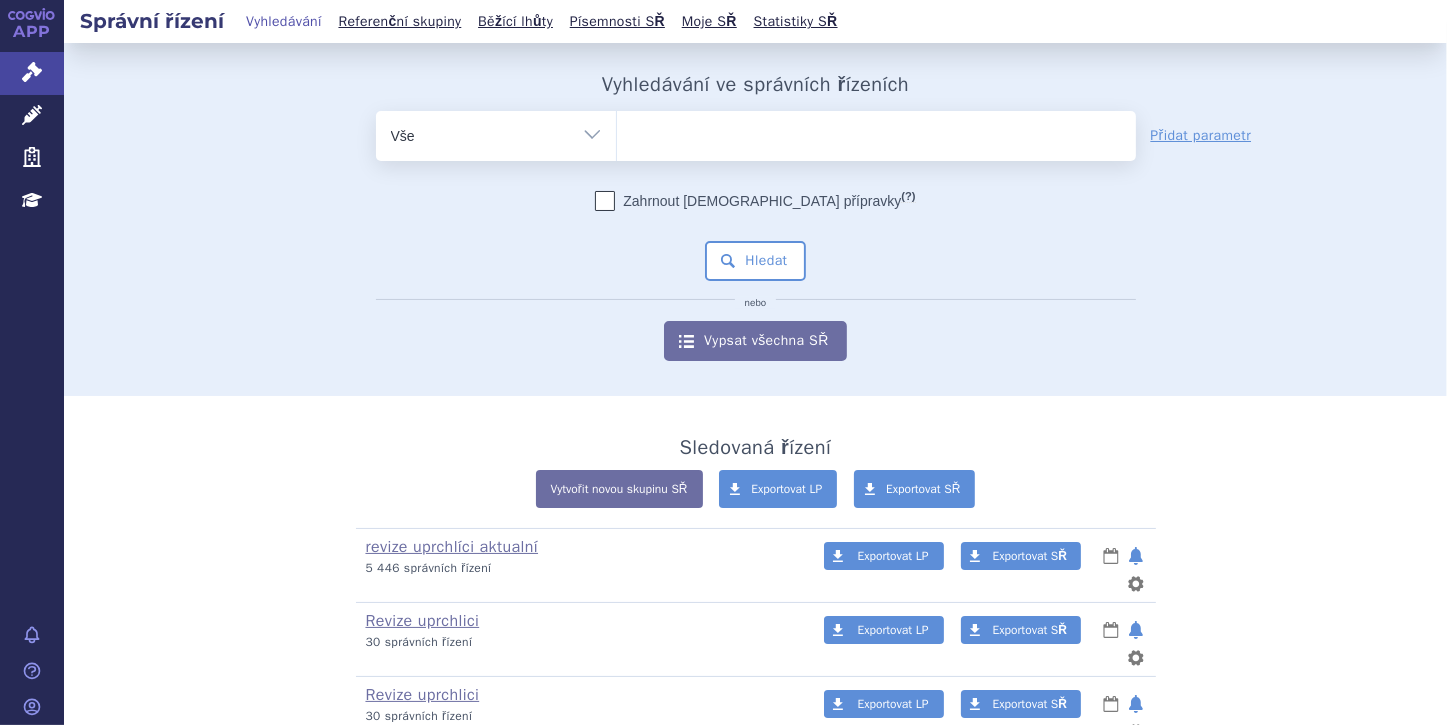 click on "Vše
Spisová značka
Typ SŘ
Přípravek/SUKL kód
Účastník/Držitel" at bounding box center (496, 133) 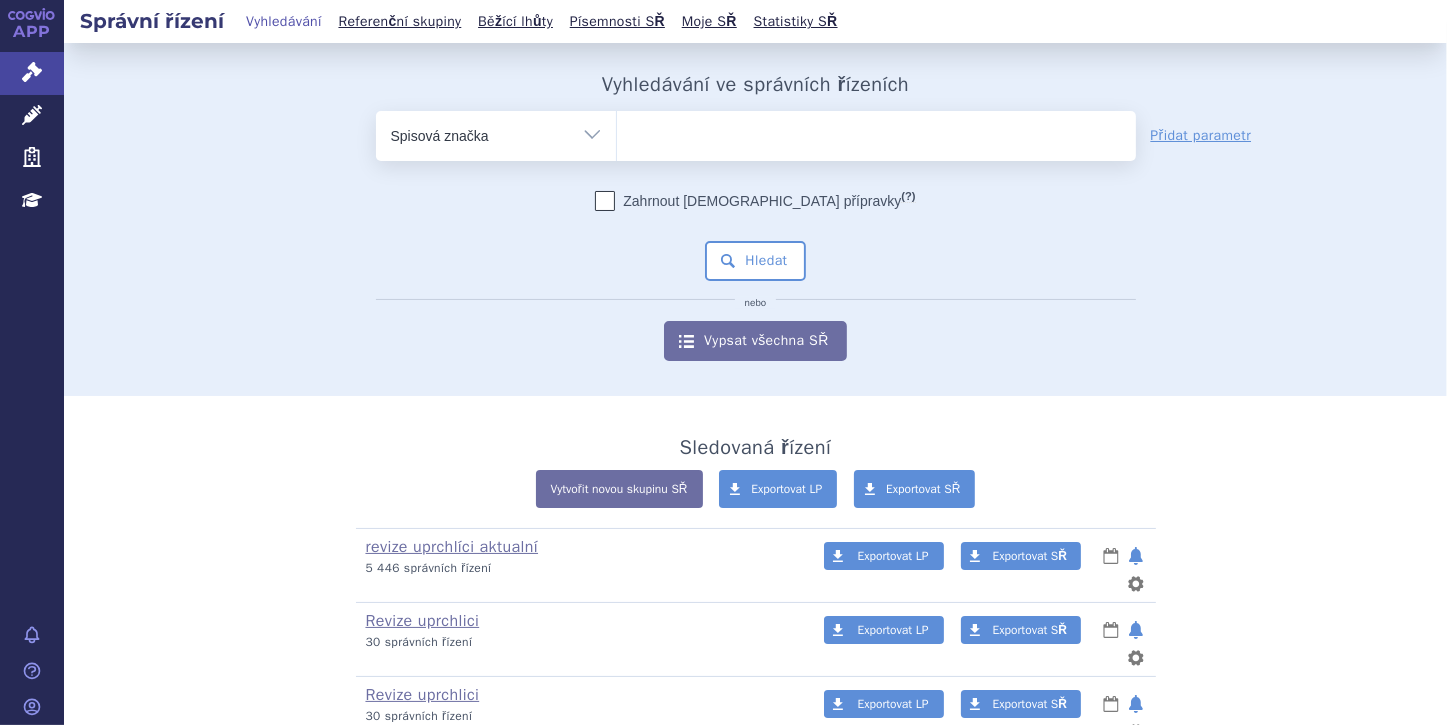 click on "Vše
Spisová značka
Typ SŘ
Přípravek/SUKL kód
Účastník/Držitel" at bounding box center (496, 133) 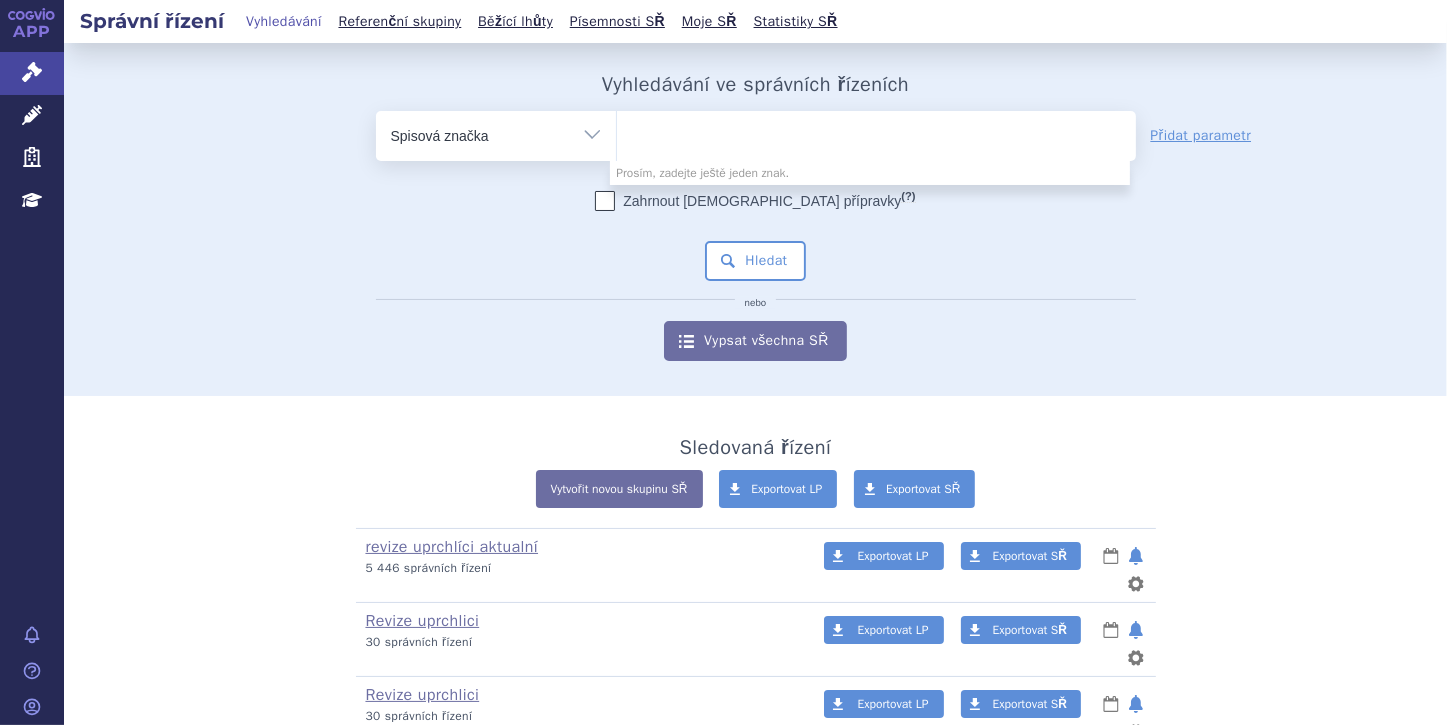 paste on "SUKLS160177/2024" 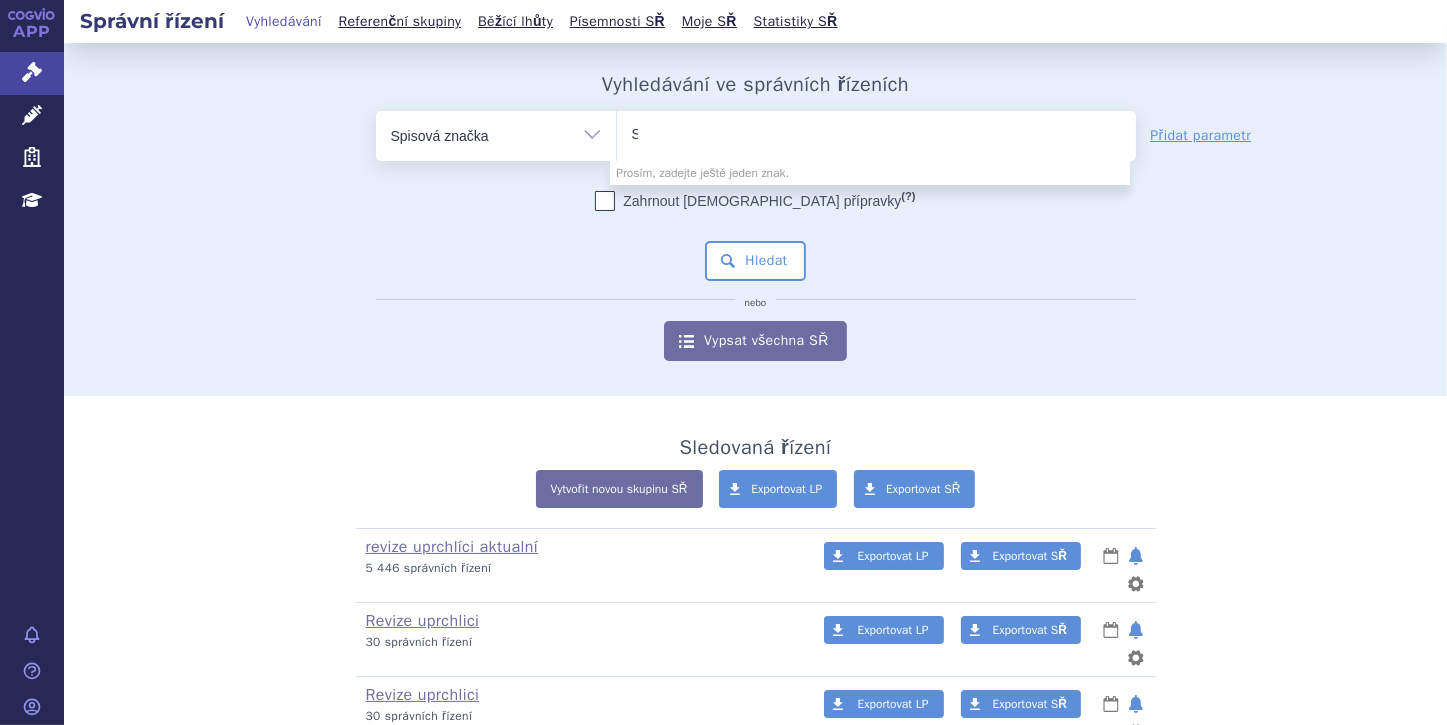type 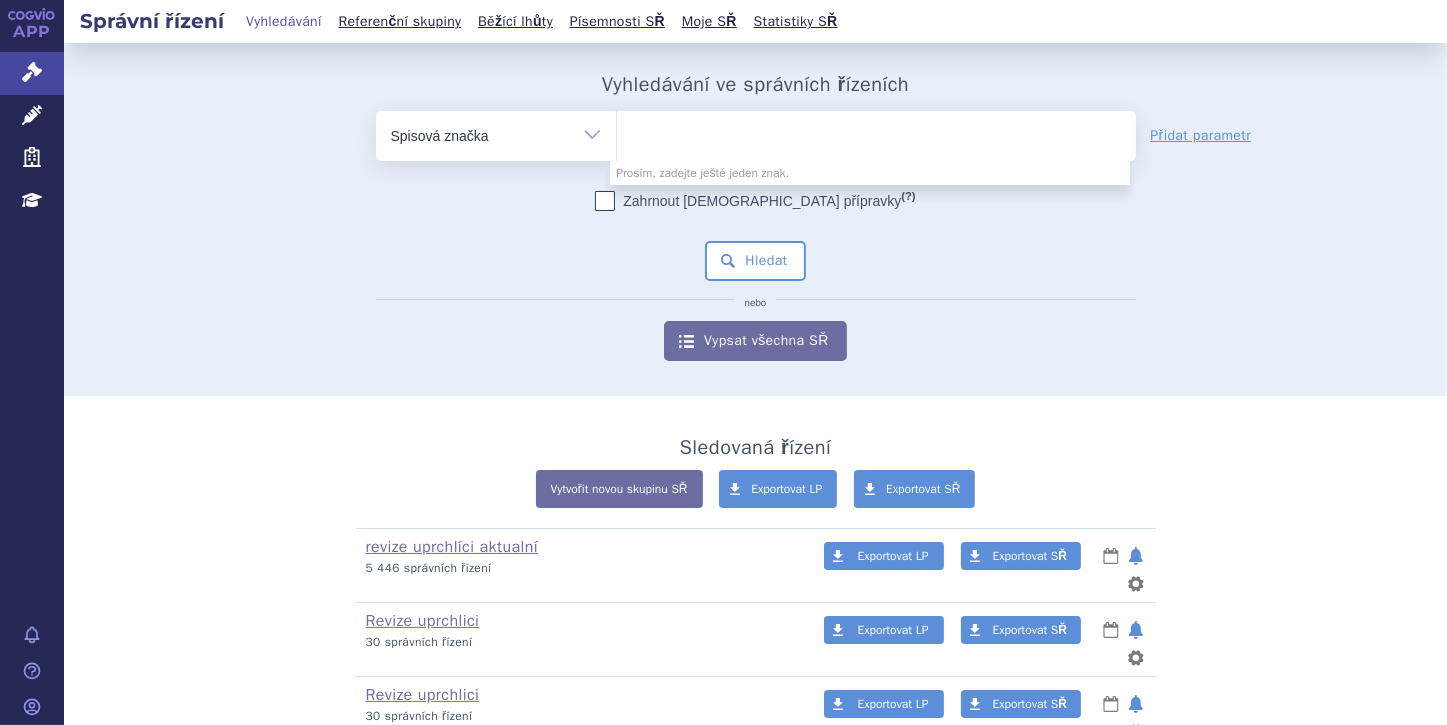 select on "SUKLS160177/2024" 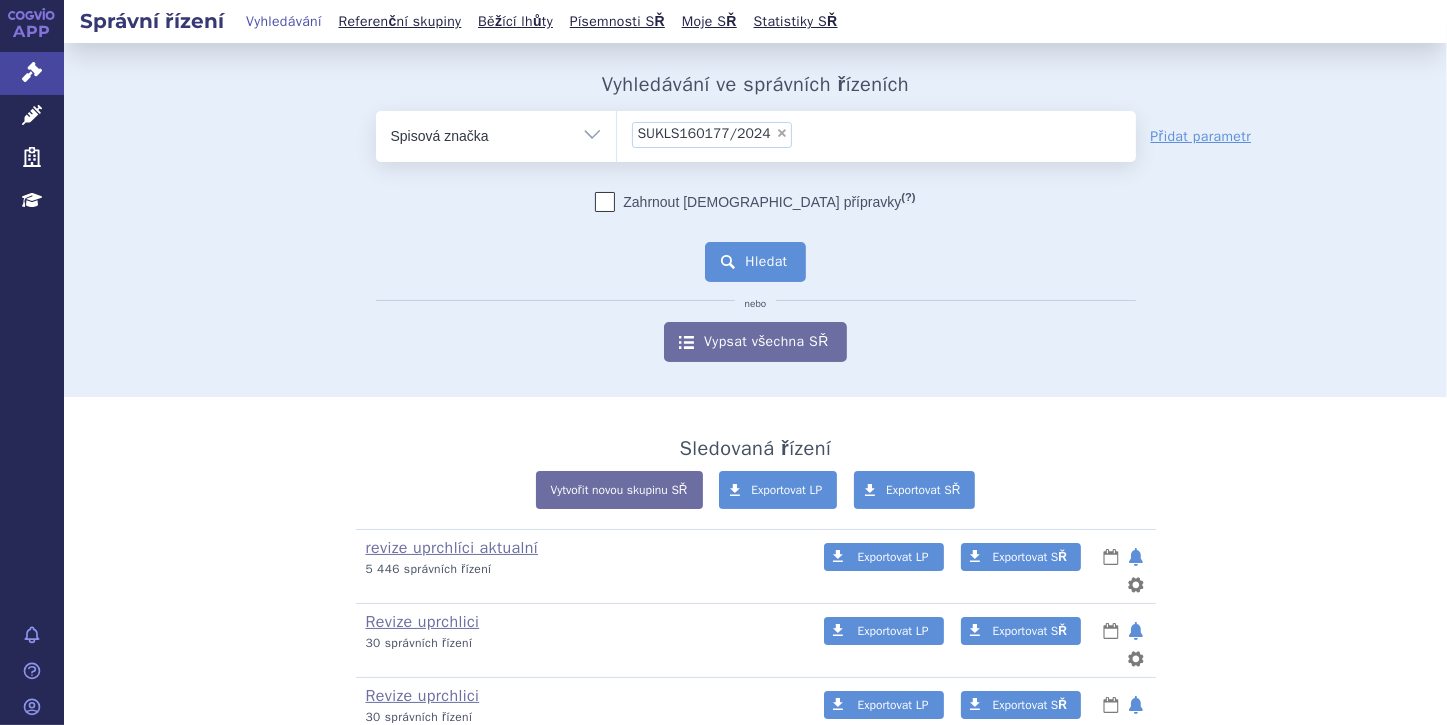 click on "Hledat" at bounding box center [755, 262] 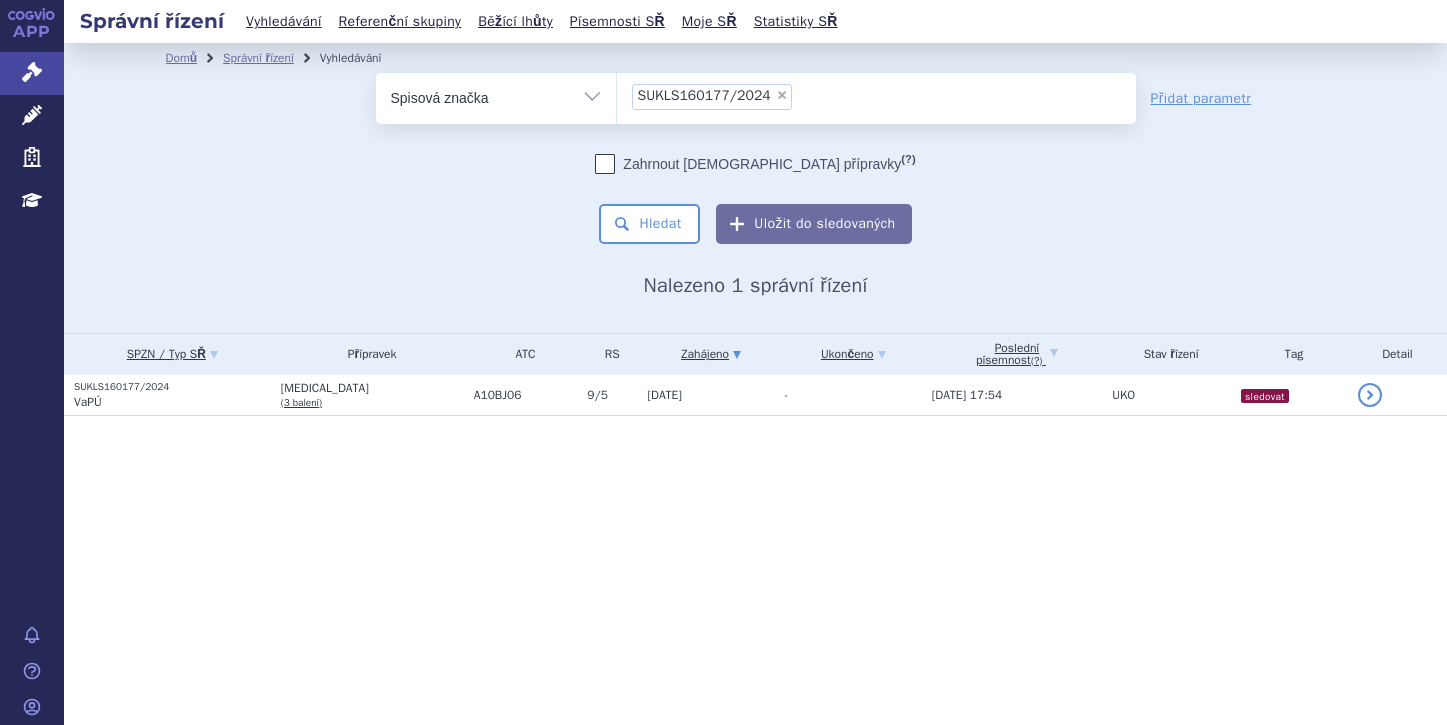 scroll, scrollTop: 0, scrollLeft: 0, axis: both 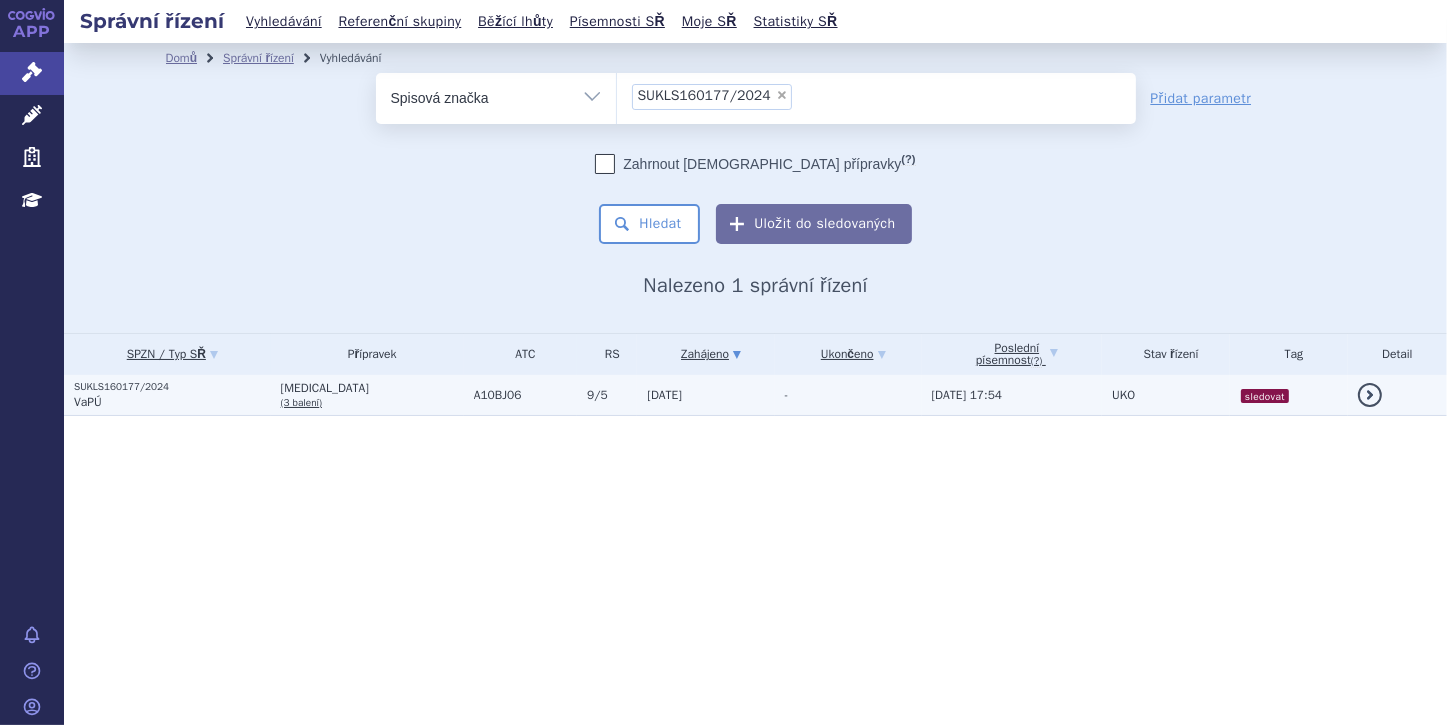 click on "VaPÚ" at bounding box center [172, 402] 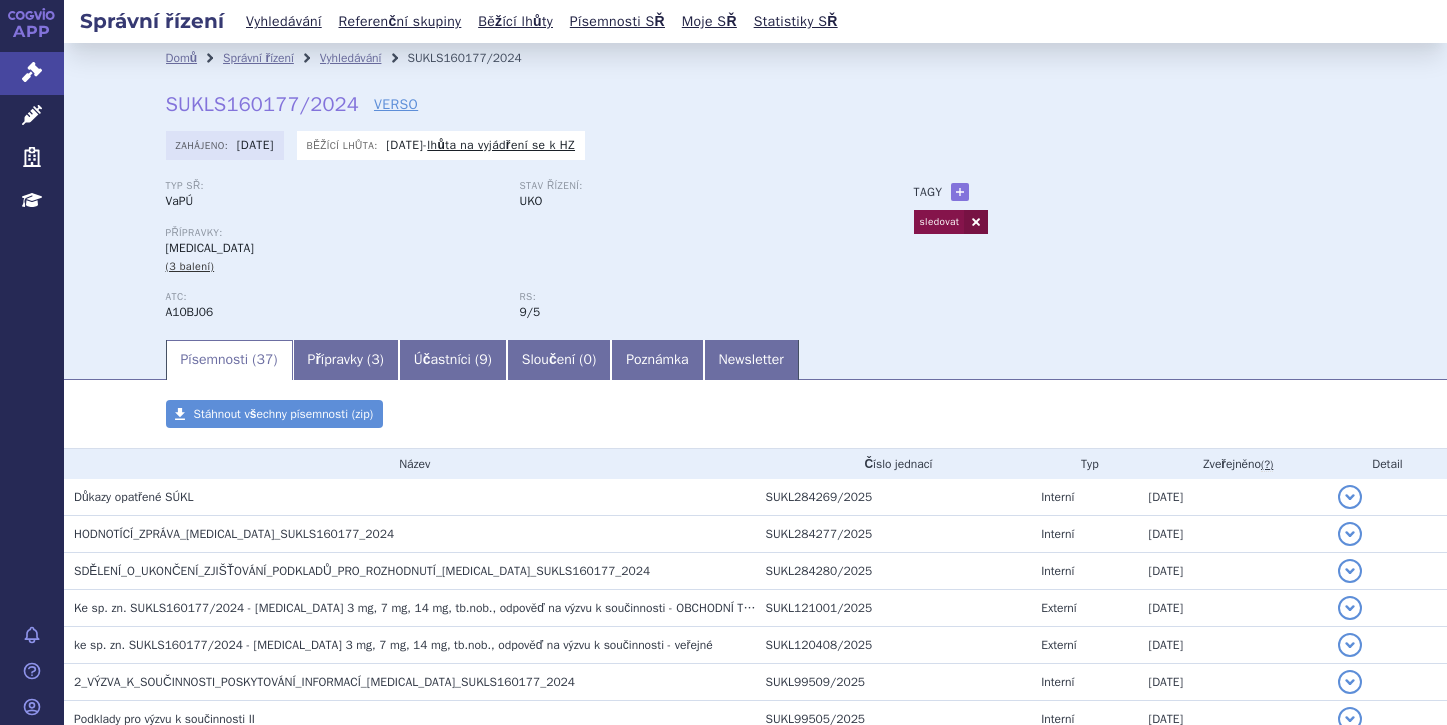 scroll, scrollTop: 0, scrollLeft: 0, axis: both 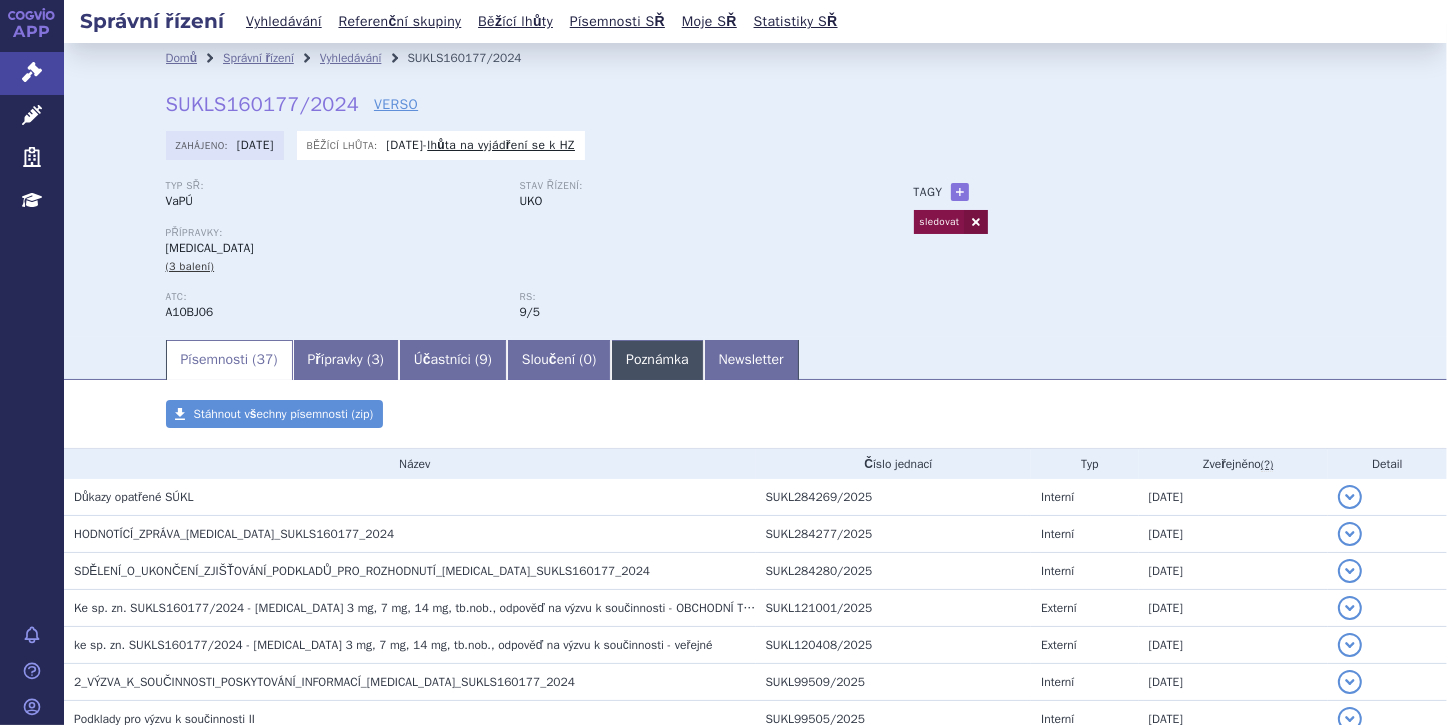 click on "Poznámka" at bounding box center (657, 360) 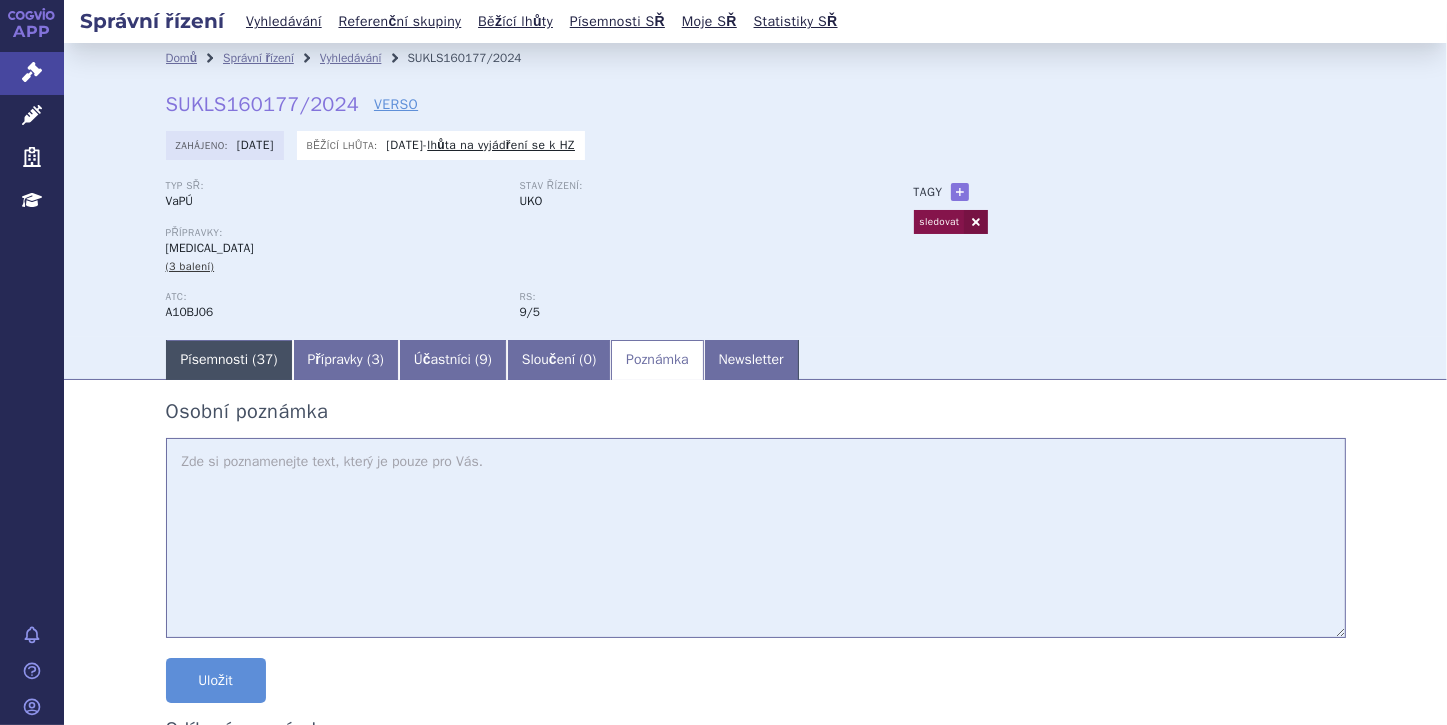 click on "Písemnosti ( 37 )" at bounding box center [229, 360] 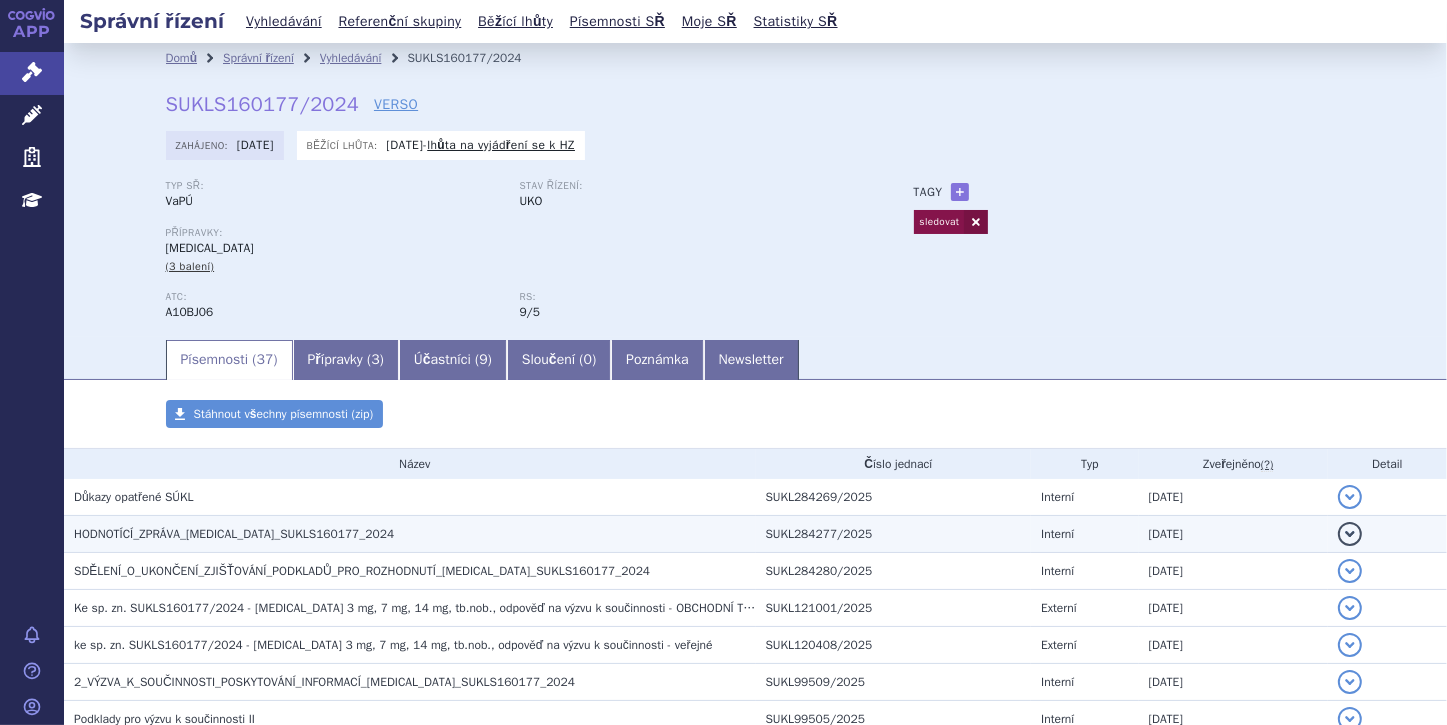 click on "detail" at bounding box center [1387, 534] 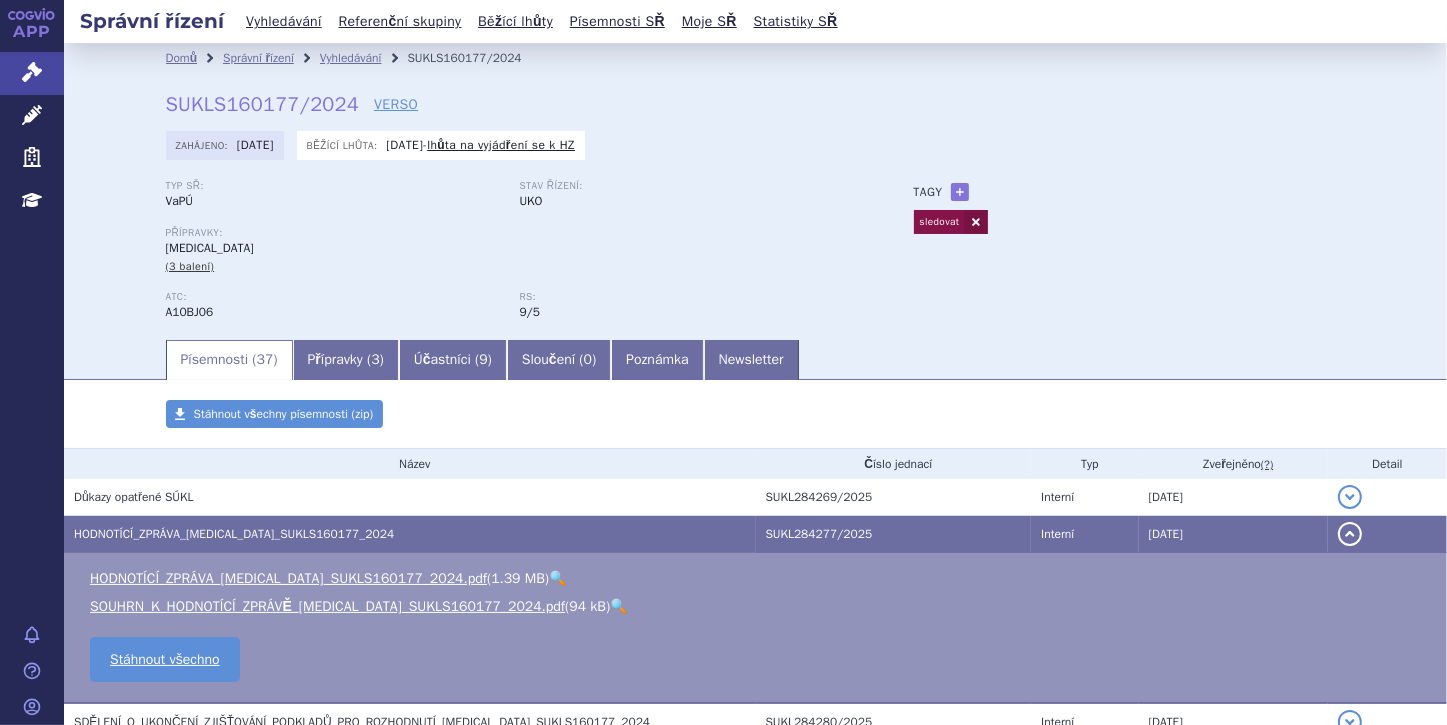 click on "🔍" at bounding box center [618, 606] 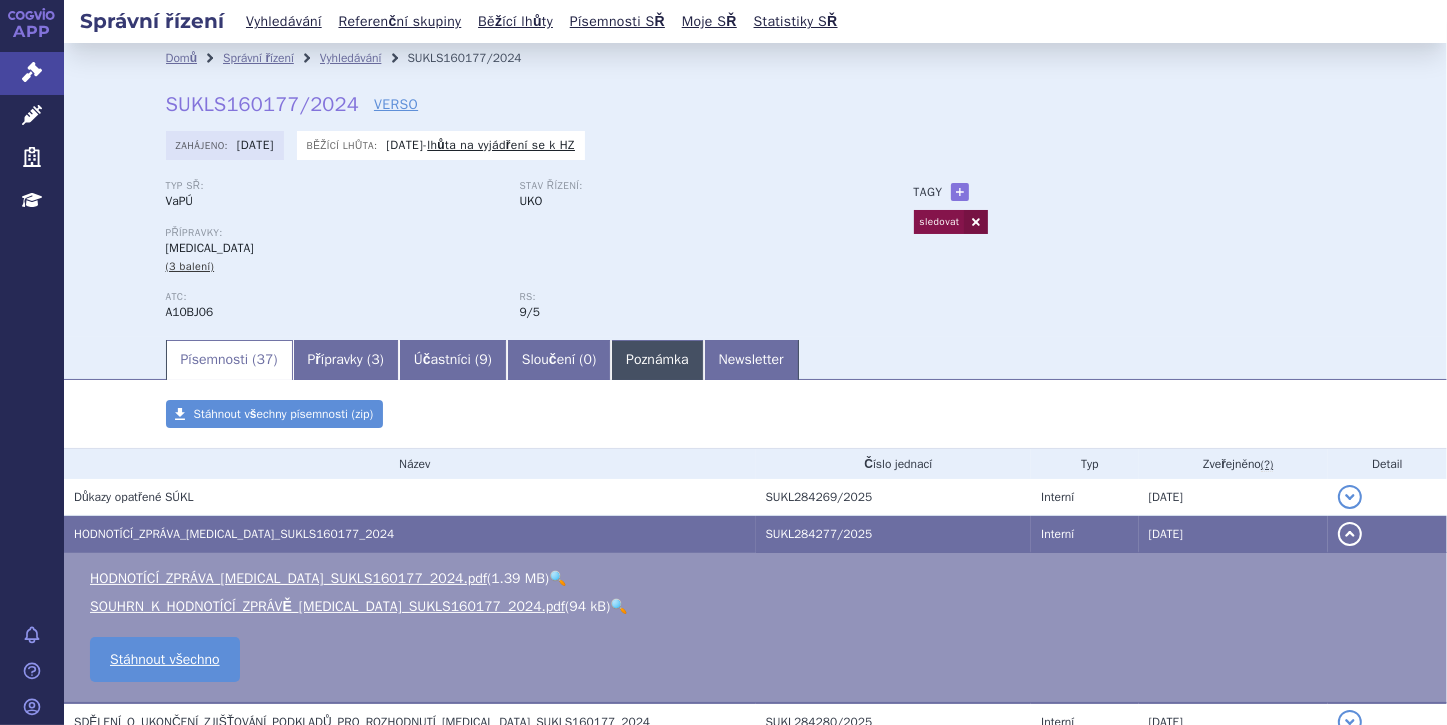 click on "Poznámka" at bounding box center [657, 360] 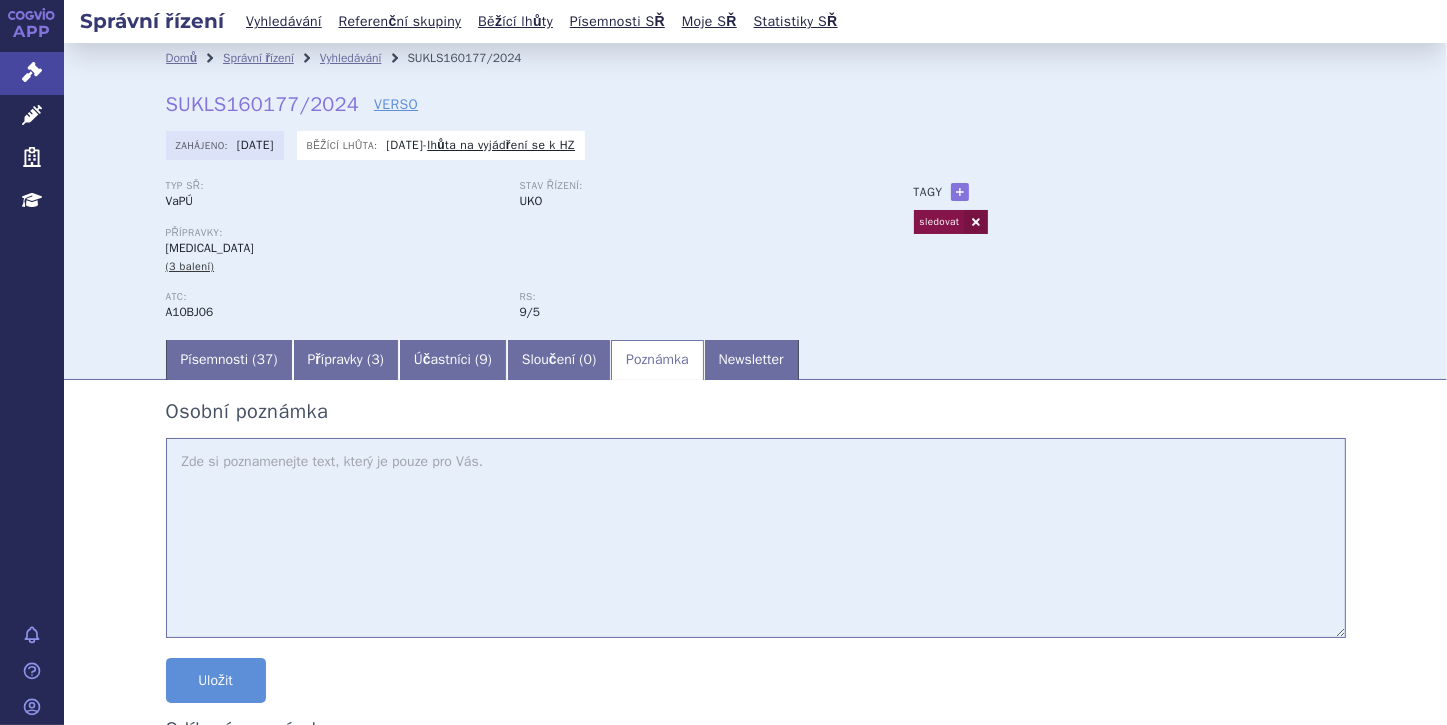 click at bounding box center [756, 538] 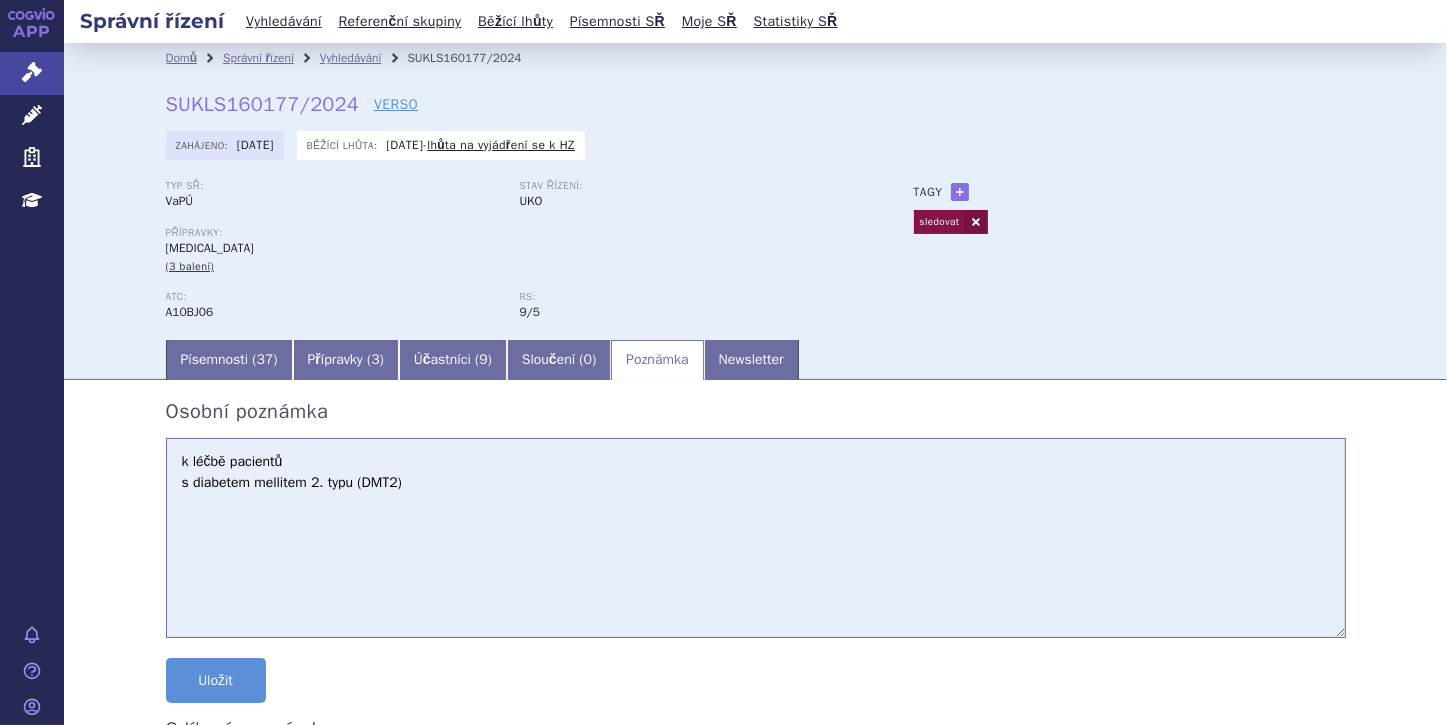 click on "k léčbě pacientů
s diabetem mellitem 2. typu (DMT2)" at bounding box center (756, 538) 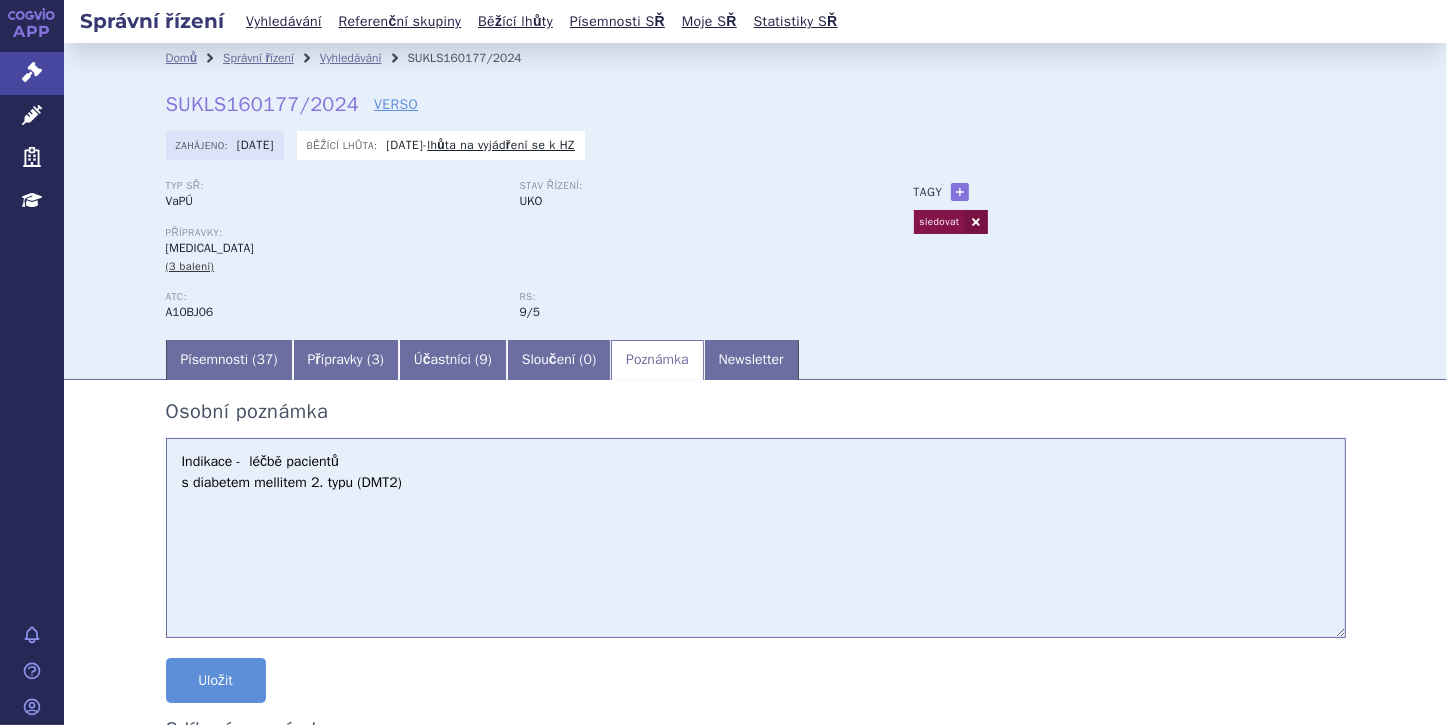 click on "Indikace -  léčbě pacientů
s diabetem mellitem 2. typu (DMT2)" at bounding box center [756, 538] 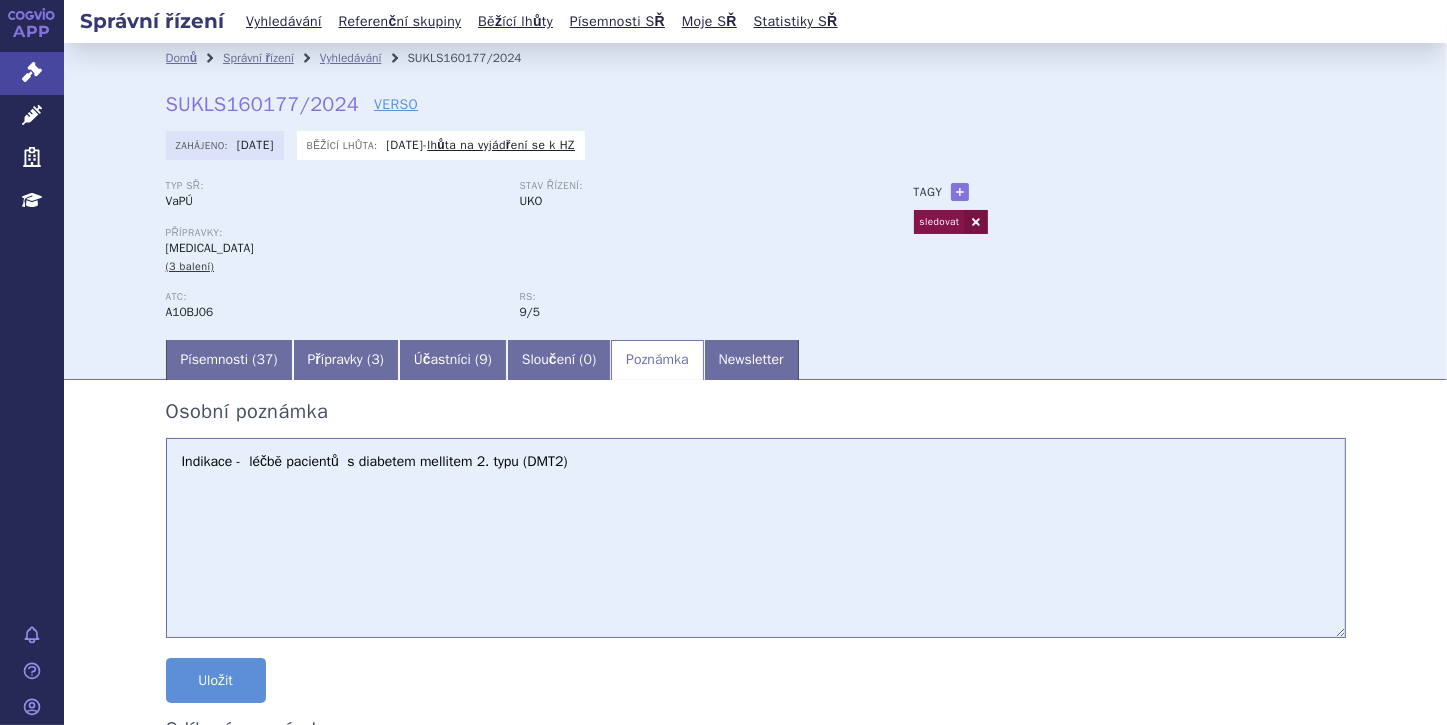 click on "Indikace -  léčbě pacientů  s diabetem mellitem 2. typu (DMT2)" at bounding box center (756, 538) 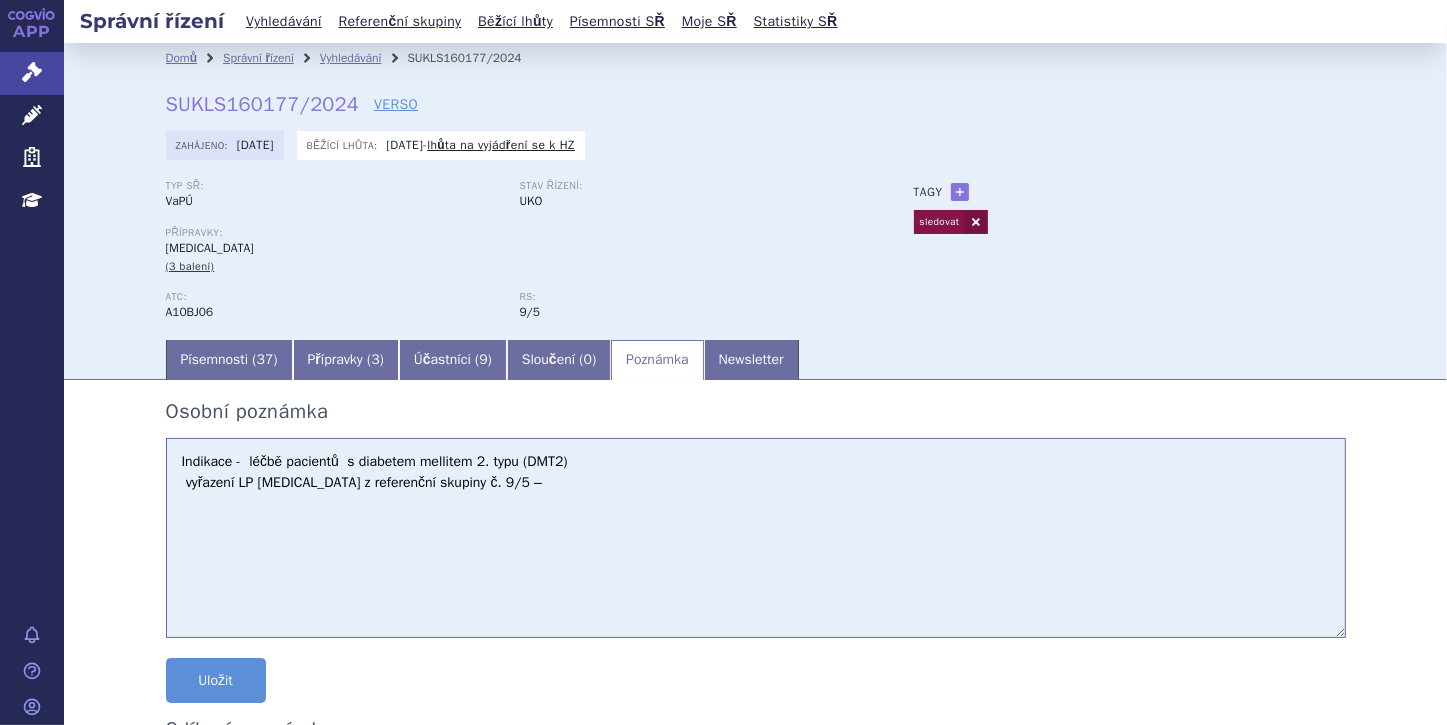 click on "Indikace -  léčbě pacientů  s diabetem mellitem 2. typu (DMT2)
vyřazení LP RYBELSUS z referenční skupiny č. 9/5 –" at bounding box center (756, 538) 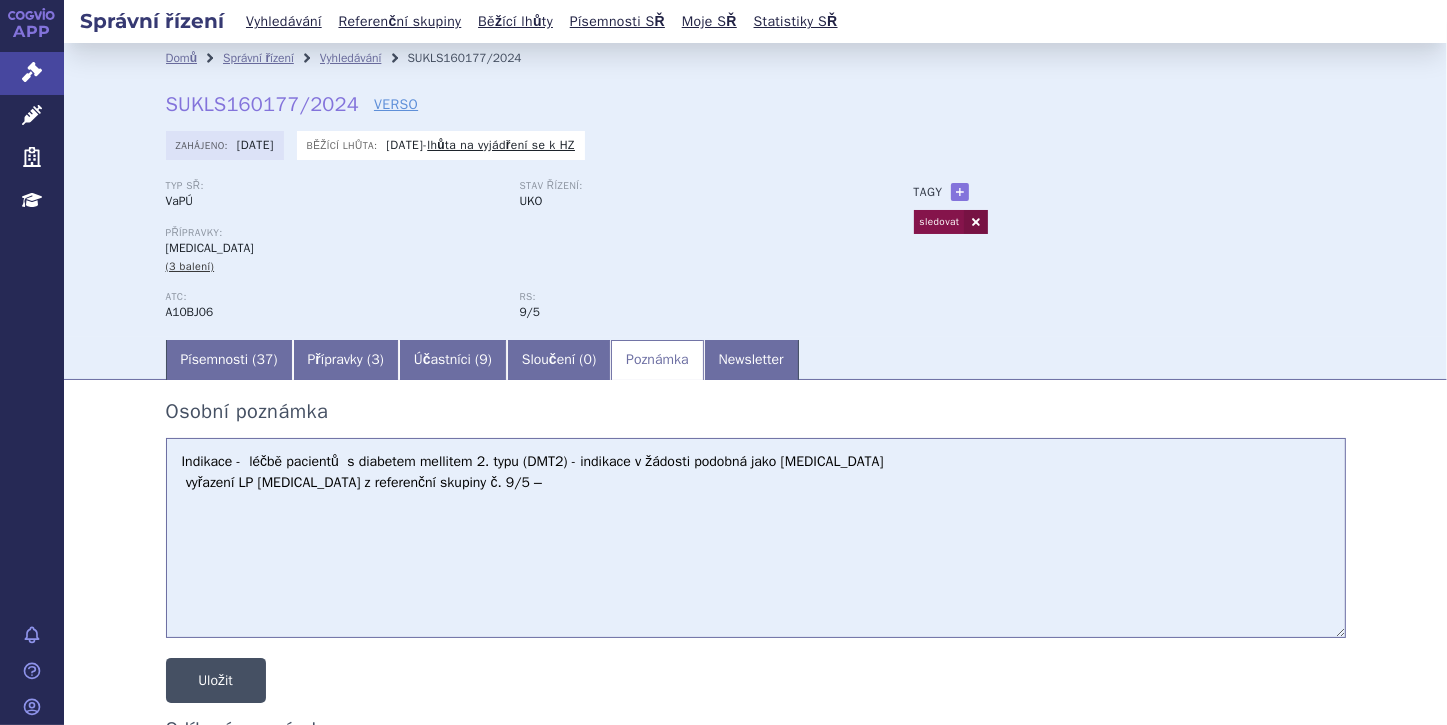 click on "Uložit" at bounding box center [216, 680] 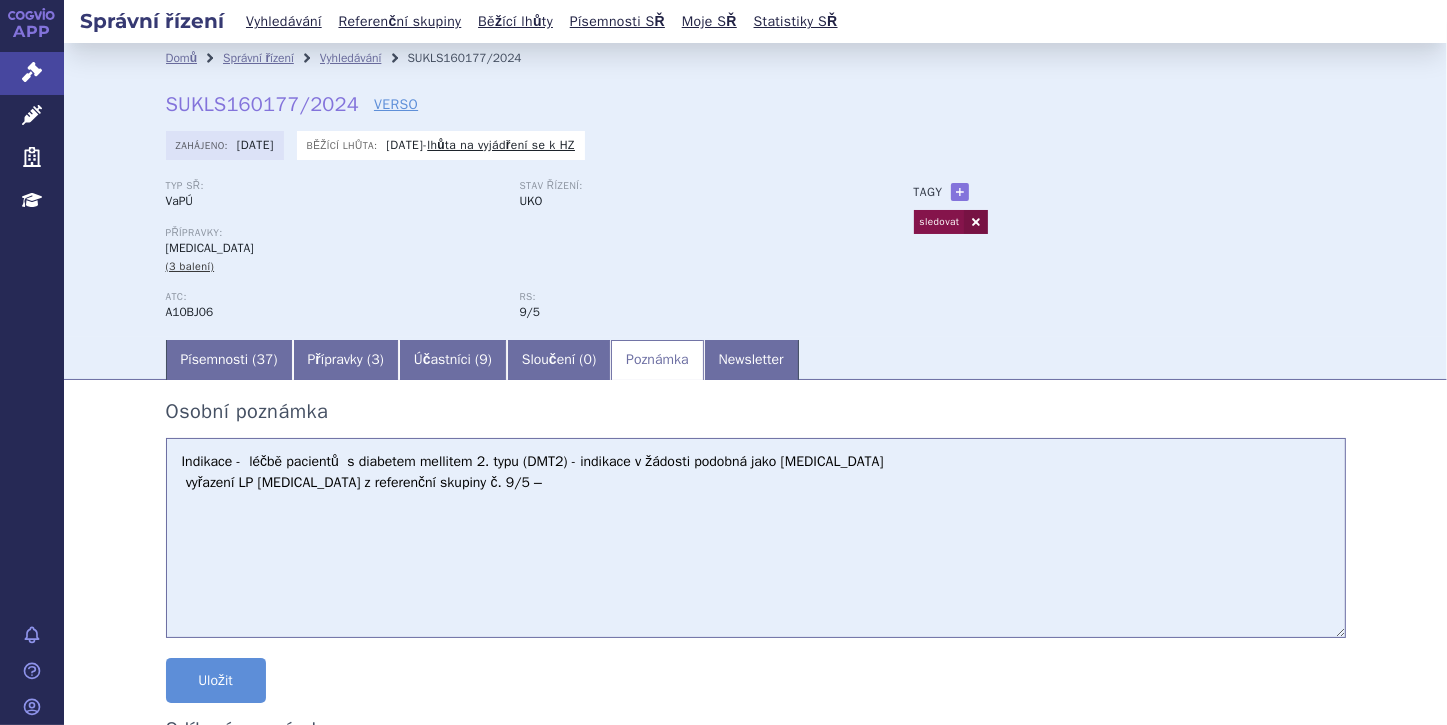 click on "Indikace -  léčbě pacientů  s diabetem mellitem 2. typu (DMT2) - indikace v žádosti podobná jako Ozempic
vyřazení LP RYBELSUS z referenční skupiny č. 9/5 –" at bounding box center [756, 538] 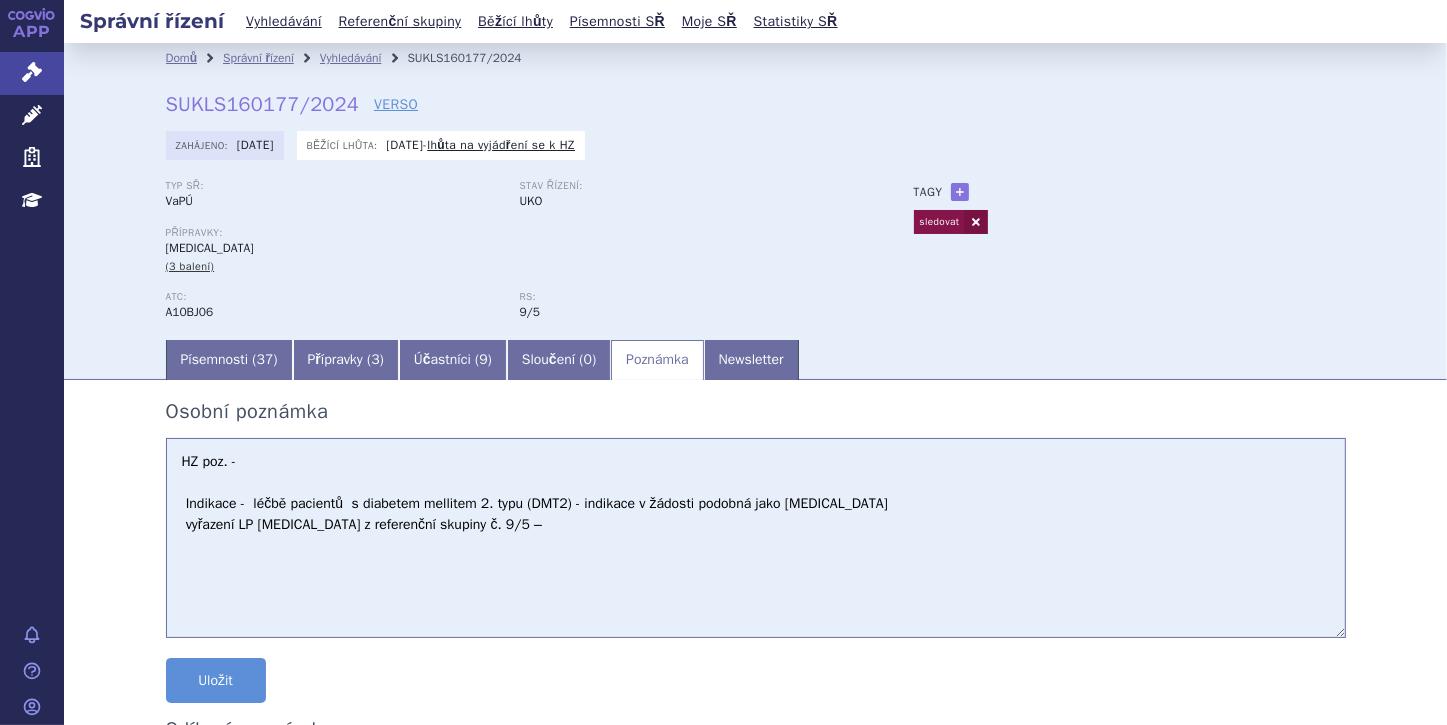 paste on "úhradu v monoterapii od 2. linie farmakologické léčby DMT2 u pacientů
s kontraindikací metforminu přiznat." 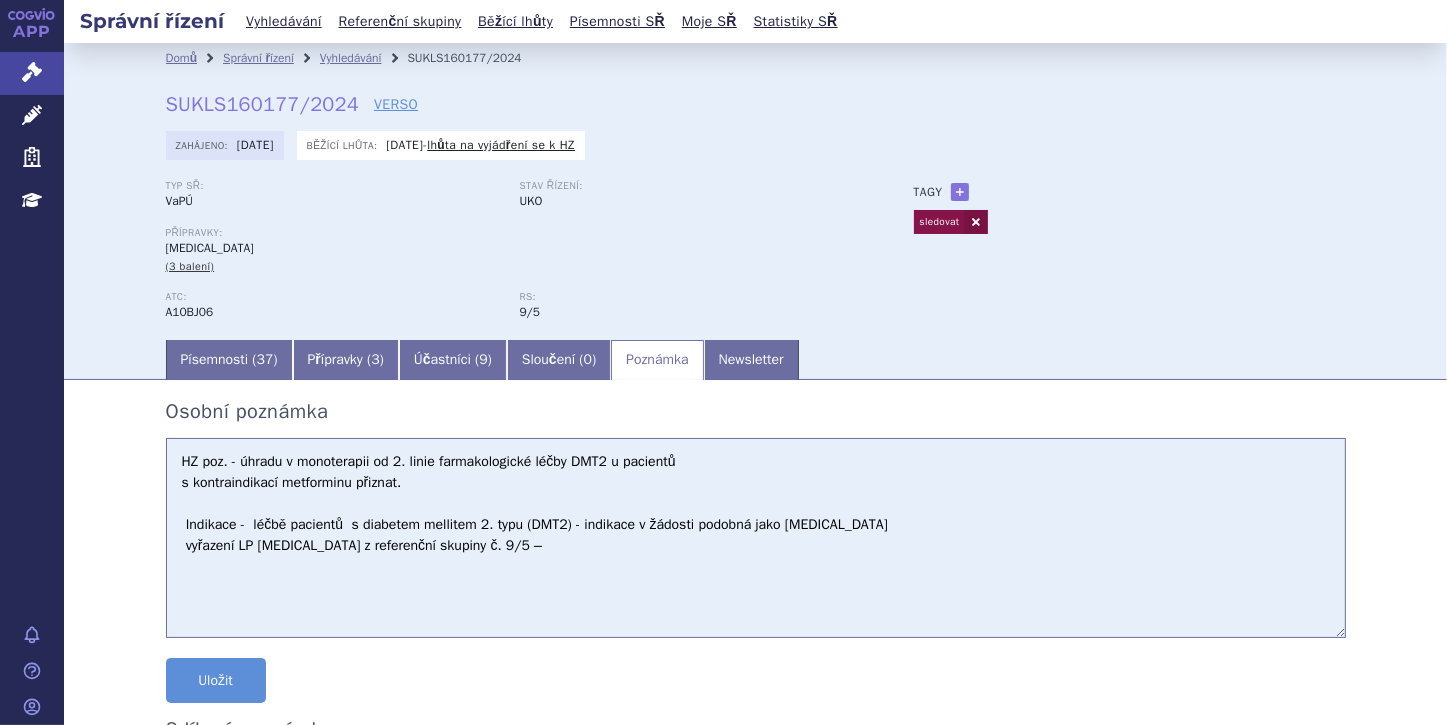 click on "HZ poz. - úhradu v monoterapii od 2. linie farmakologické léčby DMT2 u pacientů
s kontraindikací metforminu přiznat.
Indikace -  léčbě pacientů  s diabetem mellitem 2. typu (DMT2) - indikace v žádosti podobná jako Ozempic
vyřazení LP RYBELSUS z referenční skupiny č. 9/5 –" at bounding box center (756, 538) 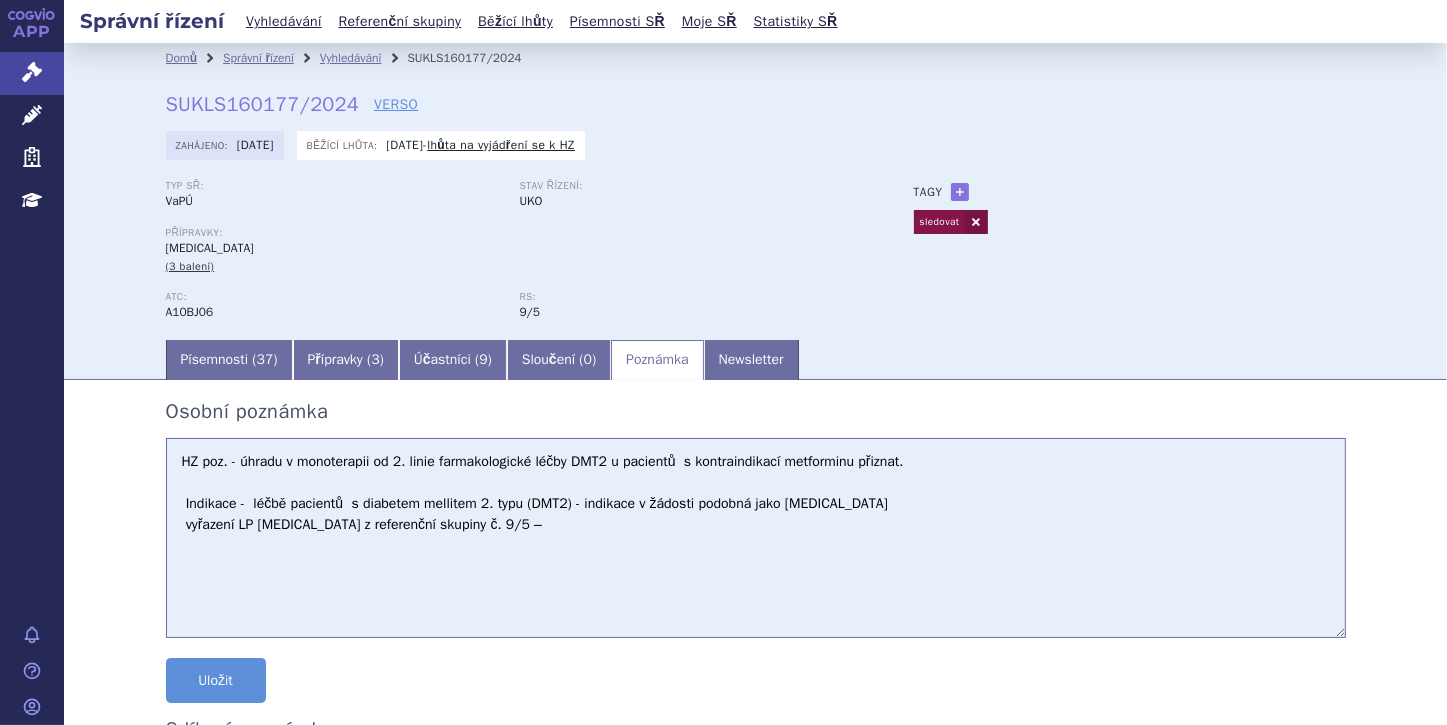 click on "HZ poz. - úhradu v monoterapii od 2. linie farmakologické léčby DMT2 u pacientů  s kontraindikací metforminu přiznat.
Indikace -  léčbě pacientů  s diabetem mellitem 2. typu (DMT2) - indikace v žádosti podobná jako Ozempic
vyřazení LP RYBELSUS z referenční skupiny č. 9/5 –" at bounding box center (756, 538) 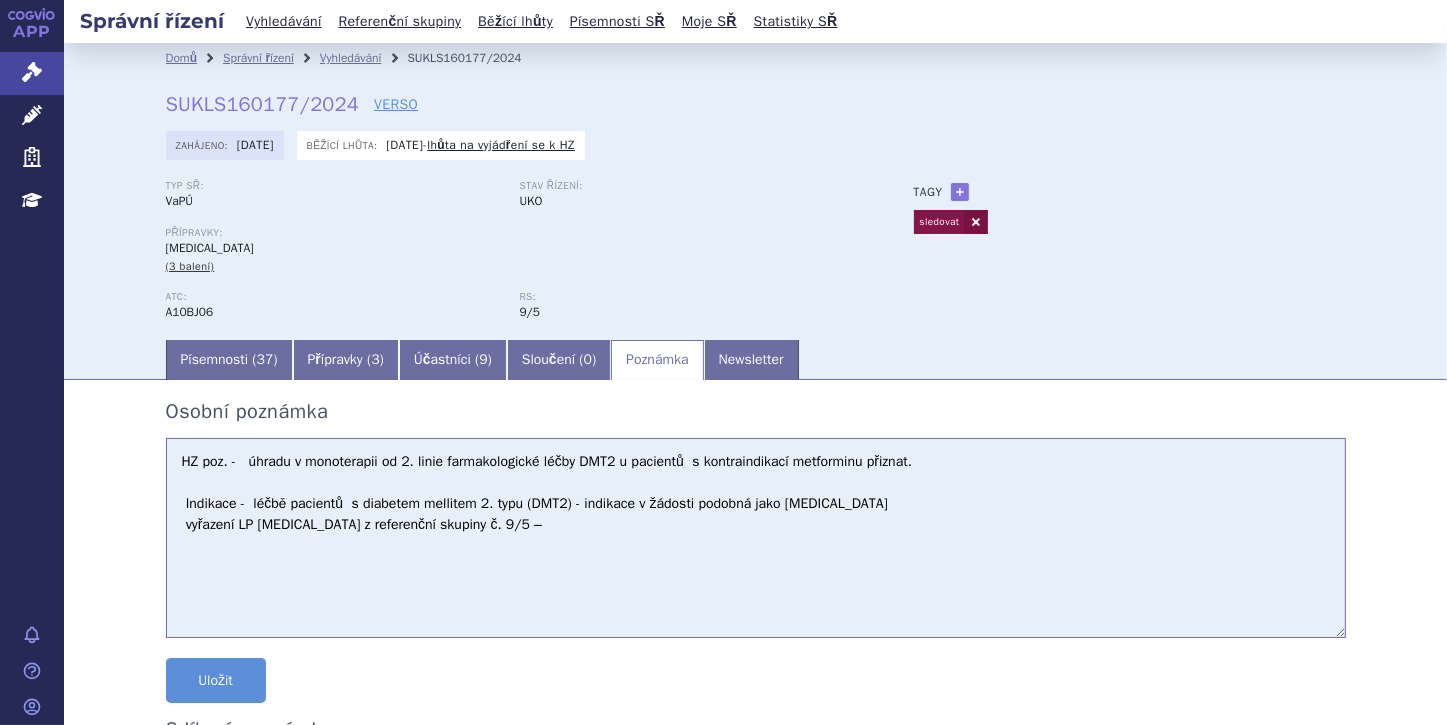 click on "HZ poz. -   úhradu v monoterapii od 2. linie farmakologické léčby DMT2 u pacientů  s kontraindikací metforminu přiznat.
Indikace -  léčbě pacientů  s diabetem mellitem 2. typu (DMT2) - indikace v žádosti podobná jako Ozempic
vyřazení LP RYBELSUS z referenční skupiny č. 9/5 –" at bounding box center [756, 538] 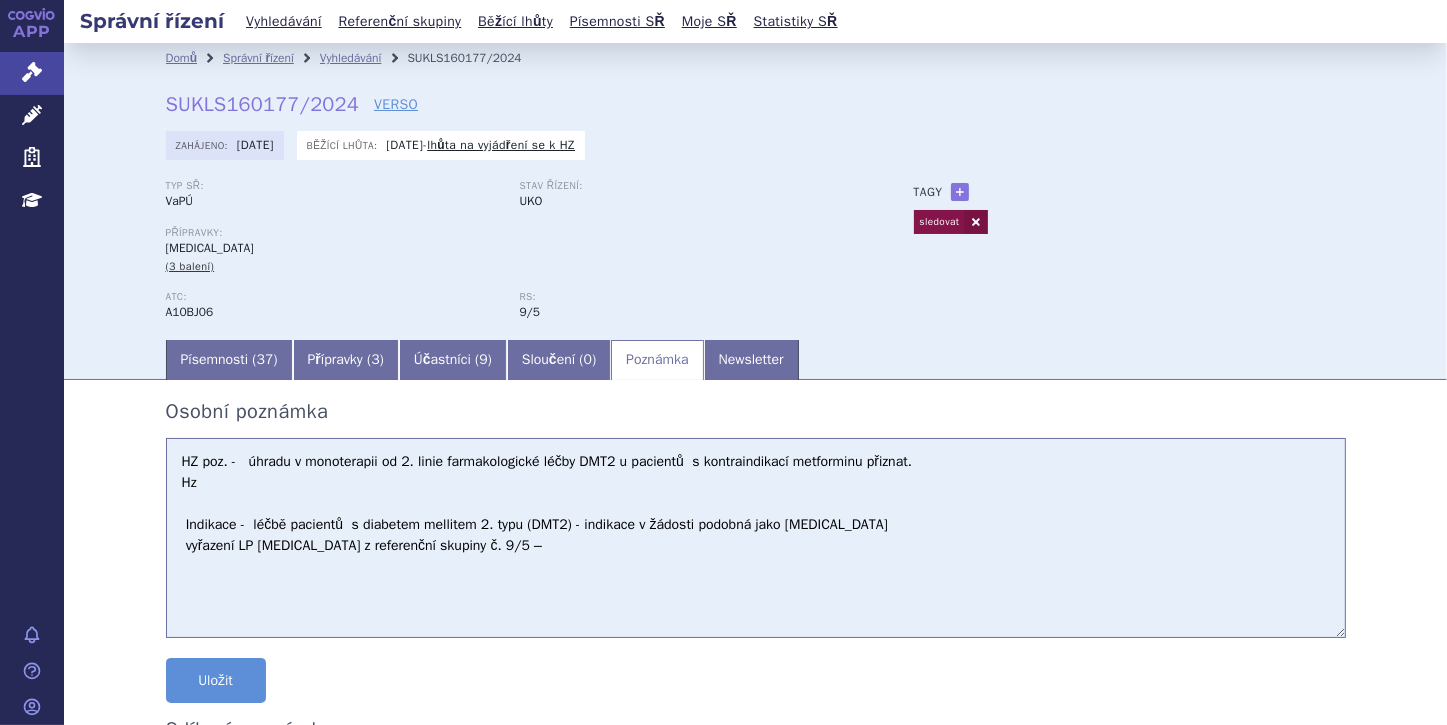 click on "HZ poz. -   úhradu v monoterapii od 2. linie farmakologické léčby DMT2 u pacientů  s kontraindikací metforminu přiznat.
Hz
Indikace -  léčbě pacientů  s diabetem mellitem 2. typu (DMT2) - indikace v žádosti podobná jako Ozempic
vyřazení LP RYBELSUS z referenční skupiny č. 9/5 –" at bounding box center [756, 538] 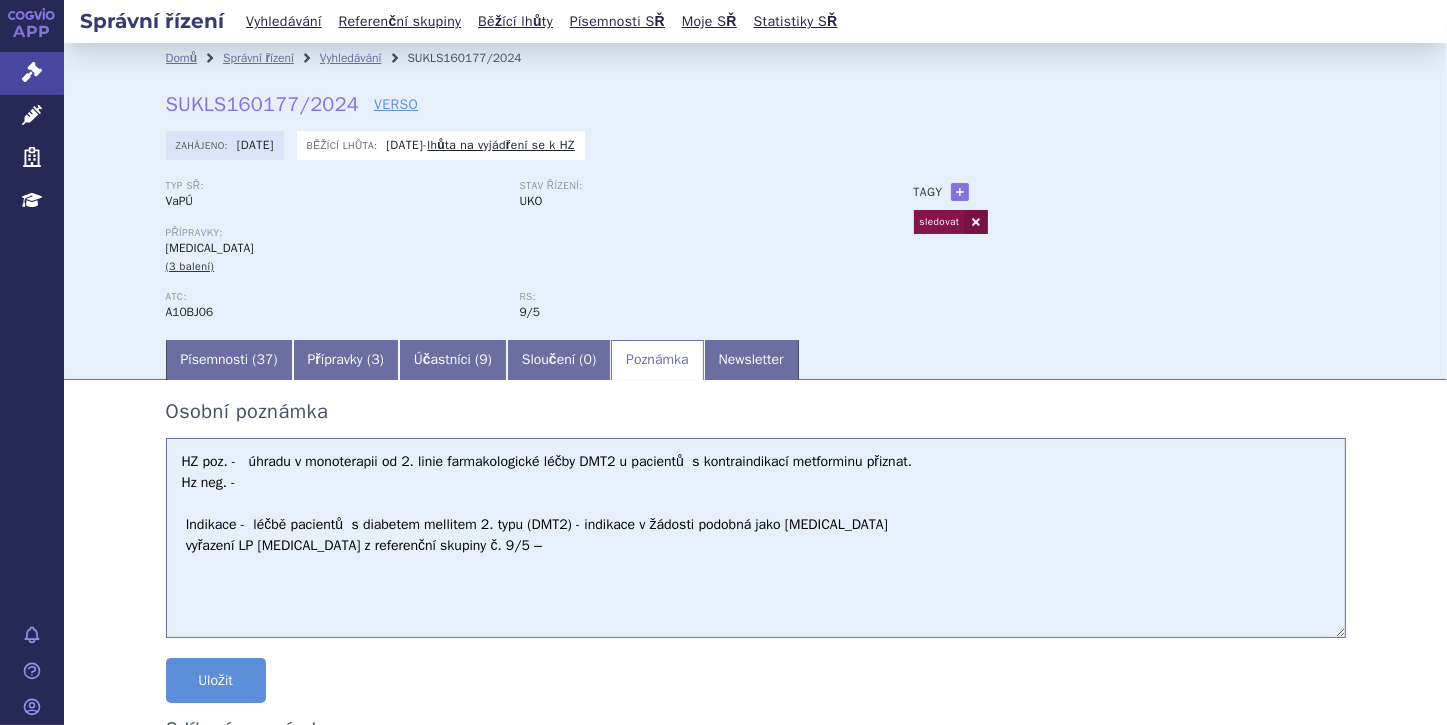 paste on "o podskupiny pacientů neuspokojivě
kompenzovaných na léčbě zahrnující bazální analog inzulinu" 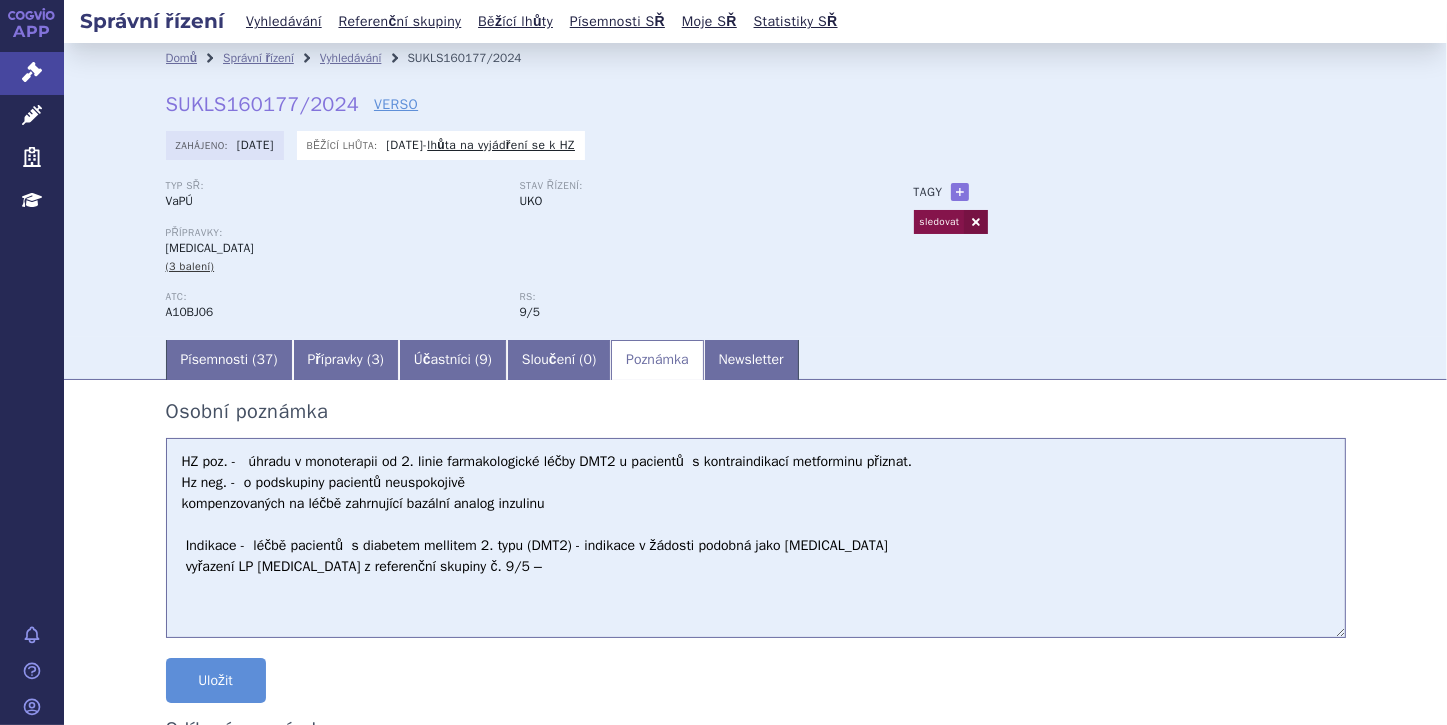 click on "HZ poz. -   úhradu v monoterapii od 2. linie farmakologické léčby DMT2 u pacientů  s kontraindikací metforminu přiznat.
Hz neg. -  o podskupiny pacientů neuspokojivě
kompenzovaných na léčbě zahrnující bazální analog inzulinu
Indikace -  léčbě pacientů  s diabetem mellitem 2. typu (DMT2) - indikace v žádosti podobná jako Ozempic
vyřazení LP RYBELSUS z referenční skupiny č. 9/5 –" at bounding box center [756, 538] 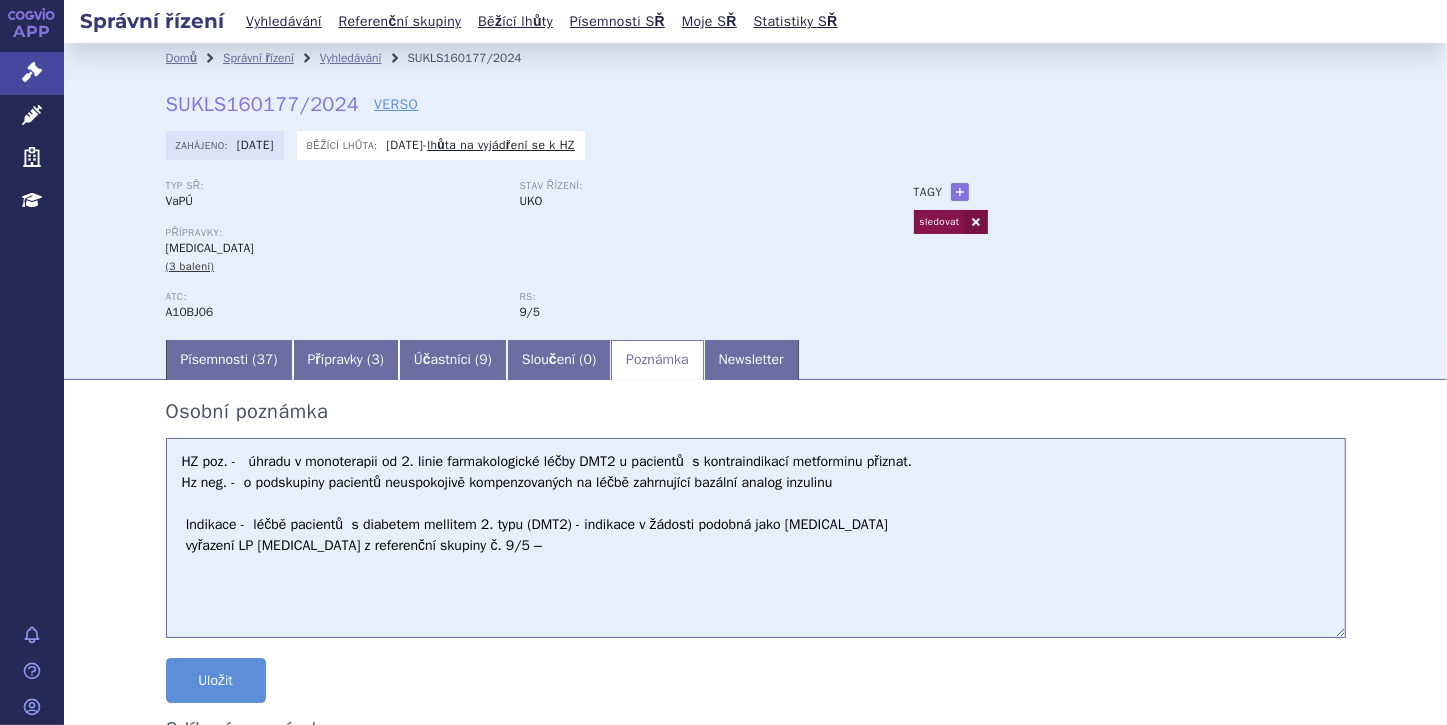 click on "HZ poz. -   úhradu v monoterapii od 2. linie farmakologické léčby DMT2 u pacientů  s kontraindikací metforminu přiznat.
Hz neg. -  o podskupiny pacientů neuspokojivě kompenzovaných na léčbě zahrnující bazální analog inzulinu
Indikace -  léčbě pacientů  s diabetem mellitem 2. typu (DMT2) - indikace v žádosti podobná jako Ozempic
vyřazení LP RYBELSUS z referenční skupiny č. 9/5 –" at bounding box center [756, 538] 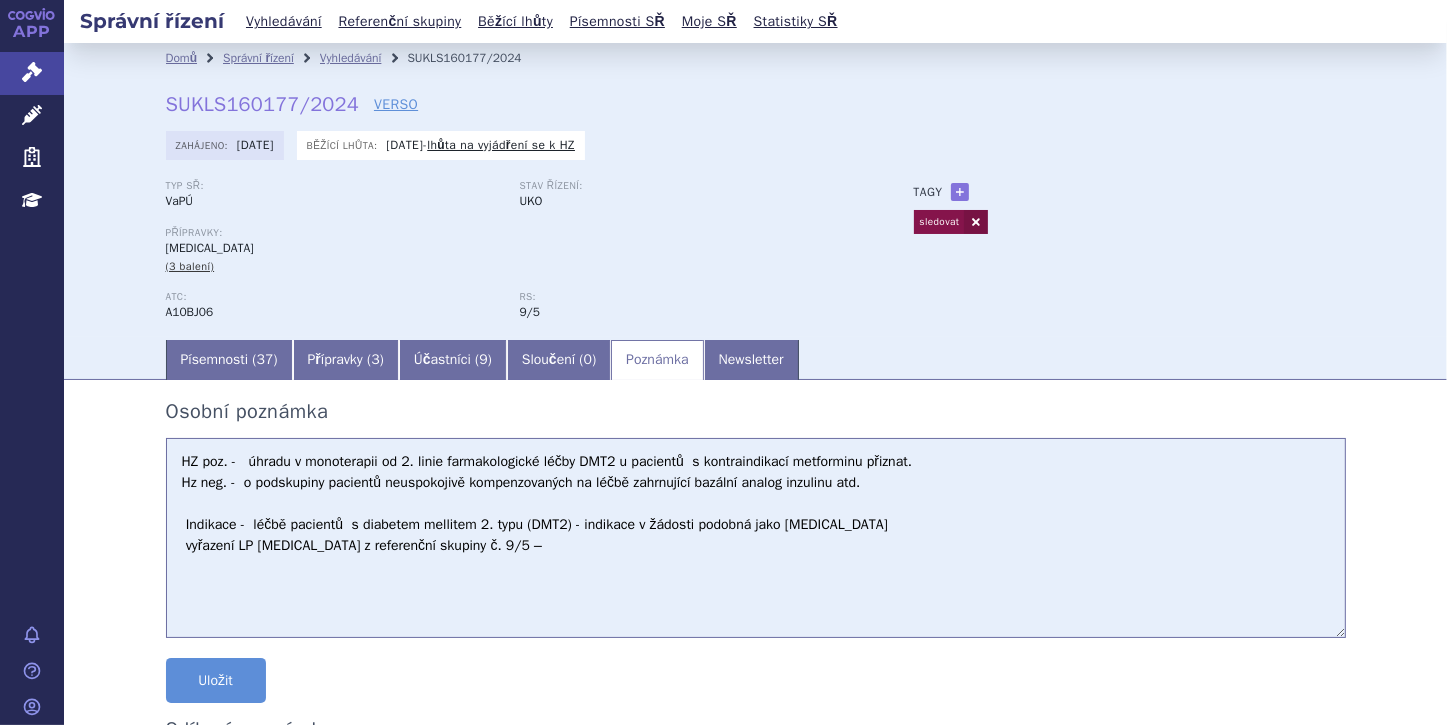 click on "HZ poz. -   úhradu v monoterapii od 2. linie farmakologické léčby DMT2 u pacientů  s kontraindikací metforminu přiznat.
Hz neg. -  o podskupiny pacientů neuspokojivě kompenzovaných na léčbě zahrnující bazální analog inzulinu atd.
Indikace -  léčbě pacientů  s diabetem mellitem 2. typu (DMT2) - indikace v žádosti podobná jako Ozempic
vyřazení LP RYBELSUS z referenční skupiny č. 9/5 –" at bounding box center [756, 538] 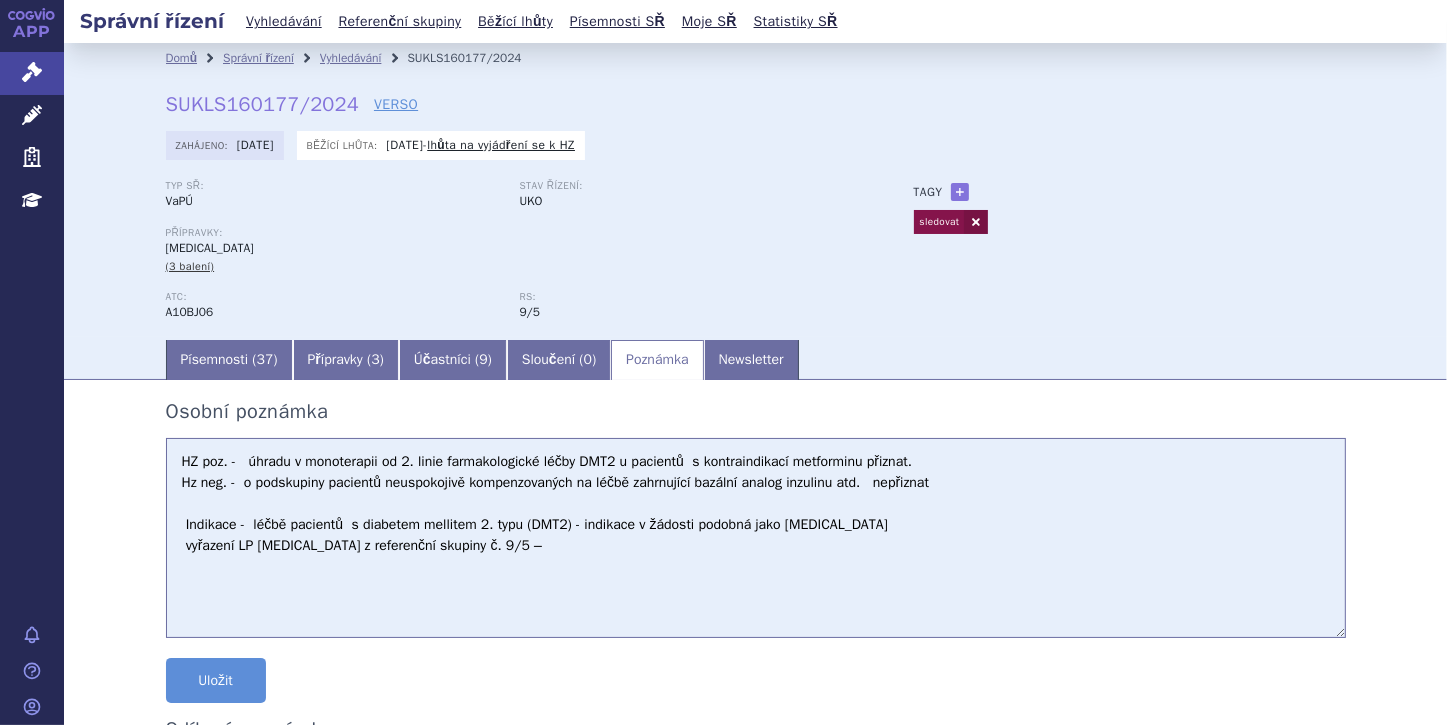 click on "HZ poz. -   úhradu v monoterapii od 2. linie farmakologické léčby DMT2 u pacientů  s kontraindikací metforminu přiznat.
Hz neg. -  o podskupiny pacientů neuspokojivě kompenzovaných na léčbě zahrnující bazální analog inzulinu atd.   nepřiznat
Indikace -  léčbě pacientů  s diabetem mellitem 2. typu (DMT2) - indikace v žádosti podobná jako Ozempic
vyřazení LP RYBELSUS z referenční skupiny č. 9/5 –" at bounding box center (756, 538) 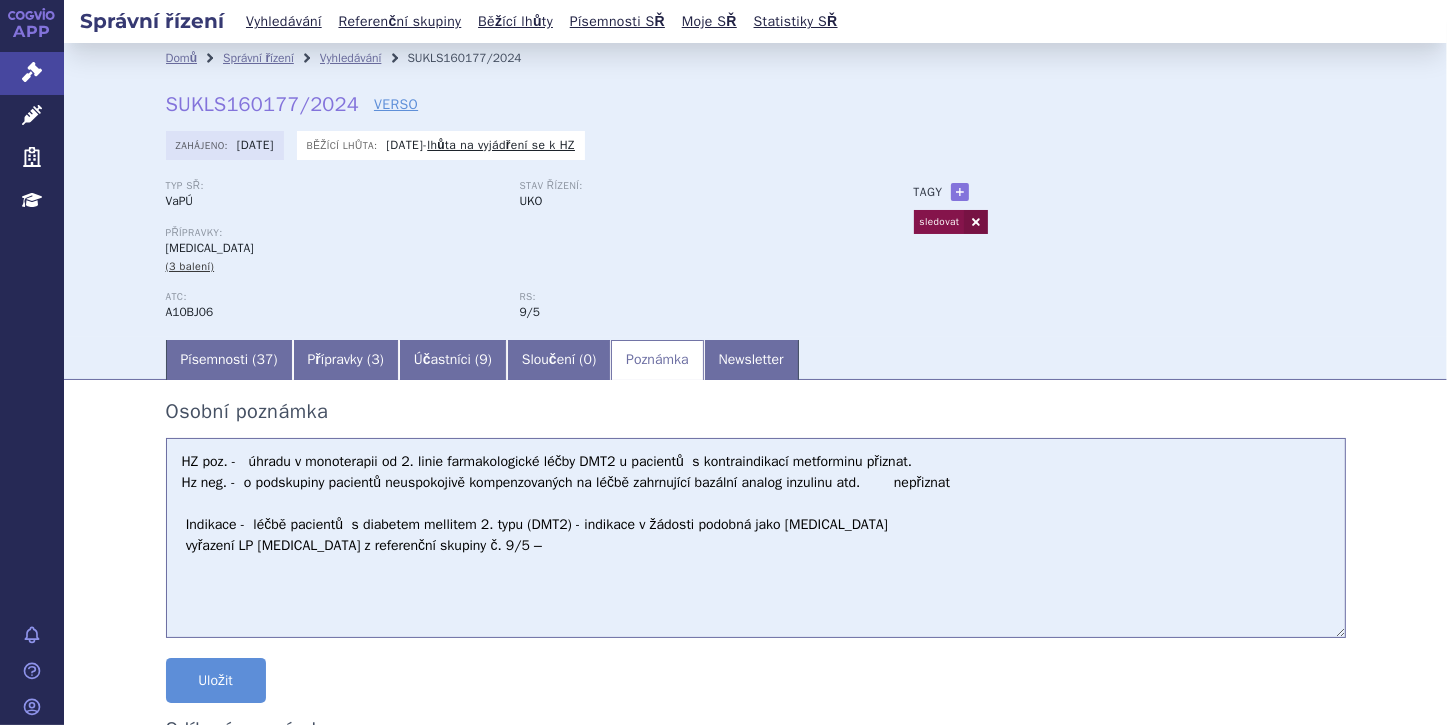 click on "HZ poz. -   úhradu v monoterapii od 2. linie farmakologické léčby DMT2 u pacientů  s kontraindikací metforminu přiznat.
Hz neg. -  o podskupiny pacientů neuspokojivě kompenzovaných na léčbě zahrnující bazální analog inzulinu atd.        nepřiznat
Indikace -  léčbě pacientů  s diabetem mellitem 2. typu (DMT2) - indikace v žádosti podobná jako Ozempic
vyřazení LP RYBELSUS z referenční skupiny č. 9/5 –" at bounding box center [756, 538] 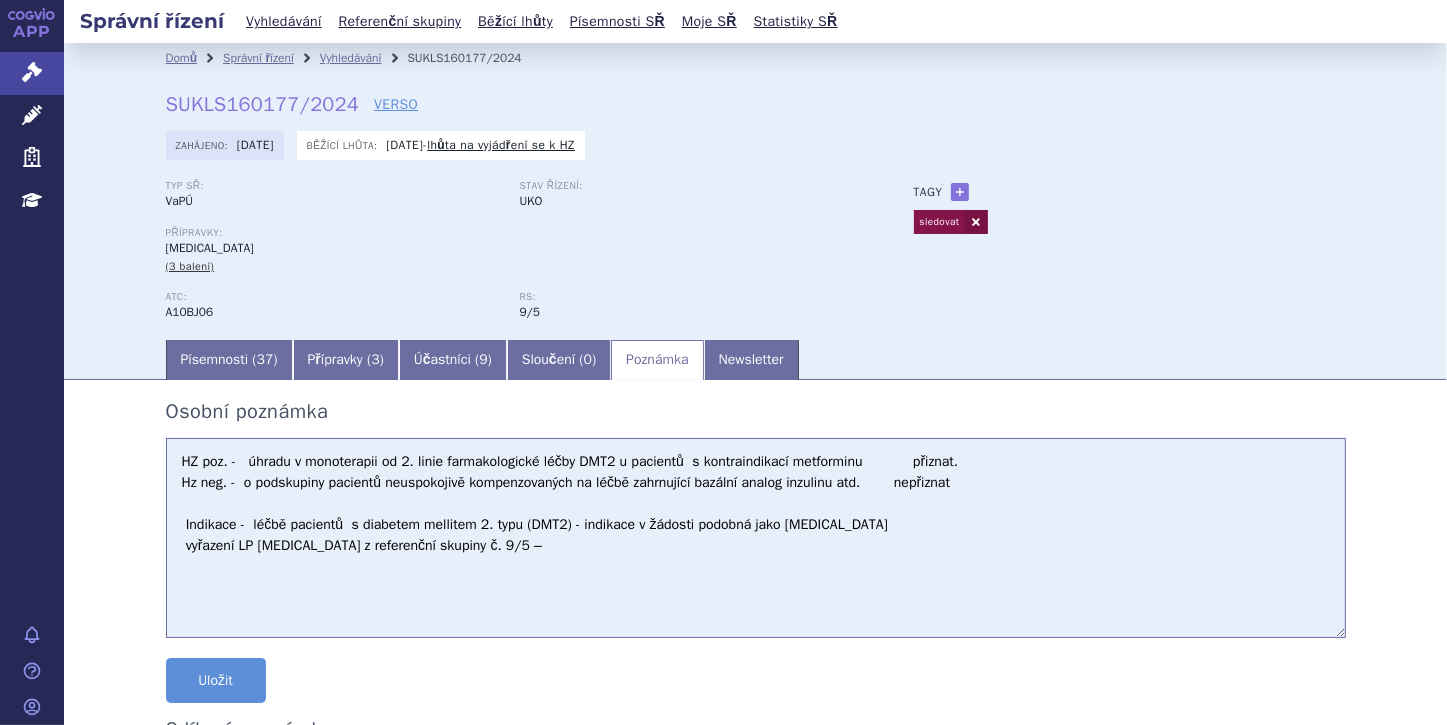 click on "HZ poz. -   úhradu v monoterapii od 2. linie farmakologické léčby DMT2 u pacientů  s kontraindikací metforminu            přiznat.
Hz neg. -  o podskupiny pacientů neuspokojivě kompenzovaných na léčbě zahrnující bazální analog inzulinu atd.        nepřiznat
Indikace -  léčbě pacientů  s diabetem mellitem 2. typu (DMT2) - indikace v žádosti podobná jako Ozempic
vyřazení LP RYBELSUS z referenční skupiny č. 9/5 –" at bounding box center (756, 538) 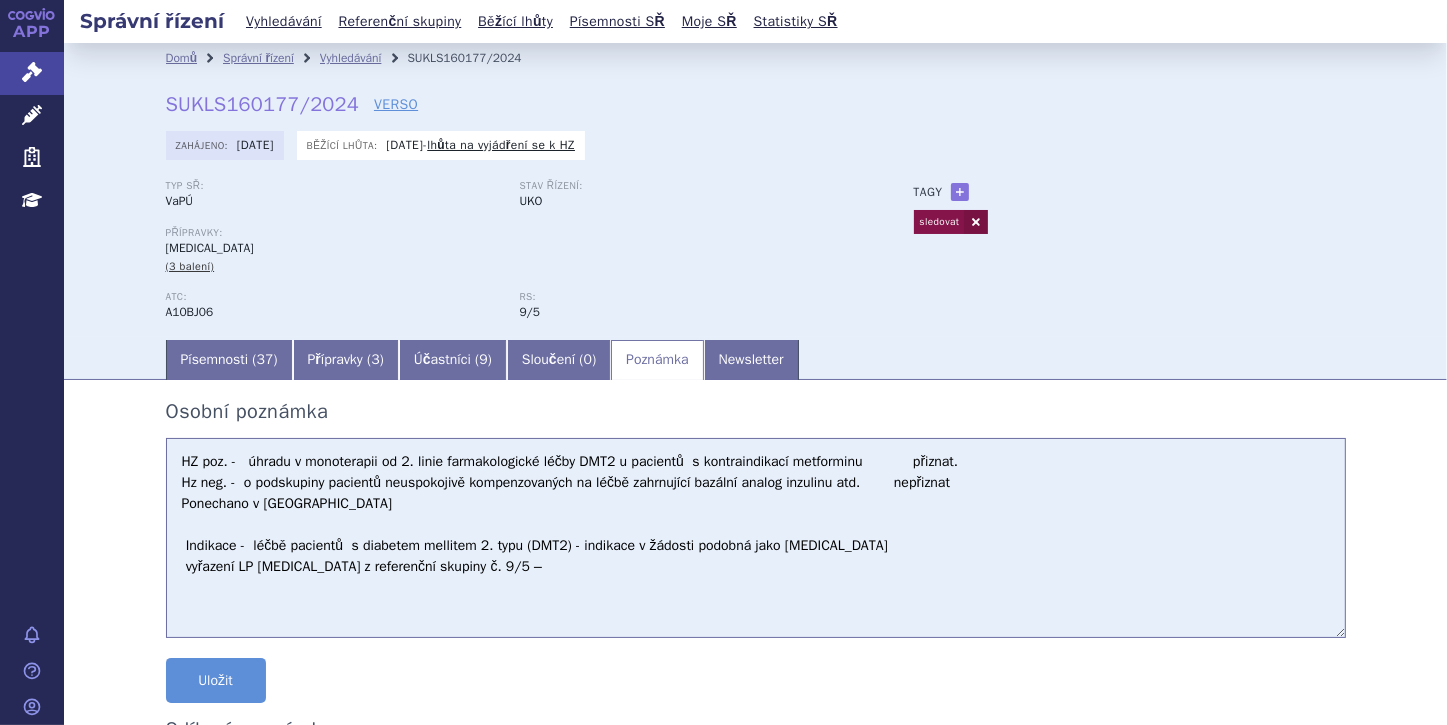 click on "HZ poz. -   úhradu v monoterapii od 2. linie farmakologické léčby DMT2 u pacientů  s kontraindikací metforminu            přiznat.
Hz neg. -  o podskupiny pacientů neuspokojivě kompenzovaných na léčbě zahrnující bazální analog inzulinu atd.        nepřiznat
Ponechano v RS
Indikace -  léčbě pacientů  s diabetem mellitem 2. typu (DMT2) - indikace v žádosti podobná jako Ozempic
vyřazení LP RYBELSUS z referenční skupiny č. 9/5 –" at bounding box center (756, 538) 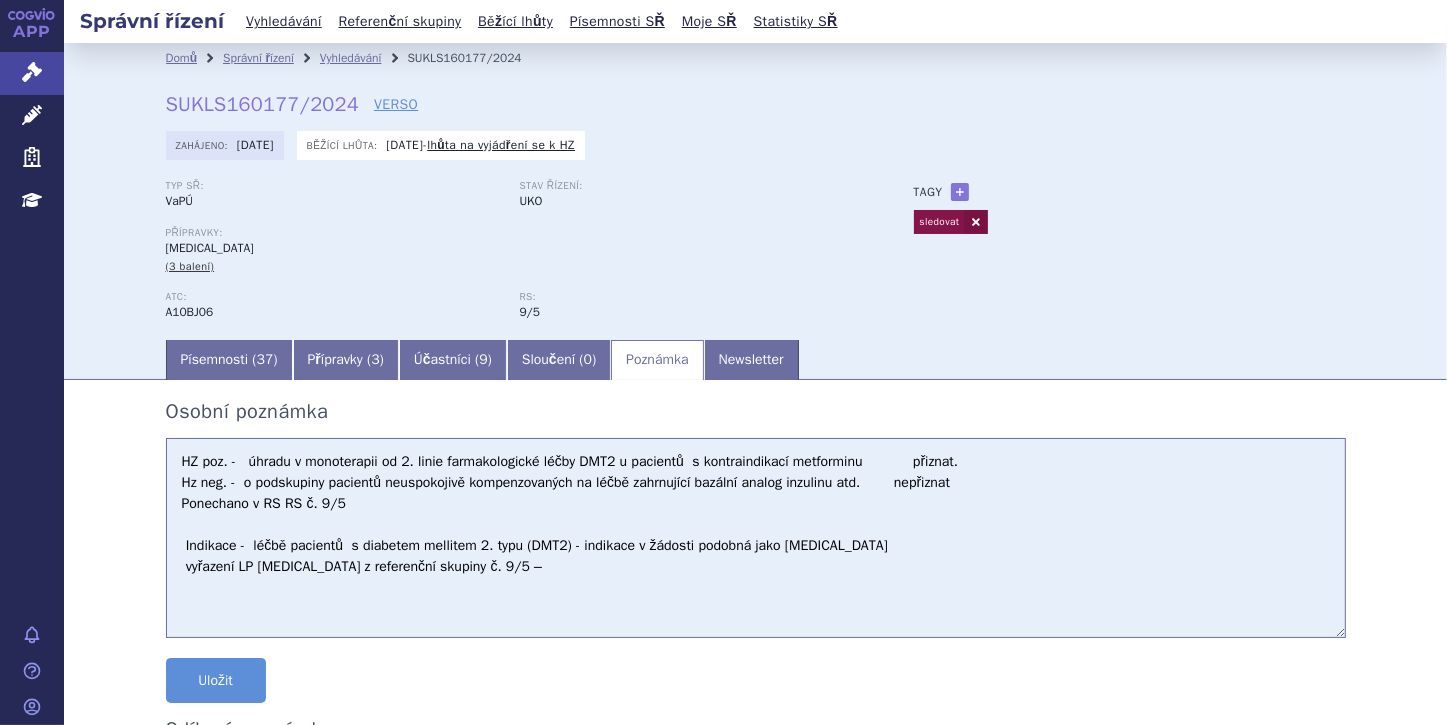 click on "HZ poz. -   úhradu v monoterapii od 2. linie farmakologické léčby DMT2 u pacientů  s kontraindikací metforminu            přiznat.
Hz neg. -  o podskupiny pacientů neuspokojivě kompenzovaných na léčbě zahrnující bazální analog inzulinu atd.        nepřiznat
Ponechano v RS RS č. 9/5
Indikace -  léčbě pacientů  s diabetem mellitem 2. typu (DMT2) - indikace v žádosti podobná jako Ozempic
vyřazení LP RYBELSUS z referenční skupiny č. 9/5 –" at bounding box center [756, 538] 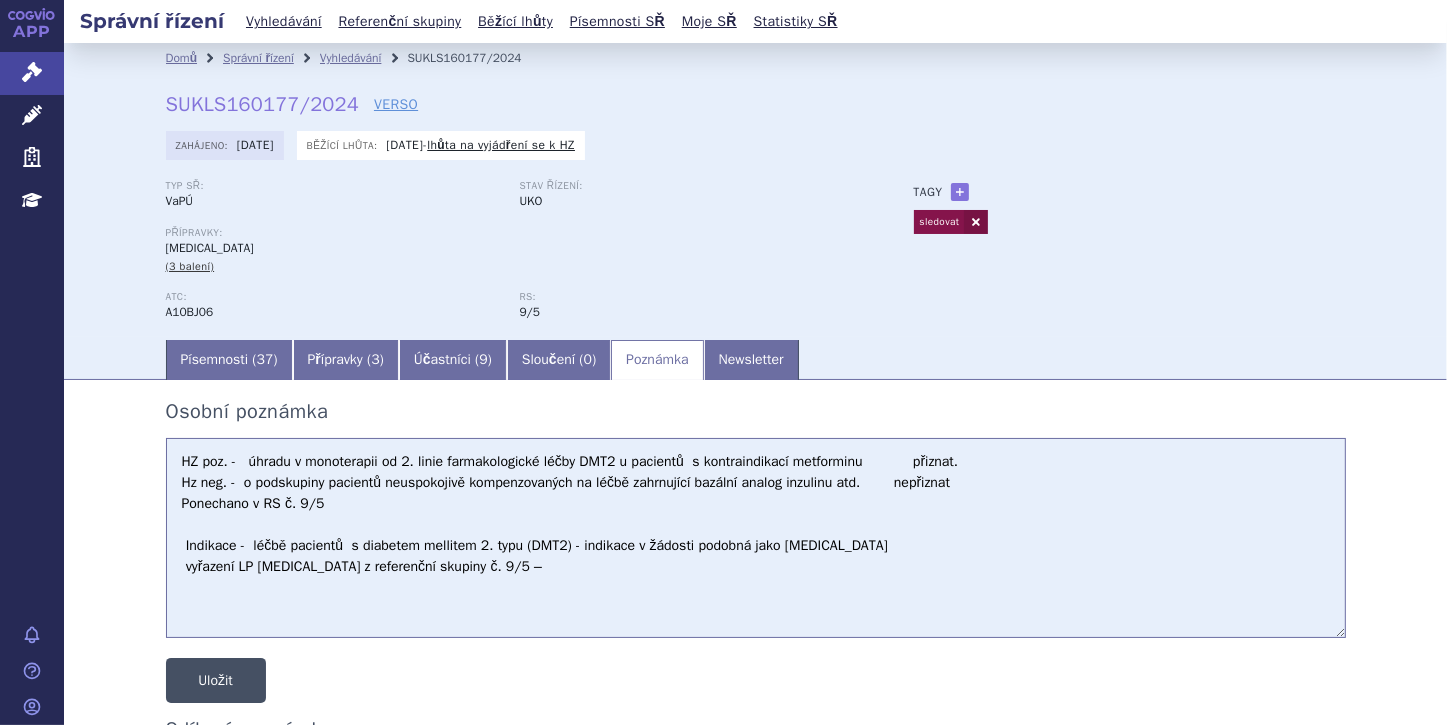 click on "Uložit" at bounding box center (216, 680) 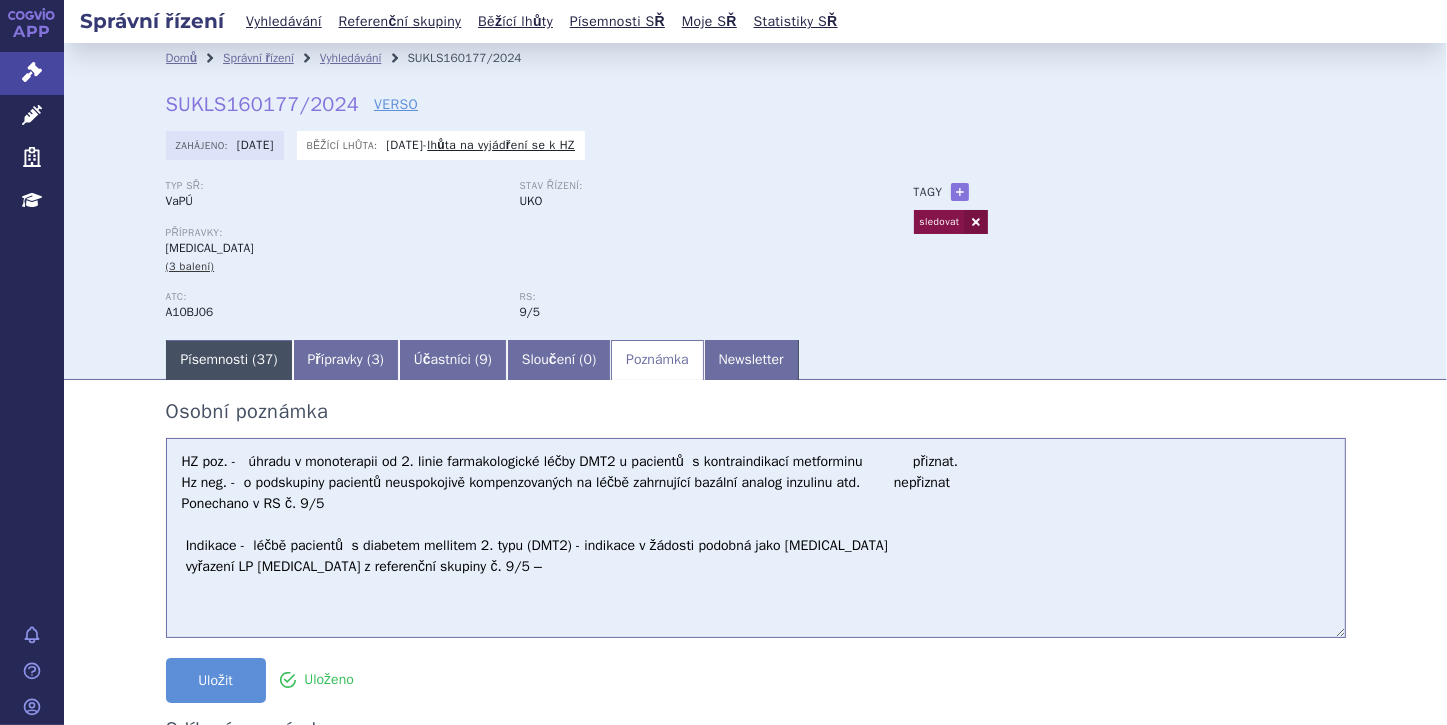 click on "Písemnosti ( 37 )" at bounding box center [229, 360] 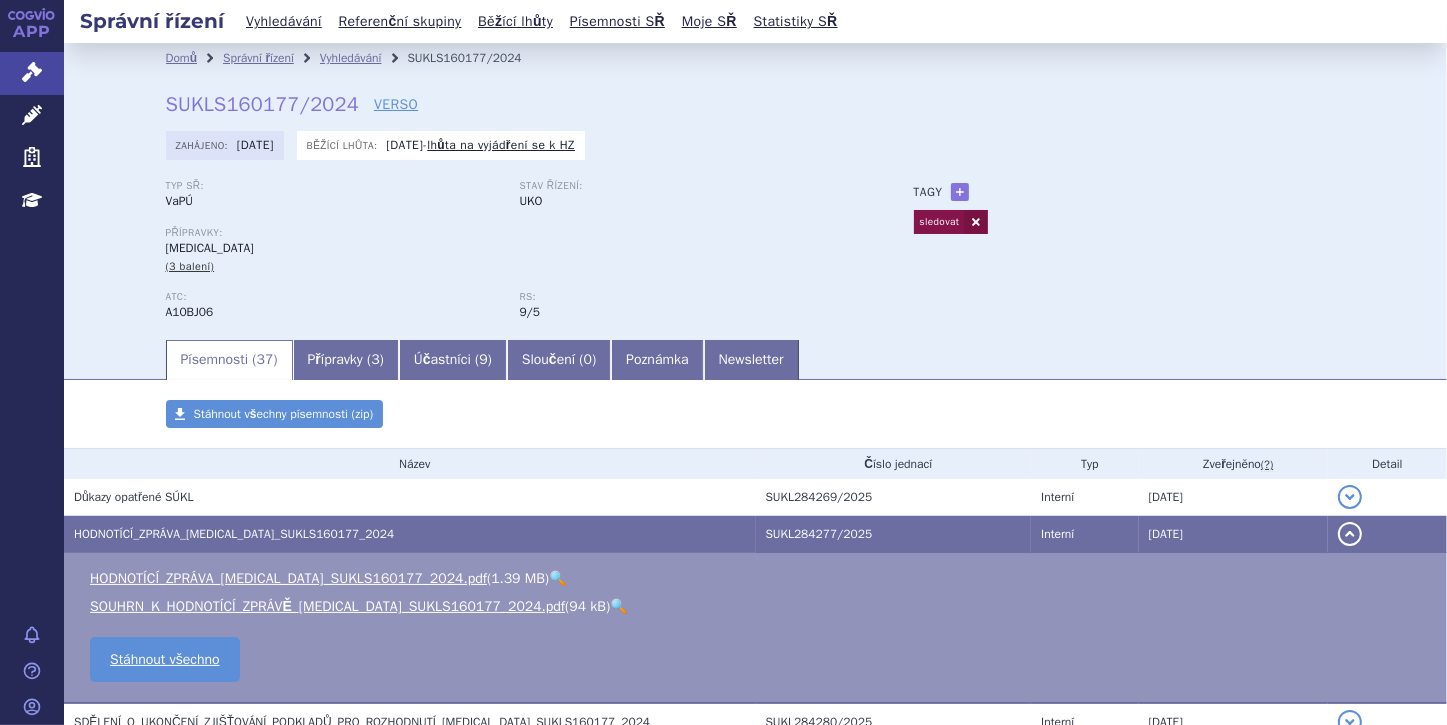 click on "🔍" at bounding box center (557, 578) 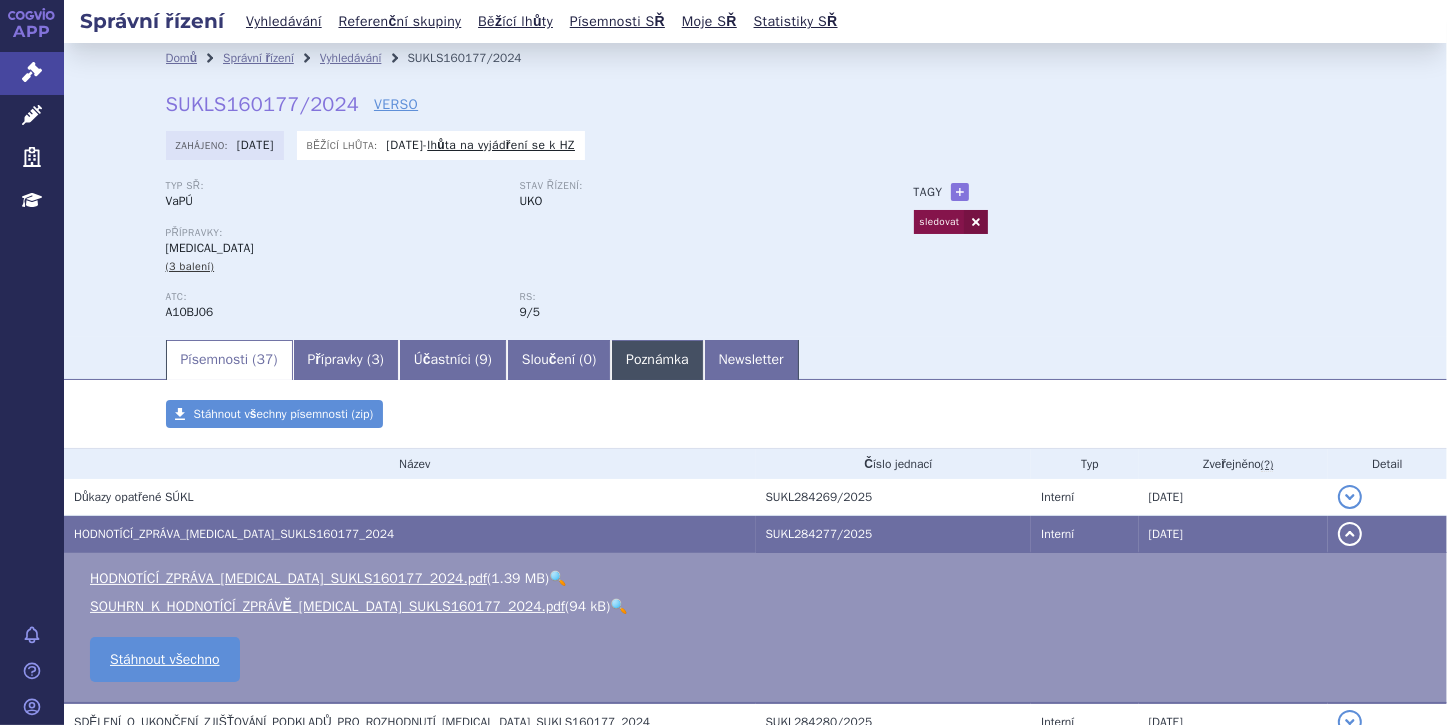 click on "Poznámka" at bounding box center (657, 360) 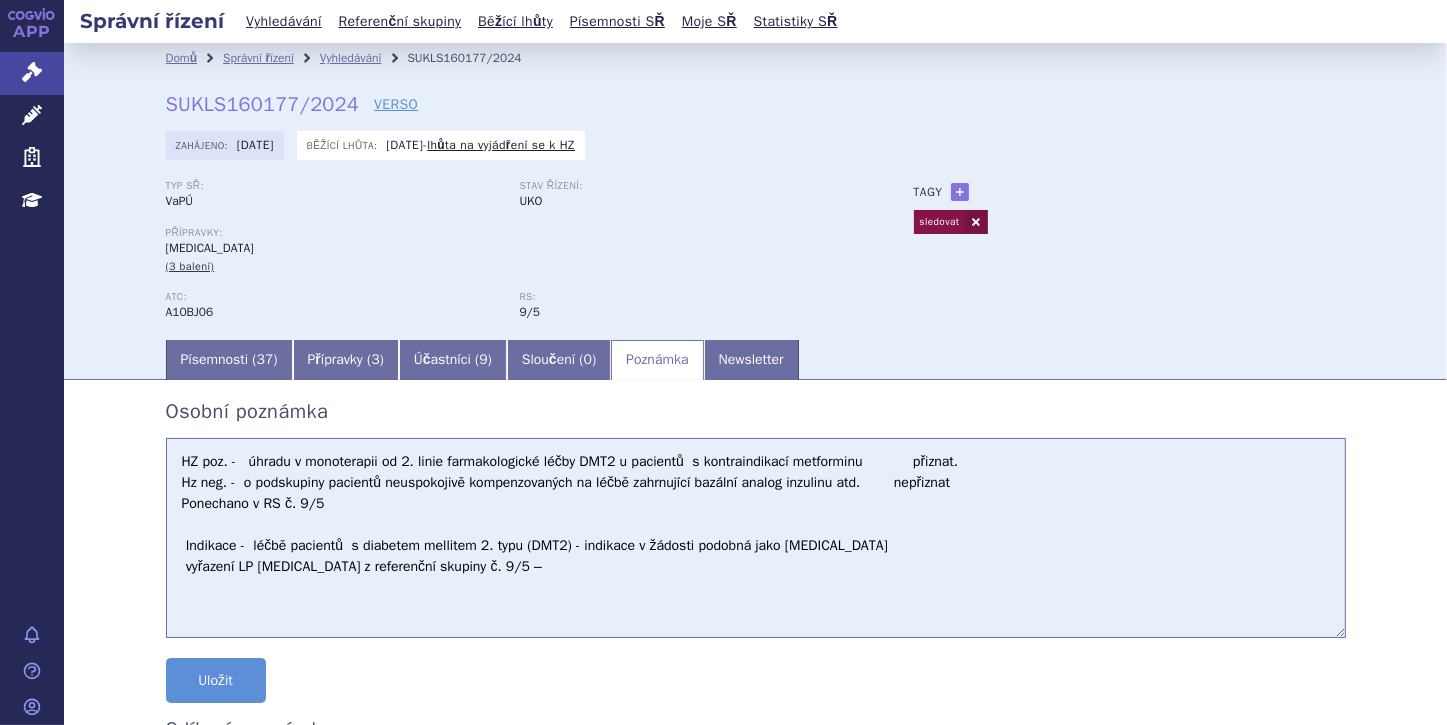 click on "HZ poz. -   úhradu v monoterapii od 2. linie farmakologické léčby DMT2 u pacientů  s kontraindikací metforminu            přiznat.
Hz neg. -  o podskupiny pacientů neuspokojivě kompenzovaných na léčbě zahrnující bazální analog inzulinu atd.        nepřiznat
Ponechano v RS č. 9/5
Indikace -  léčbě pacientů  s diabetem mellitem 2. typu (DMT2) - indikace v žádosti podobná jako Ozempic
vyřazení LP RYBELSUS z referenční skupiny č. 9/5 –" at bounding box center [756, 538] 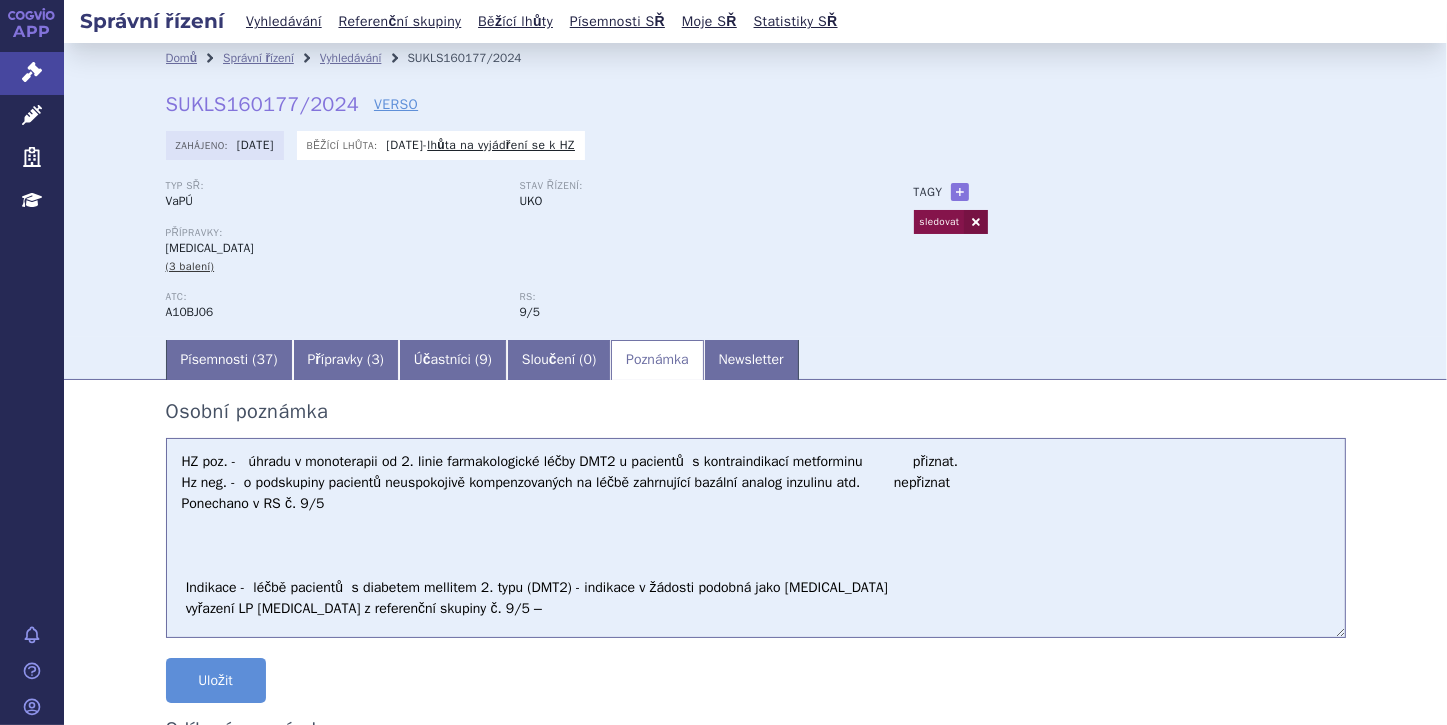 paste on "V žadatelem představené analýze činil dopad na rozpočet bez zohlednění započitatelných doplatků
153 414 000 až 292 691 306 Kč v prvních pěti letech. V případě zohlednění započitatelných doplatků
činil dopad na rozpočet 176 649 900 až 339 163 106 Kč" 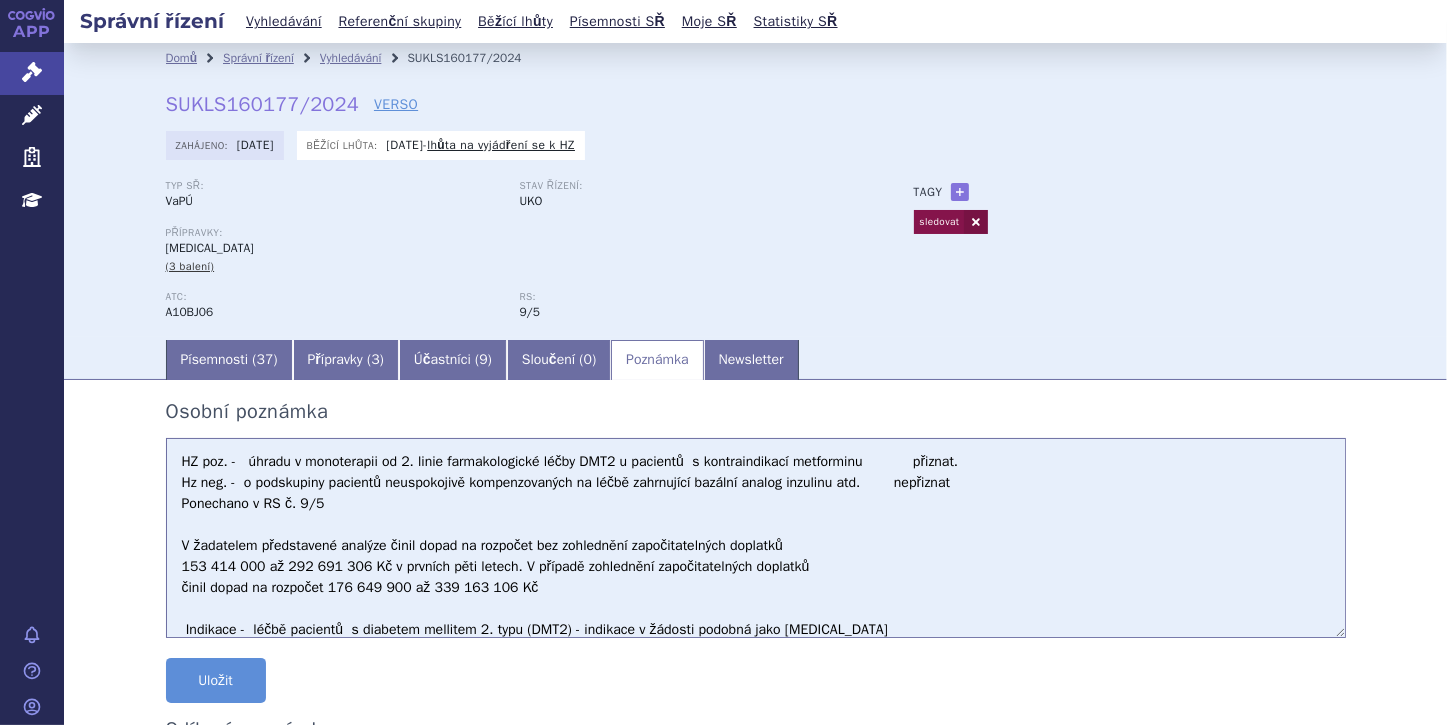 click on "HZ poz. -   úhradu v monoterapii od 2. linie farmakologické léčby DMT2 u pacientů  s kontraindikací metforminu            přiznat.
Hz neg. -  o podskupiny pacientů neuspokojivě kompenzovaných na léčbě zahrnující bazální analog inzulinu atd.        nepřiznat
Ponechano v RS č. 9/5
V žadatelem představené analýze činil dopad na rozpočet bez zohlednění započitatelných doplatků
153 414 000 až 292 691 306 Kč v prvních pěti letech. V případě zohlednění započitatelných doplatků
činil dopad na rozpočet 176 649 900 až 339 163 106 Kč
Indikace -  léčbě pacientů  s diabetem mellitem 2. typu (DMT2) - indikace v žádosti podobná jako Ozempic
vyřazení LP RYBELSUS z referenční skupiny č. 9/5 –" at bounding box center [756, 538] 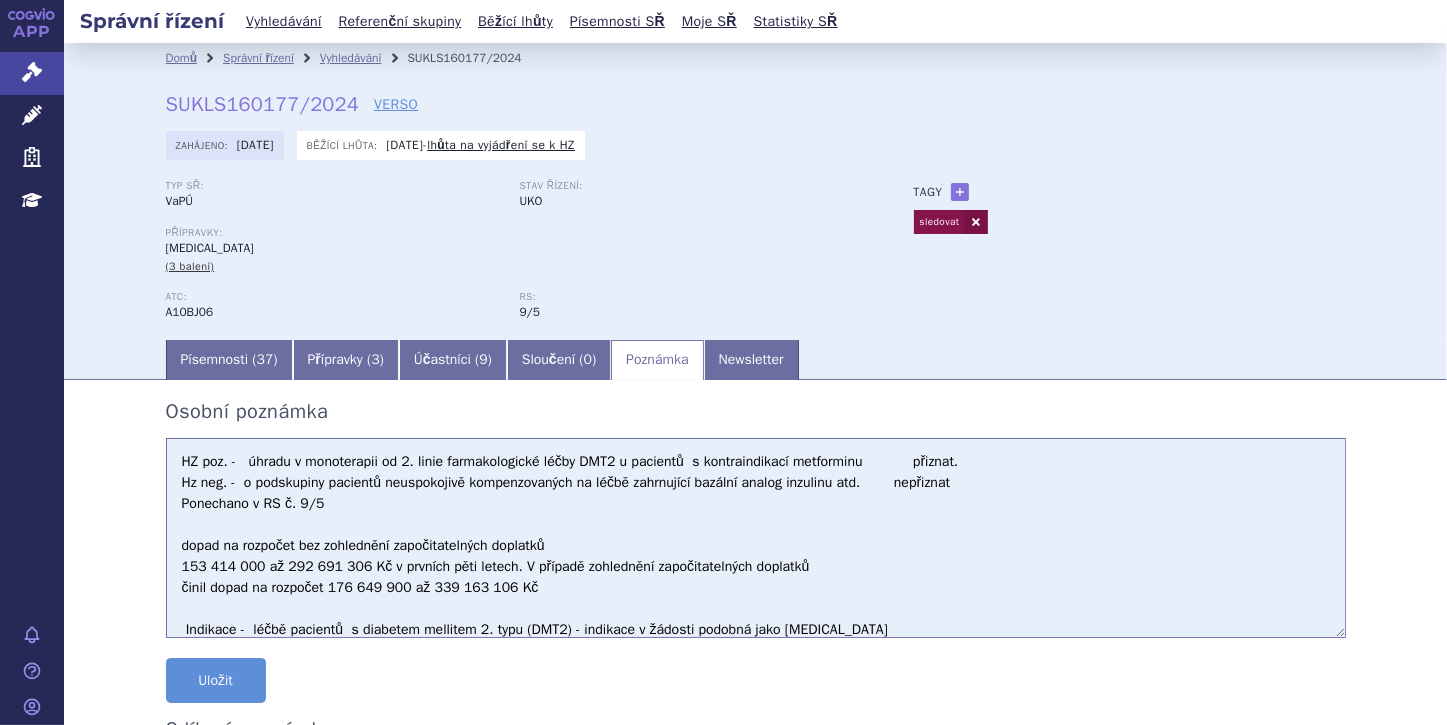 click on "HZ poz. -   úhradu v monoterapii od 2. linie farmakologické léčby DMT2 u pacientů  s kontraindikací metforminu            přiznat.
Hz neg. -  o podskupiny pacientů neuspokojivě kompenzovaných na léčbě zahrnující bazální analog inzulinu atd.        nepřiznat
Ponechano v RS č. 9/5
dopad na rozpočet bez zohlednění započitatelných doplatků
153 414 000 až 292 691 306 Kč v prvních pěti letech. V případě zohlednění započitatelných doplatků
činil dopad na rozpočet 176 649 900 až 339 163 106 Kč
Indikace -  léčbě pacientů  s diabetem mellitem 2. typu (DMT2) - indikace v žádosti podobná jako Ozempic
vyřazení LP RYBELSUS z referenční skupiny č. 9/5 –" at bounding box center [756, 538] 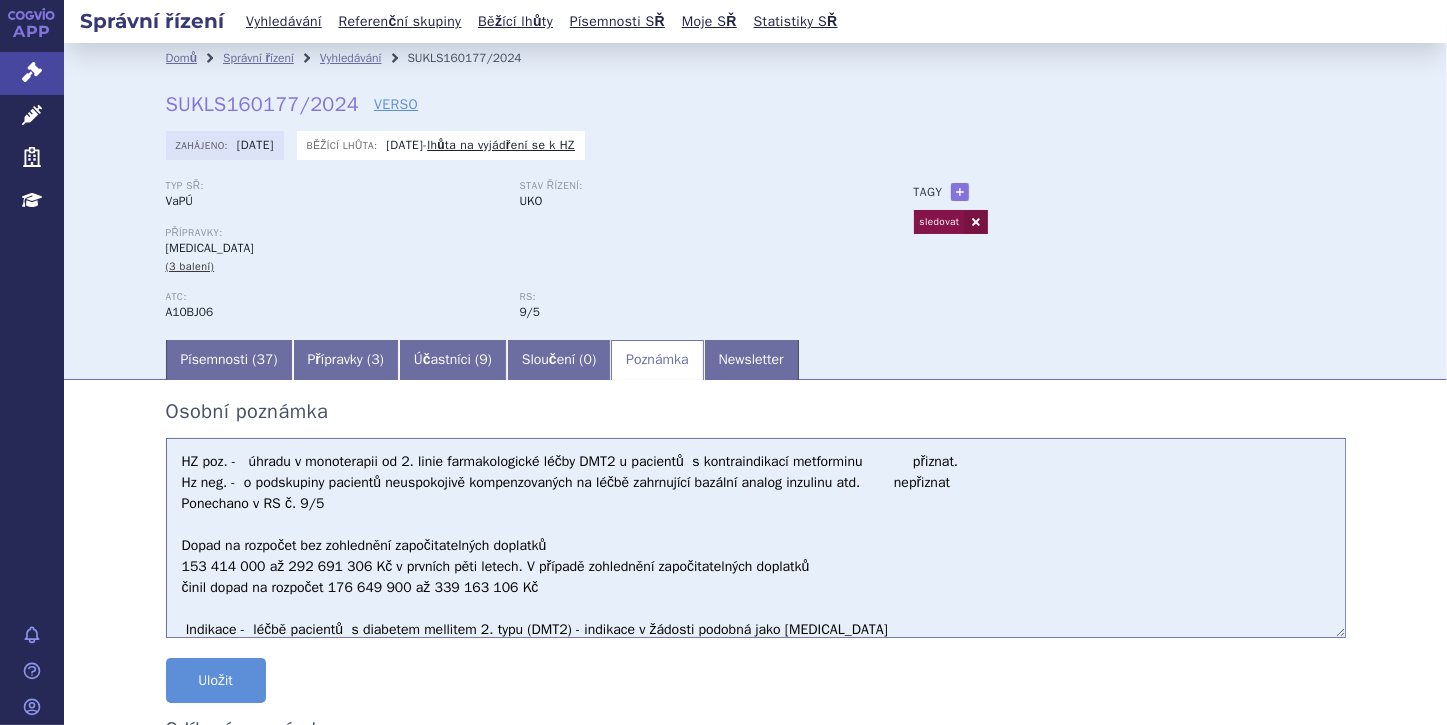 click on "HZ poz. -   úhradu v monoterapii od 2. linie farmakologické léčby DMT2 u pacientů  s kontraindikací metforminu            přiznat.
Hz neg. -  o podskupiny pacientů neuspokojivě kompenzovaných na léčbě zahrnující bazální analog inzulinu atd.        nepřiznat
Ponechano v RS č. 9/5
Dopad na rozpočet bez zohlednění započitatelných doplatků
153 414 000 až 292 691 306 Kč v prvních pěti letech. V případě zohlednění započitatelných doplatků
činil dopad na rozpočet 176 649 900 až 339 163 106 Kč
Indikace -  léčbě pacientů  s diabetem mellitem 2. typu (DMT2) - indikace v žádosti podobná jako Ozempic
vyřazení LP RYBELSUS z referenční skupiny č. 9/5 –" at bounding box center [756, 538] 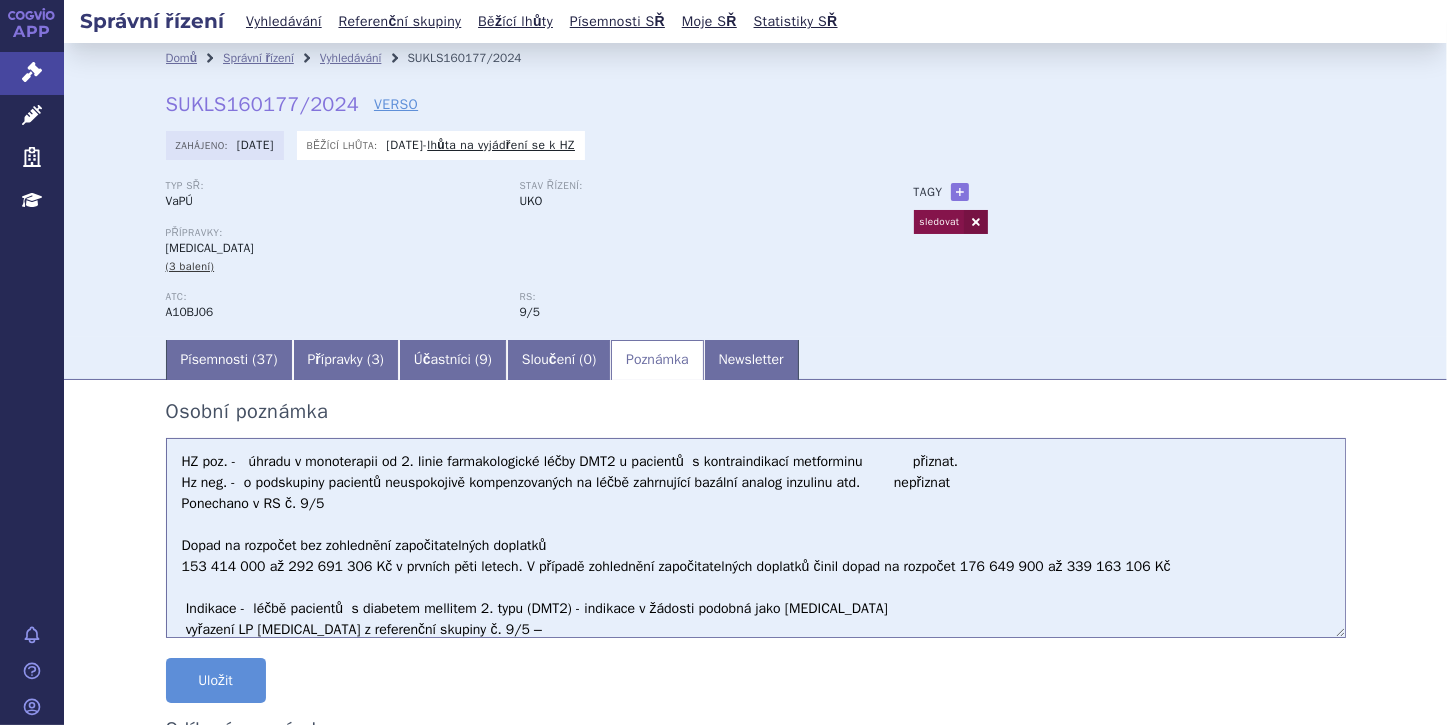 click on "HZ poz. -   úhradu v monoterapii od 2. linie farmakologické léčby DMT2 u pacientů  s kontraindikací metforminu            přiznat.
Hz neg. -  o podskupiny pacientů neuspokojivě kompenzovaných na léčbě zahrnující bazální analog inzulinu atd.        nepřiznat
Ponechano v RS č. 9/5
Dopad na rozpočet bez zohlednění započitatelných doplatků
153 414 000 až 292 691 306 Kč v prvních pěti letech. V případě zohlednění započitatelných doplatků činil dopad na rozpočet 176 649 900 až 339 163 106 Kč
Indikace -  léčbě pacientů  s diabetem mellitem 2. typu (DMT2) - indikace v žádosti podobná jako Ozempic
vyřazení LP RYBELSUS z referenční skupiny č. 9/5 –" at bounding box center [756, 538] 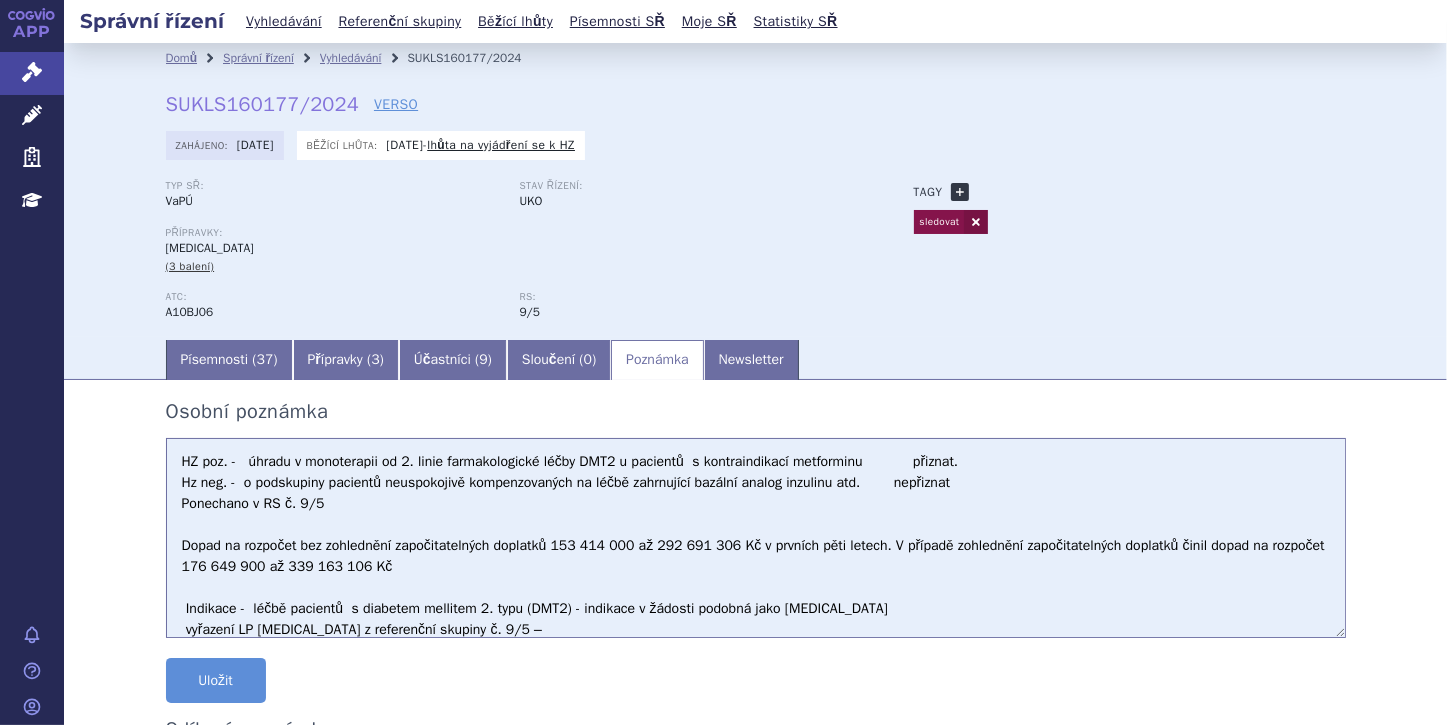 type on "HZ poz. -   úhradu v monoterapii od 2. linie farmakologické léčby DMT2 u pacientů  s kontraindikací metforminu            přiznat.
Hz neg. -  o podskupiny pacientů neuspokojivě kompenzovaných na léčbě zahrnující bazální analog inzulinu atd.        nepřiznat
Ponechano v RS č. 9/5
Dopad na rozpočet bez zohlednění započitatelných doplatků 153 414 000 až 292 691 306 Kč v prvních pěti letech. V případě zohlednění započitatelných doplatků činil dopad na rozpočet 176 649 900 až 339 163 106 Kč
Indikace -  léčbě pacientů  s diabetem mellitem 2. typu (DMT2) - indikace v žádosti podobná jako [MEDICAL_DATA]
vyřazení LP [MEDICAL_DATA] z referenční skupiny č. 9/5 –" 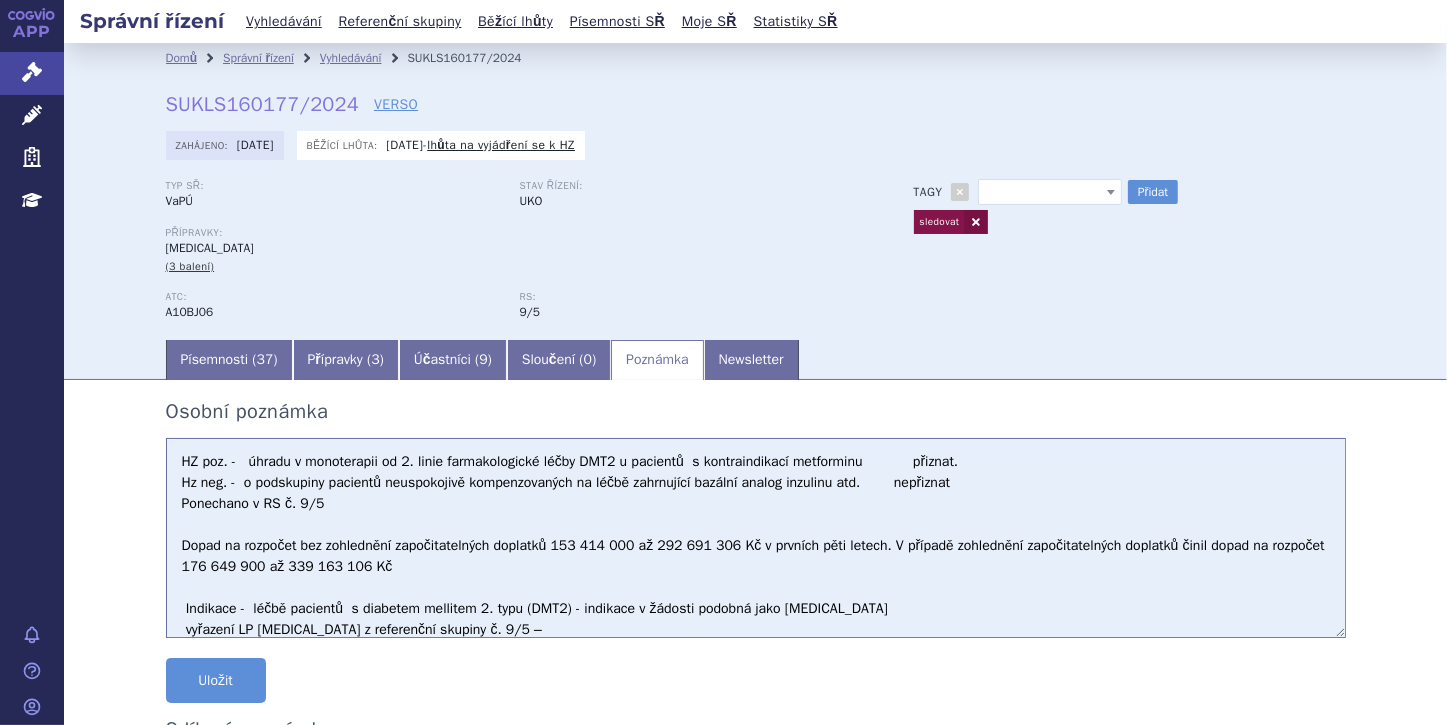 click at bounding box center [1111, 192] 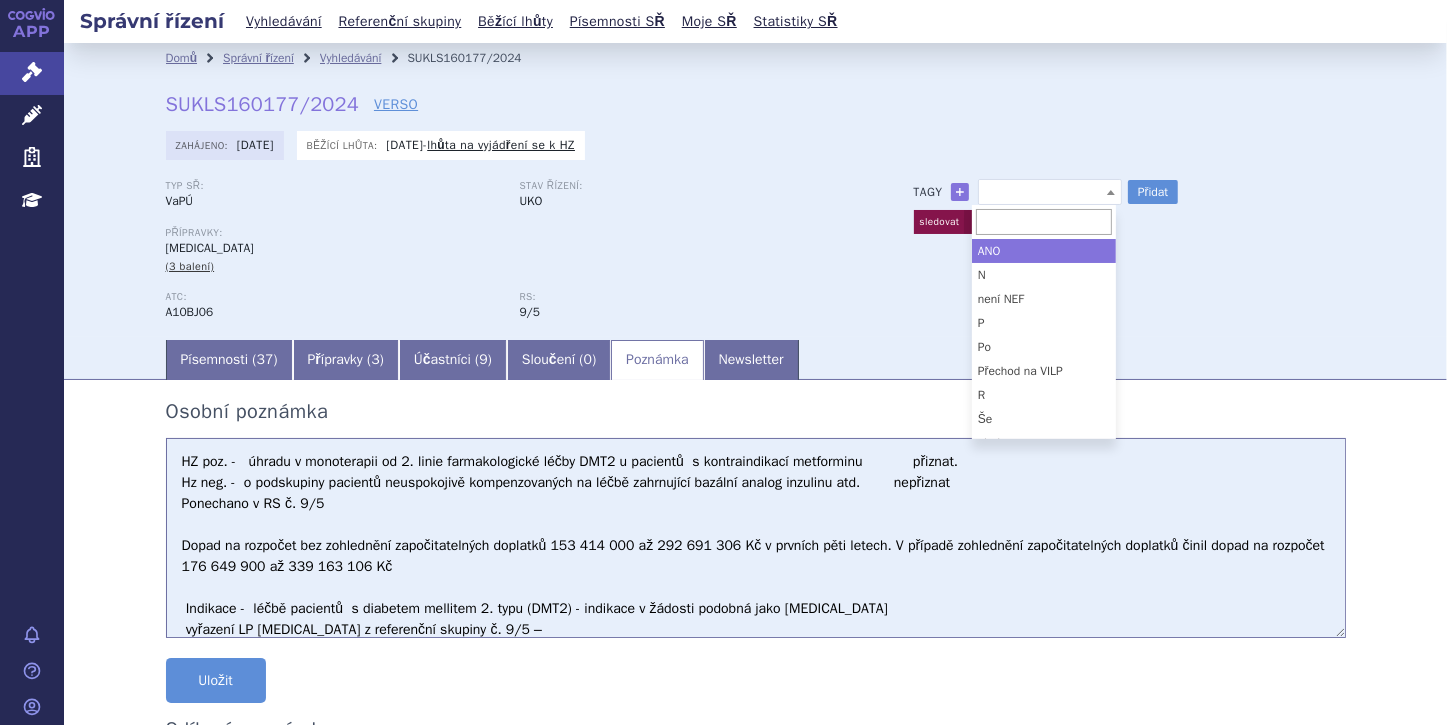 scroll, scrollTop: 88, scrollLeft: 0, axis: vertical 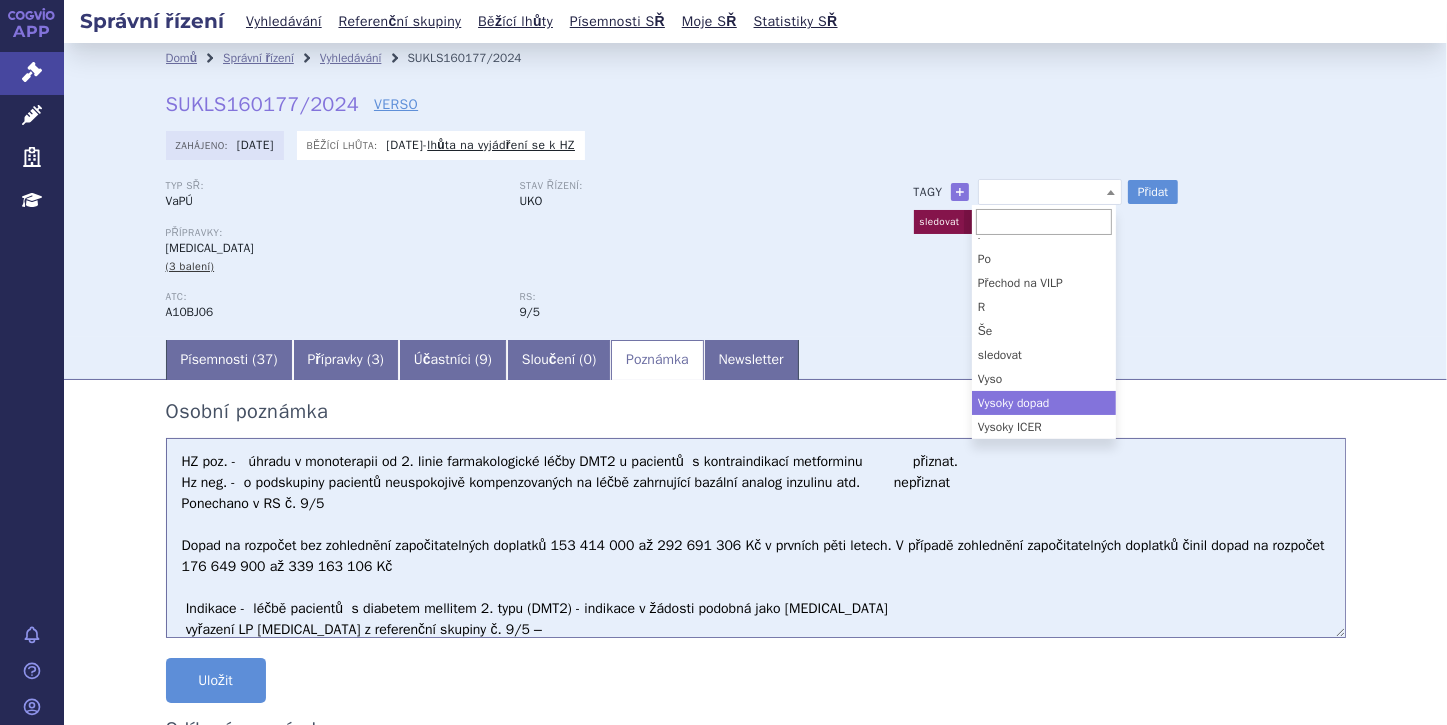 select on "Vysoky dopad" 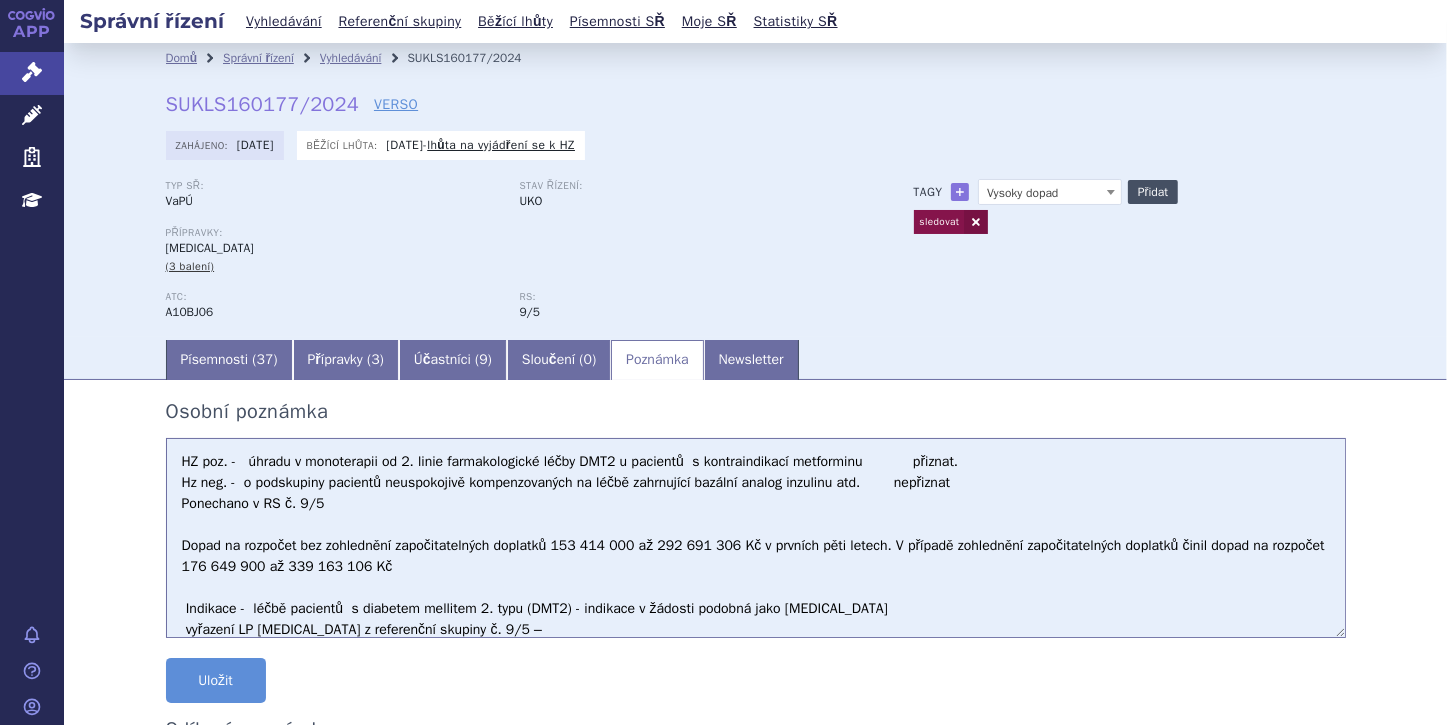 click on "Přidat" at bounding box center [1153, 192] 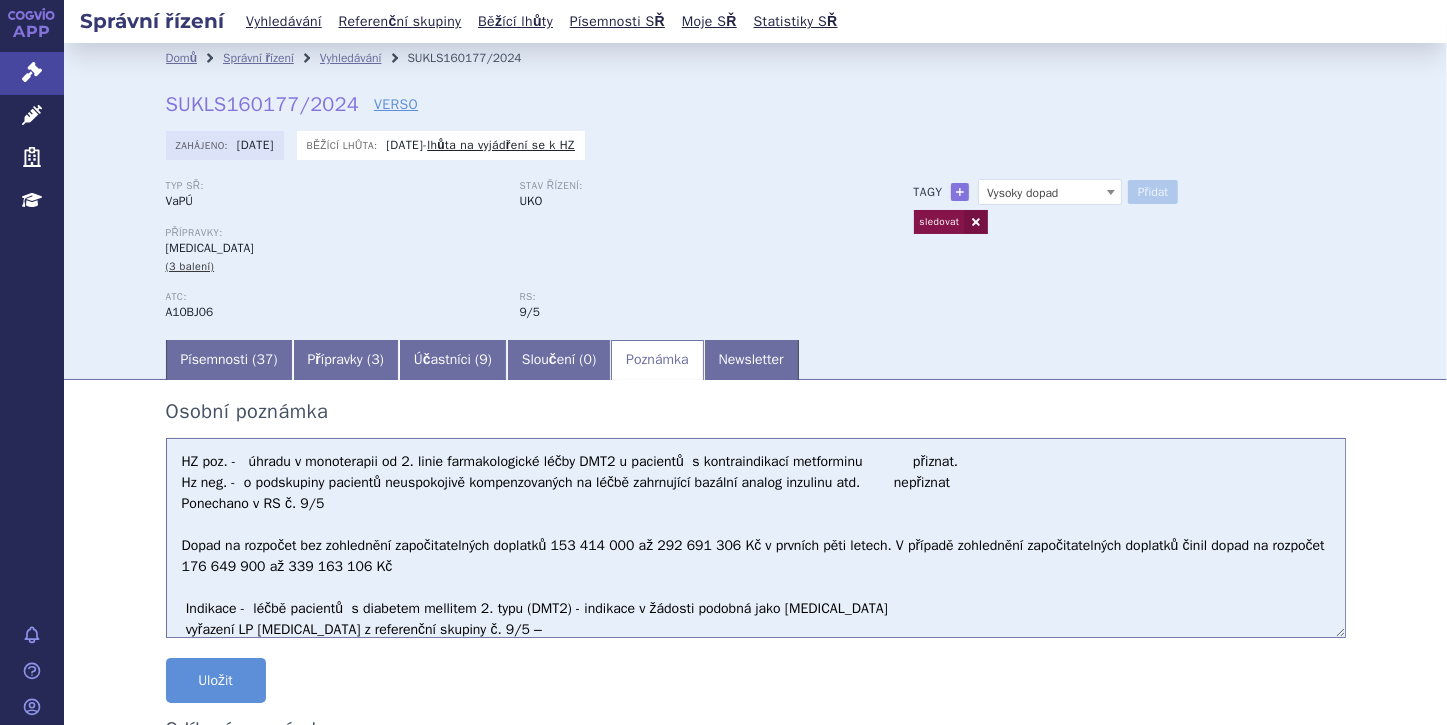 select 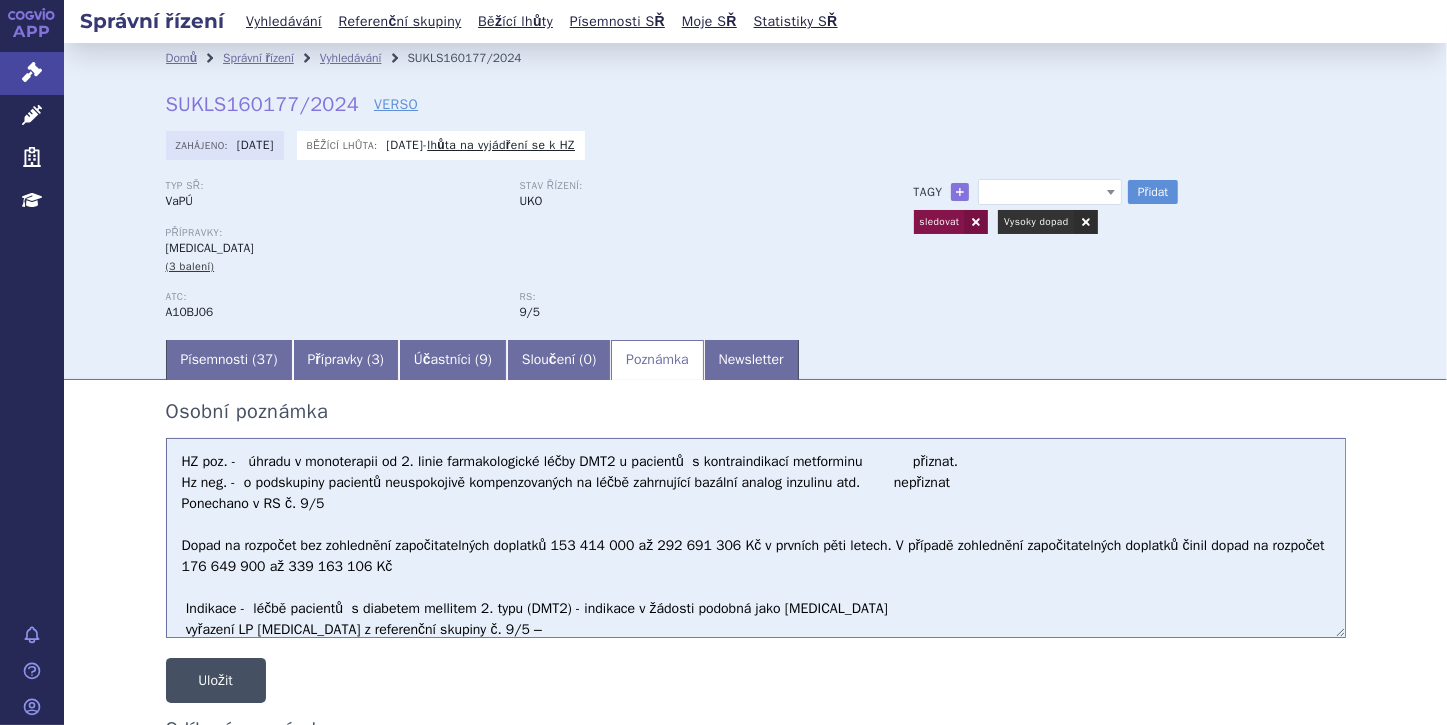 click on "Uložit" at bounding box center [216, 680] 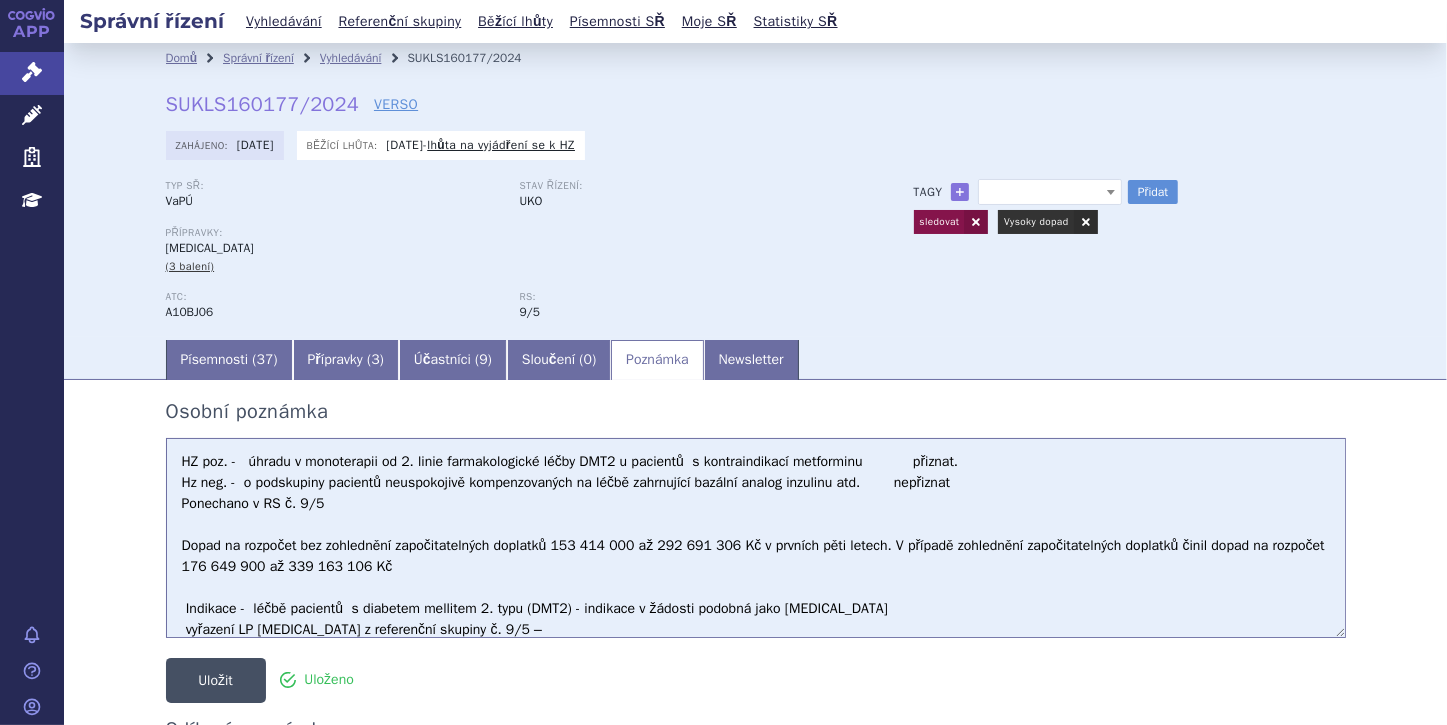 click on "Uložit" at bounding box center [216, 680] 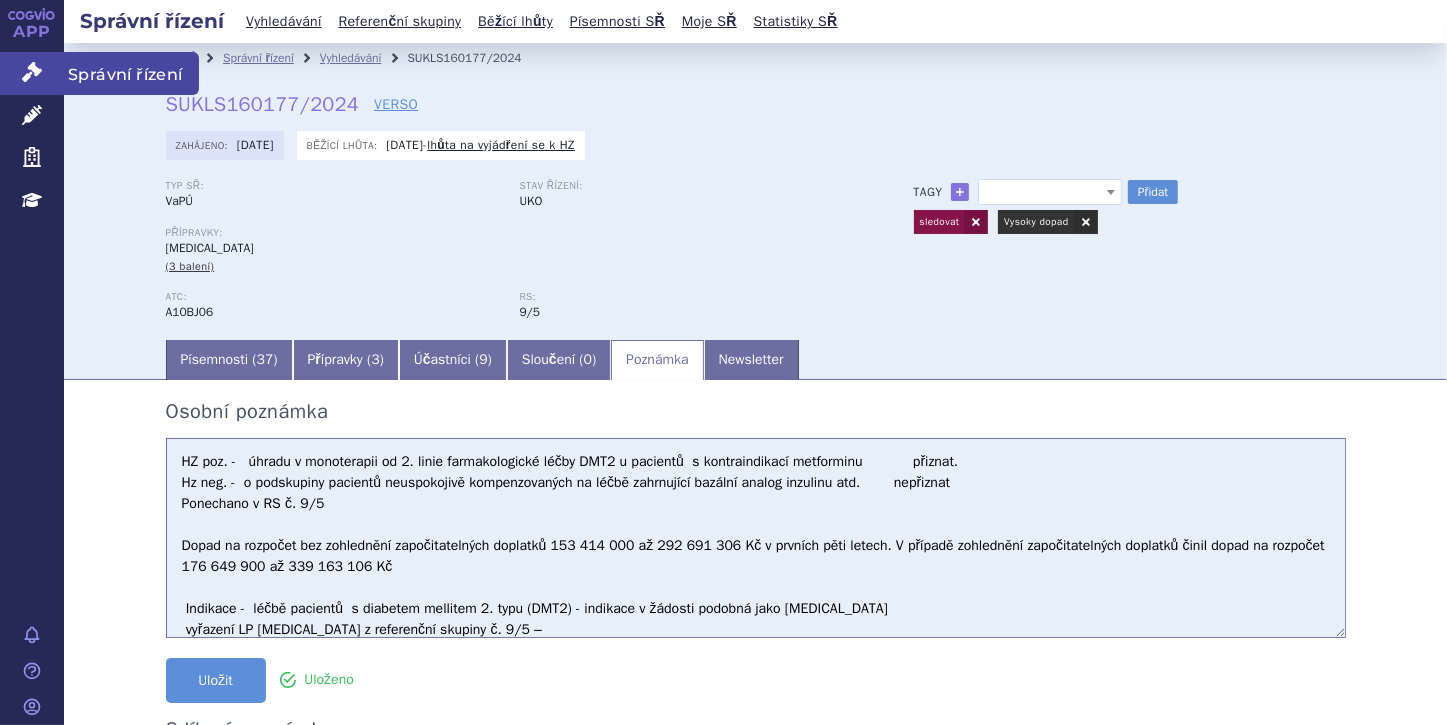 click 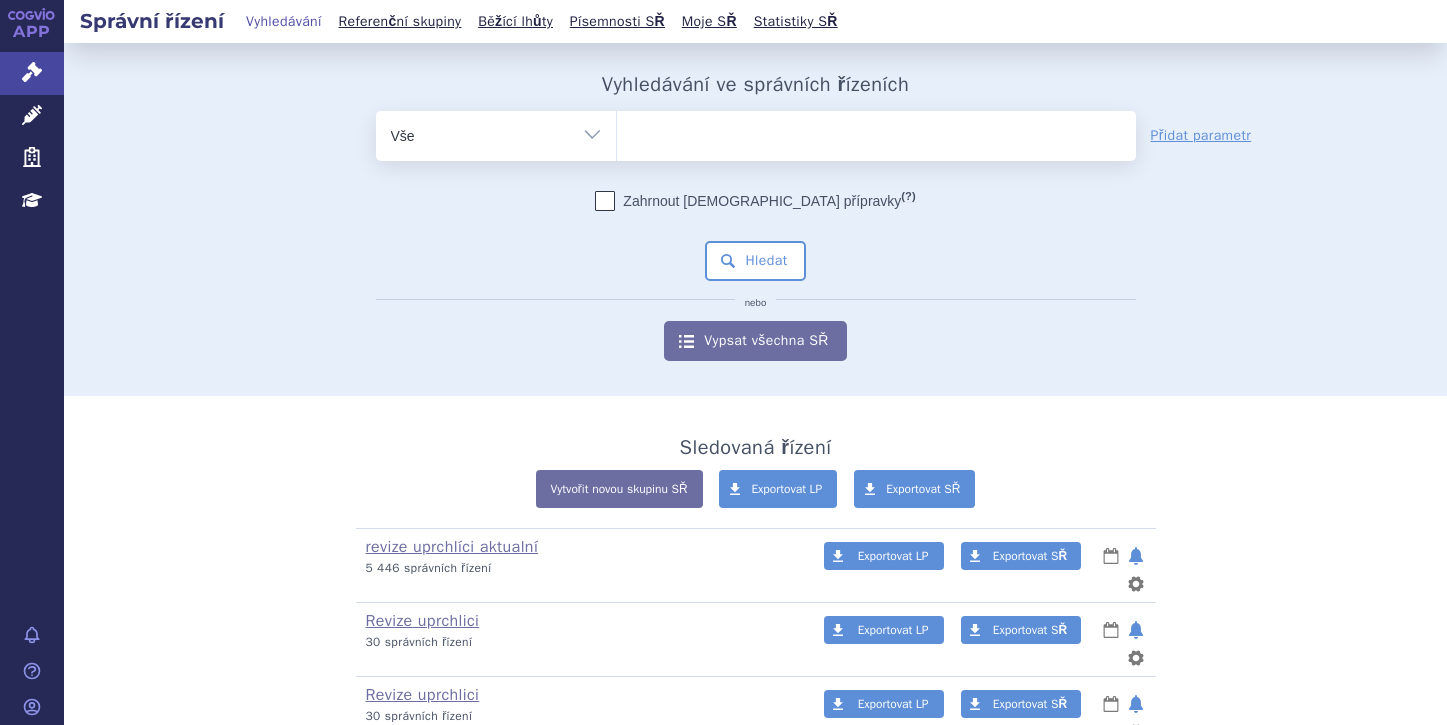 scroll, scrollTop: 0, scrollLeft: 0, axis: both 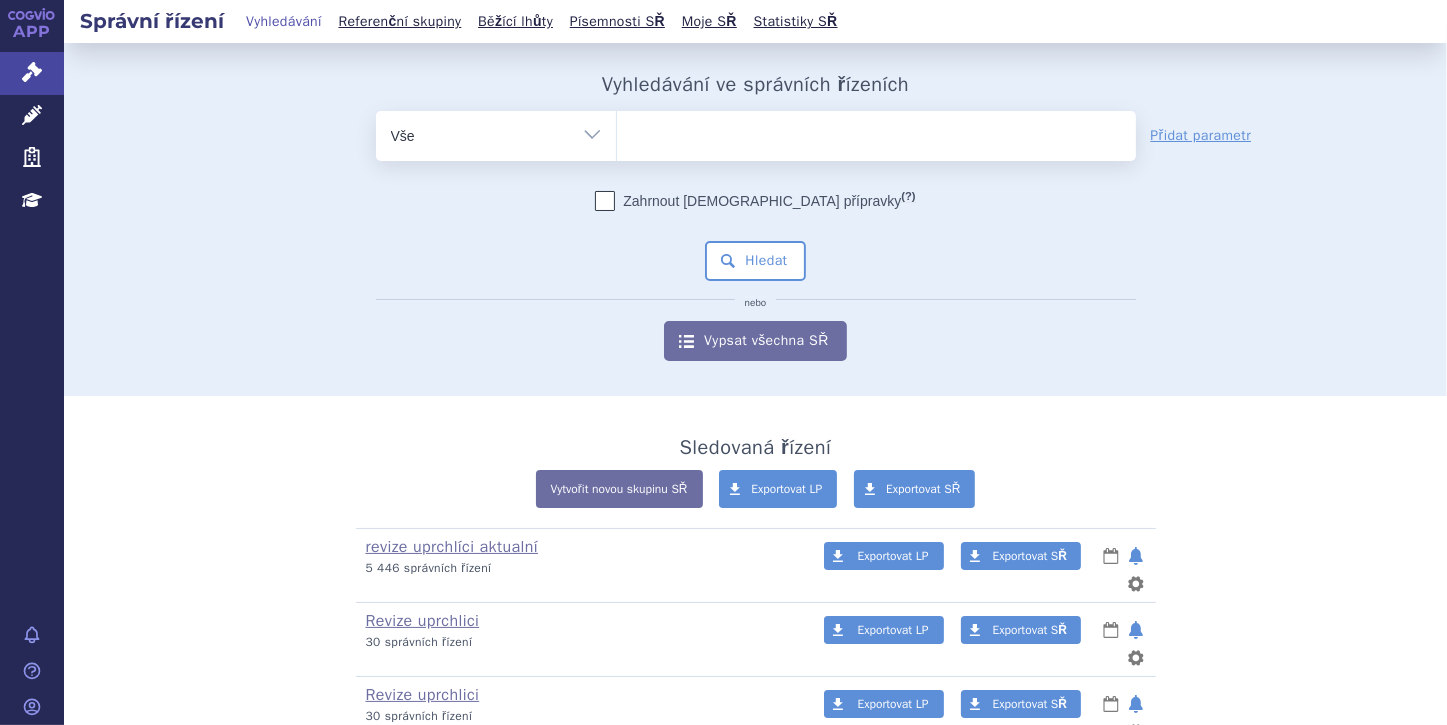 click on "Vše
Spisová značka
Typ SŘ
Přípravek/SUKL kód
Účastník/Držitel" at bounding box center (496, 133) 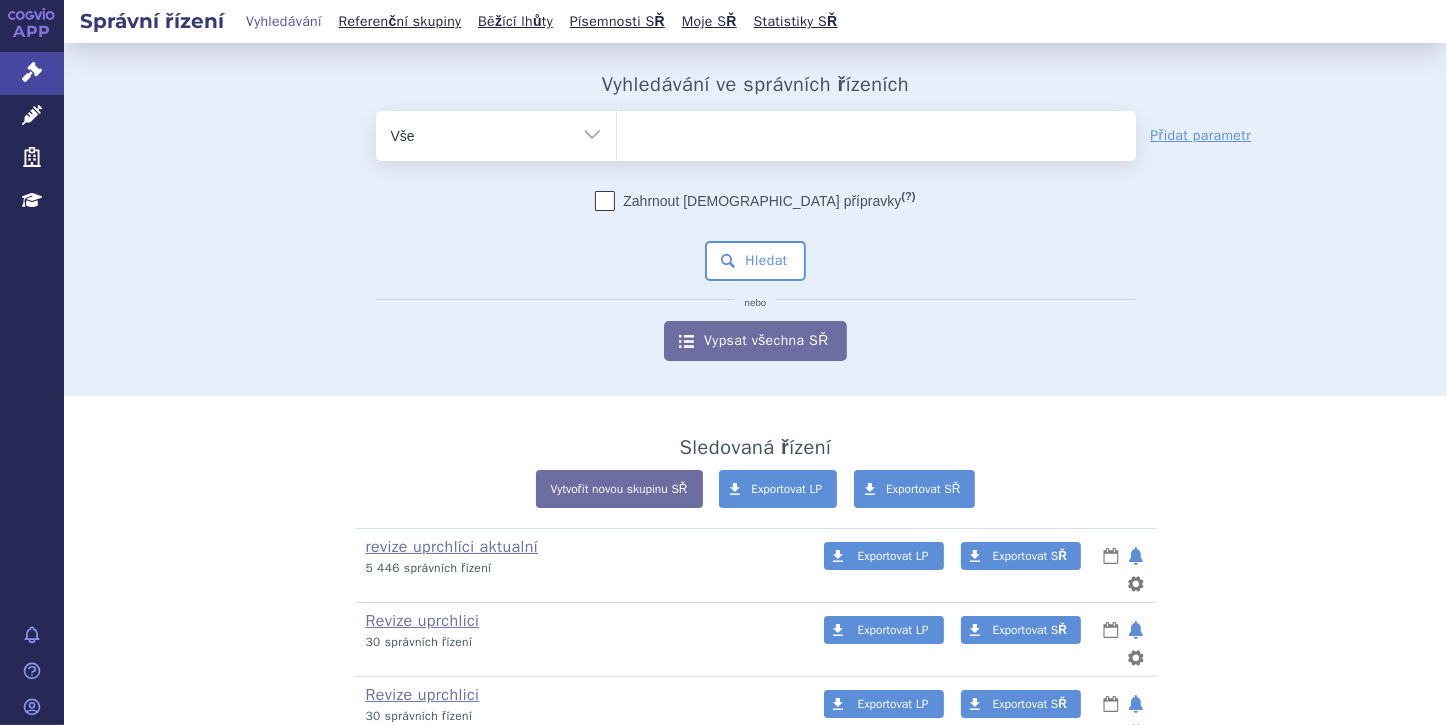 select on "filter-file-number" 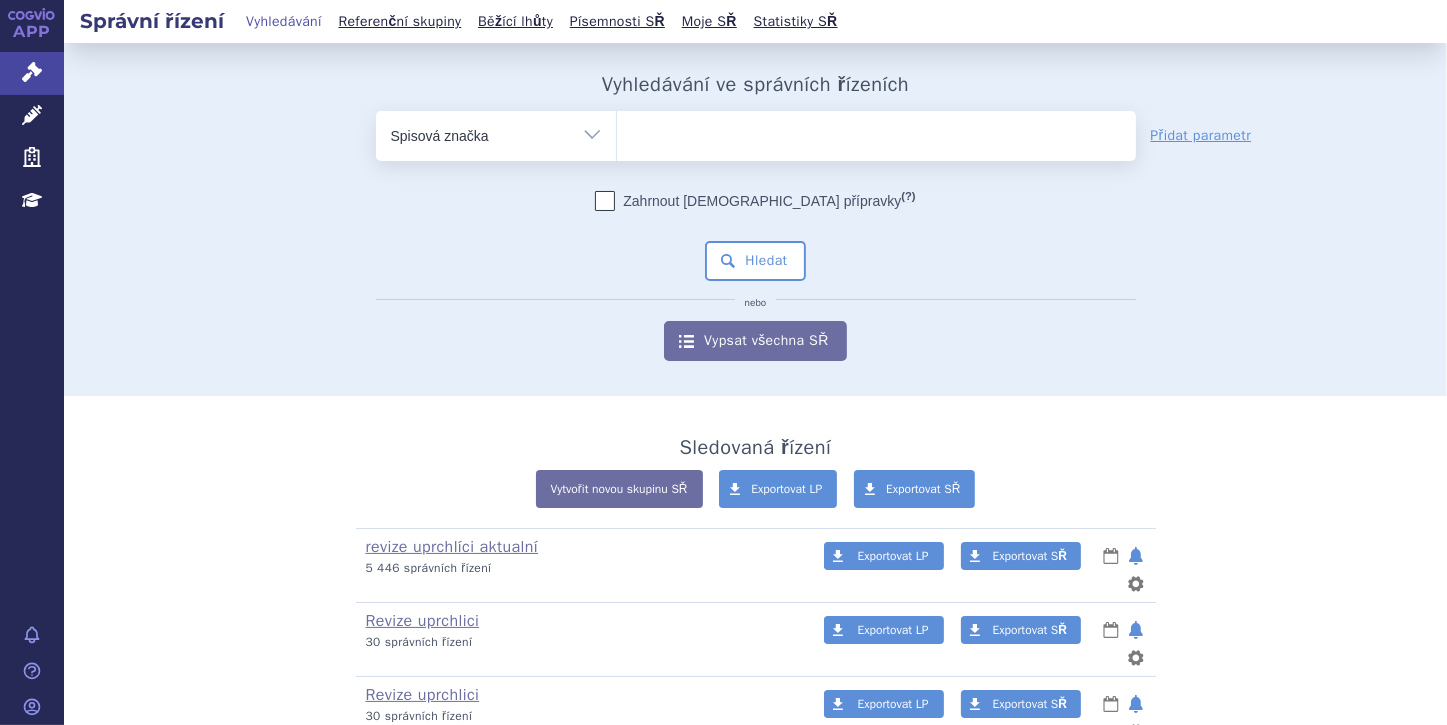 click on "Vše
Spisová značka
Typ SŘ
Přípravek/SUKL kód
Účastník/Držitel" at bounding box center [496, 133] 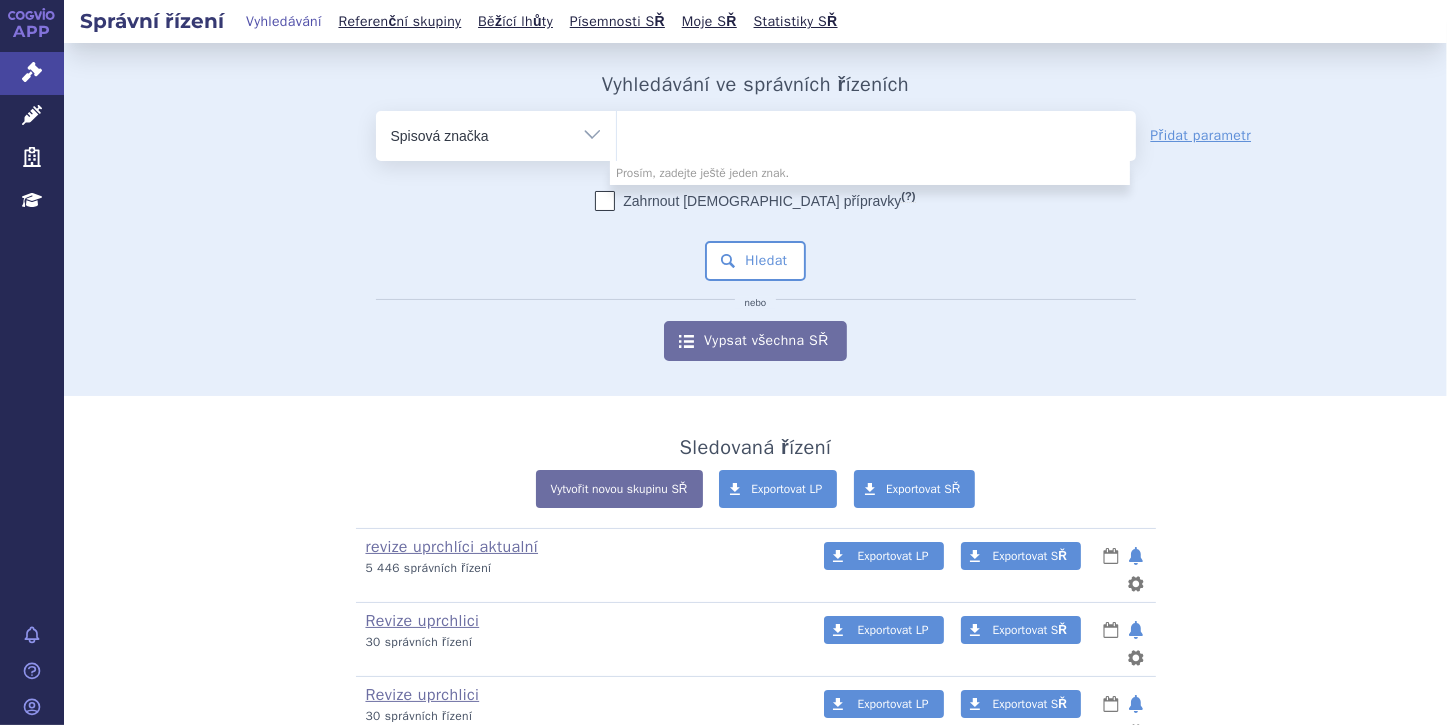 paste on "SUKLS160177/2024" 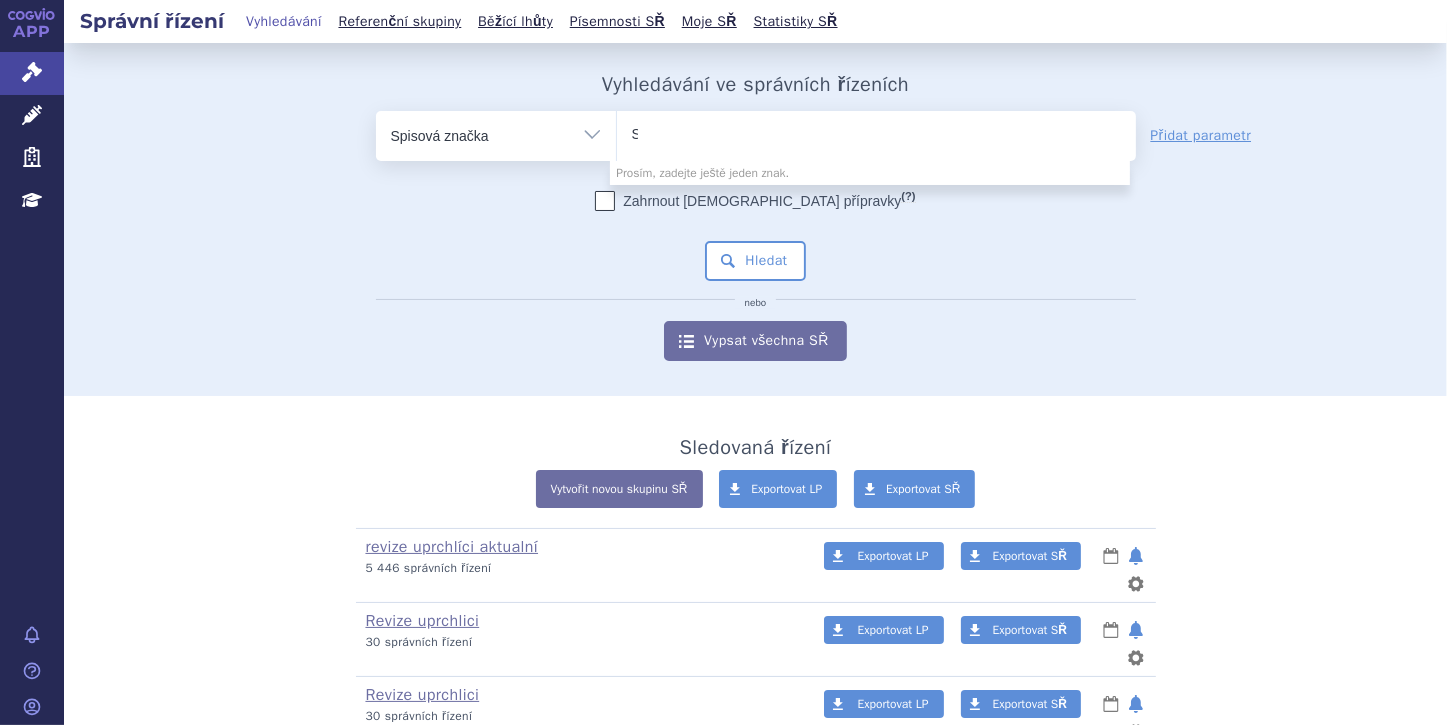 type 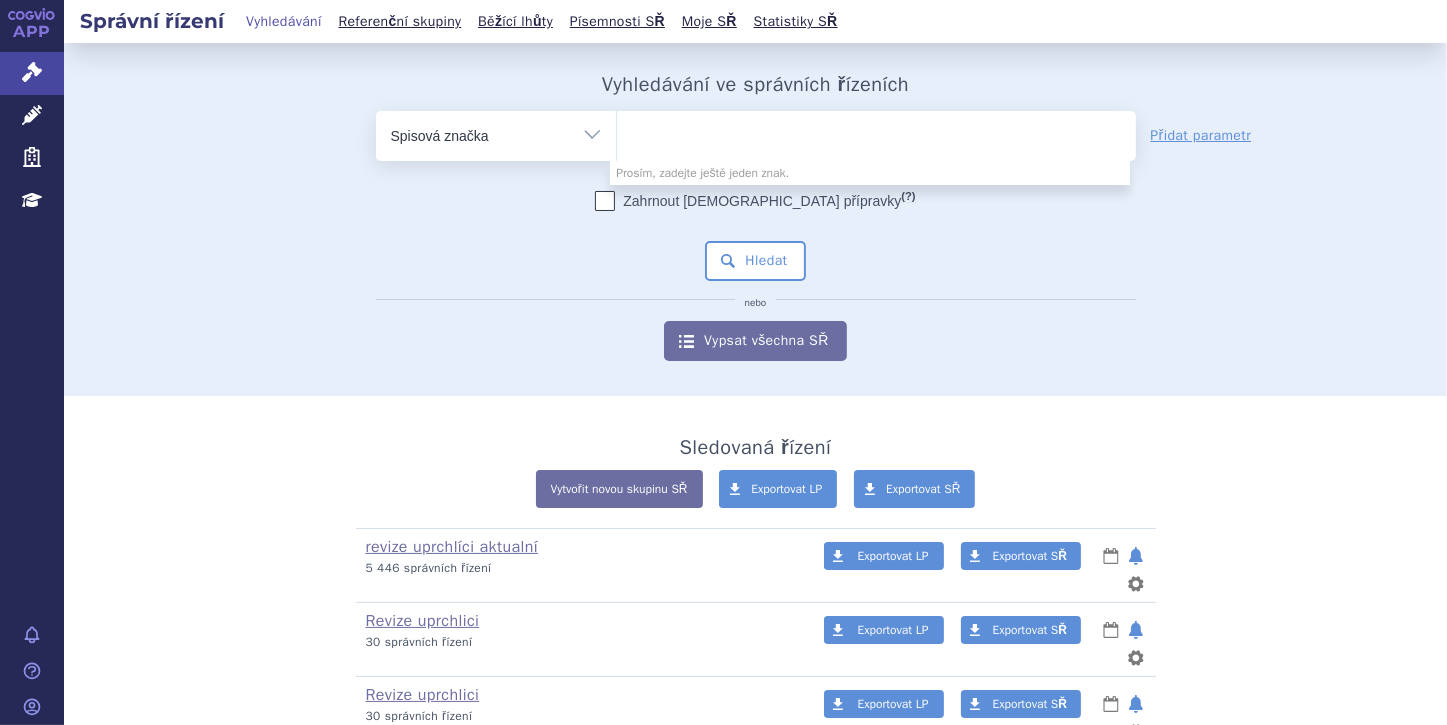 select on "SUKLS160177/2024" 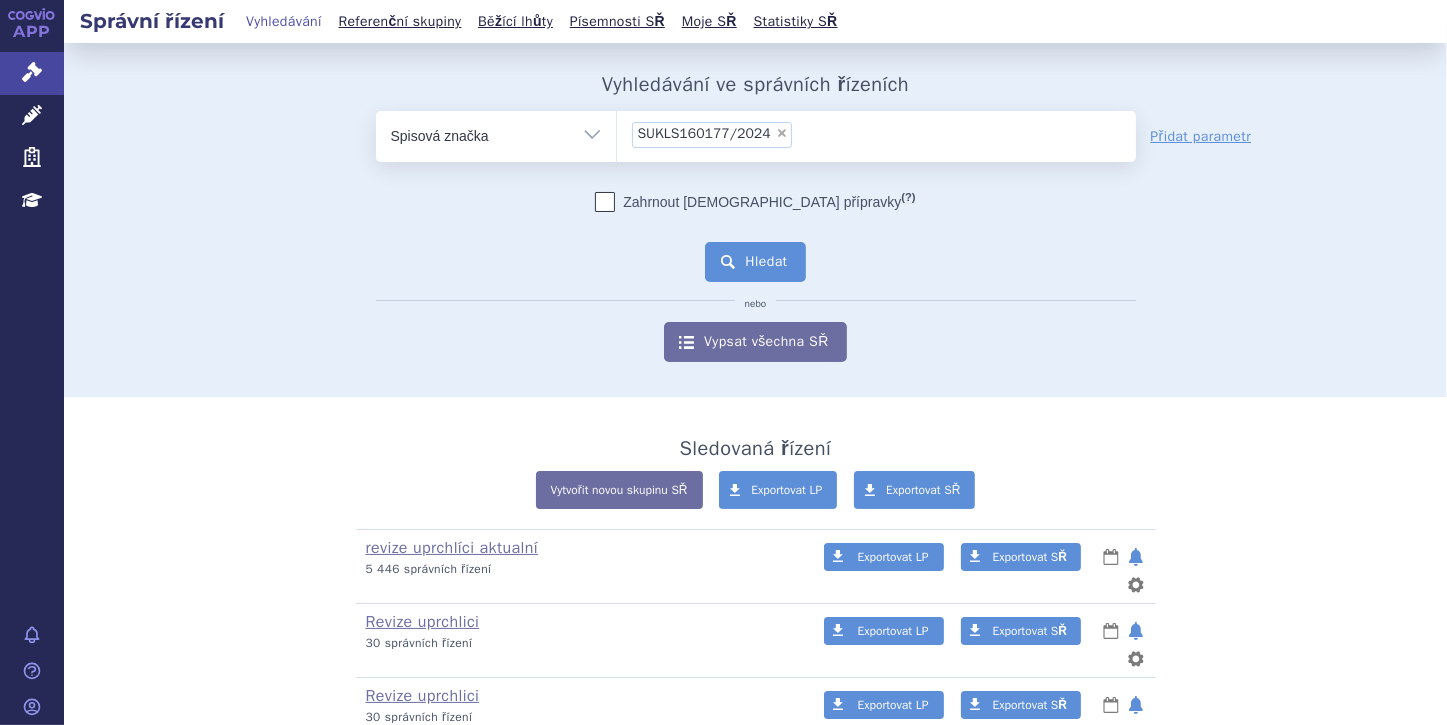 click on "Hledat" at bounding box center [755, 262] 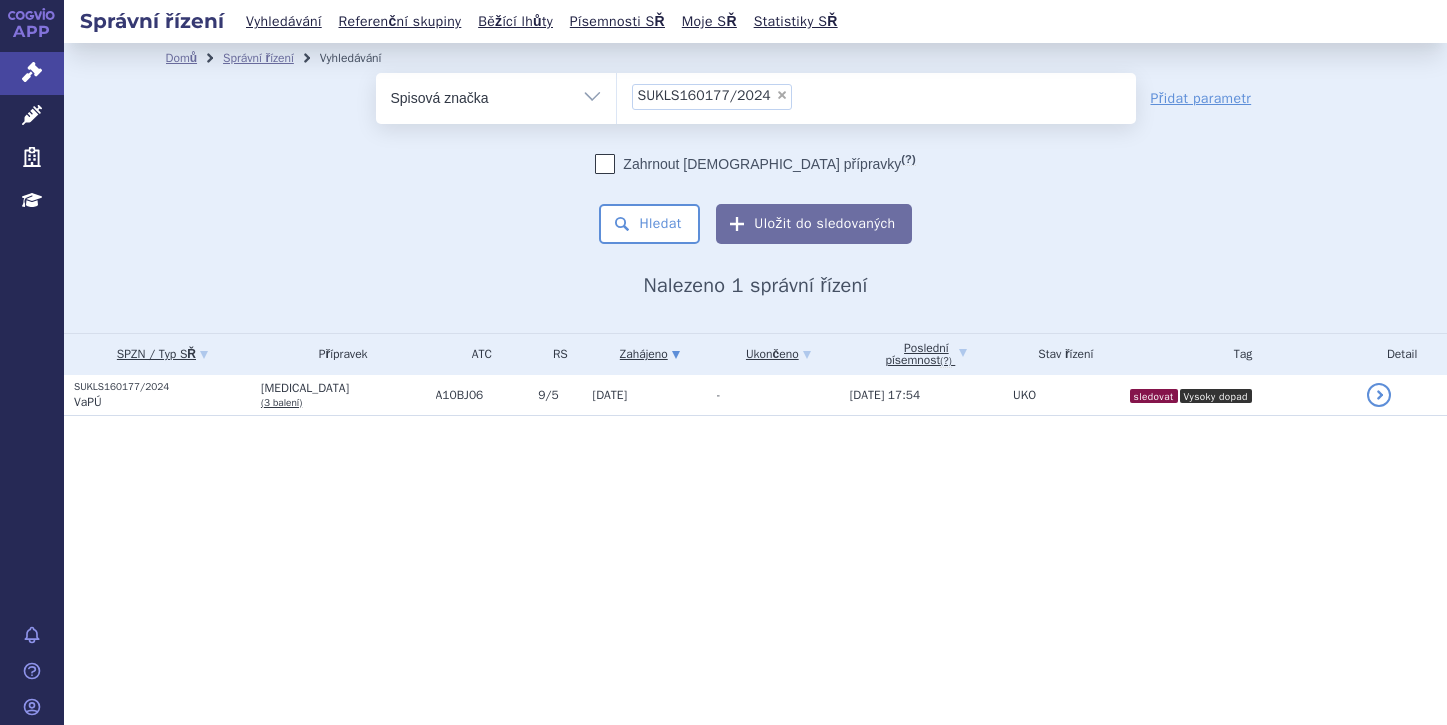 scroll, scrollTop: 0, scrollLeft: 0, axis: both 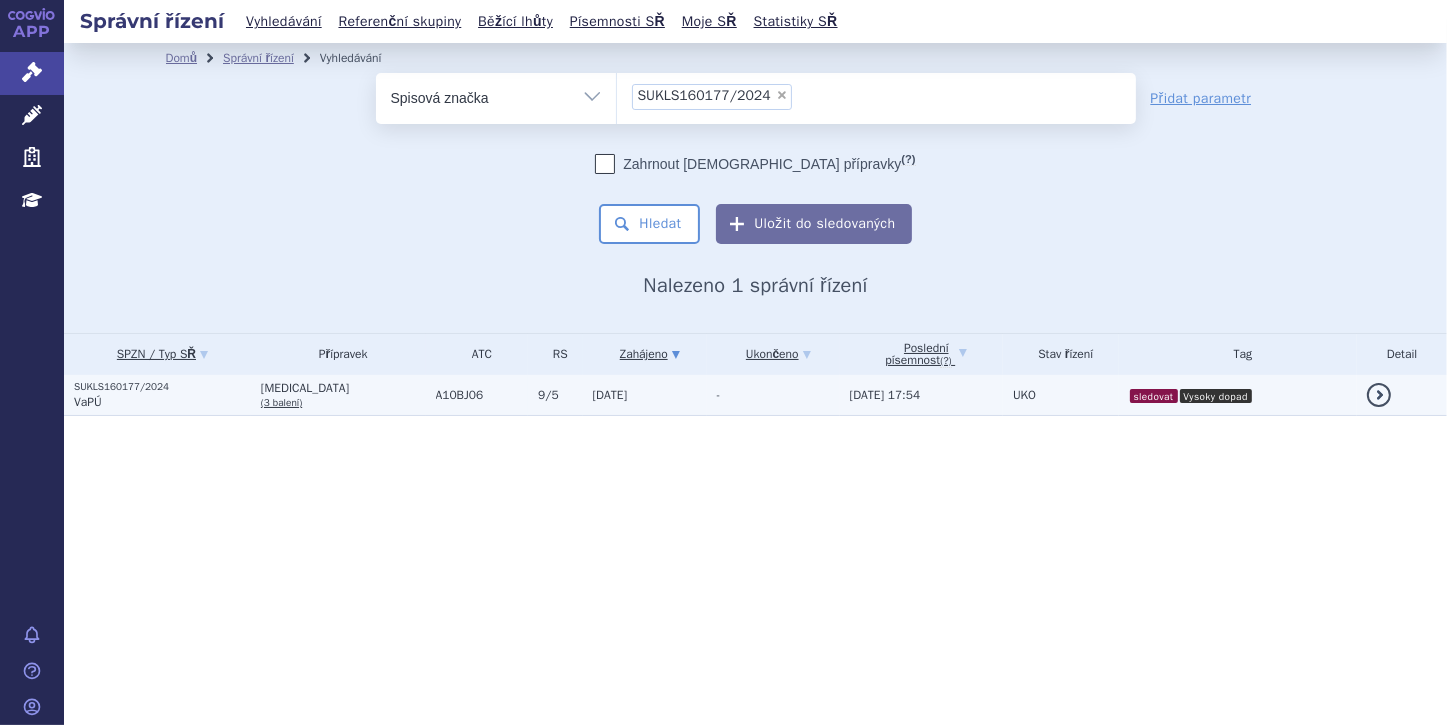 click on "VaPÚ" at bounding box center (162, 402) 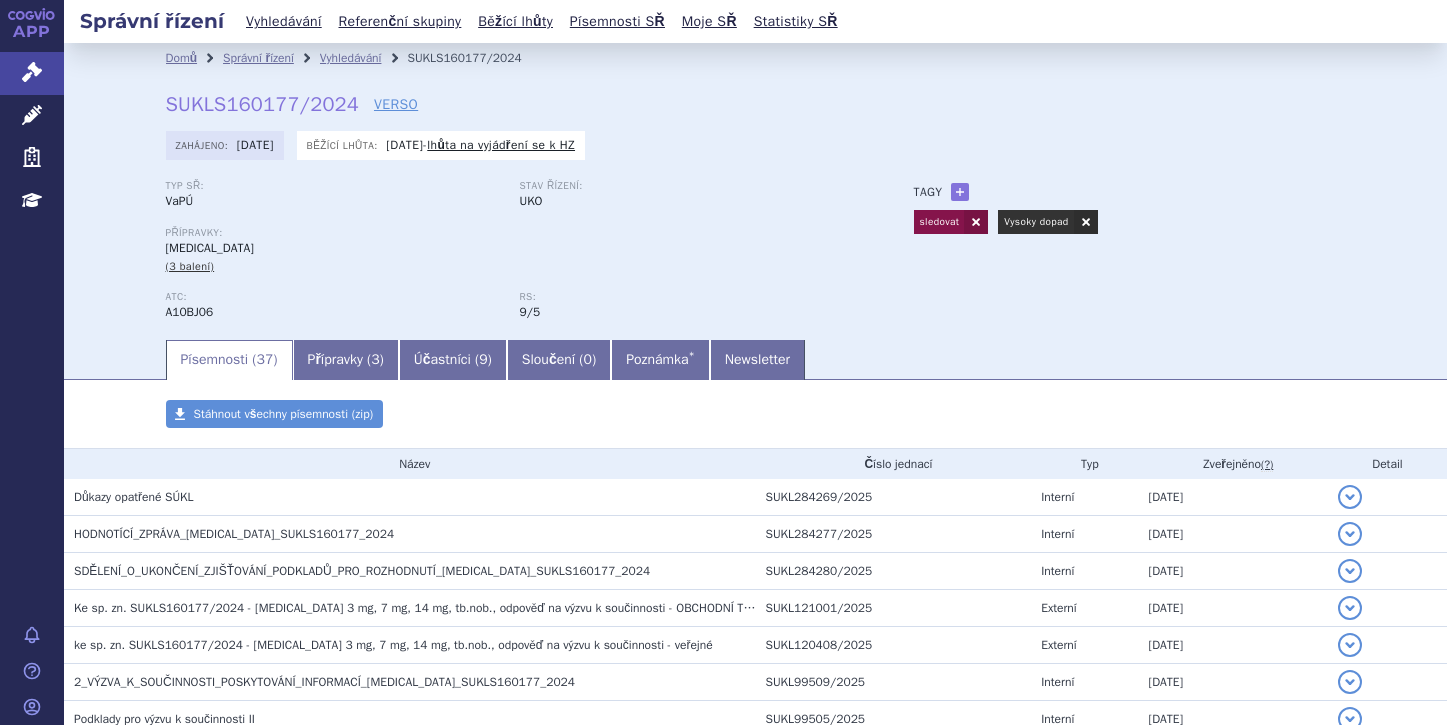 scroll, scrollTop: 0, scrollLeft: 0, axis: both 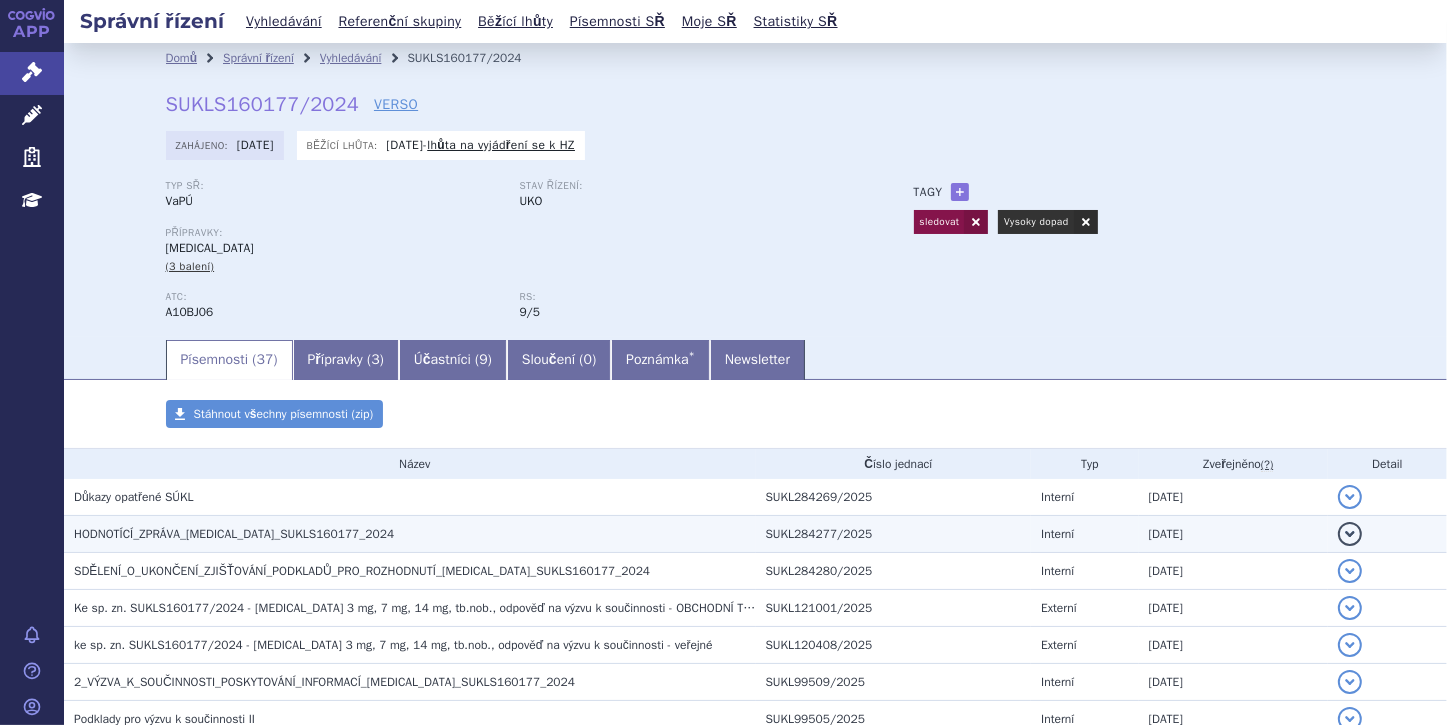 click on "detail" at bounding box center [1350, 534] 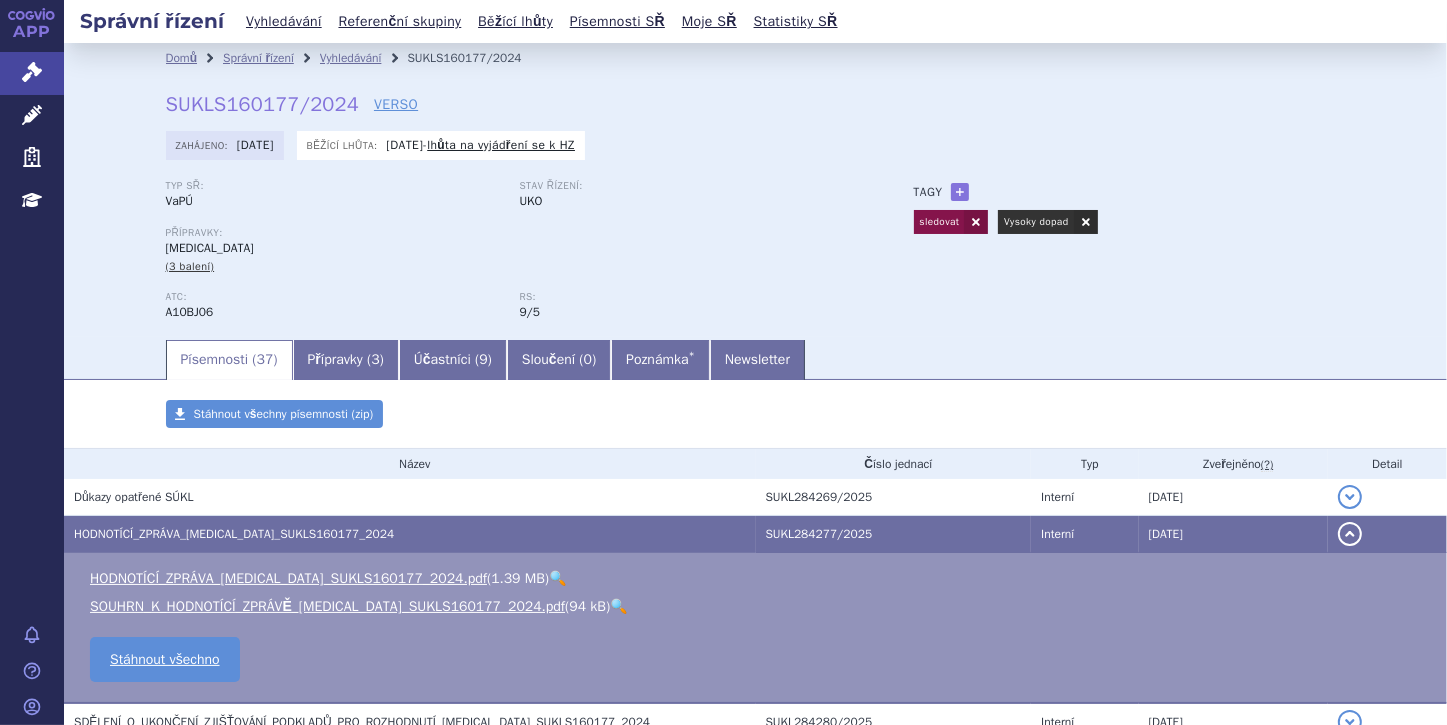click on "🔍" at bounding box center [618, 606] 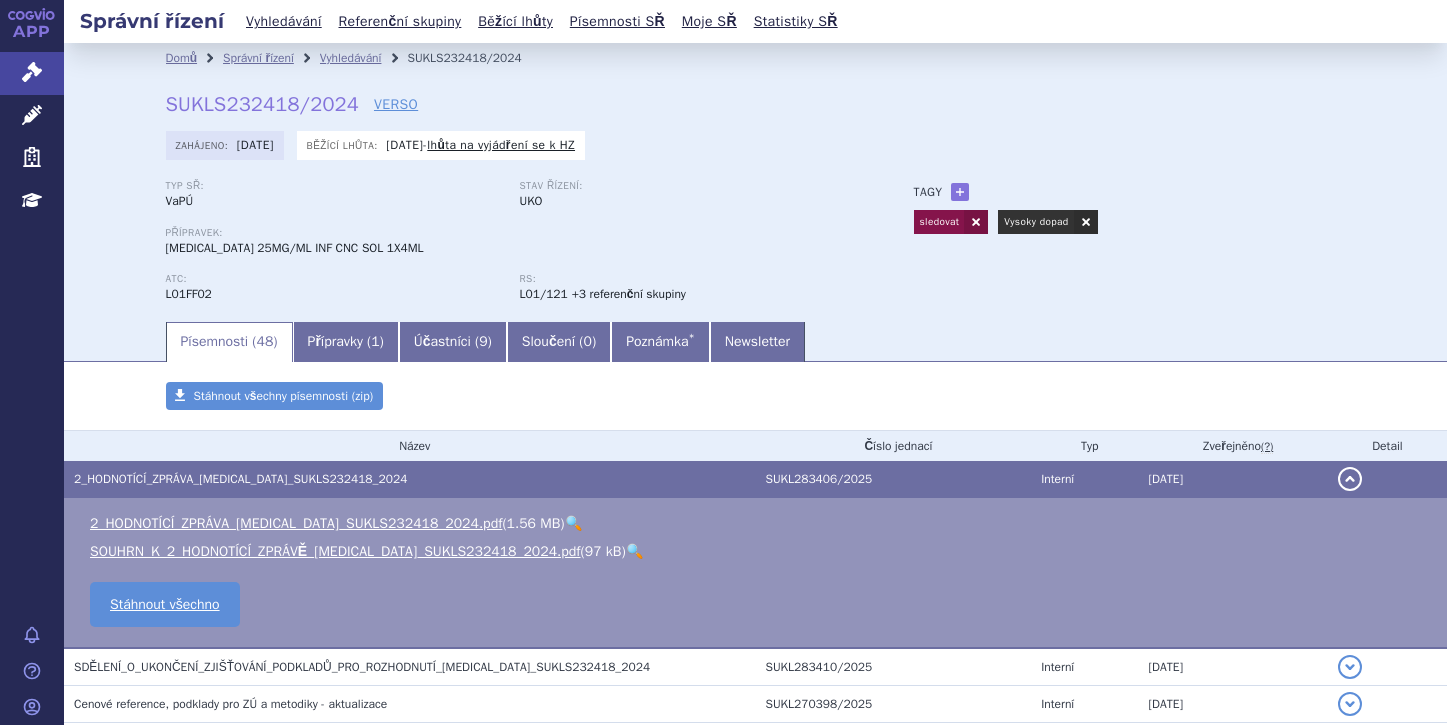 scroll, scrollTop: 0, scrollLeft: 0, axis: both 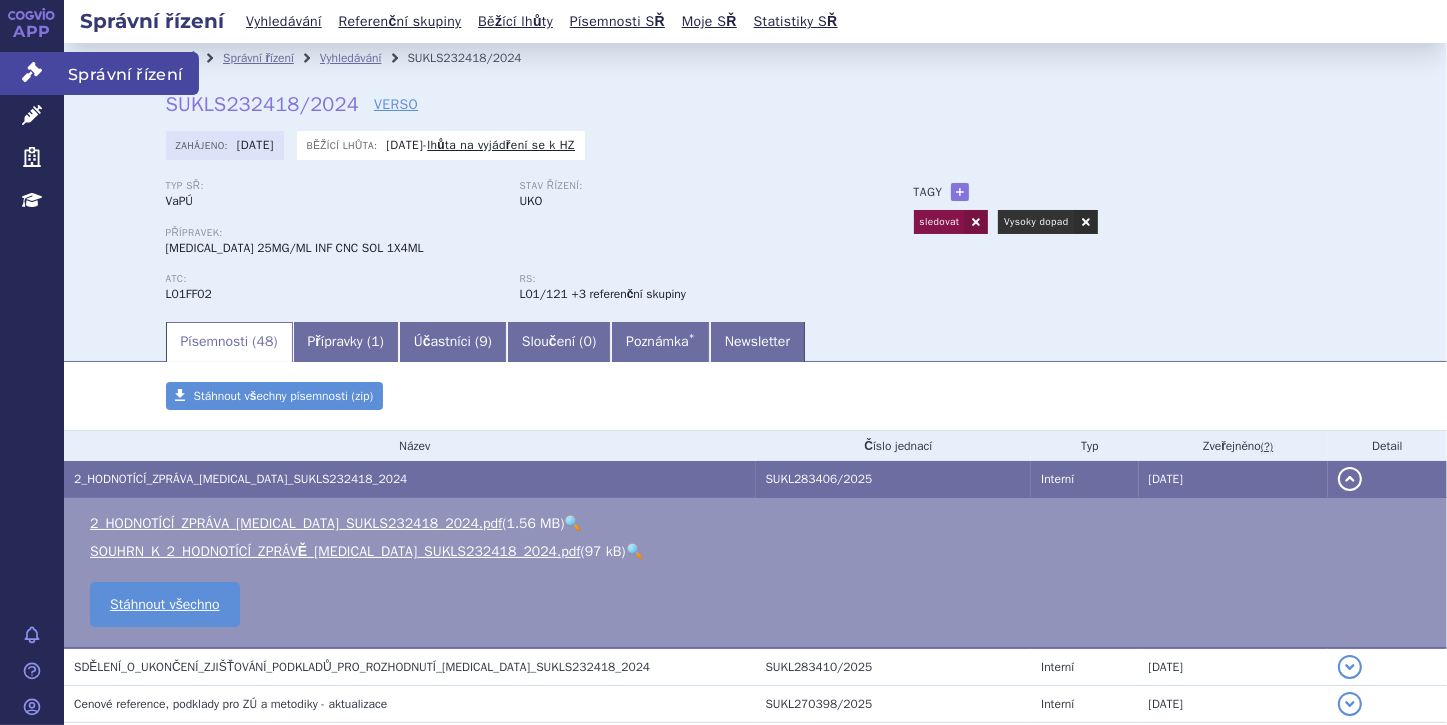 click 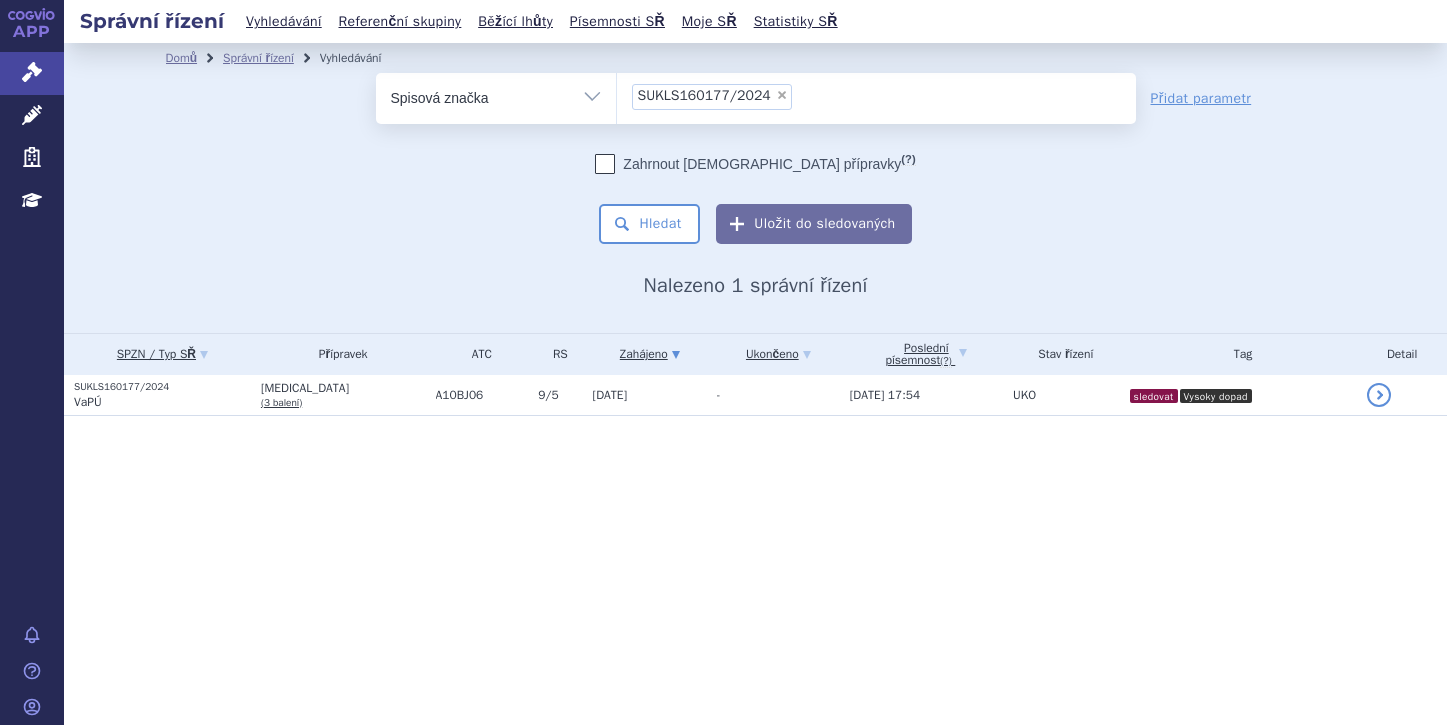 scroll, scrollTop: 0, scrollLeft: 0, axis: both 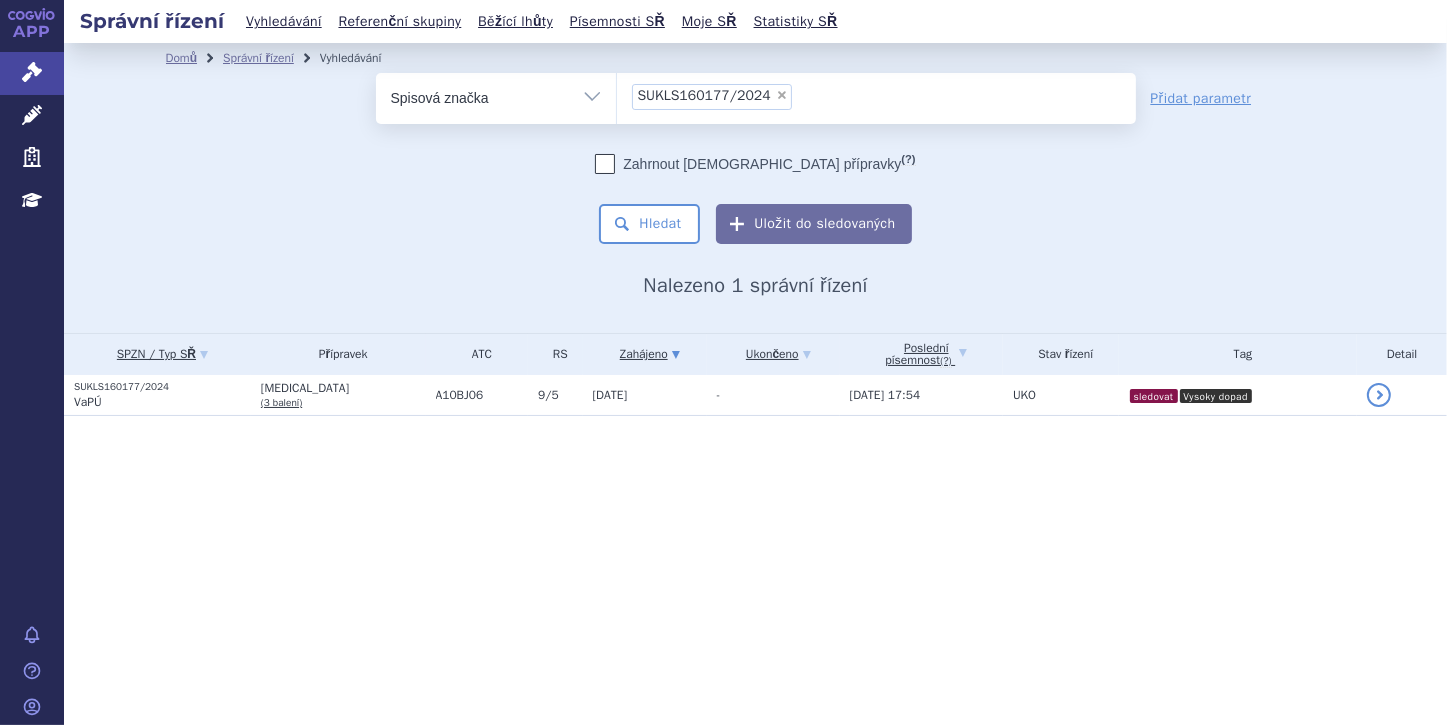 click on "Vše
Spisová značka
Typ SŘ
Přípravek/SUKL kód
Účastník/Držitel" at bounding box center (496, 95) 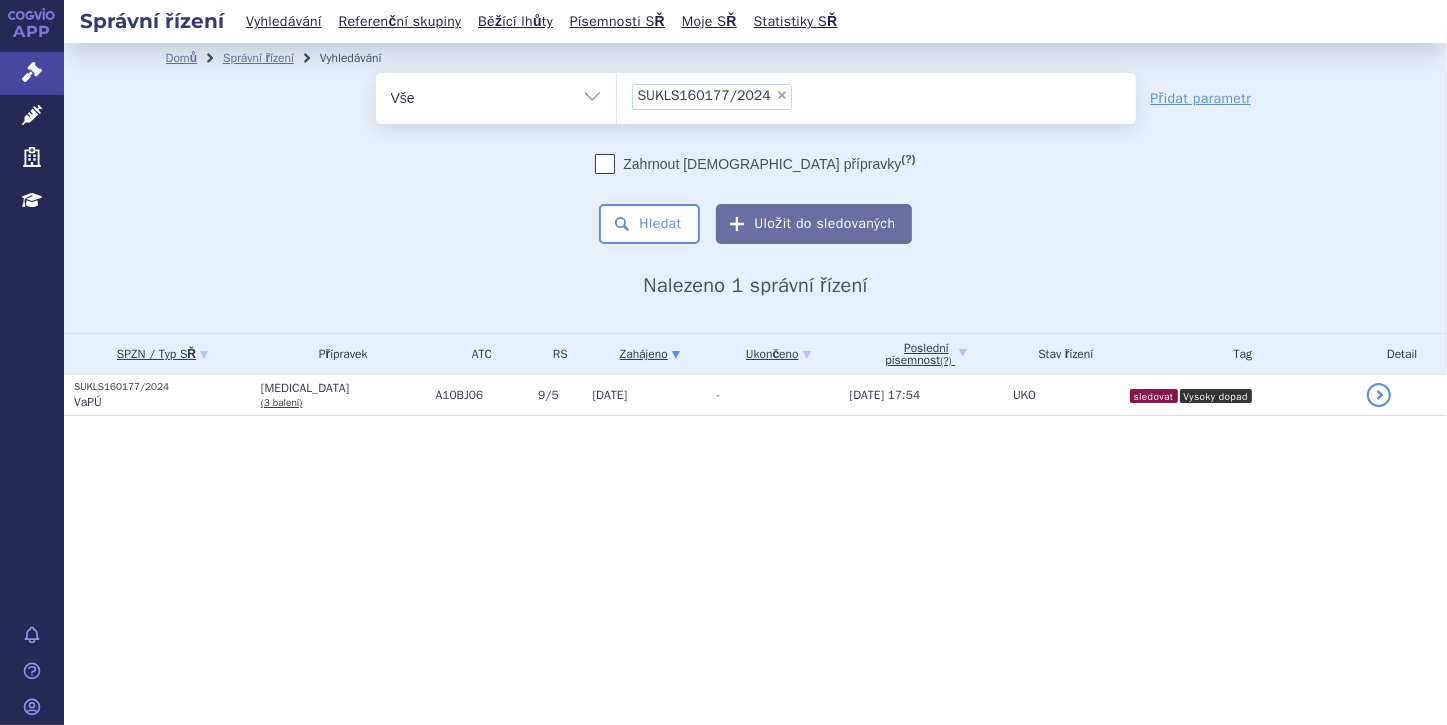 click on "Vše
Spisová značka
Typ SŘ
Přípravek/SUKL kód
Účastník/Držitel" at bounding box center (496, 95) 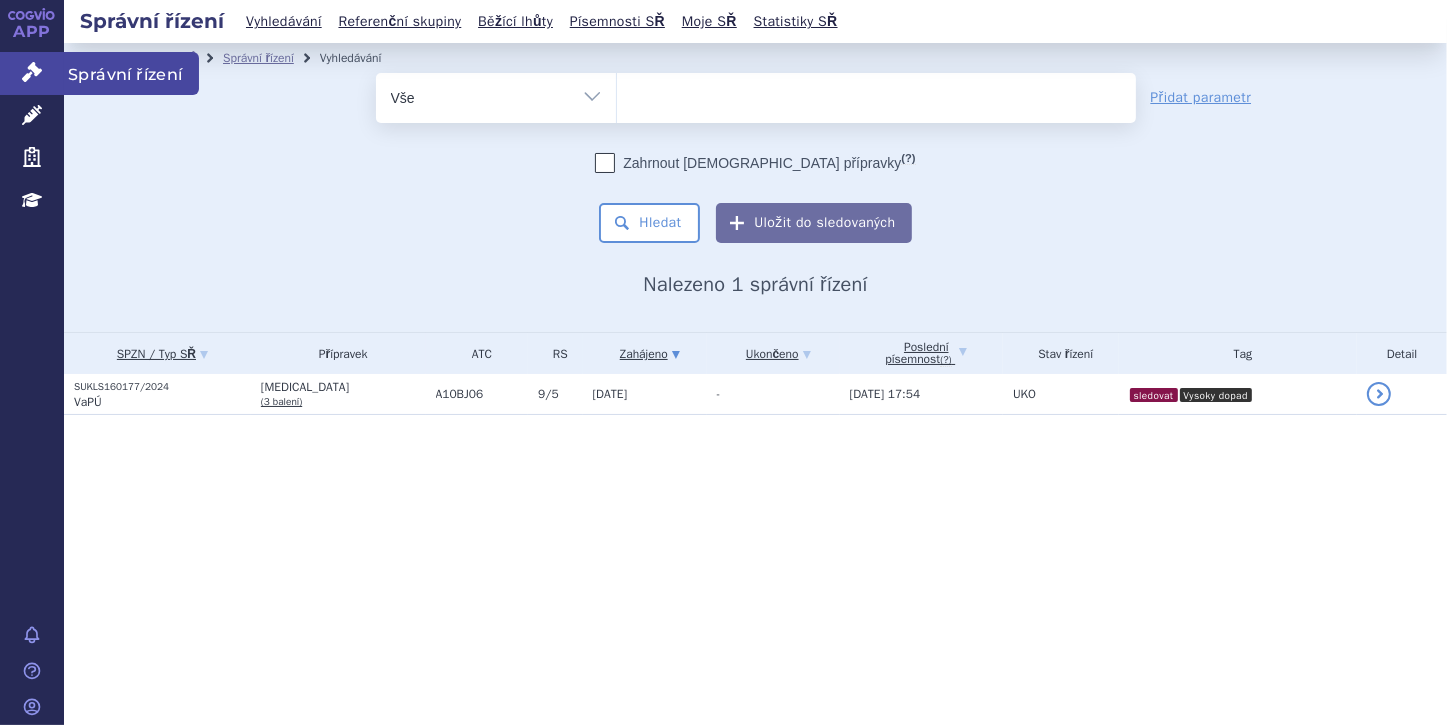 click 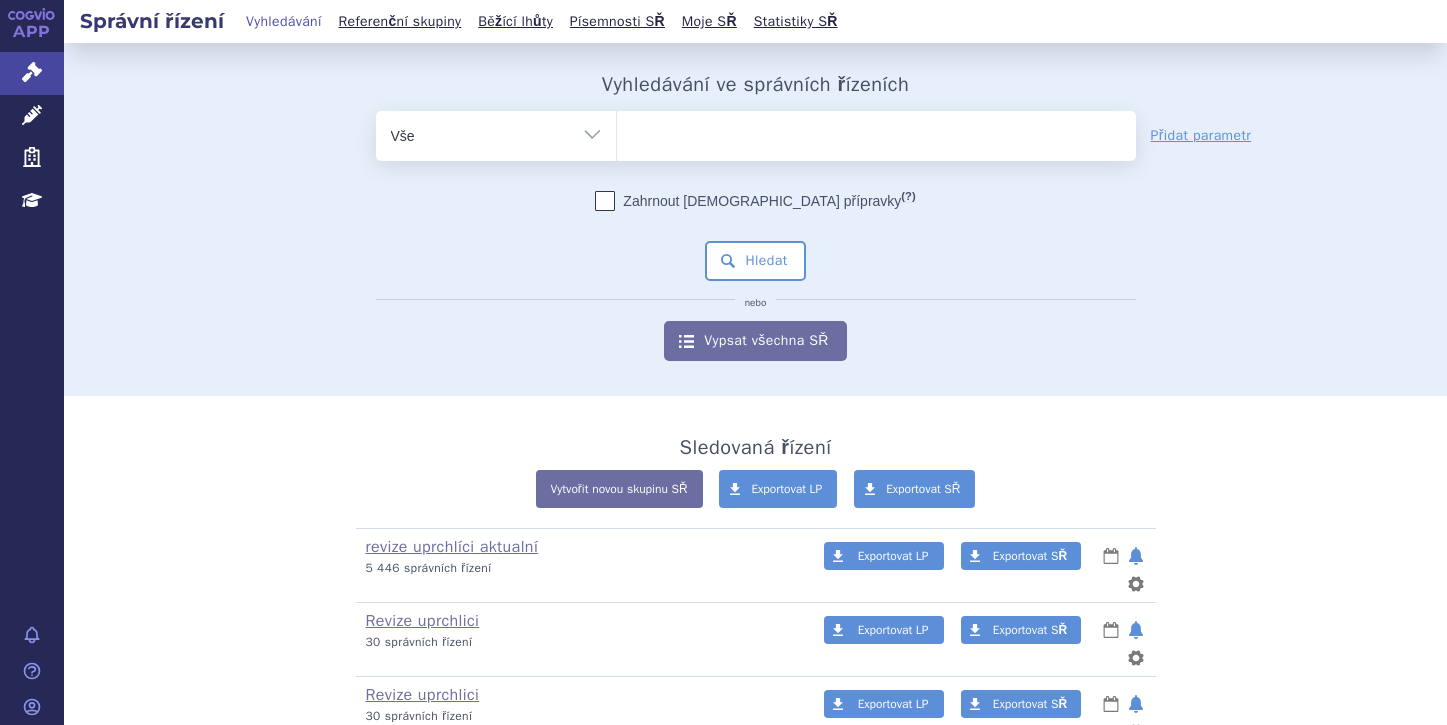 scroll, scrollTop: 0, scrollLeft: 0, axis: both 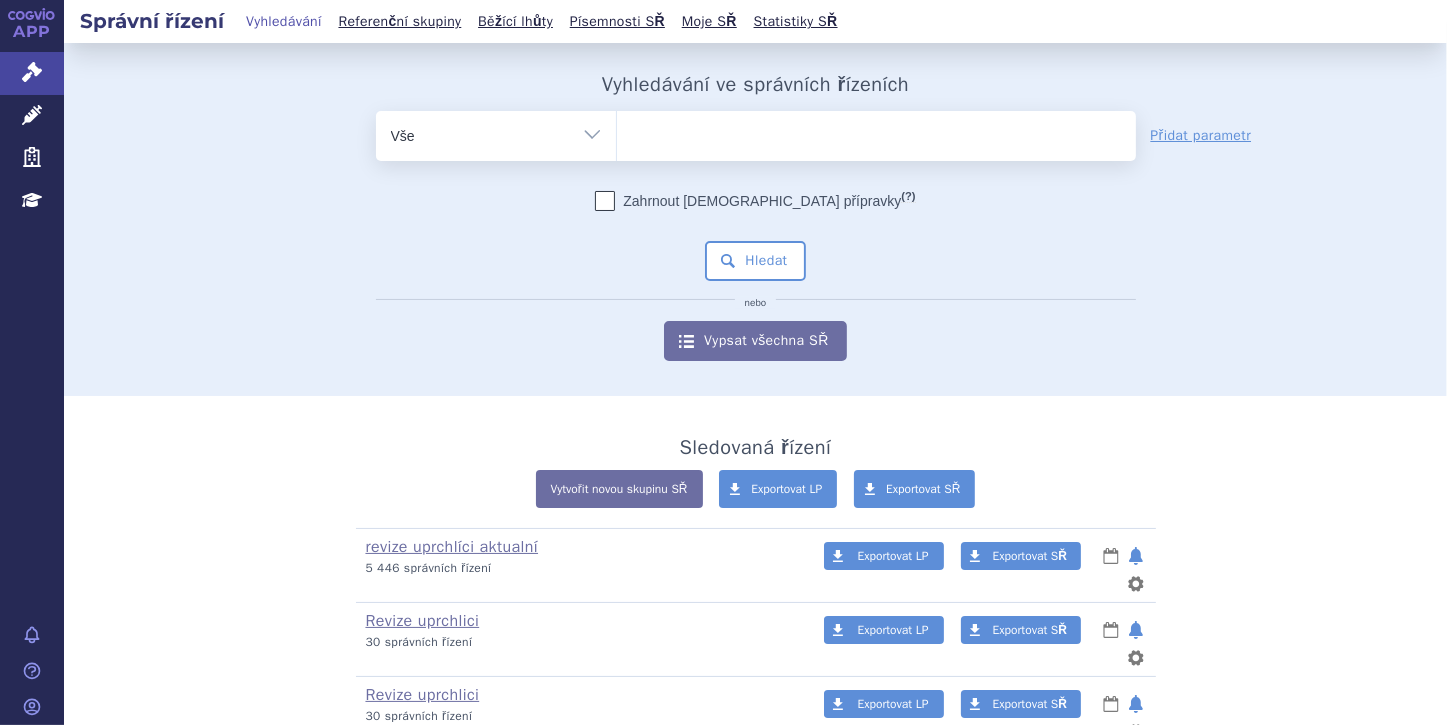 click on "Vše
Spisová značka
Typ SŘ
Přípravek/SUKL kód
Účastník/Držitel" at bounding box center [496, 133] 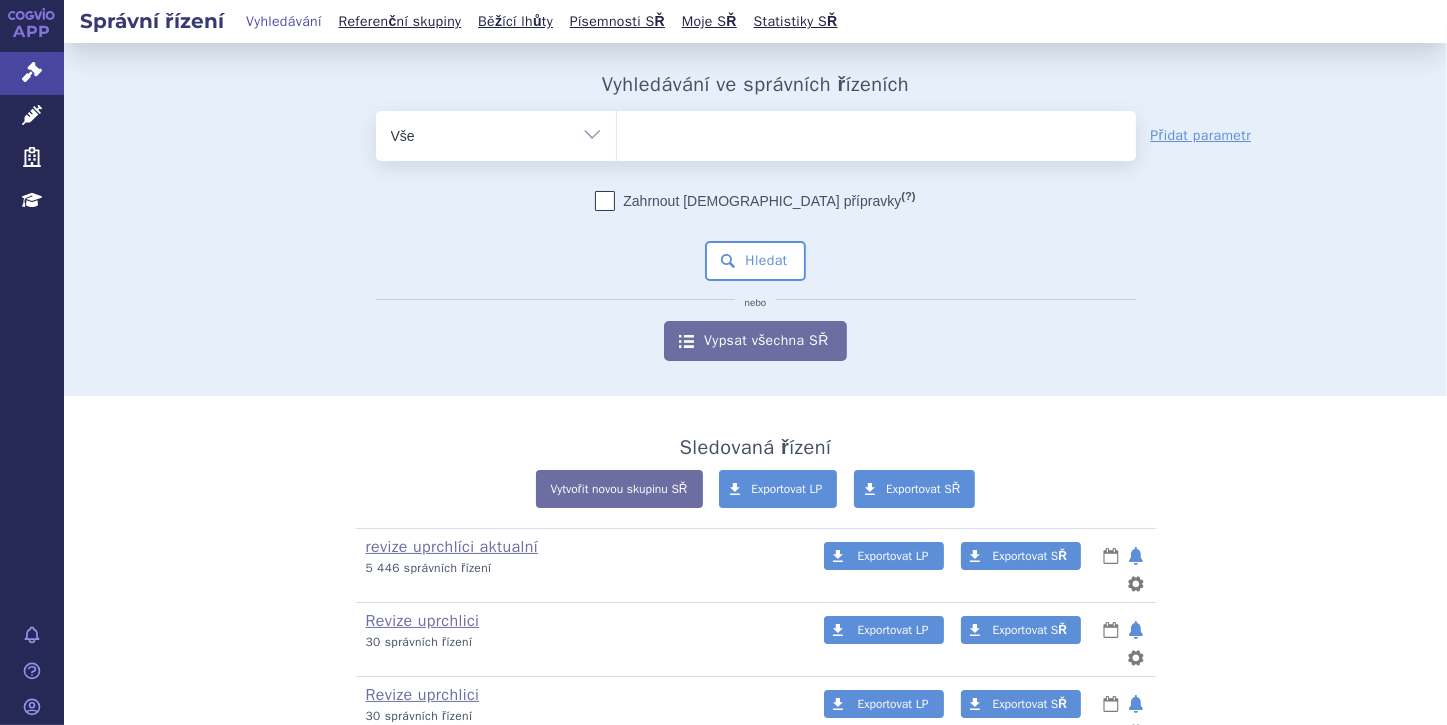 select on "filter-file-number" 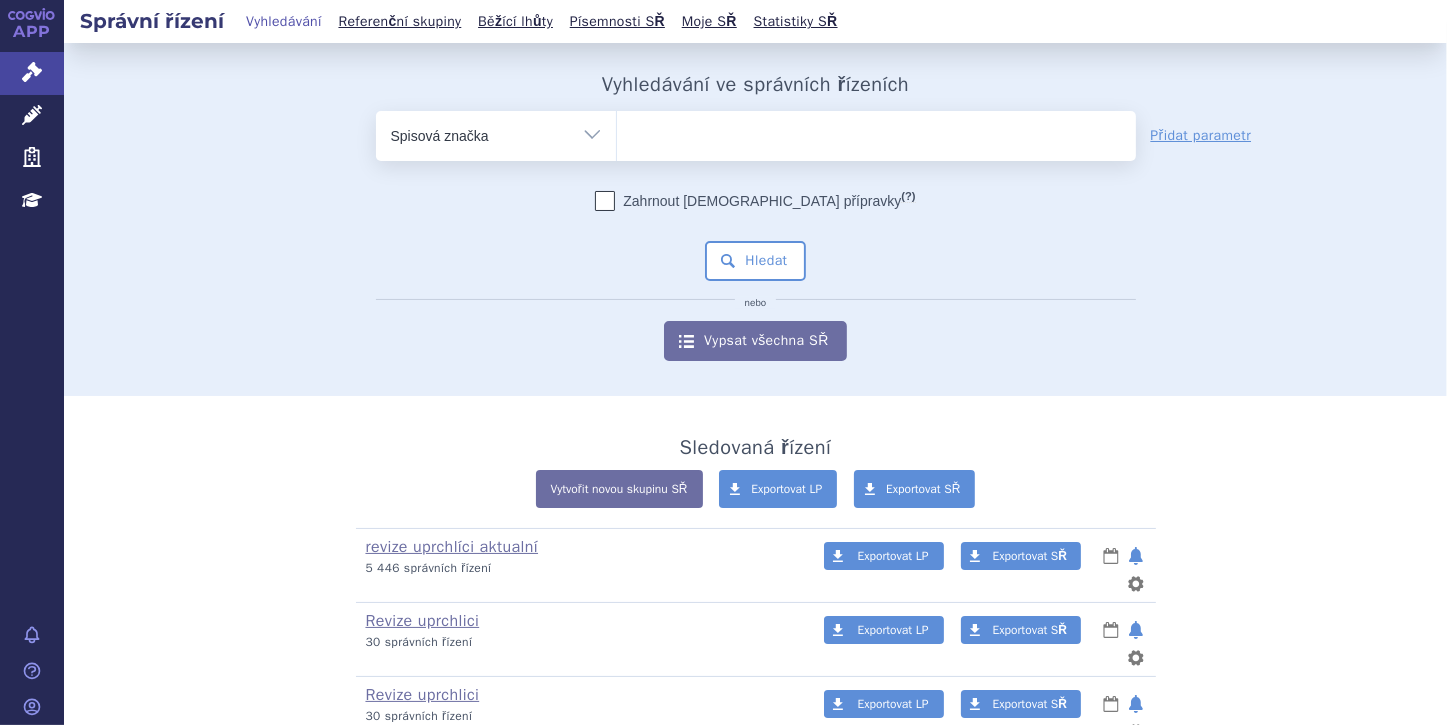 click on "Vše
Spisová značka
Typ SŘ
Přípravek/SUKL kód
Účastník/Držitel" at bounding box center [496, 133] 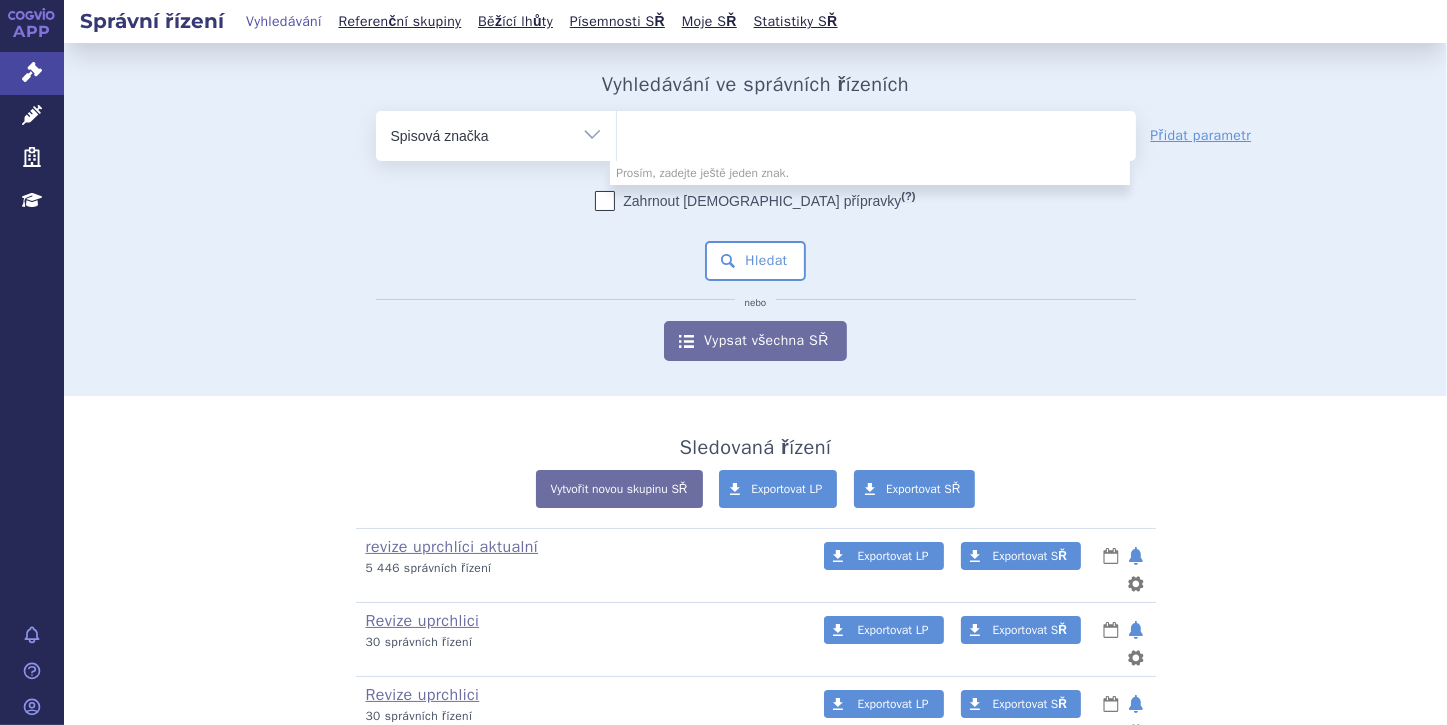 paste on "SUKLS318214/2024" 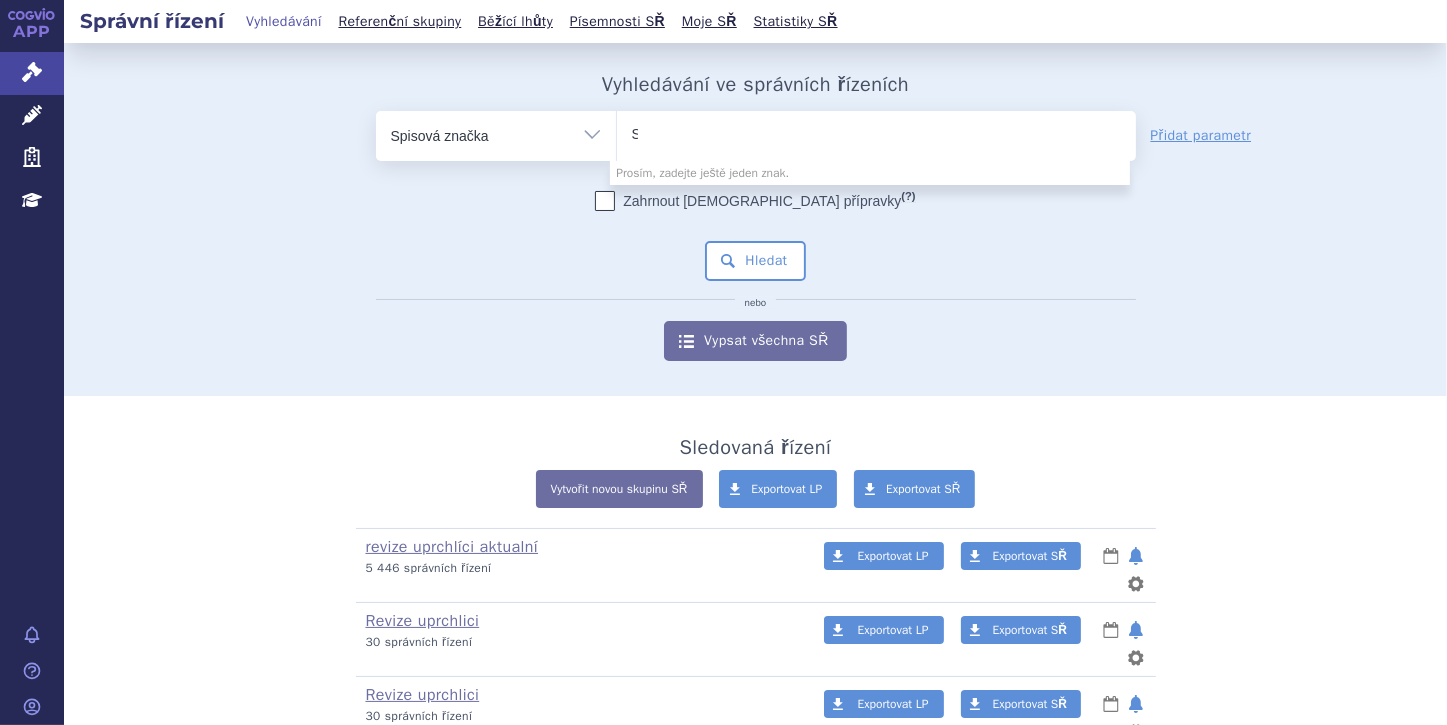 type 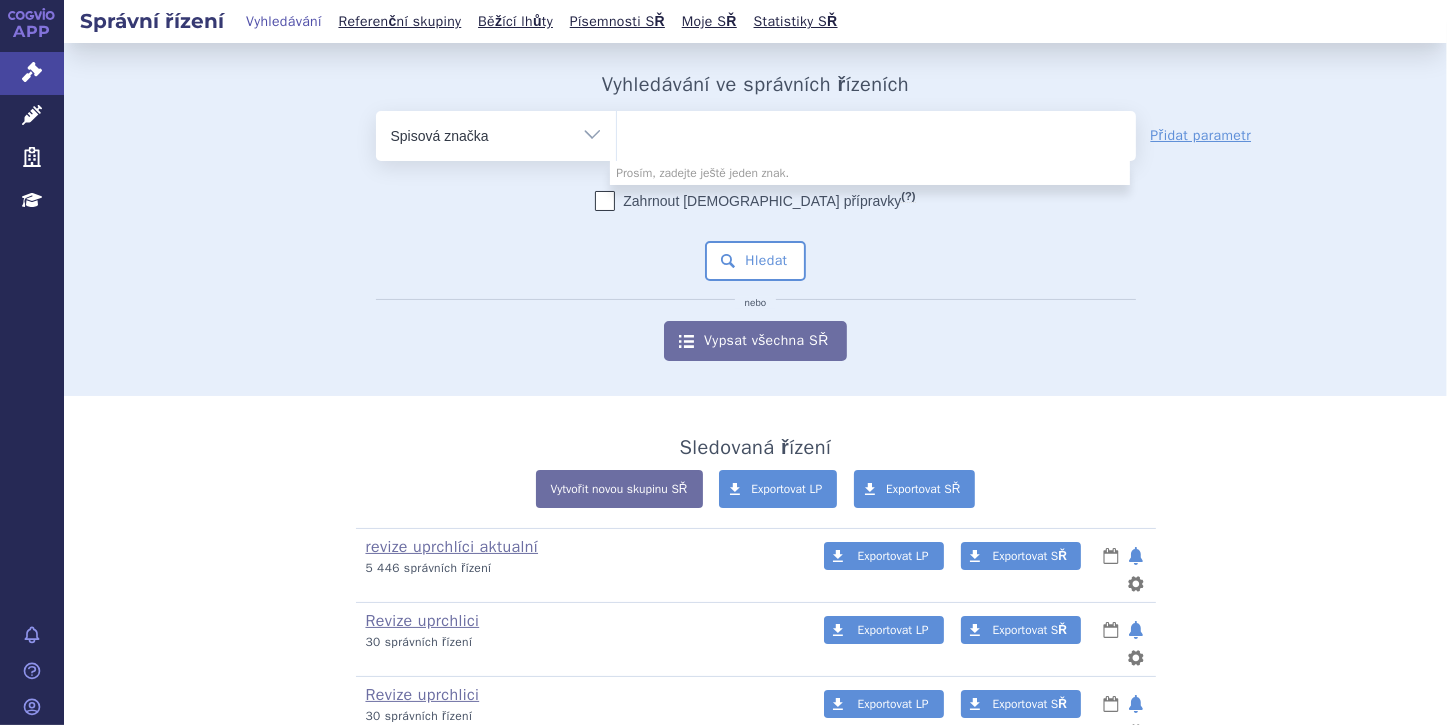 select on "SUKLS318214/2024" 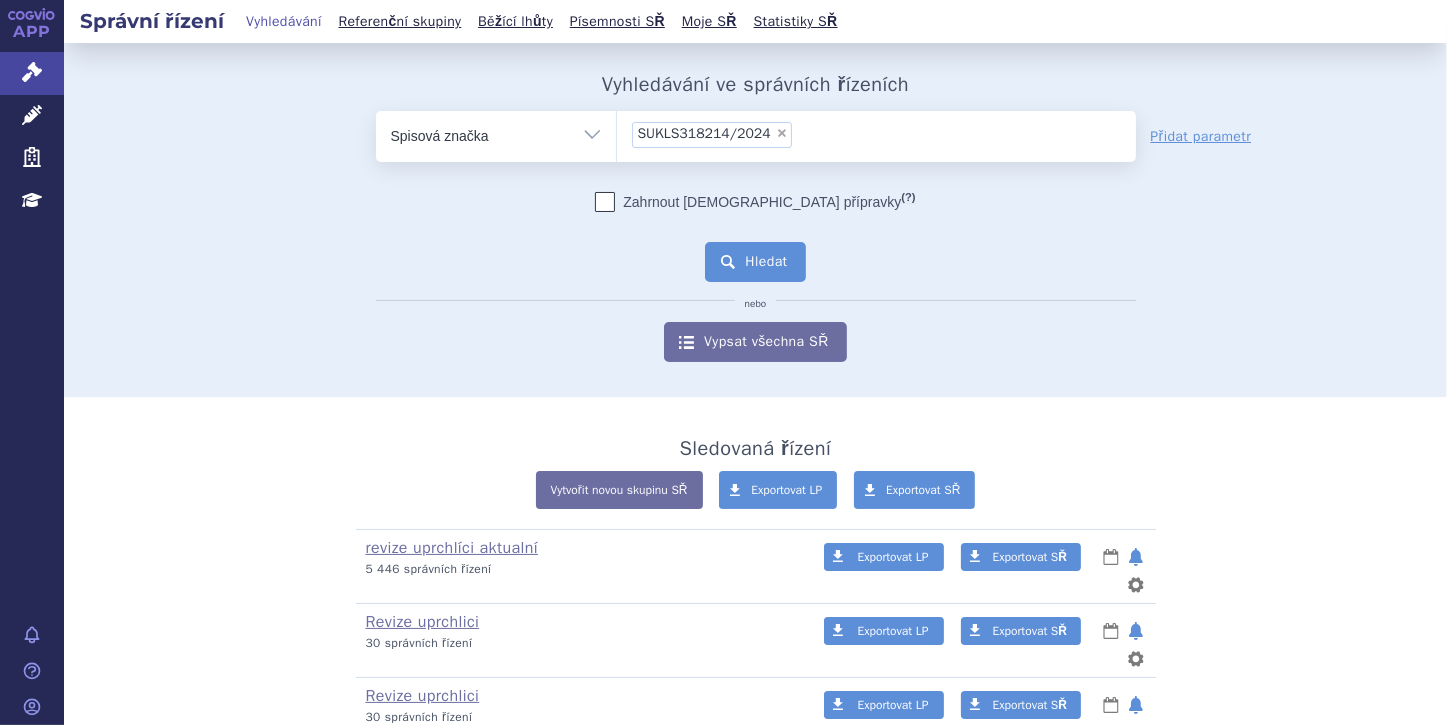 click on "Hledat" at bounding box center [755, 262] 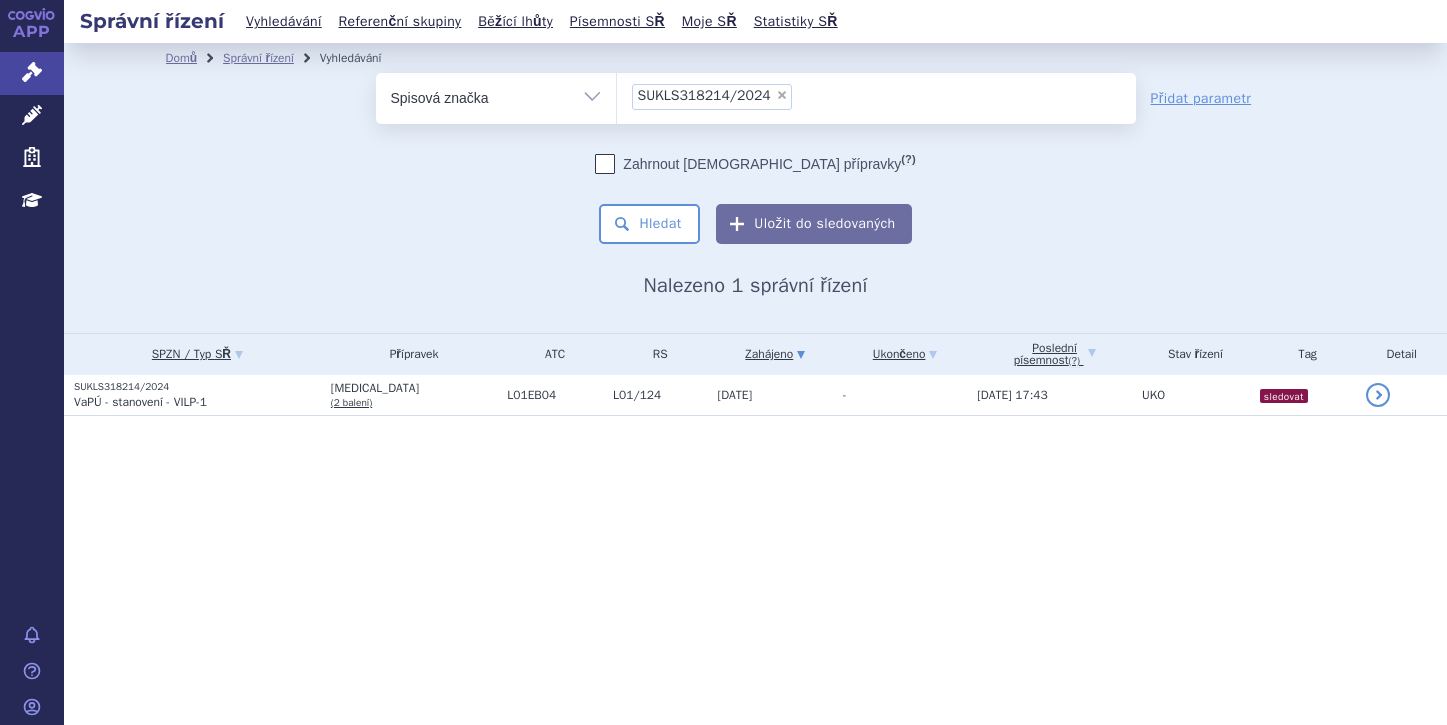 scroll, scrollTop: 0, scrollLeft: 0, axis: both 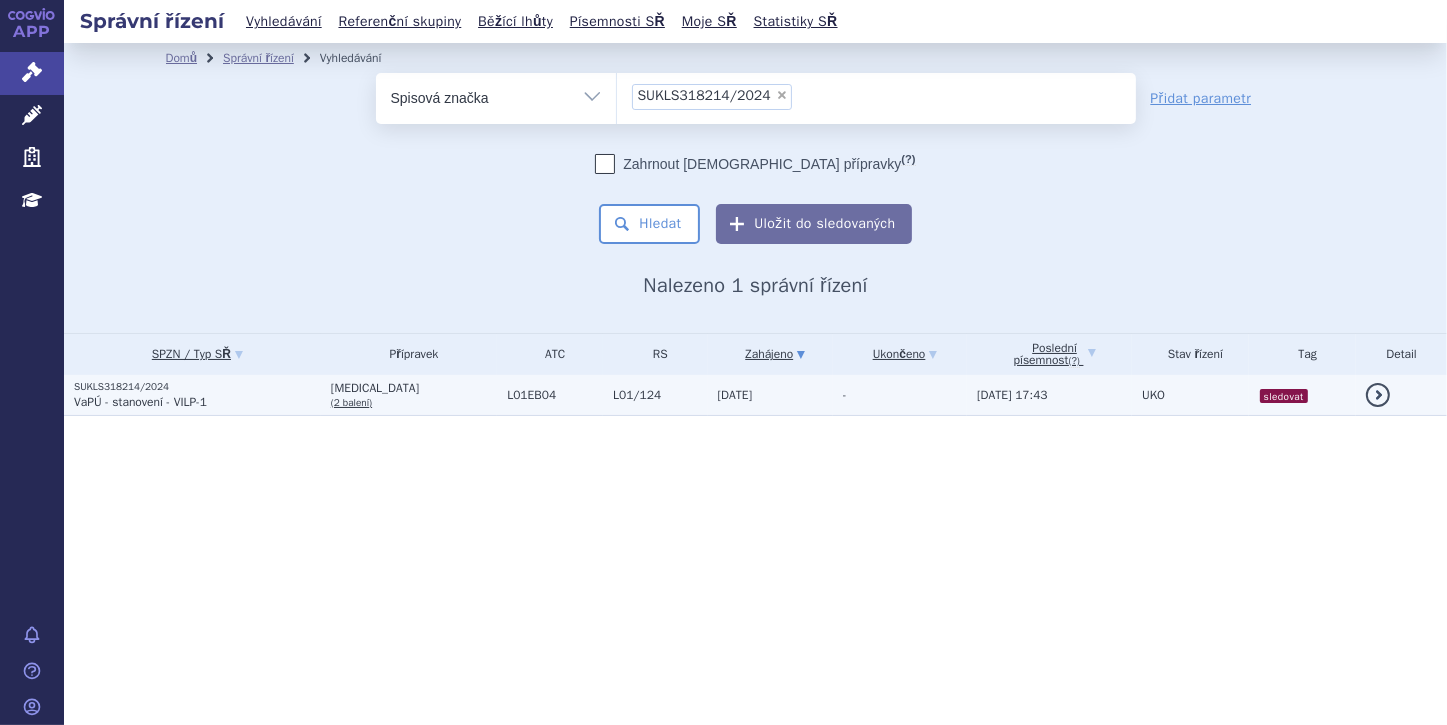 click on "VaPÚ - stanovení - VILP-1" at bounding box center (140, 402) 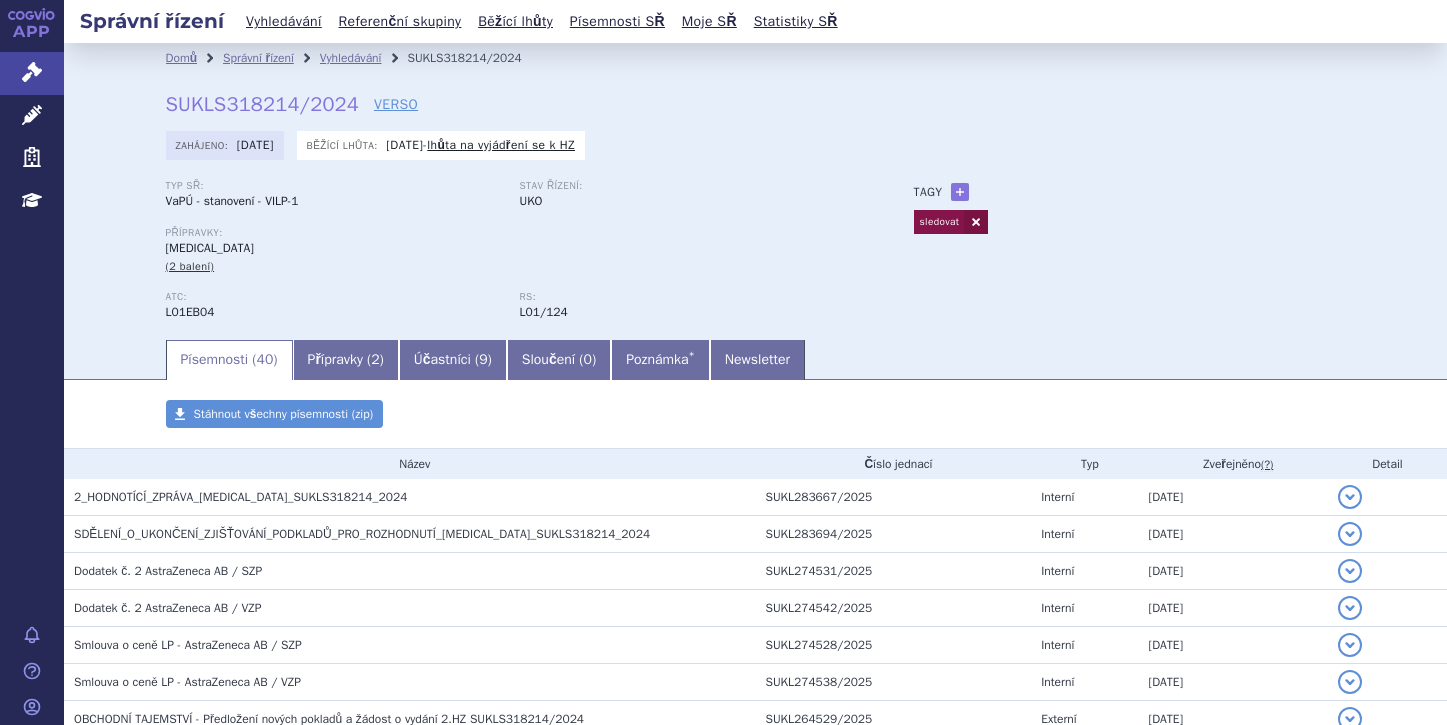 scroll, scrollTop: 0, scrollLeft: 0, axis: both 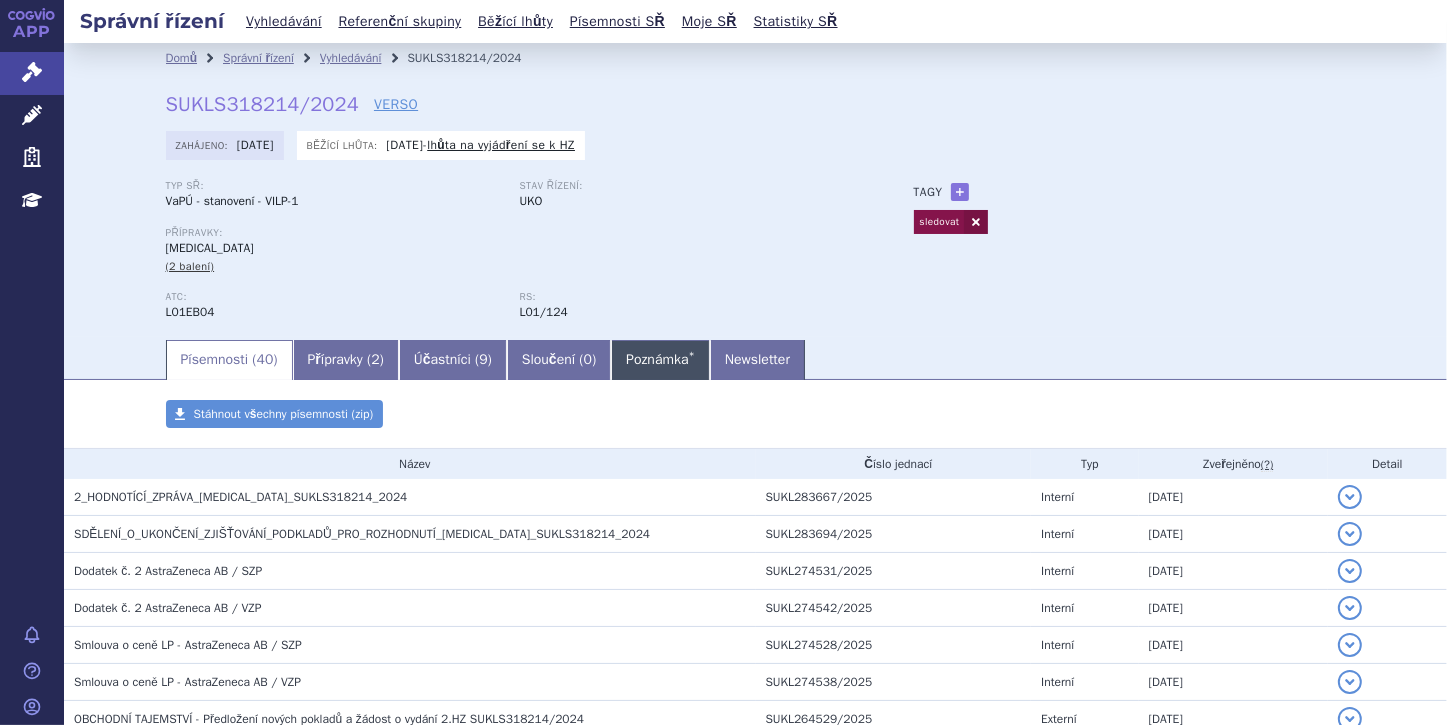 click on "Poznámka
*" at bounding box center (660, 360) 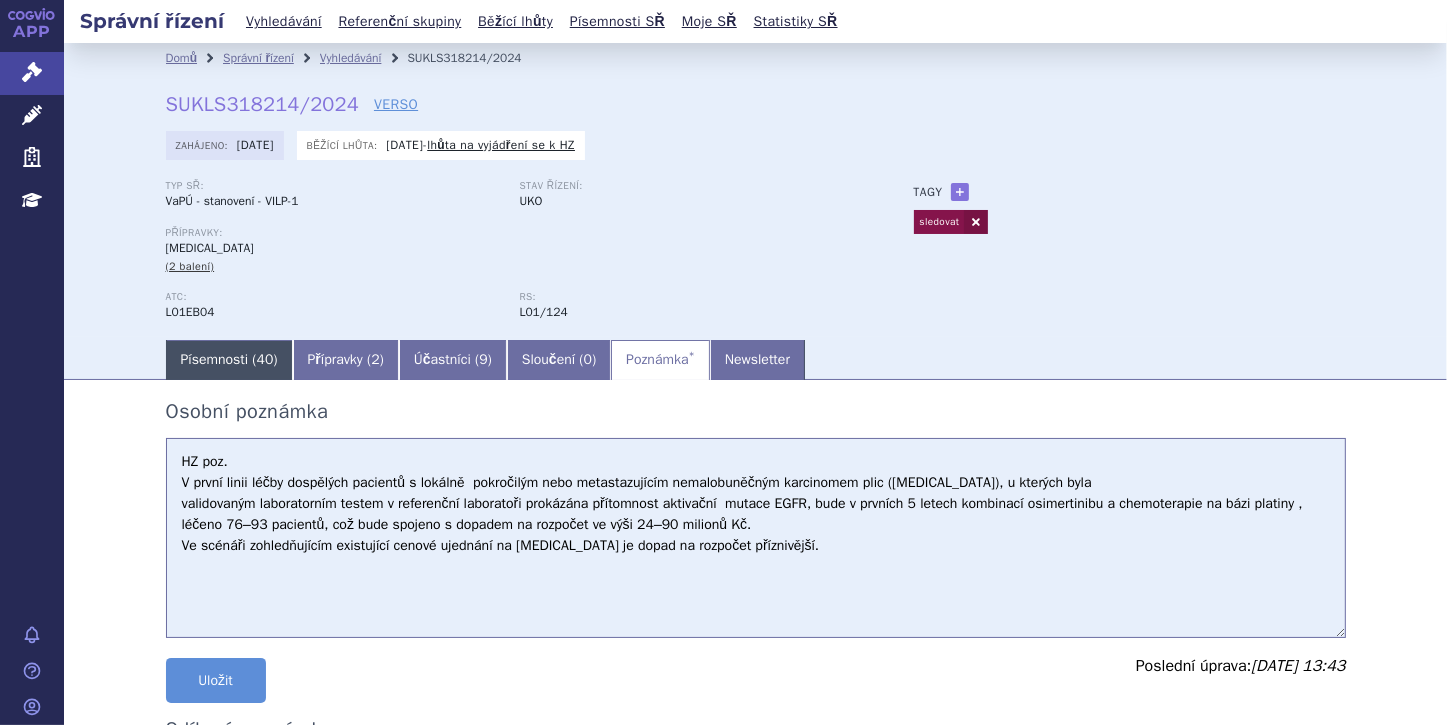 click on "Písemnosti ( 40 )" at bounding box center (229, 360) 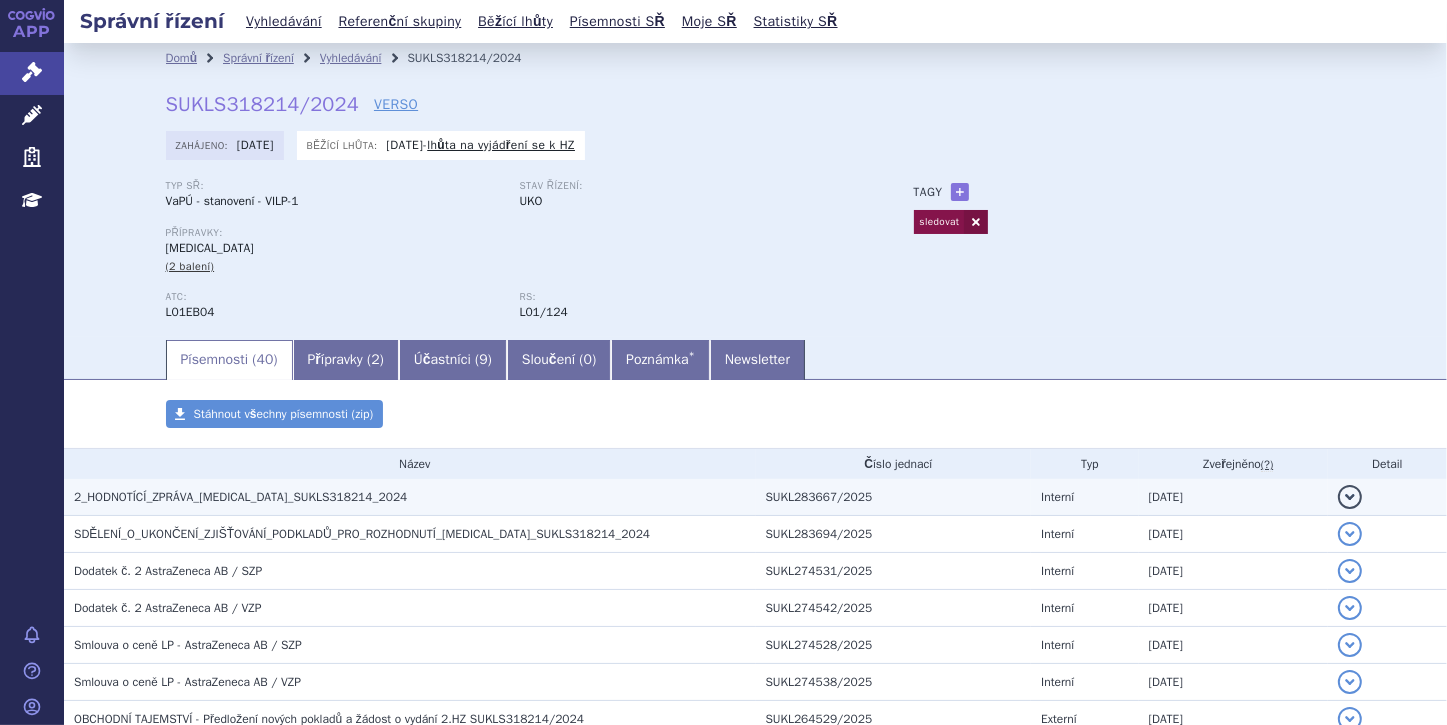click on "detail" at bounding box center [1350, 497] 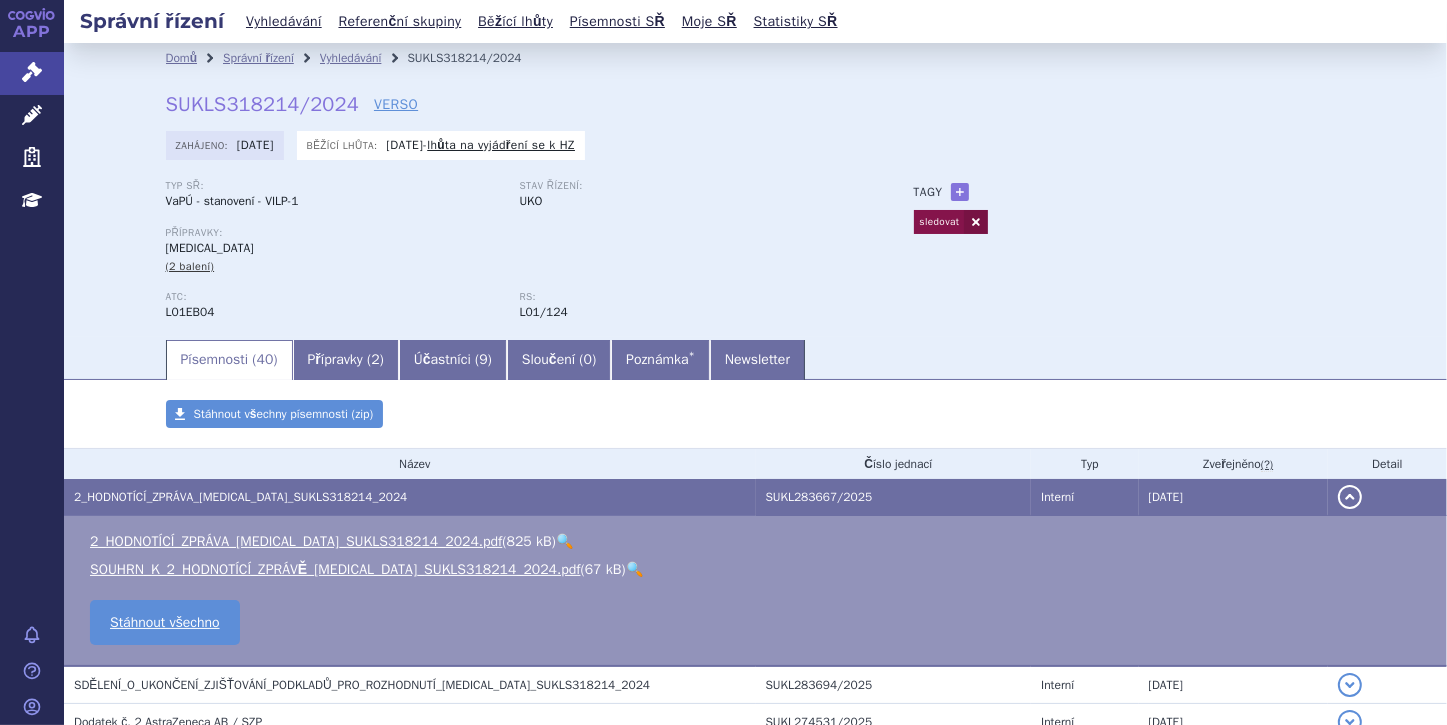 click on "🔍" at bounding box center (634, 569) 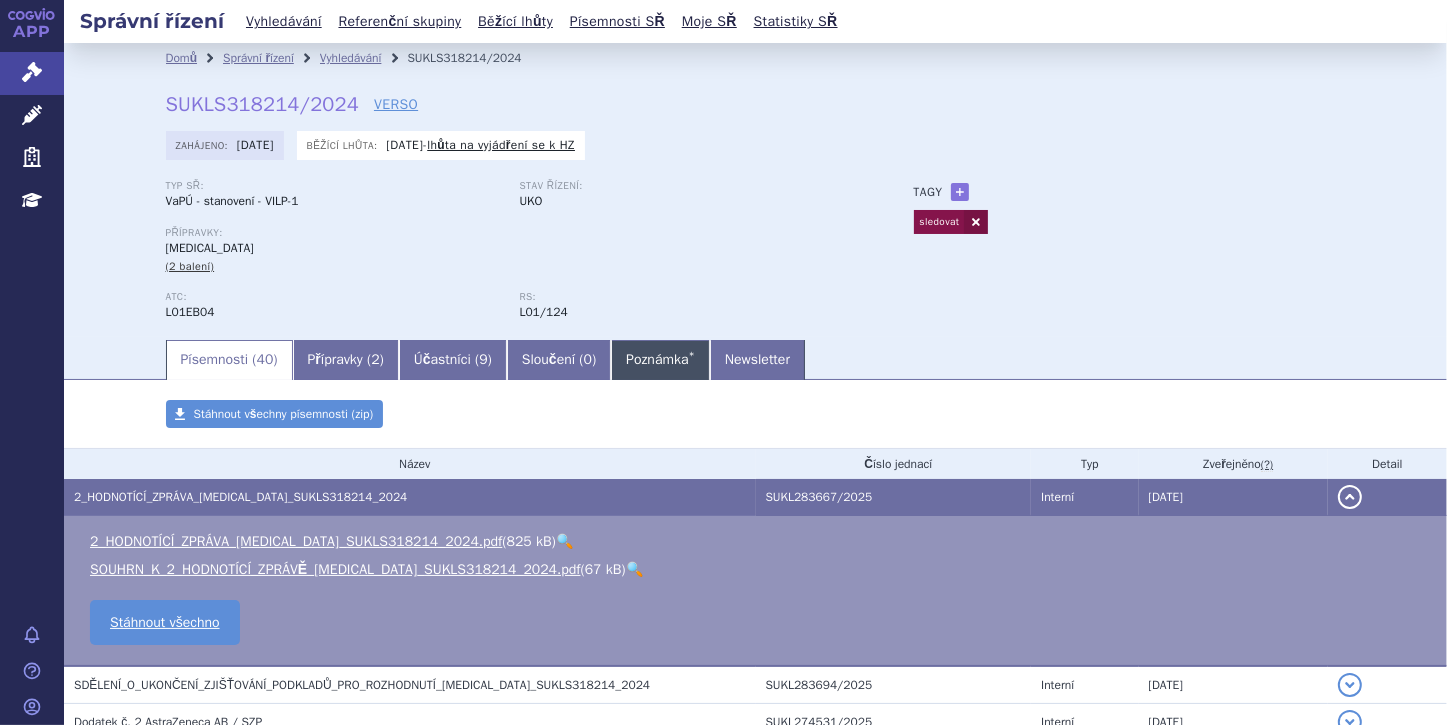 click on "Poznámka
*" at bounding box center (660, 360) 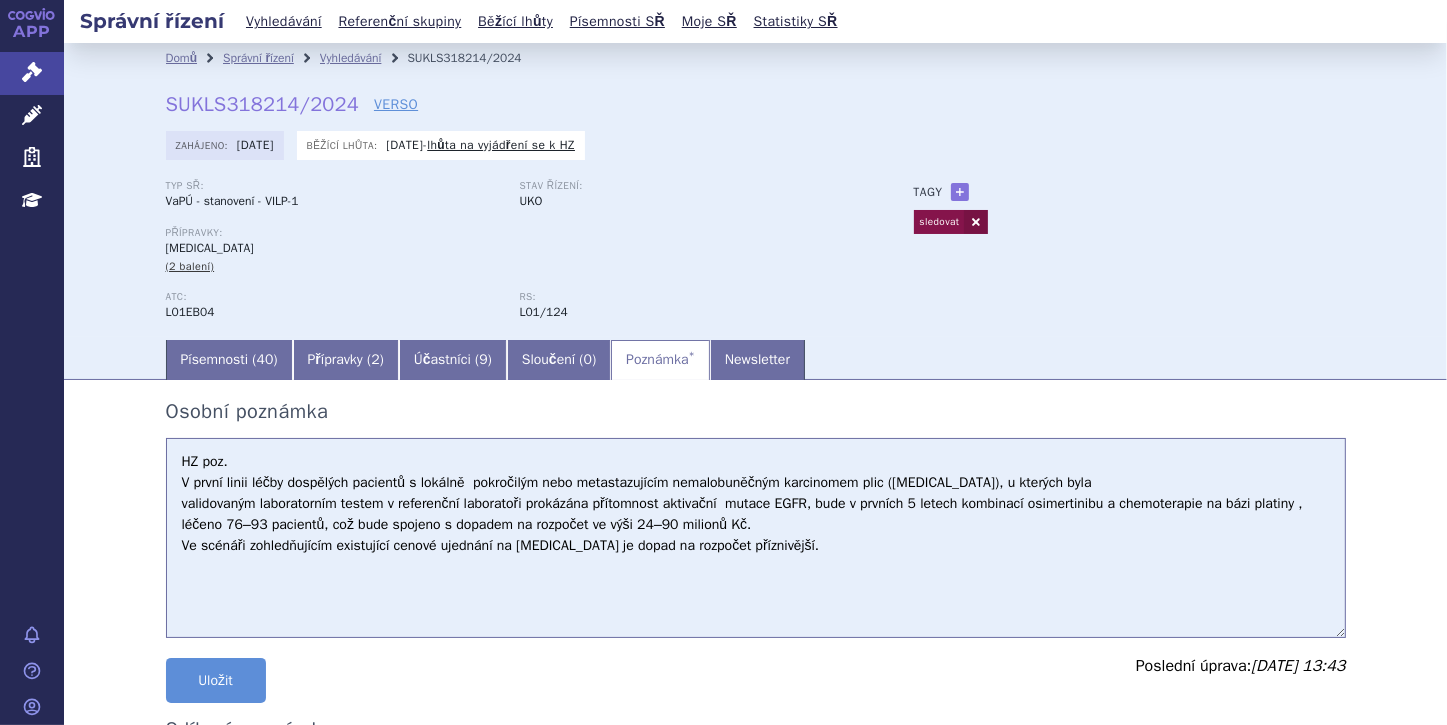 click on "HZ poz.
V první linii léčby dospělých pacientů s lokálně  pokročilým nebo metastazujícím nemalobuněčným karcinomem plic (NSCLC), u kterých byla
validovaným laboratorním testem v referenční laboratoři prokázána přítomnost aktivační  mutace EGFR, bude v prvních 5 letech kombinací osimertinibu a chemoterapie na bázi platiny ,
léčeno 76–93 pacientů, což bude spojeno s dopadem na rozpočet ve výši 24–90 milionů Kč.
Ve scénáři zohledňujícím existující cenové ujednání na osimertinib je dopad na rozpočet příznivější." at bounding box center (756, 538) 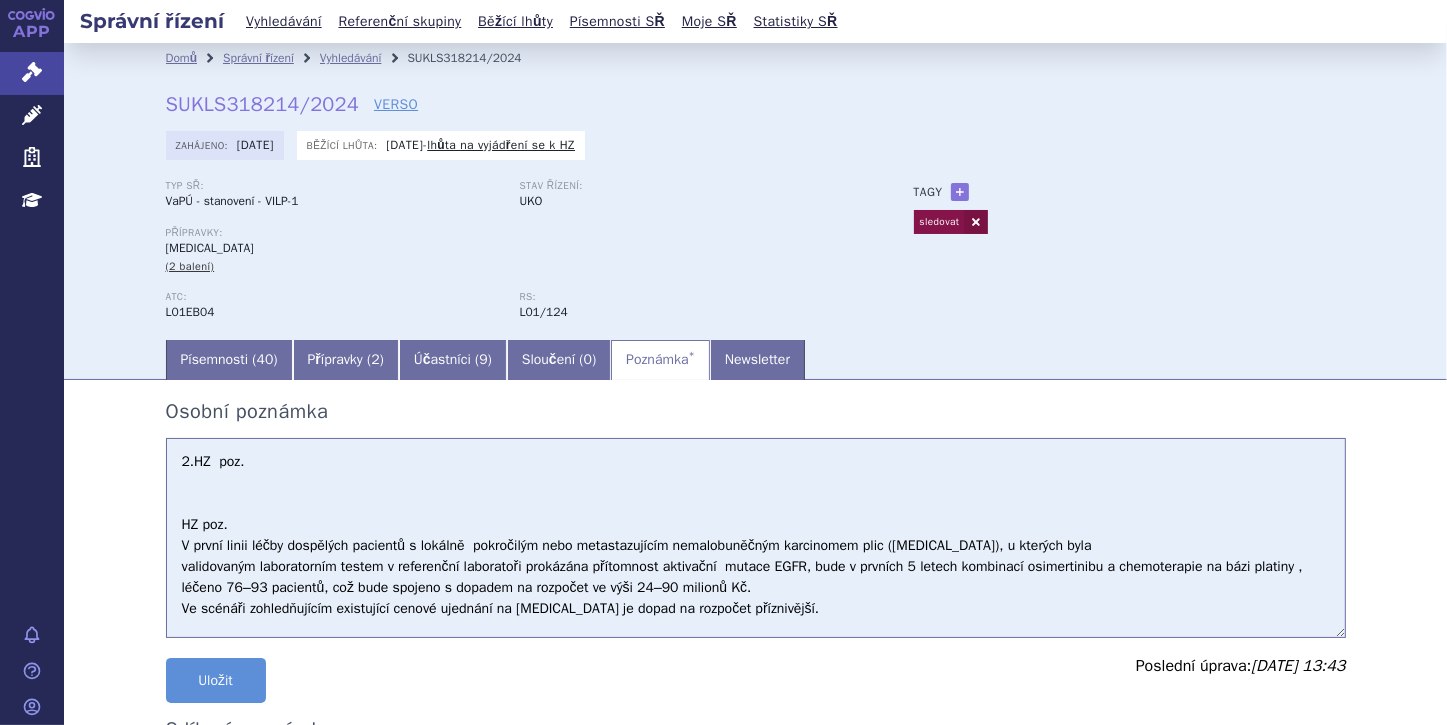 click on "HZ poz.
V první linii léčby dospělých pacientů s lokálně  pokročilým nebo metastazujícím nemalobuněčným karcinomem plic (NSCLC), u kterých byla
validovaným laboratorním testem v referenční laboratoři prokázána přítomnost aktivační  mutace EGFR, bude v prvních 5 letech kombinací osimertinibu a chemoterapie na bázi platiny ,
léčeno 76–93 pacientů, což bude spojeno s dopadem na rozpočet ve výši 24–90 milionů Kč.
Ve scénáři zohledňujícím existující cenové ujednání na osimertinib je dopad na rozpočet příznivější." at bounding box center (756, 538) 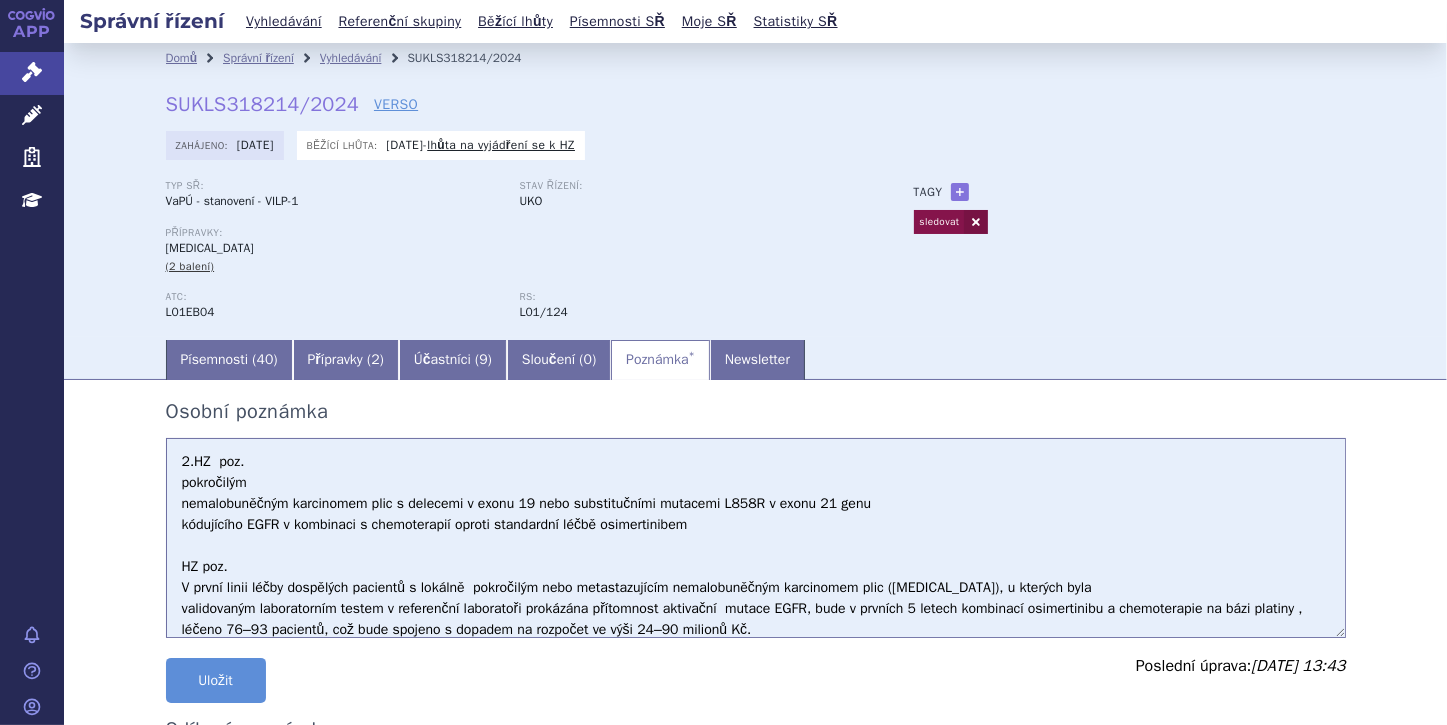 click on "HZ poz.
V první linii léčby dospělých pacientů s lokálně  pokročilým nebo metastazujícím nemalobuněčným karcinomem plic (NSCLC), u kterých byla
validovaným laboratorním testem v referenční laboratoři prokázána přítomnost aktivační  mutace EGFR, bude v prvních 5 letech kombinací osimertinibu a chemoterapie na bázi platiny ,
léčeno 76–93 pacientů, což bude spojeno s dopadem na rozpočet ve výši 24–90 milionů Kč.
Ve scénáři zohledňujícím existující cenové ujednání na osimertinib je dopad na rozpočet příznivější." at bounding box center [756, 538] 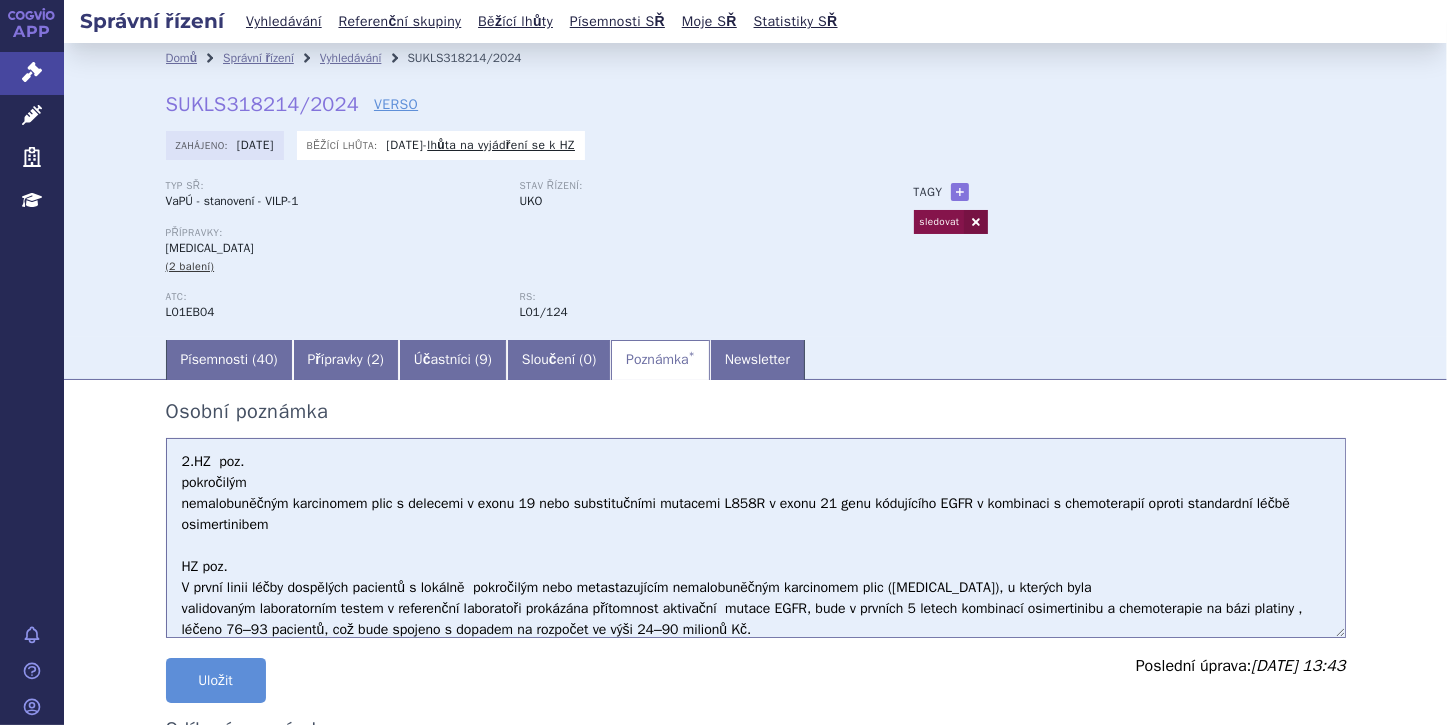 click on "HZ poz.
V první linii léčby dospělých pacientů s lokálně  pokročilým nebo metastazujícím nemalobuněčným karcinomem plic (NSCLC), u kterých byla
validovaným laboratorním testem v referenční laboratoři prokázána přítomnost aktivační  mutace EGFR, bude v prvních 5 letech kombinací osimertinibu a chemoterapie na bázi platiny ,
léčeno 76–93 pacientů, což bude spojeno s dopadem na rozpočet ve výši 24–90 milionů Kč.
Ve scénáři zohledňujícím existující cenové ujednání na osimertinib je dopad na rozpočet příznivější." at bounding box center (756, 538) 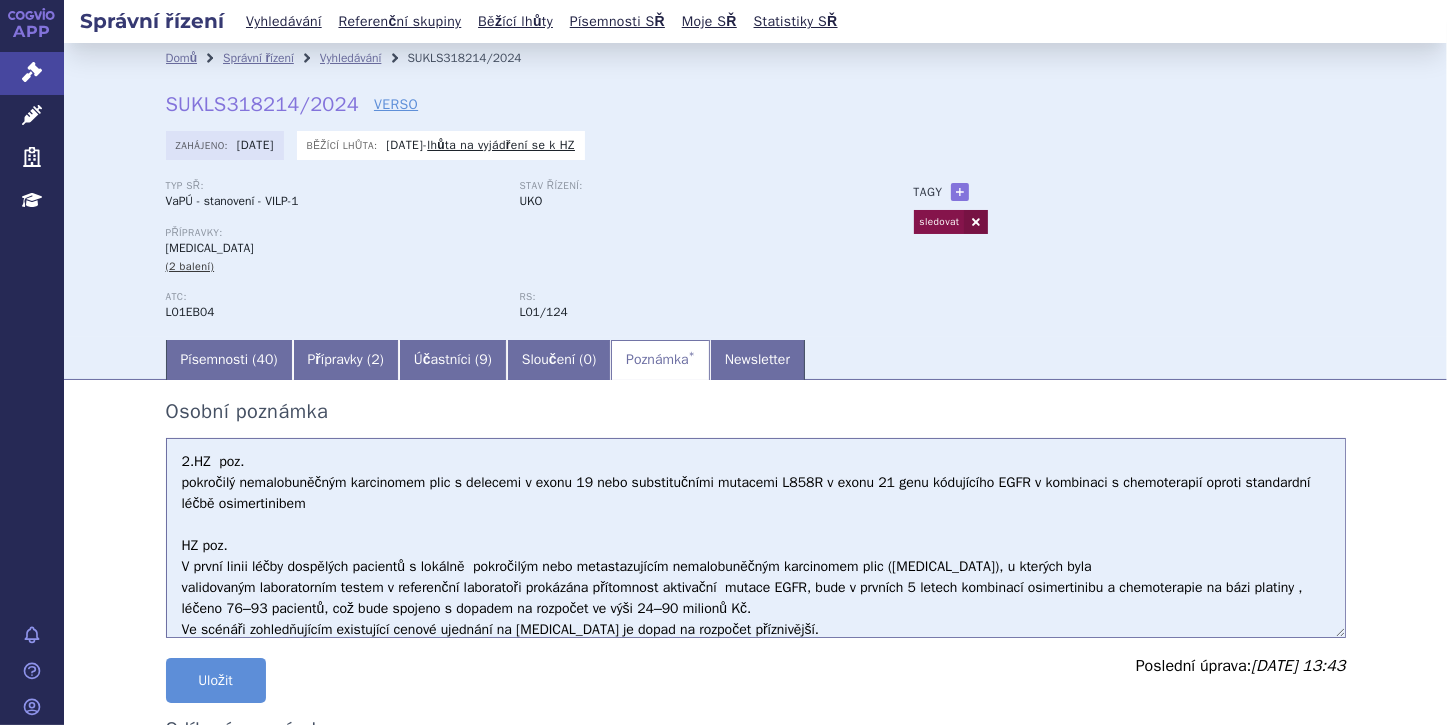 click on "HZ poz.
V první linii léčby dospělých pacientů s lokálně  pokročilým nebo metastazujícím nemalobuněčným karcinomem plic (NSCLC), u kterých byla
validovaným laboratorním testem v referenční laboratoři prokázána přítomnost aktivační  mutace EGFR, bude v prvních 5 letech kombinací osimertinibu a chemoterapie na bázi platiny ,
léčeno 76–93 pacientů, což bude spojeno s dopadem na rozpočet ve výši 24–90 milionů Kč.
Ve scénáři zohledňujícím existující cenové ujednání na osimertinib je dopad na rozpočet příznivější." at bounding box center [756, 538] 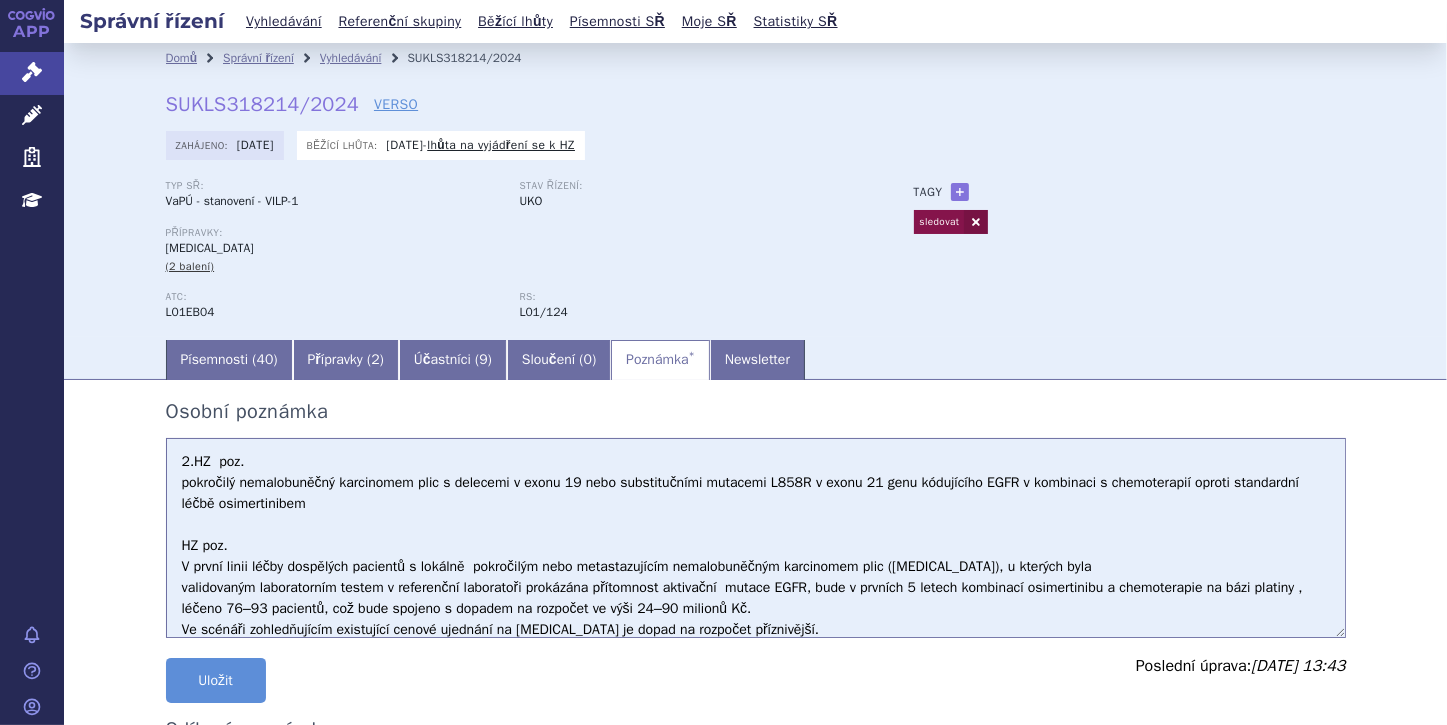 click on "HZ poz.
V první linii léčby dospělých pacientů s lokálně  pokročilým nebo metastazujícím nemalobuněčným karcinomem plic (NSCLC), u kterých byla
validovaným laboratorním testem v referenční laboratoři prokázána přítomnost aktivační  mutace EGFR, bude v prvních 5 letech kombinací osimertinibu a chemoterapie na bázi platiny ,
léčeno 76–93 pacientů, což bude spojeno s dopadem na rozpočet ve výši 24–90 milionů Kč.
Ve scénáři zohledňujícím existující cenové ujednání na osimertinib je dopad na rozpočet příznivější." at bounding box center [756, 538] 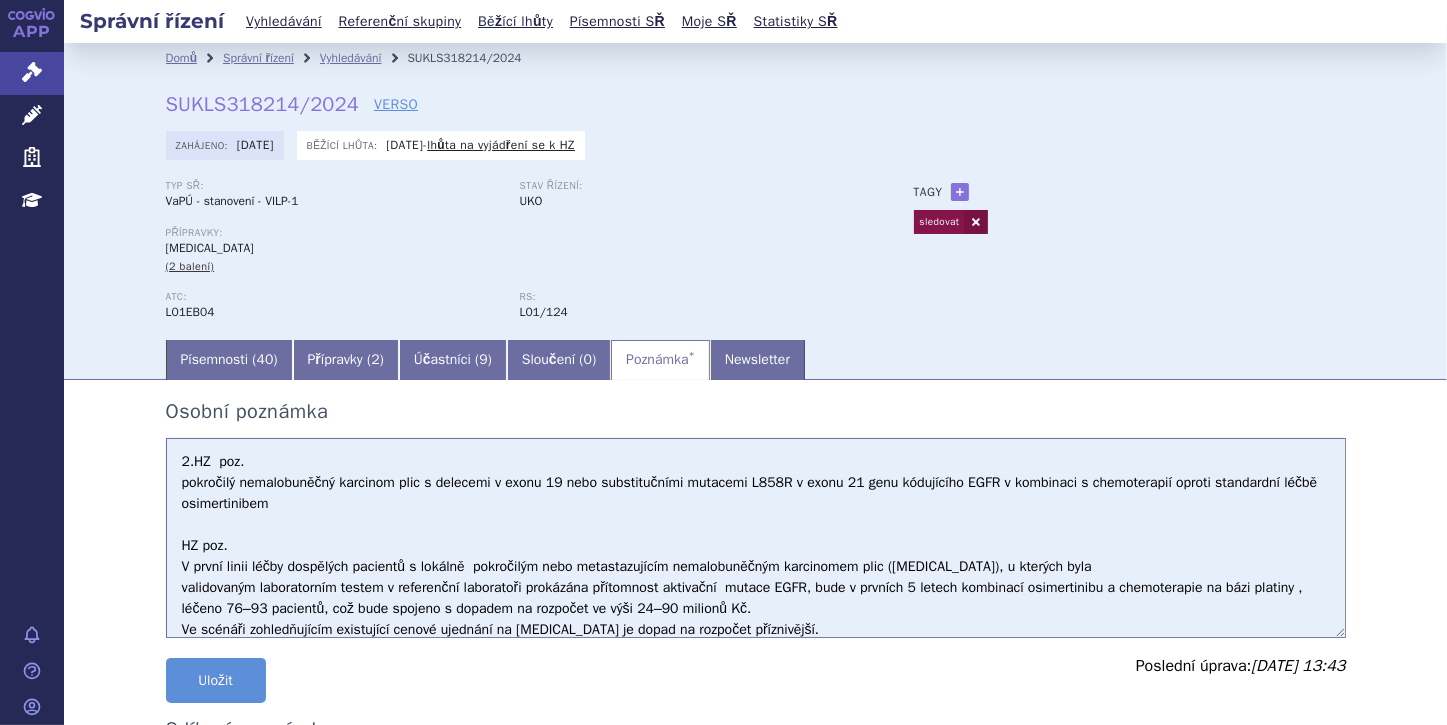 click on "HZ poz.
V první linii léčby dospělých pacientů s lokálně  pokročilým nebo metastazujícím nemalobuněčným karcinomem plic (NSCLC), u kterých byla
validovaným laboratorním testem v referenční laboratoři prokázána přítomnost aktivační  mutace EGFR, bude v prvních 5 letech kombinací osimertinibu a chemoterapie na bázi platiny ,
léčeno 76–93 pacientů, což bude spojeno s dopadem na rozpočet ve výši 24–90 milionů Kč.
Ve scénáři zohledňujícím existující cenové ujednání na osimertinib je dopad na rozpočet příznivější." at bounding box center [756, 538] 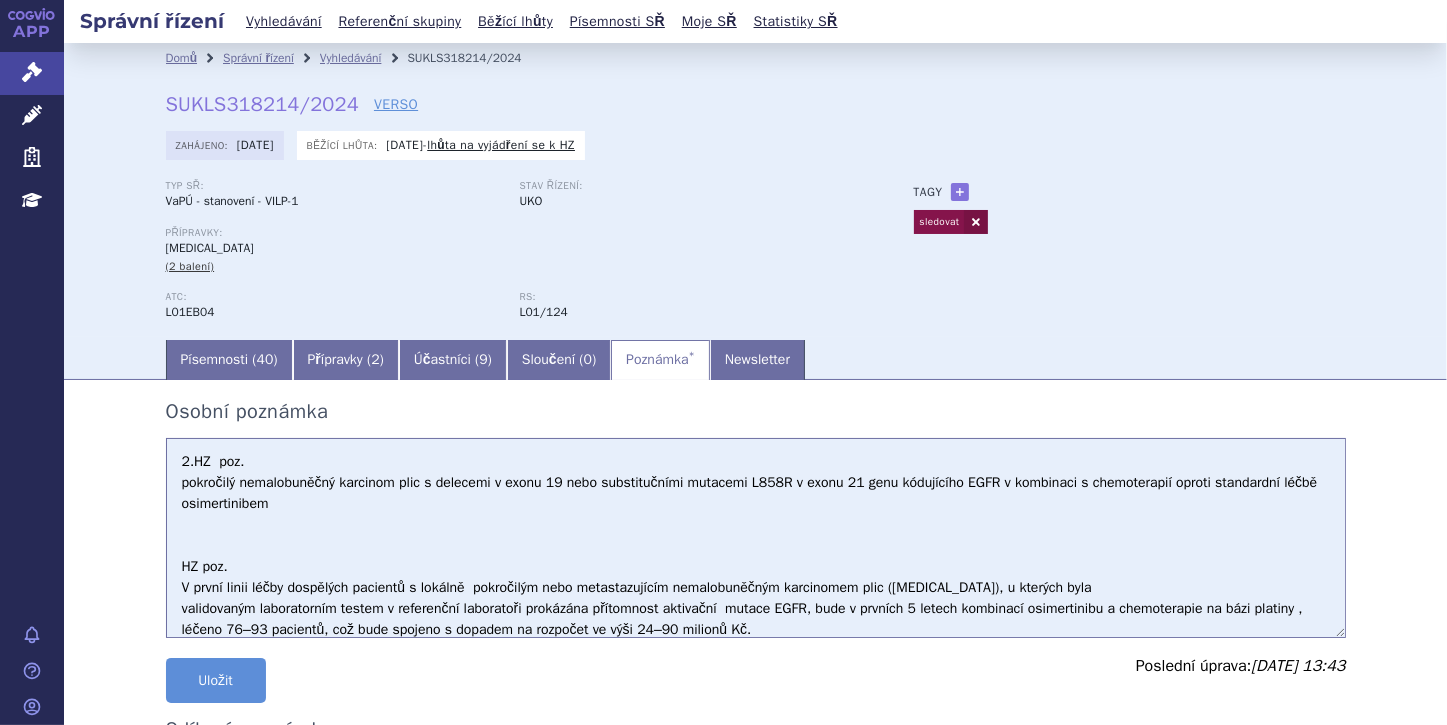 click on "HZ poz.
V první linii léčby dospělých pacientů s lokálně  pokročilým nebo metastazujícím nemalobuněčným karcinomem plic (NSCLC), u kterých byla
validovaným laboratorním testem v referenční laboratoři prokázána přítomnost aktivační  mutace EGFR, bude v prvních 5 letech kombinací osimertinibu a chemoterapie na bázi platiny ,
léčeno 76–93 pacientů, což bude spojeno s dopadem na rozpočet ve výši 24–90 milionů Kč.
Ve scénáři zohledňujícím existující cenové ujednání na osimertinib je dopad na rozpočet příznivější." at bounding box center (756, 538) 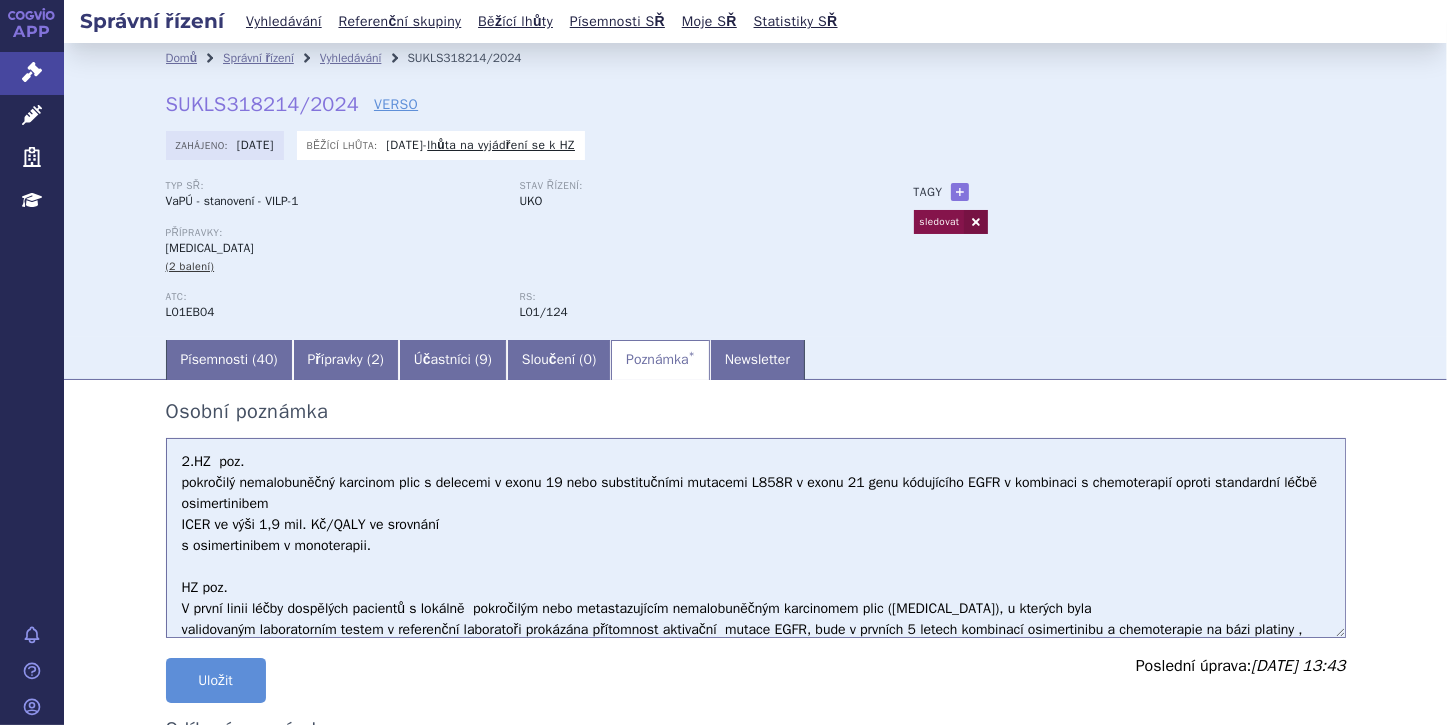 click on "HZ poz.
V první linii léčby dospělých pacientů s lokálně  pokročilým nebo metastazujícím nemalobuněčným karcinomem plic (NSCLC), u kterých byla
validovaným laboratorním testem v referenční laboratoři prokázána přítomnost aktivační  mutace EGFR, bude v prvních 5 letech kombinací osimertinibu a chemoterapie na bázi platiny ,
léčeno 76–93 pacientů, což bude spojeno s dopadem na rozpočet ve výši 24–90 milionů Kč.
Ve scénáři zohledňujícím existující cenové ujednání na osimertinib je dopad na rozpočet příznivější." at bounding box center [756, 538] 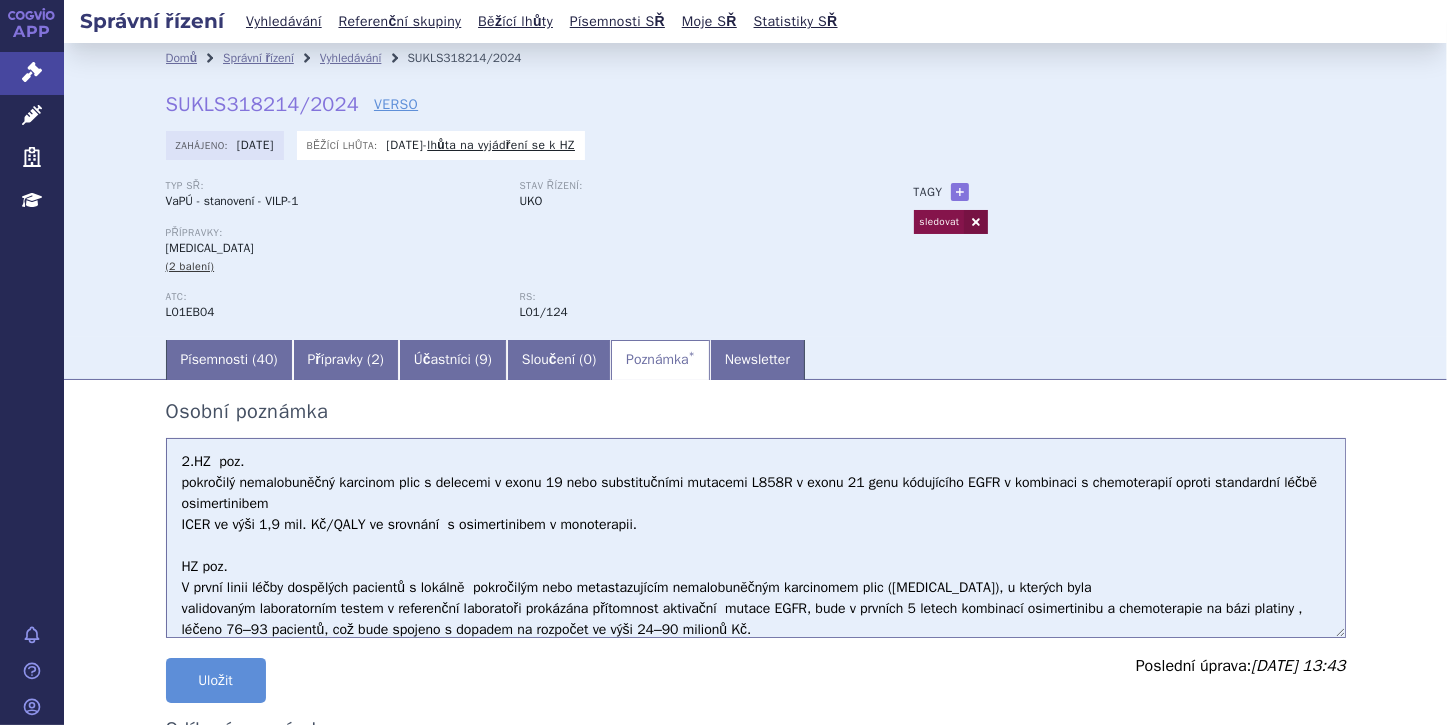 click on "HZ poz.
V první linii léčby dospělých pacientů s lokálně  pokročilým nebo metastazujícím nemalobuněčným karcinomem plic (NSCLC), u kterých byla
validovaným laboratorním testem v referenční laboratoři prokázána přítomnost aktivační  mutace EGFR, bude v prvních 5 letech kombinací osimertinibu a chemoterapie na bázi platiny ,
léčeno 76–93 pacientů, což bude spojeno s dopadem na rozpočet ve výši 24–90 milionů Kč.
Ve scénáři zohledňujícím existující cenové ujednání na osimertinib je dopad na rozpočet příznivější." at bounding box center [756, 538] 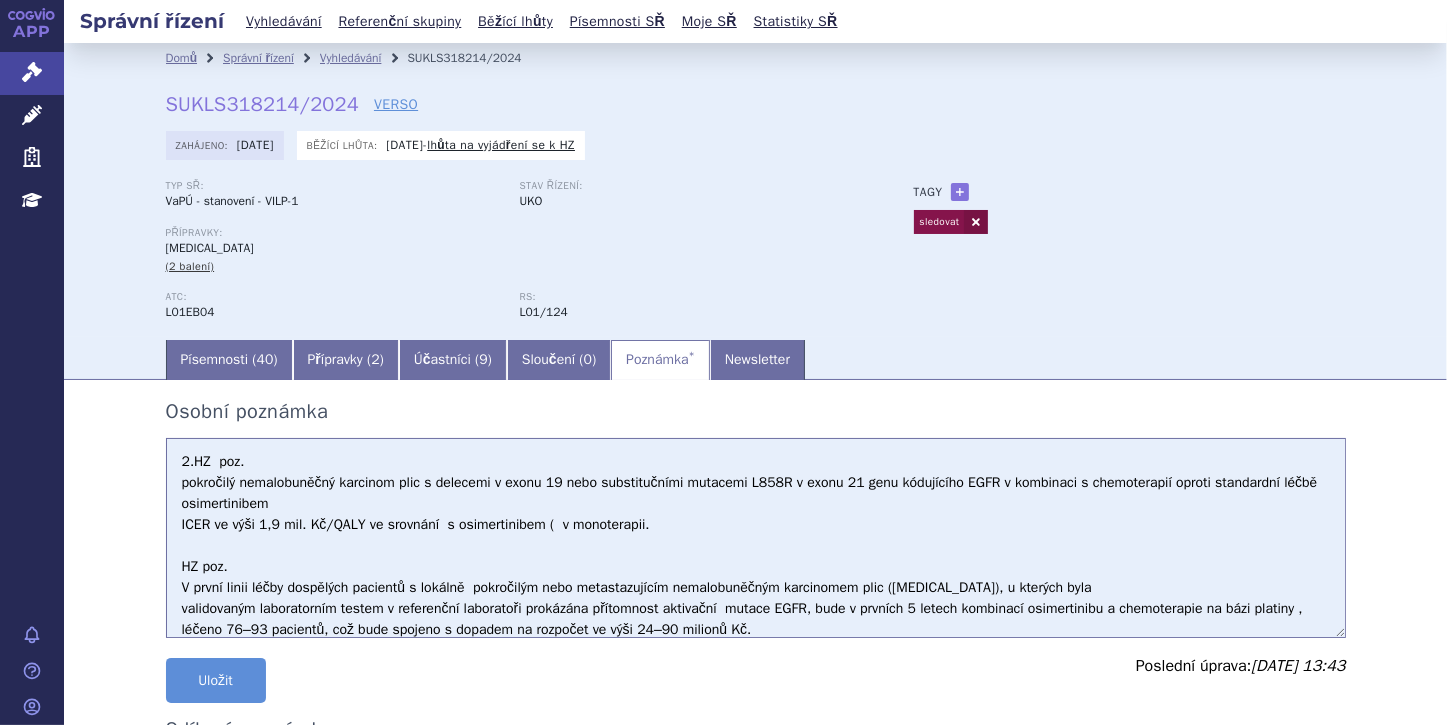 drag, startPoint x: 512, startPoint y: 525, endPoint x: 444, endPoint y: 528, distance: 68.06615 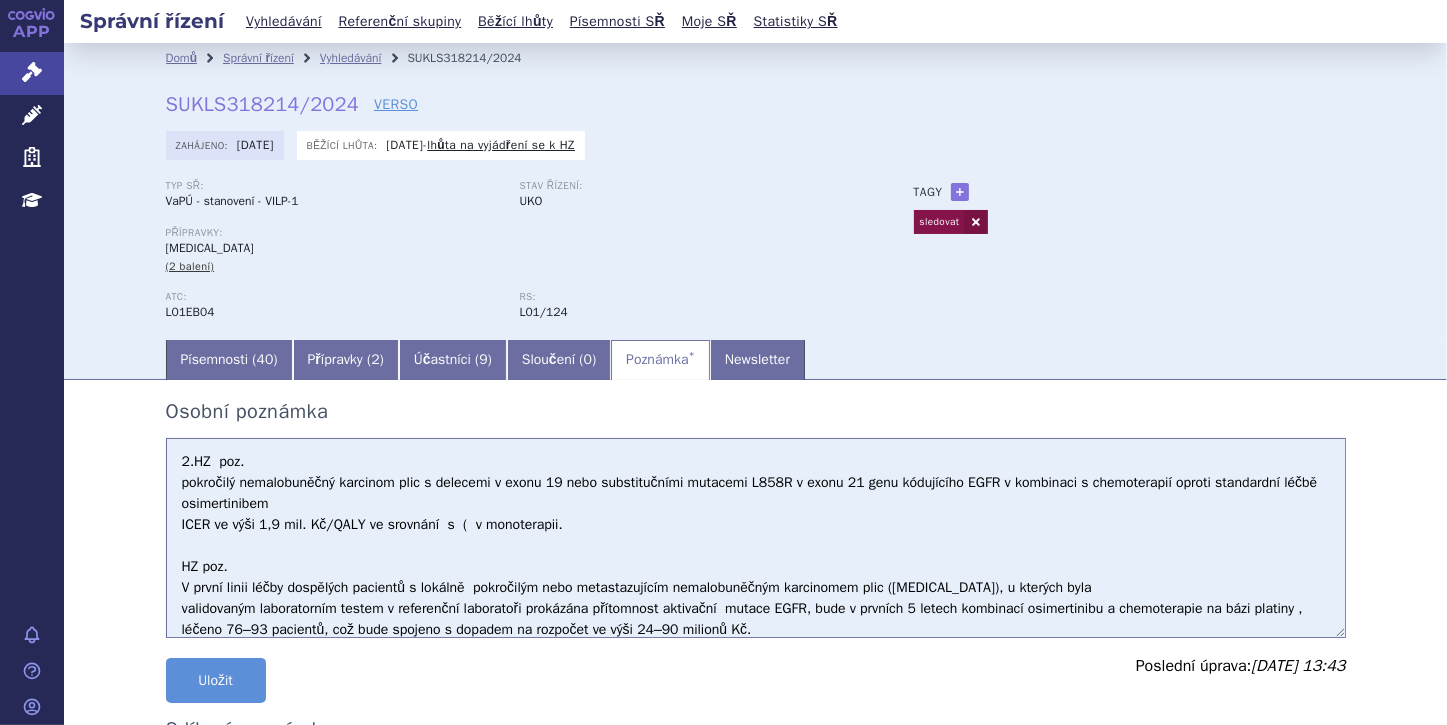 click on "HZ poz.
V první linii léčby dospělých pacientů s lokálně  pokročilým nebo metastazujícím nemalobuněčným karcinomem plic (NSCLC), u kterých byla
validovaným laboratorním testem v referenční laboratoři prokázána přítomnost aktivační  mutace EGFR, bude v prvních 5 letech kombinací osimertinibu a chemoterapie na bázi platiny ,
léčeno 76–93 pacientů, což bude spojeno s dopadem na rozpočet ve výši 24–90 milionů Kč.
Ve scénáři zohledňujícím existující cenové ujednání na osimertinib je dopad na rozpočet příznivější." at bounding box center [756, 538] 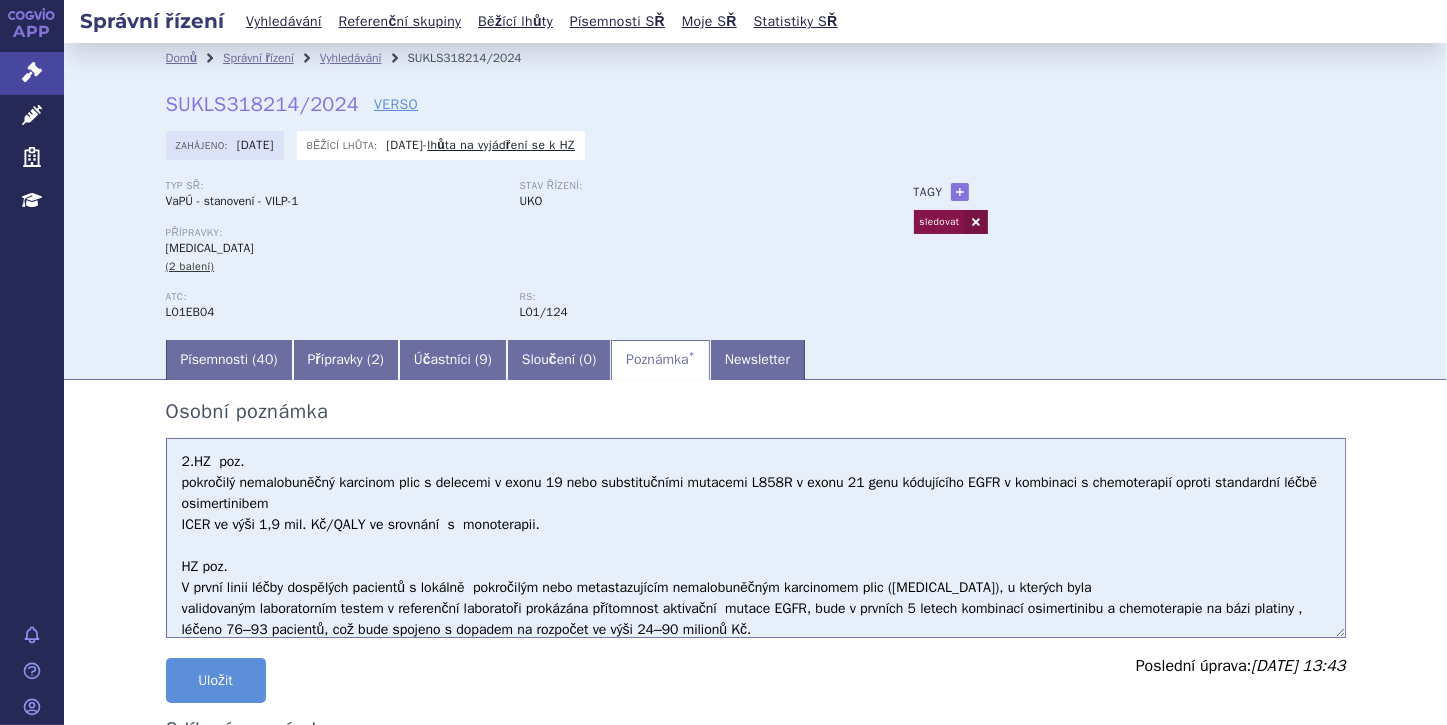 click on "HZ poz.
V první linii léčby dospělých pacientů s lokálně  pokročilým nebo metastazujícím nemalobuněčným karcinomem plic (NSCLC), u kterých byla
validovaným laboratorním testem v referenční laboratoři prokázána přítomnost aktivační  mutace EGFR, bude v prvních 5 letech kombinací osimertinibu a chemoterapie na bázi platiny ,
léčeno 76–93 pacientů, což bude spojeno s dopadem na rozpočet ve výši 24–90 milionů Kč.
Ve scénáři zohledňujícím existující cenové ujednání na osimertinib je dopad na rozpočet příznivější." at bounding box center [756, 538] 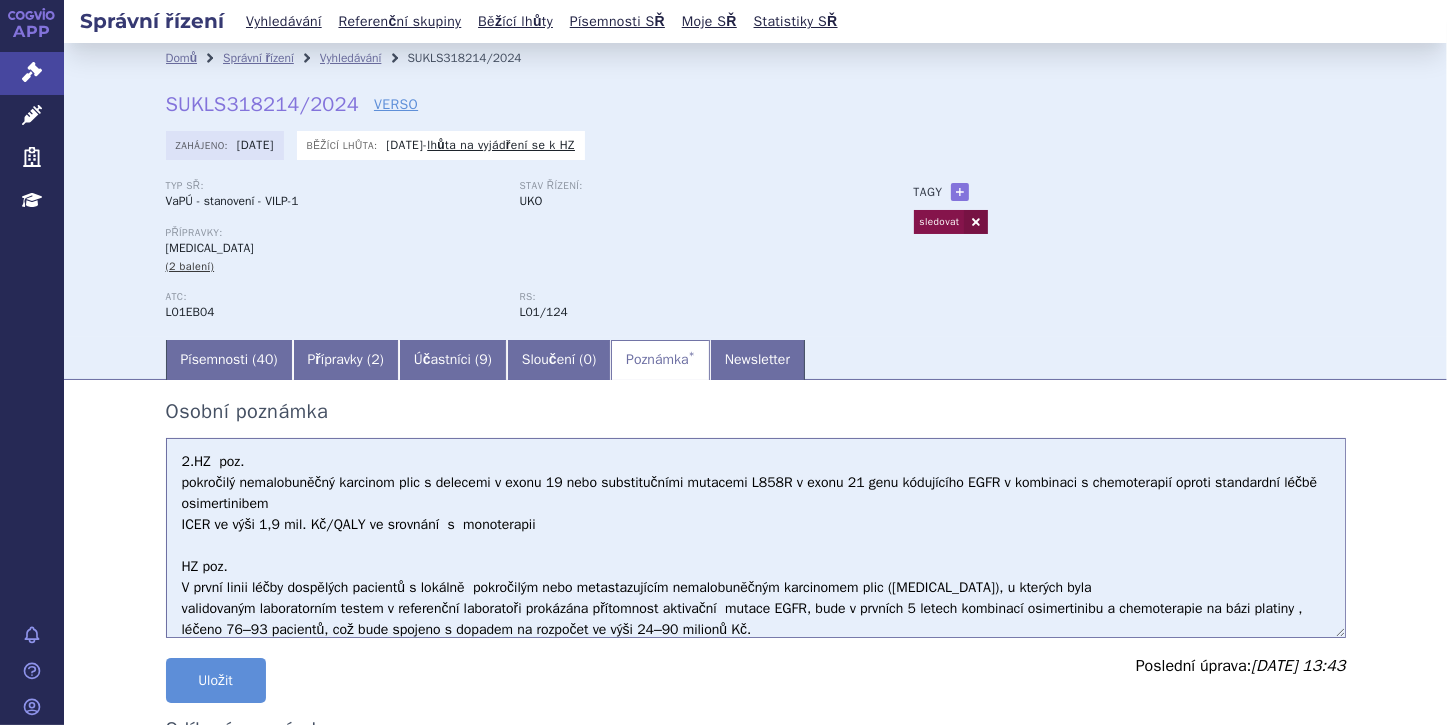 paste on "osimertinib" 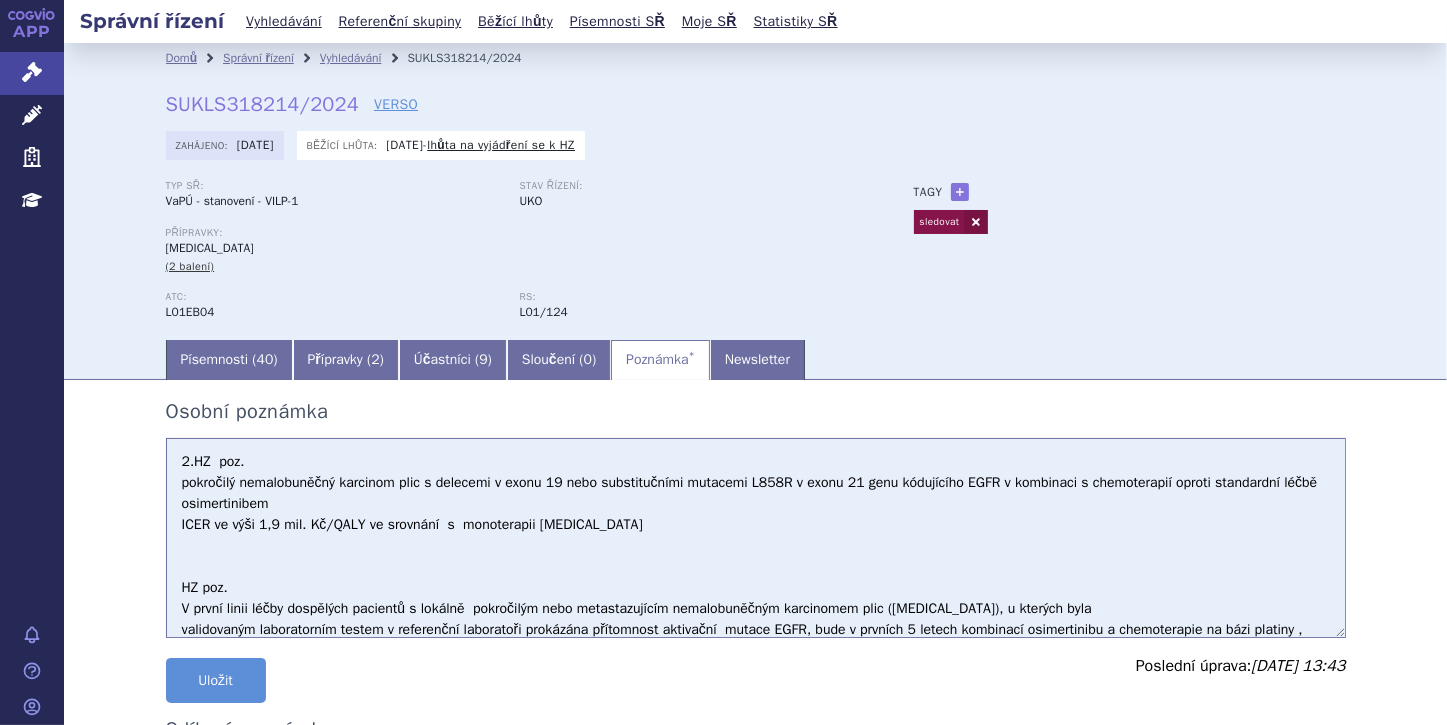 click on "HZ poz.
V první linii léčby dospělých pacientů s lokálně  pokročilým nebo metastazujícím nemalobuněčným karcinomem plic (NSCLC), u kterých byla
validovaným laboratorním testem v referenční laboratoři prokázána přítomnost aktivační  mutace EGFR, bude v prvních 5 letech kombinací osimertinibu a chemoterapie na bázi platiny ,
léčeno 76–93 pacientů, což bude spojeno s dopadem na rozpočet ve výši 24–90 milionů Kč.
Ve scénáři zohledňujícím existující cenové ujednání na osimertinib je dopad na rozpočet příznivější." at bounding box center [756, 538] 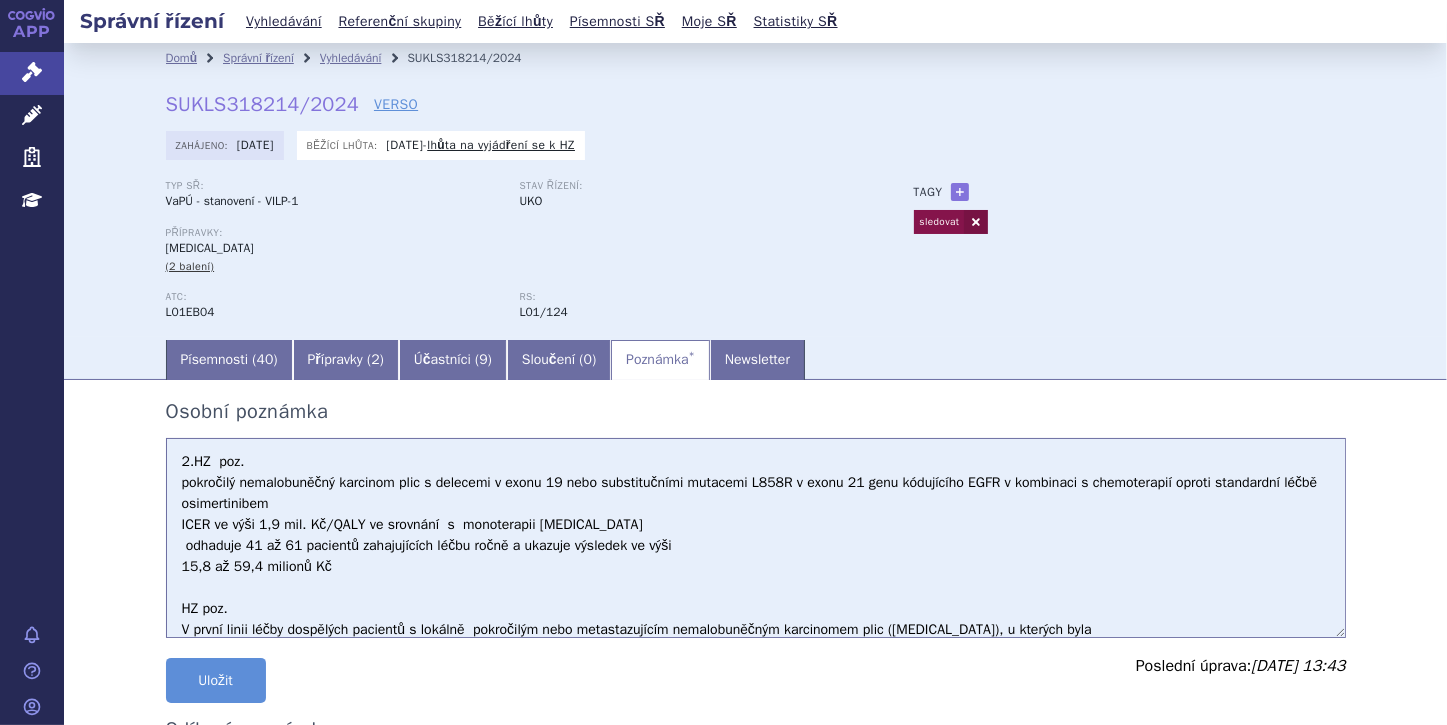 click on "HZ poz.
V první linii léčby dospělých pacientů s lokálně  pokročilým nebo metastazujícím nemalobuněčným karcinomem plic (NSCLC), u kterých byla
validovaným laboratorním testem v referenční laboratoři prokázána přítomnost aktivační  mutace EGFR, bude v prvních 5 letech kombinací osimertinibu a chemoterapie na bázi platiny ,
léčeno 76–93 pacientů, což bude spojeno s dopadem na rozpočet ve výši 24–90 milionů Kč.
Ve scénáři zohledňujícím existující cenové ujednání na osimertinib je dopad na rozpočet příznivější." at bounding box center (756, 538) 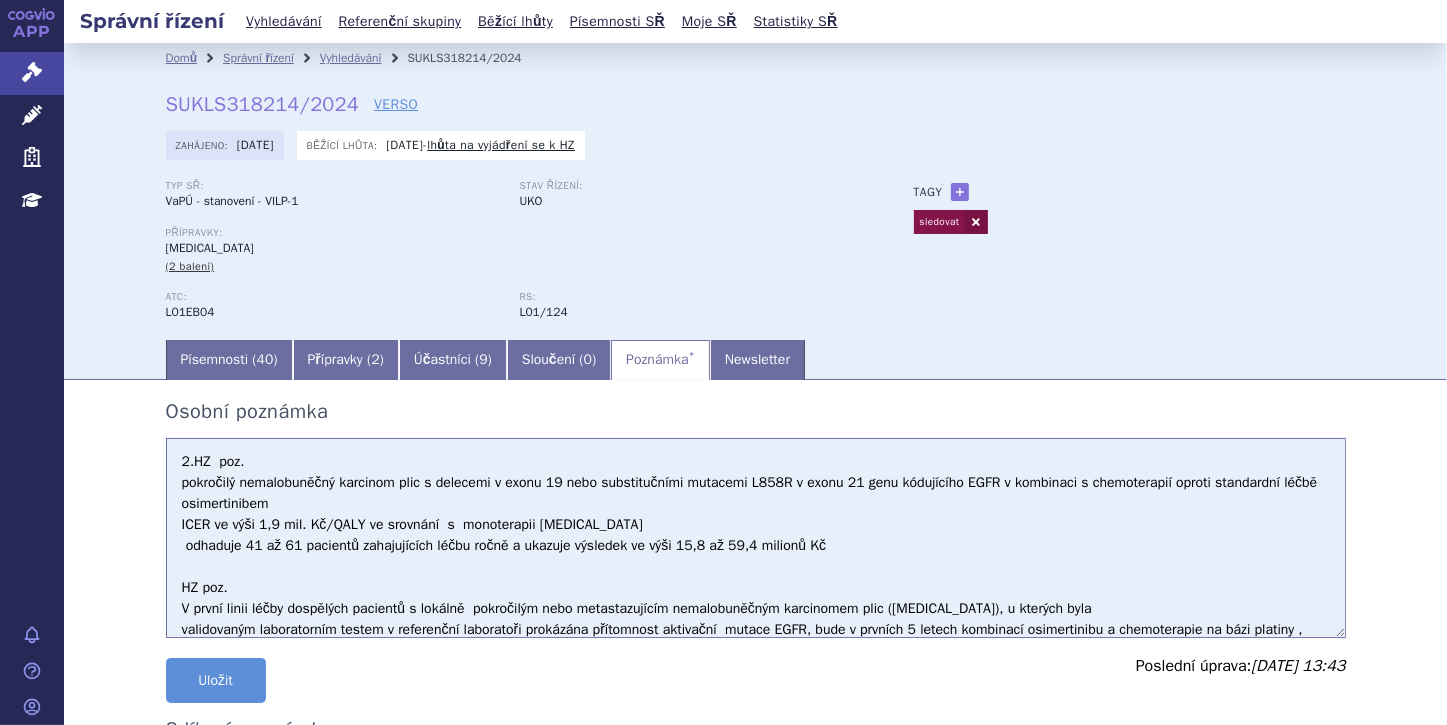click on "HZ poz.
V první linii léčby dospělých pacientů s lokálně  pokročilým nebo metastazujícím nemalobuněčným karcinomem plic (NSCLC), u kterých byla
validovaným laboratorním testem v referenční laboratoři prokázána přítomnost aktivační  mutace EGFR, bude v prvních 5 letech kombinací osimertinibu a chemoterapie na bázi platiny ,
léčeno 76–93 pacientů, což bude spojeno s dopadem na rozpočet ve výši 24–90 milionů Kč.
Ve scénáři zohledňujícím existující cenové ujednání na osimertinib je dopad na rozpočet příznivější." at bounding box center [756, 538] 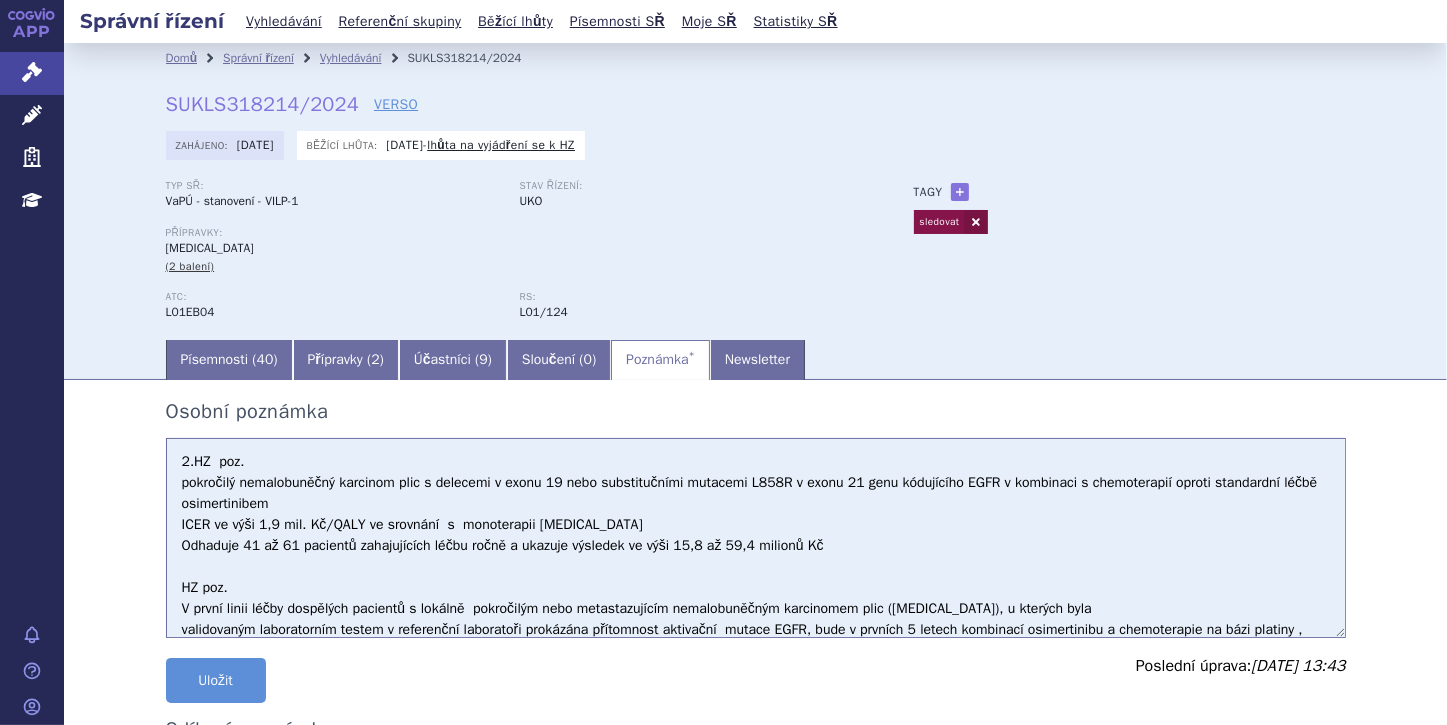 drag, startPoint x: 529, startPoint y: 525, endPoint x: 568, endPoint y: 526, distance: 39.012817 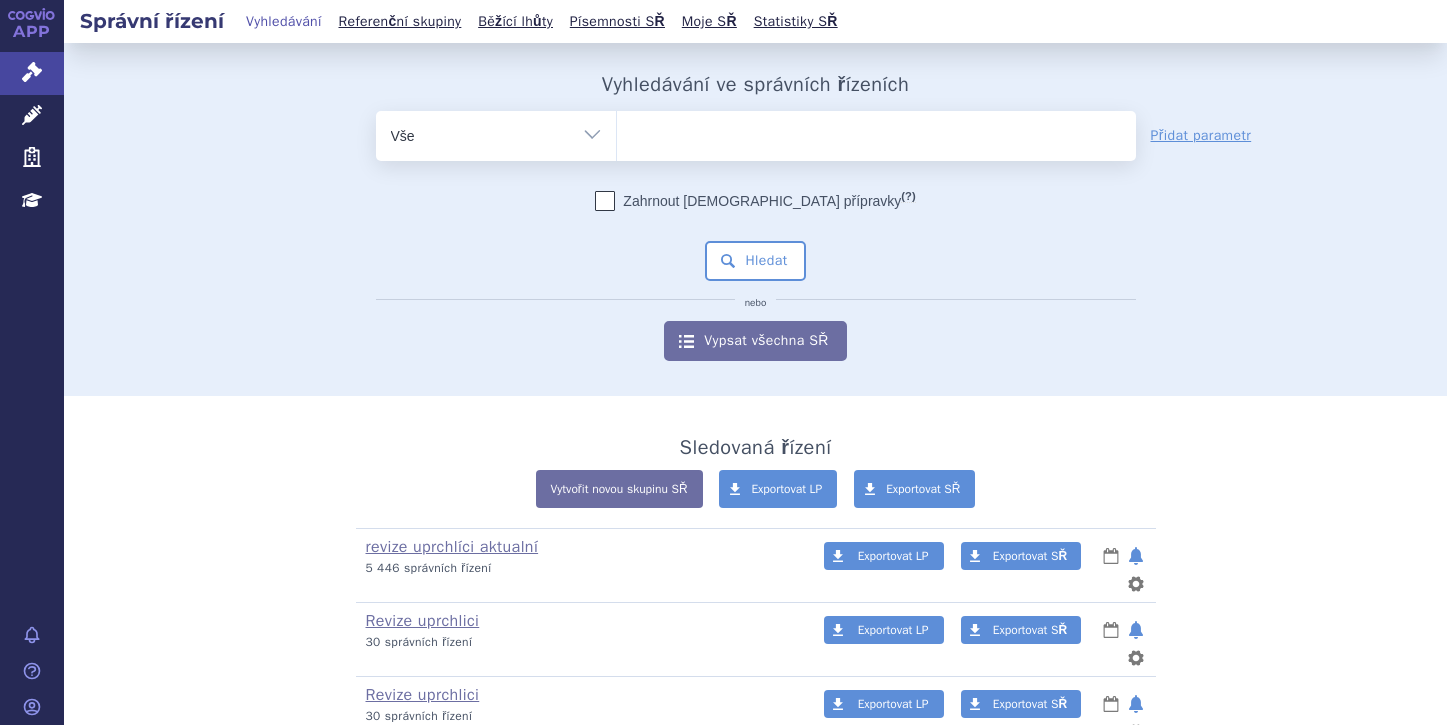 scroll, scrollTop: 0, scrollLeft: 0, axis: both 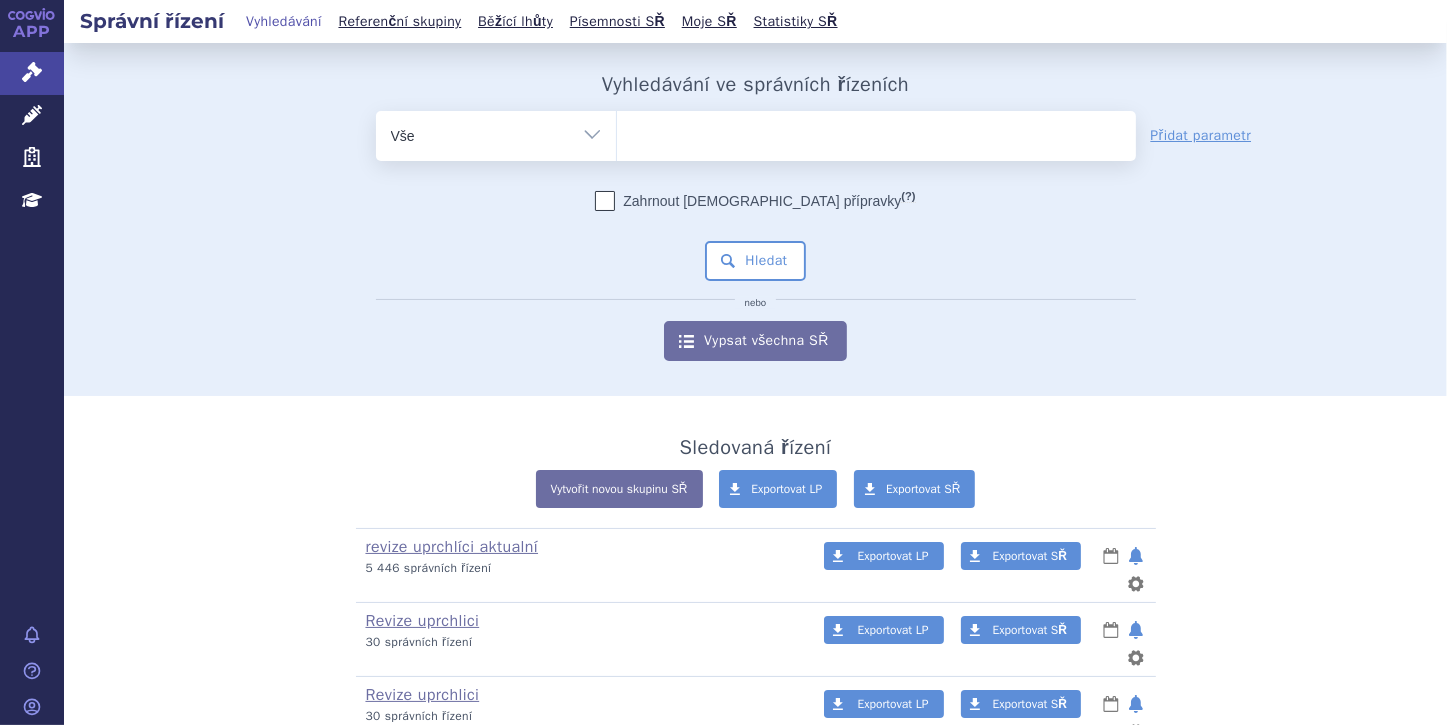 click on "Vše
Spisová značka
Typ SŘ
Přípravek/SUKL kód
Účastník/Držitel" at bounding box center [496, 133] 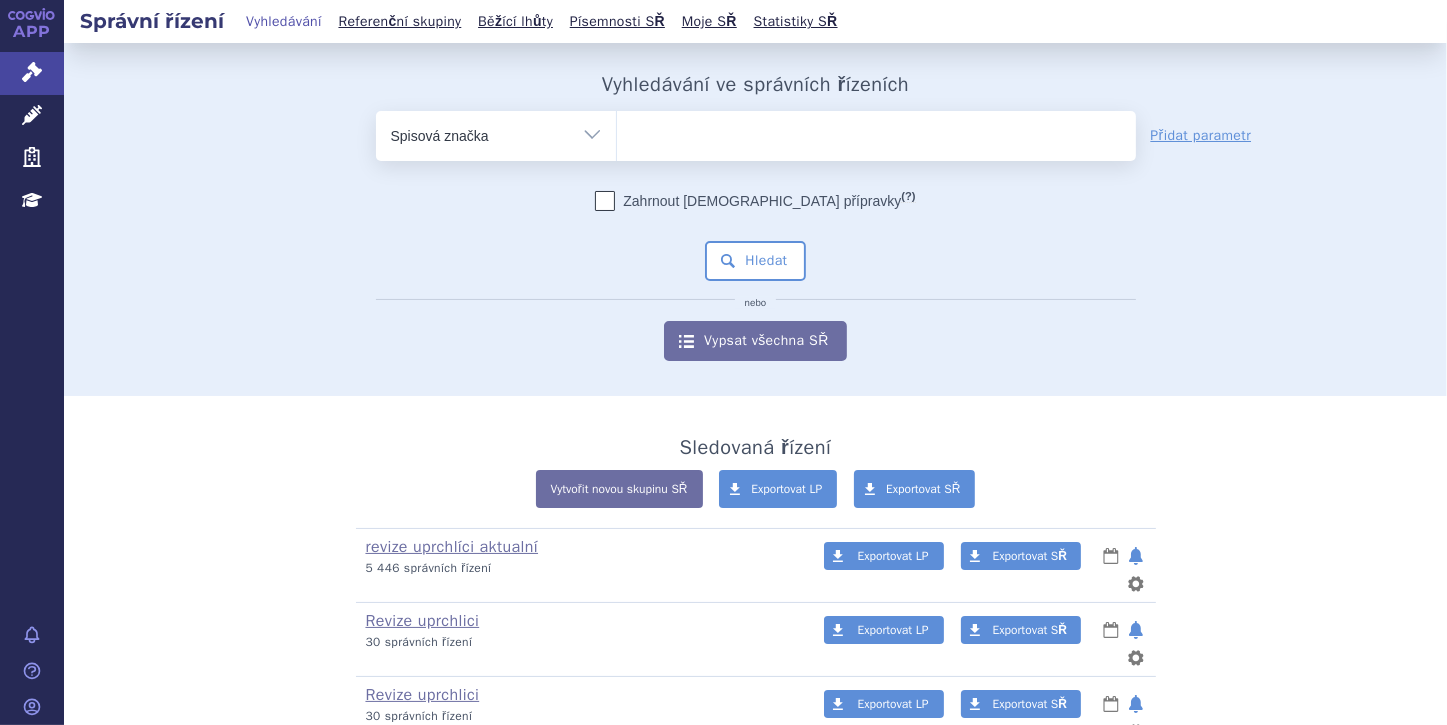 click on "Vše
Spisová značka
Typ SŘ
Přípravek/SUKL kód
Účastník/Držitel" at bounding box center (496, 133) 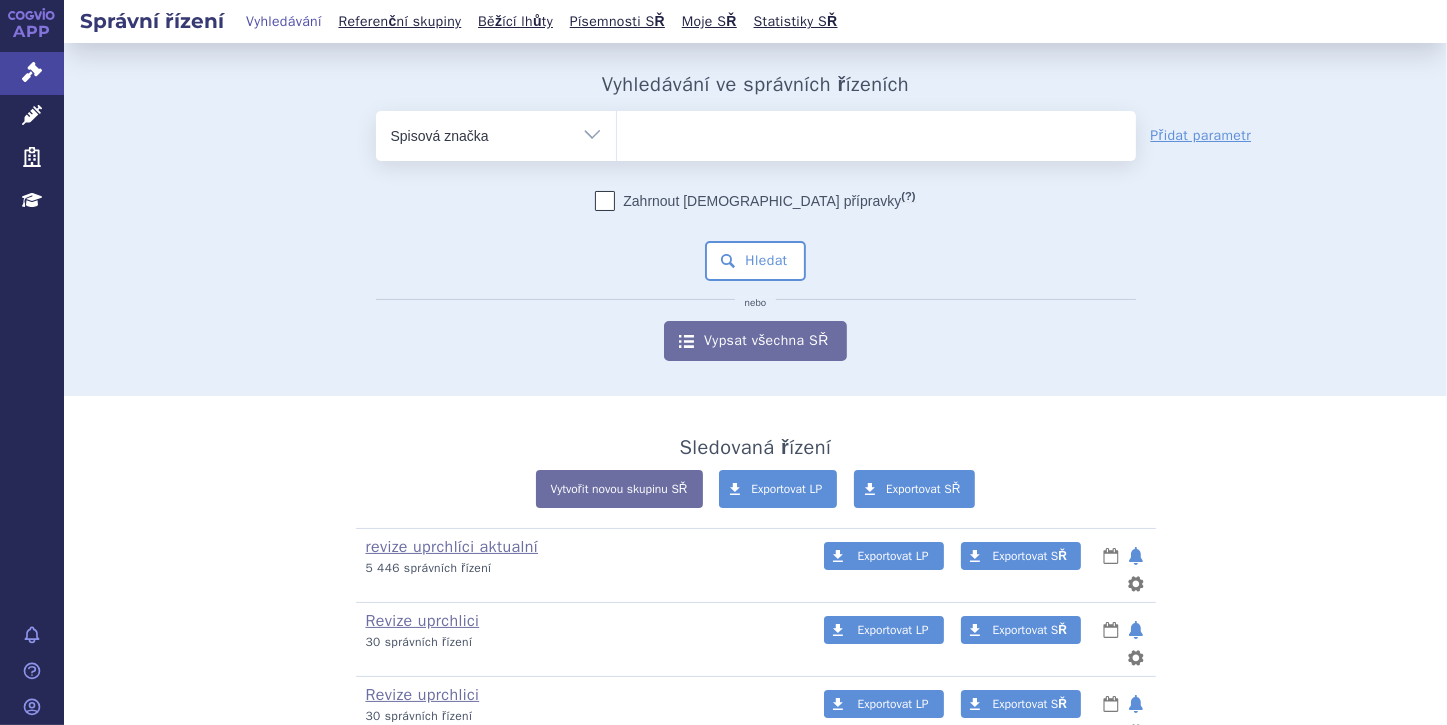 click at bounding box center (876, 132) 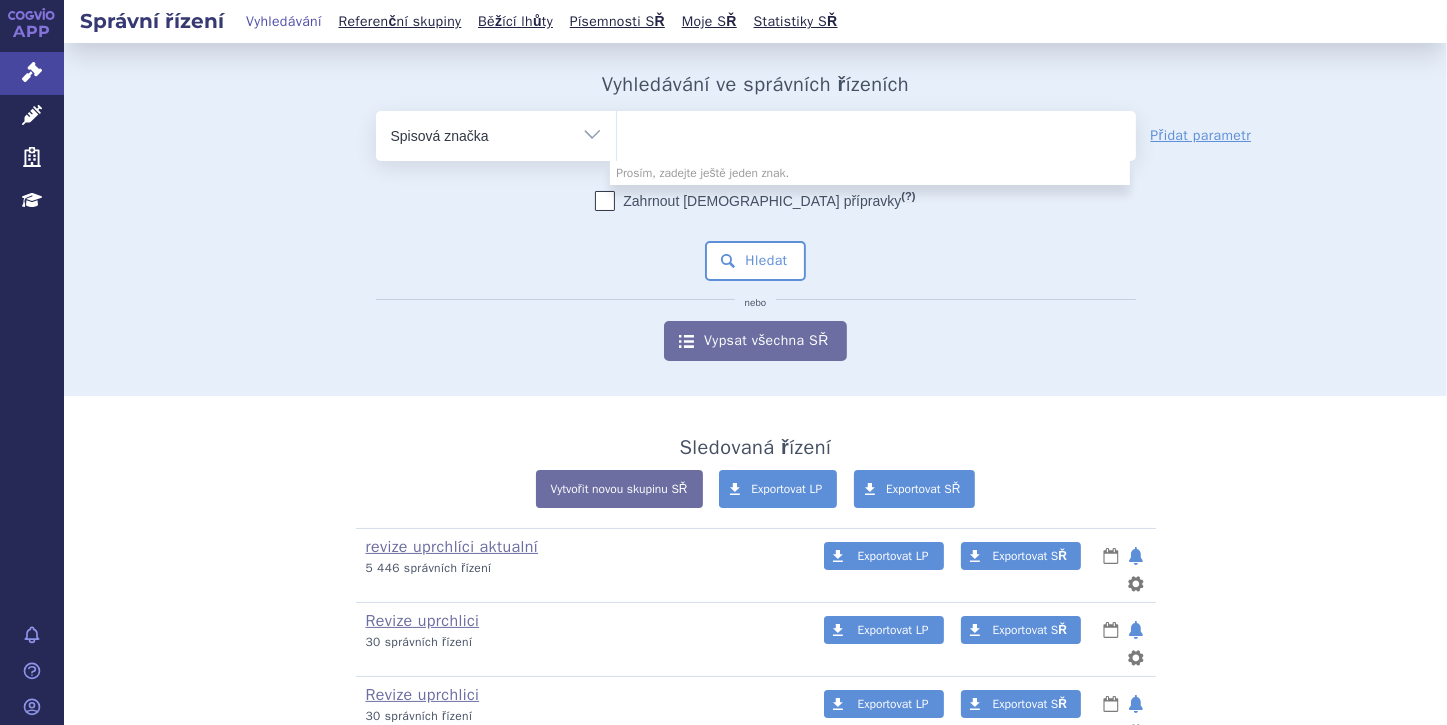 paste on "SUKLS75830/2025" 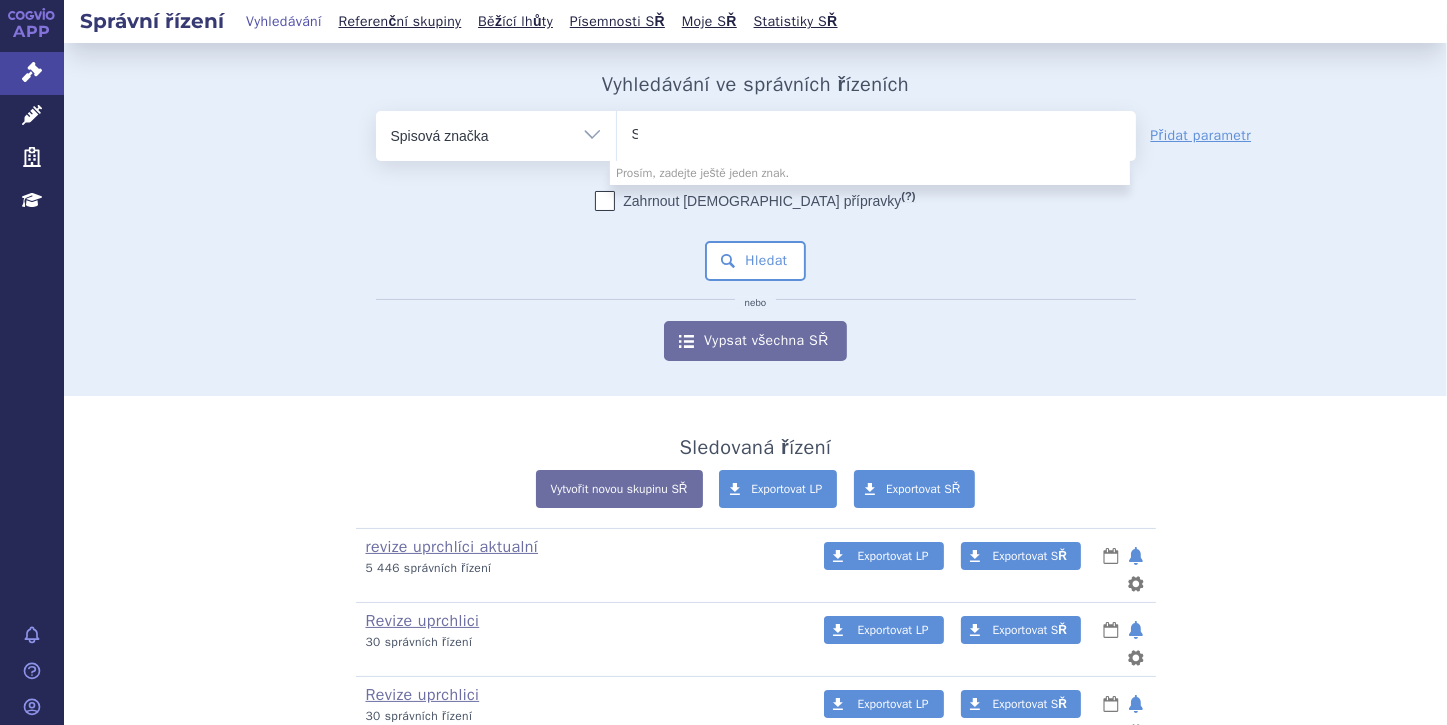 type 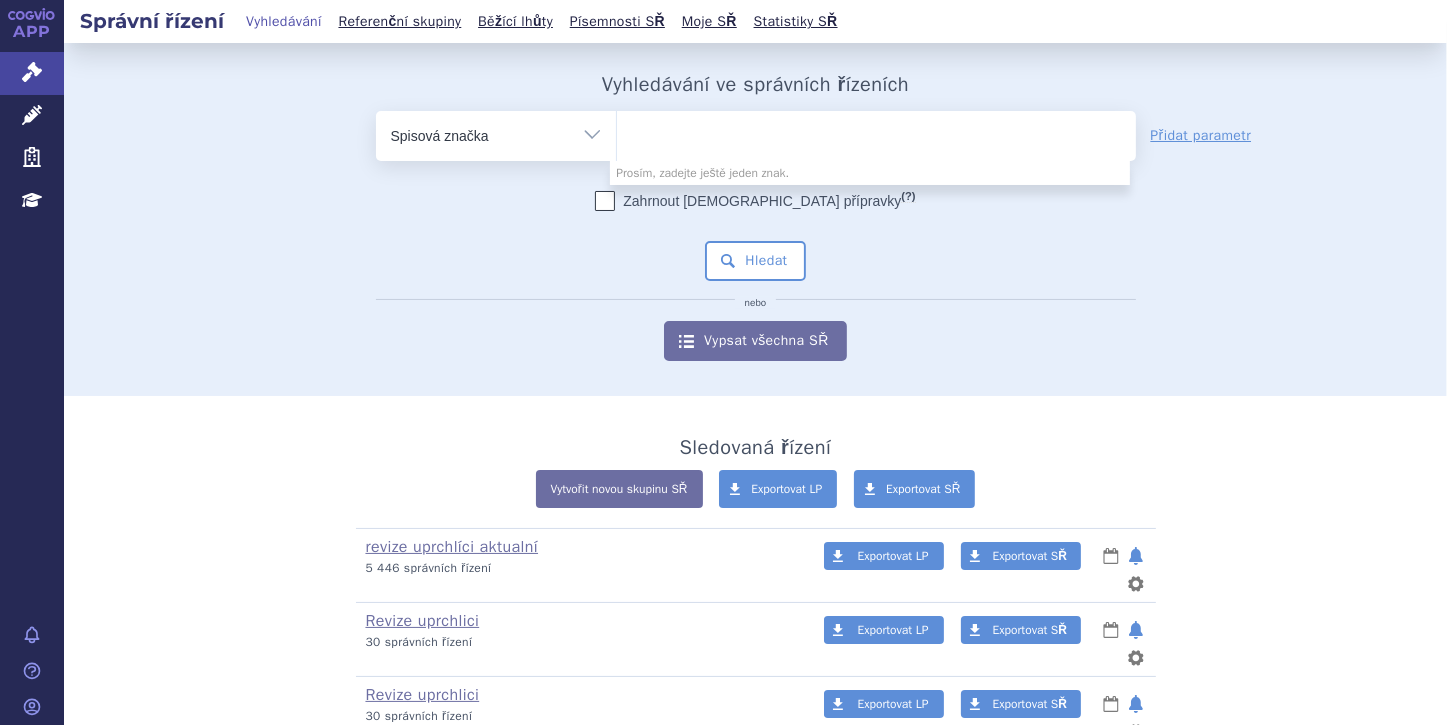 select on "SUKLS75830/2025" 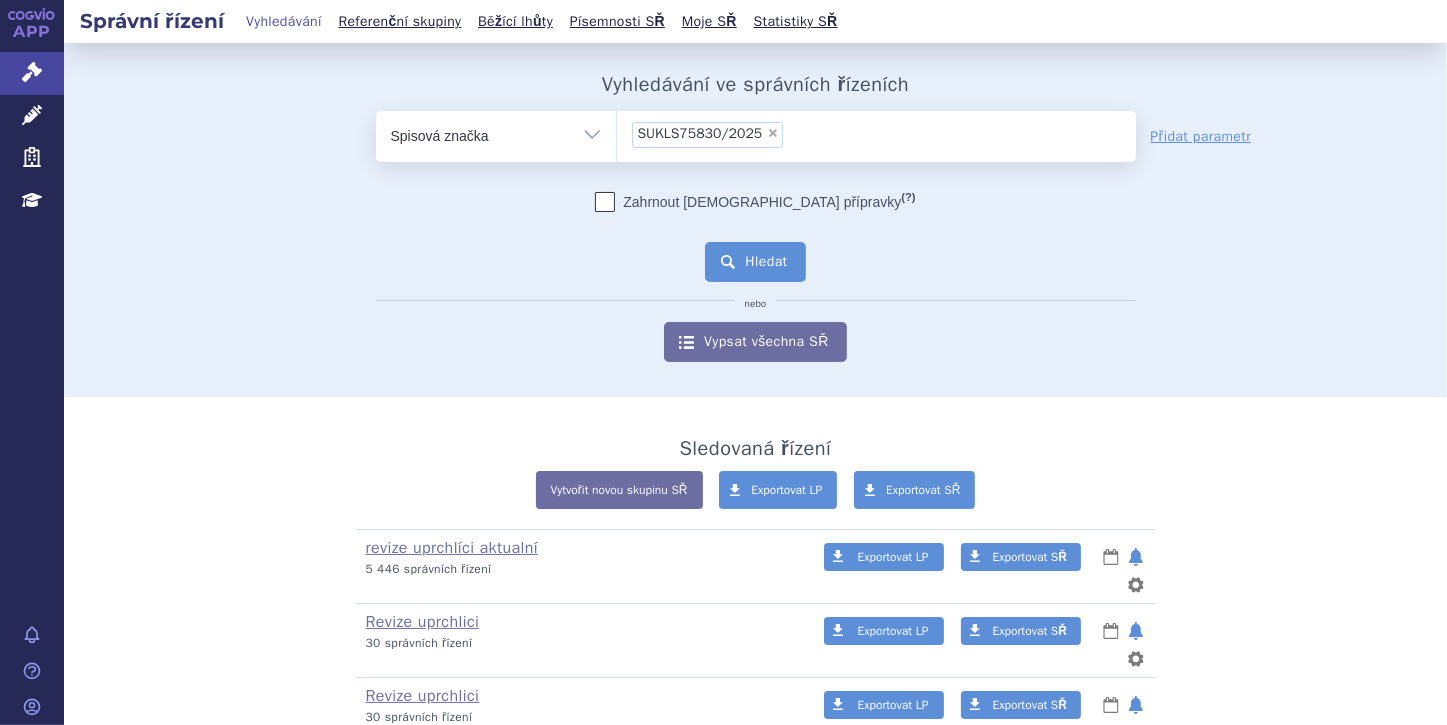 click on "Hledat" at bounding box center [755, 262] 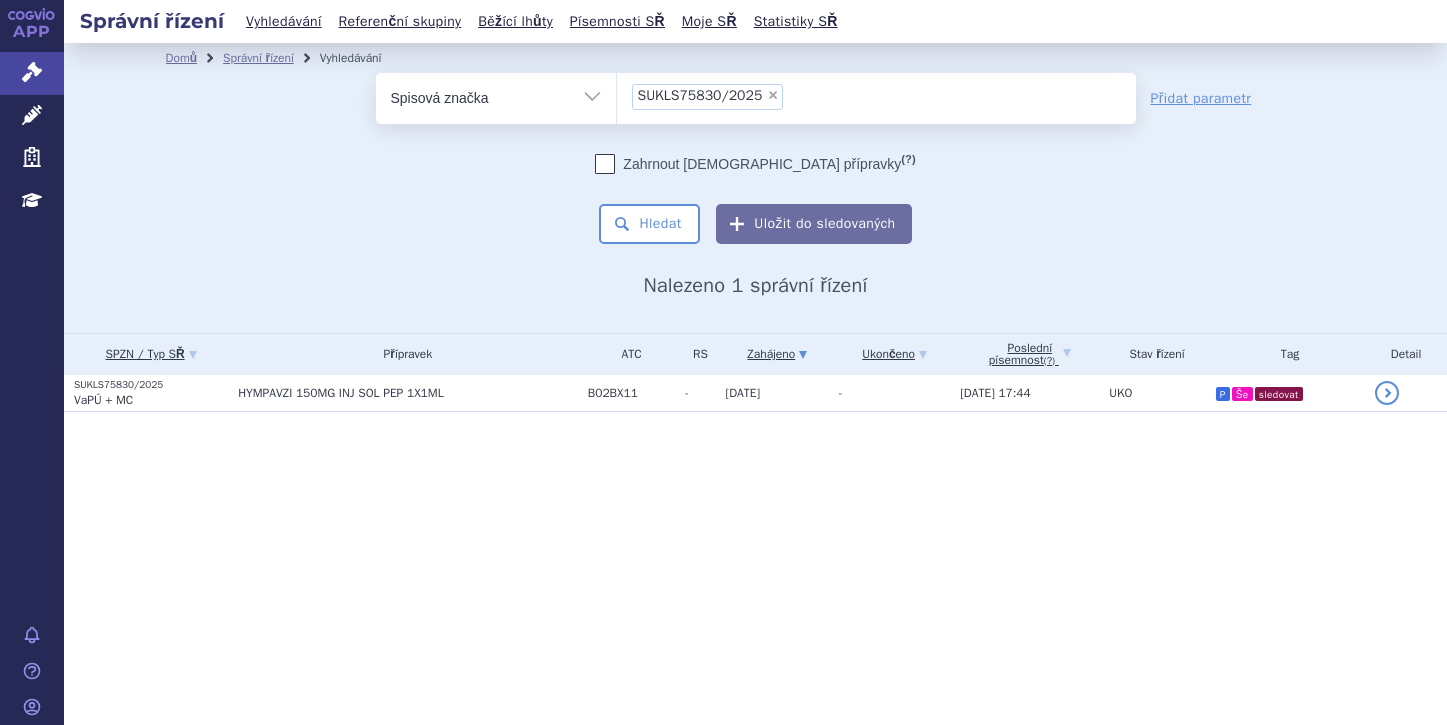 scroll, scrollTop: 0, scrollLeft: 0, axis: both 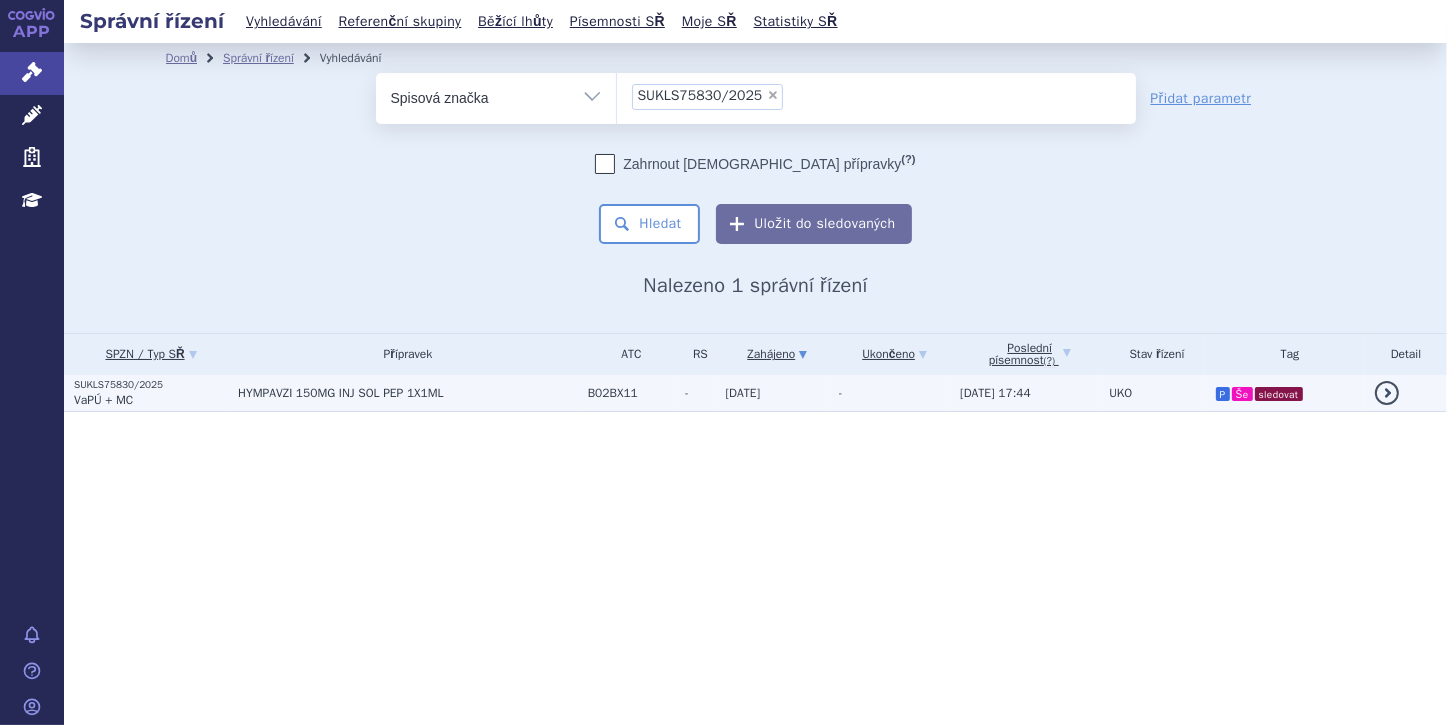 click on "SUKLS75830/2025" at bounding box center [151, 385] 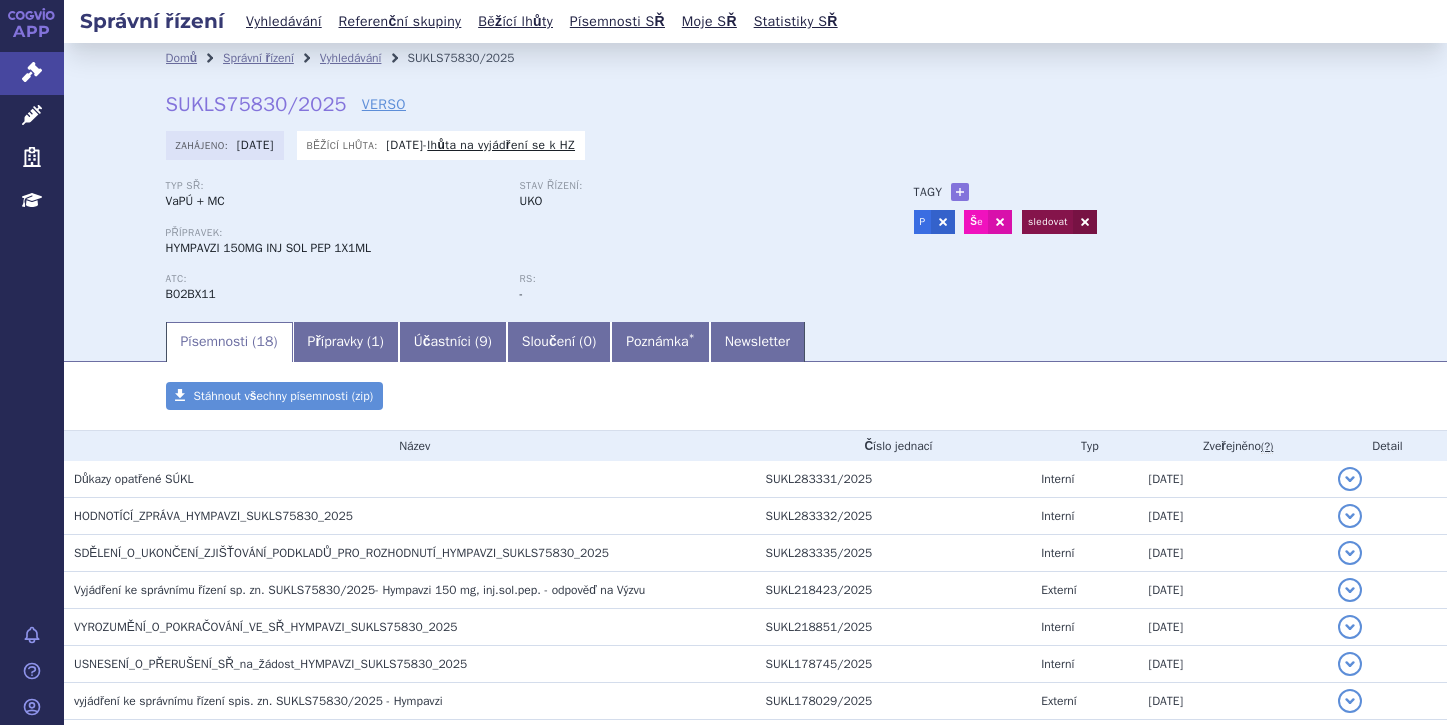scroll, scrollTop: 0, scrollLeft: 0, axis: both 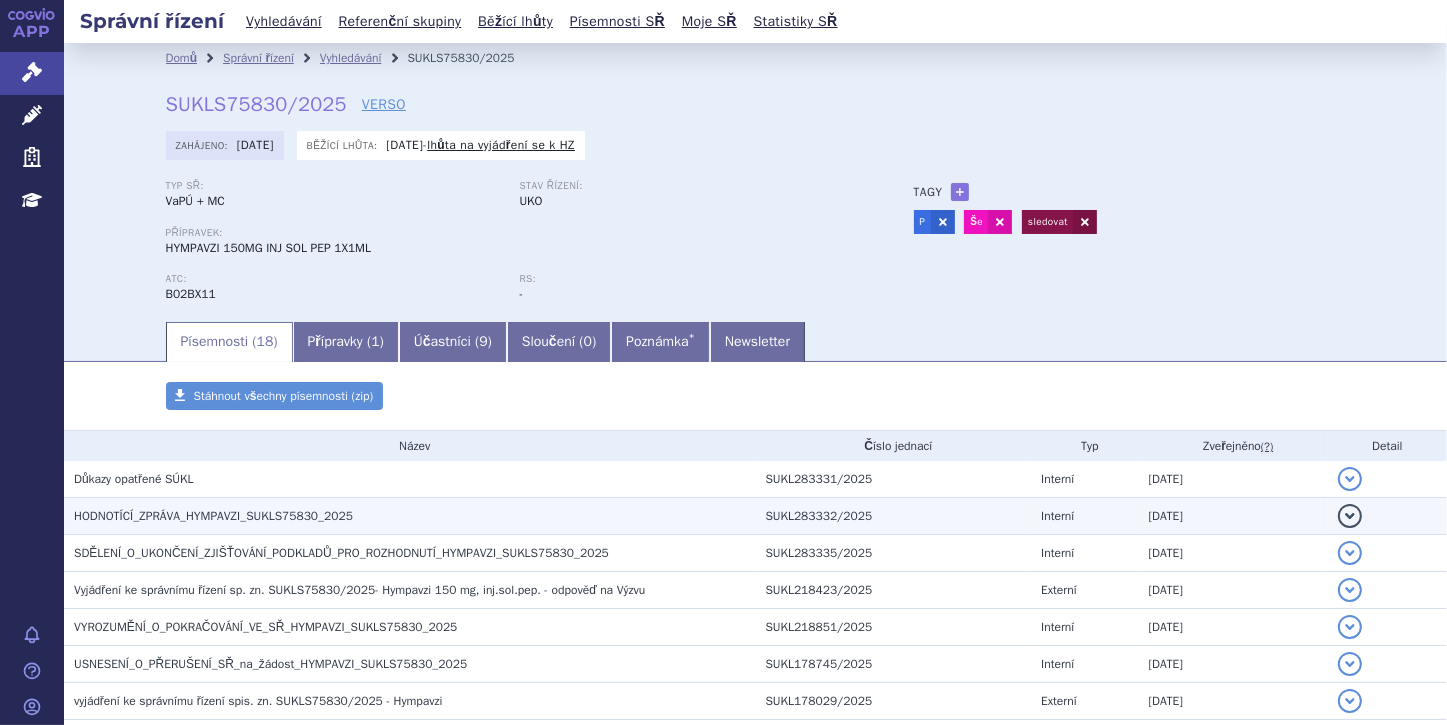 click on "detail" at bounding box center (1350, 516) 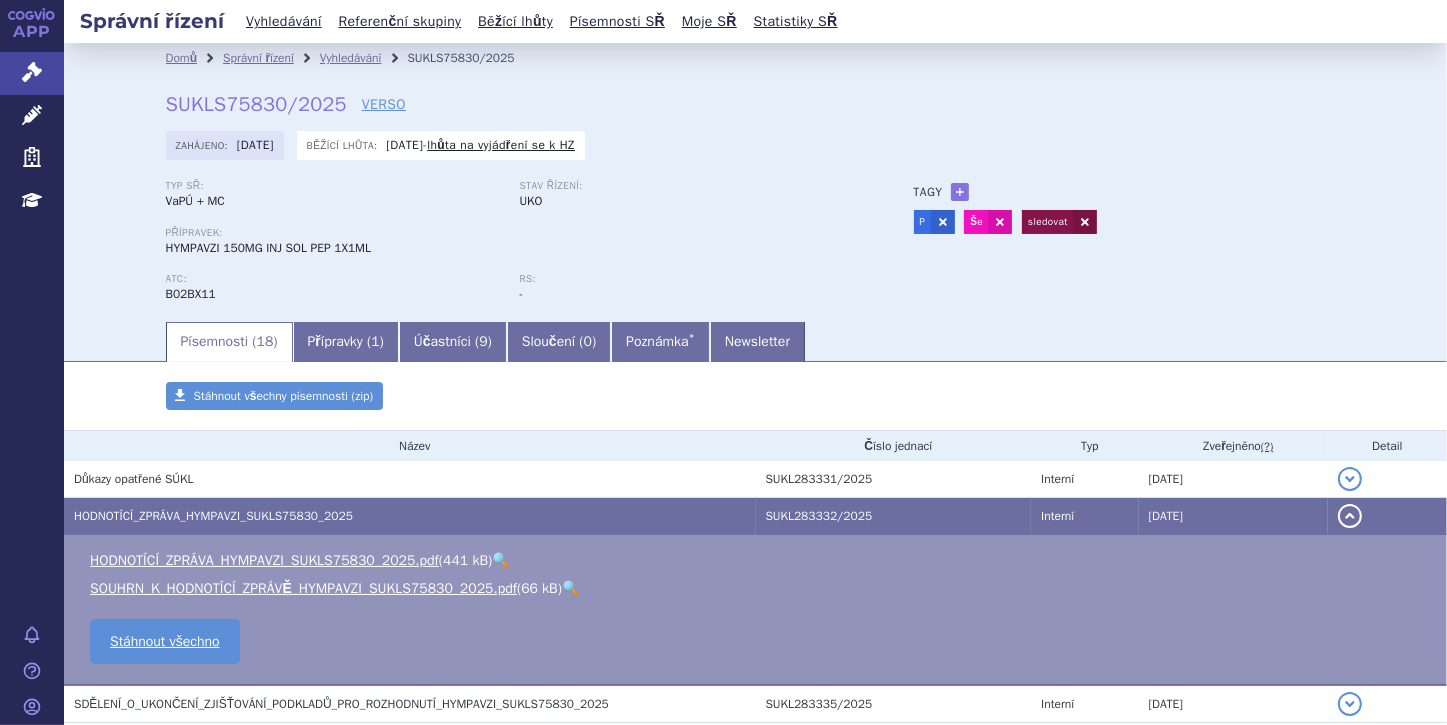 click on "🔍" at bounding box center (570, 588) 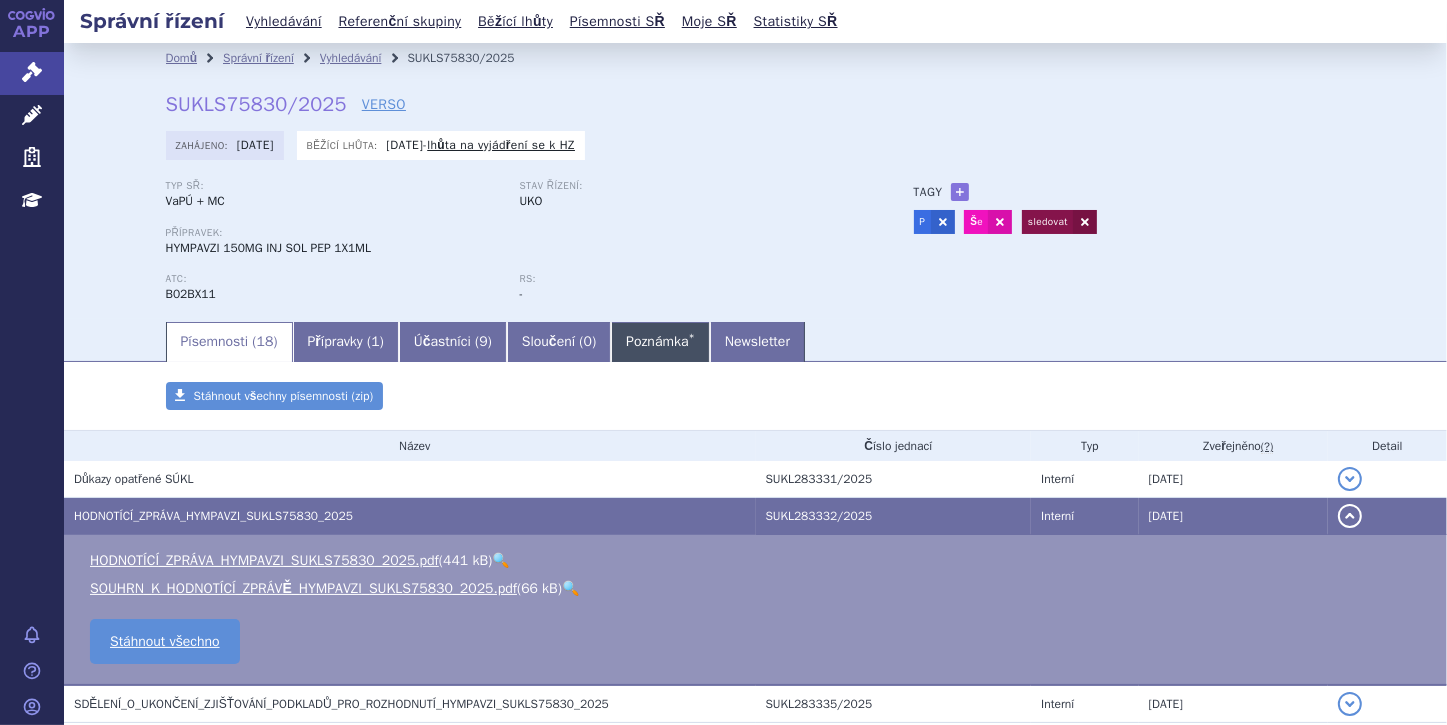 click on "Poznámka
*" at bounding box center [660, 342] 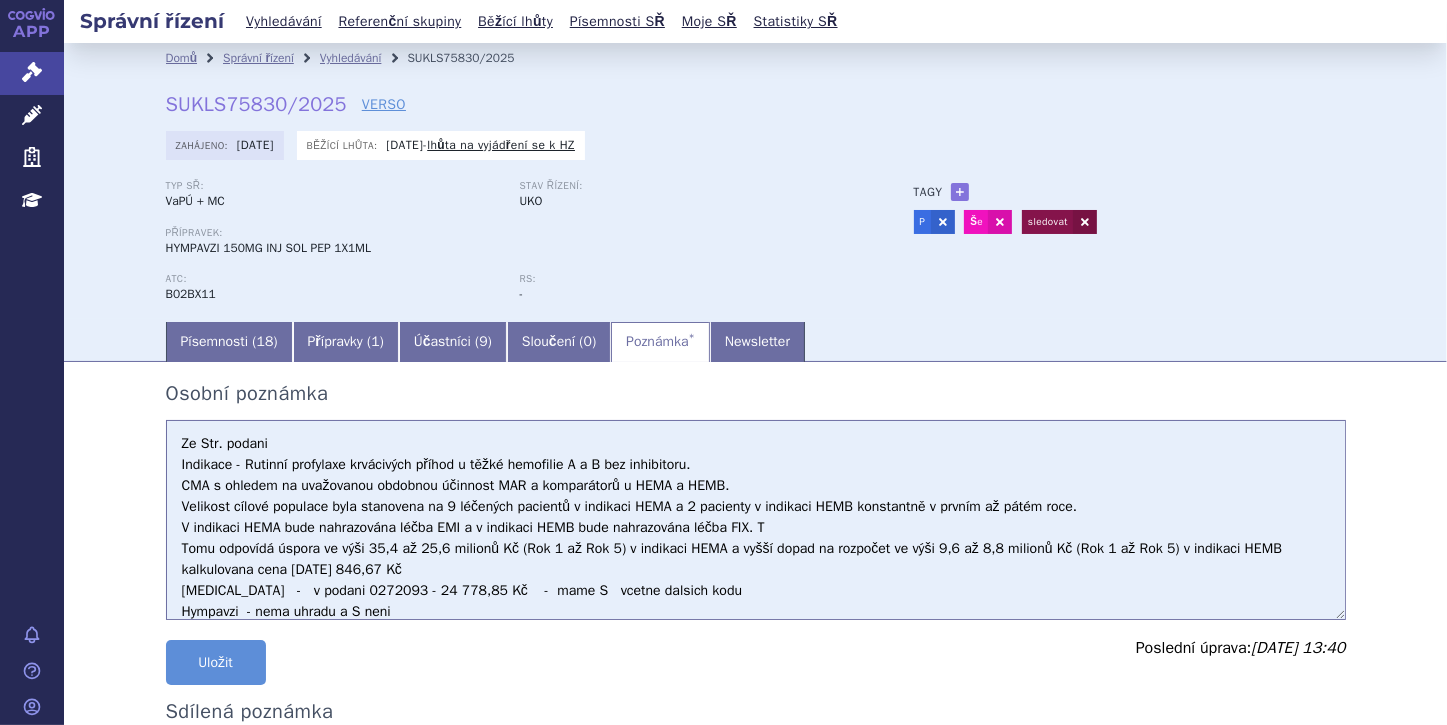 click on "Ze Str. podani
Indikace - Rutinní profylaxe krvácivých příhod u těžké hemofilie A a B bez inhibitoru.
CMA s ohledem na uvažovanou obdobnou účinnost MAR a komparátorů u HEMA a HEMB.
Velikost cílové populace byla stanovena na 9 léčených pacientů v indikaci HEMA a 2 pacienty v indikaci HEMB konstantně v prvním až pátém roce.
V indikaci HEMA bude nahrazována léčba EMI a v indikaci HEMB bude nahrazována léčba FIX. T
Tomu odpovídá úspora ve výši 35,4 až 25,6 milionů Kč (Rok 1 až Rok 5) v indikaci HEMA a vyšší dopad na rozpočet ve výši 9,6 až 8,8 milionů Kč (Rok 1 až Rok 5) v indikaci HEMB
kalkulovana cena [DATE] 846,67 Kč
[MEDICAL_DATA]   -   v podani 0272093 - 24 778,85 Kč    -  mame S   vcetne dalsich kodu
Hympavzi  - nema uhradu a S neni
Elocta - mame DoU
[MEDICAL_DATA] - mame SDC                                             Vykalkulovana uspora je diskutabilní !!!!!!!!!" at bounding box center [756, 520] 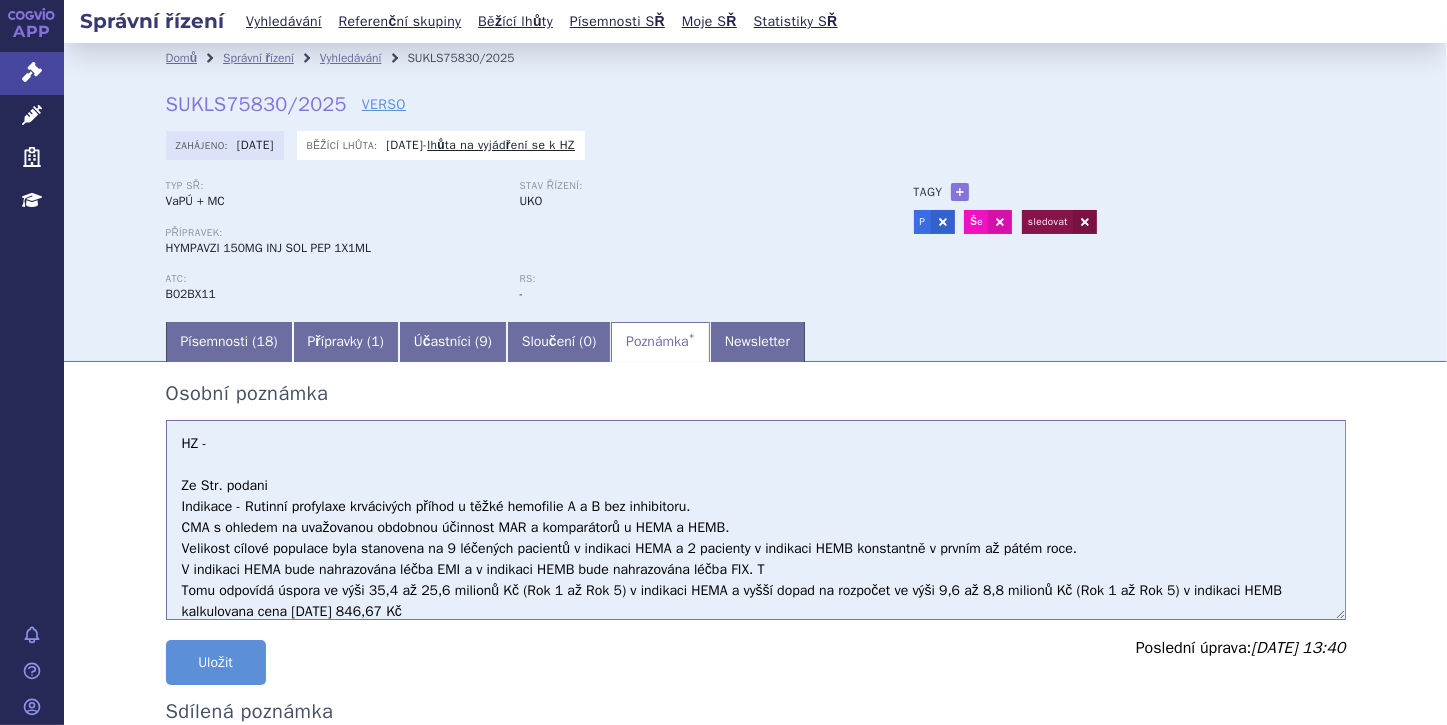 click on "Ze Str. podani
Indikace - Rutinní profylaxe krvácivých příhod u těžké hemofilie A a B bez inhibitoru.
CMA s ohledem na uvažovanou obdobnou účinnost MAR a komparátorů u HEMA a HEMB.
Velikost cílové populace byla stanovena na 9 léčených pacientů v indikaci HEMA a 2 pacienty v indikaci HEMB konstantně v prvním až pátém roce.
V indikaci HEMA bude nahrazována léčba EMI a v indikaci HEMB bude nahrazována léčba FIX. T
Tomu odpovídá úspora ve výši 35,4 až 25,6 milionů Kč (Rok 1 až Rok 5) v indikaci HEMA a vyšší dopad na rozpočet ve výši 9,6 až 8,8 milionů Kč (Rok 1 až Rok 5) v indikaci HEMB
kalkulovana cena Lp 176 846,67 Kč
HEMLIBRA   -   v podani 0272093 - 24 778,85 Kč    -  mame S   vcetne dalsich kodu
Hympavzi  - nema uhradu a S neni
Elocta - mame DoU
Alprolix - mame SDC                                             Vykalkulovana uspora je diskutabilní !!!!!!!!!" at bounding box center (756, 520) 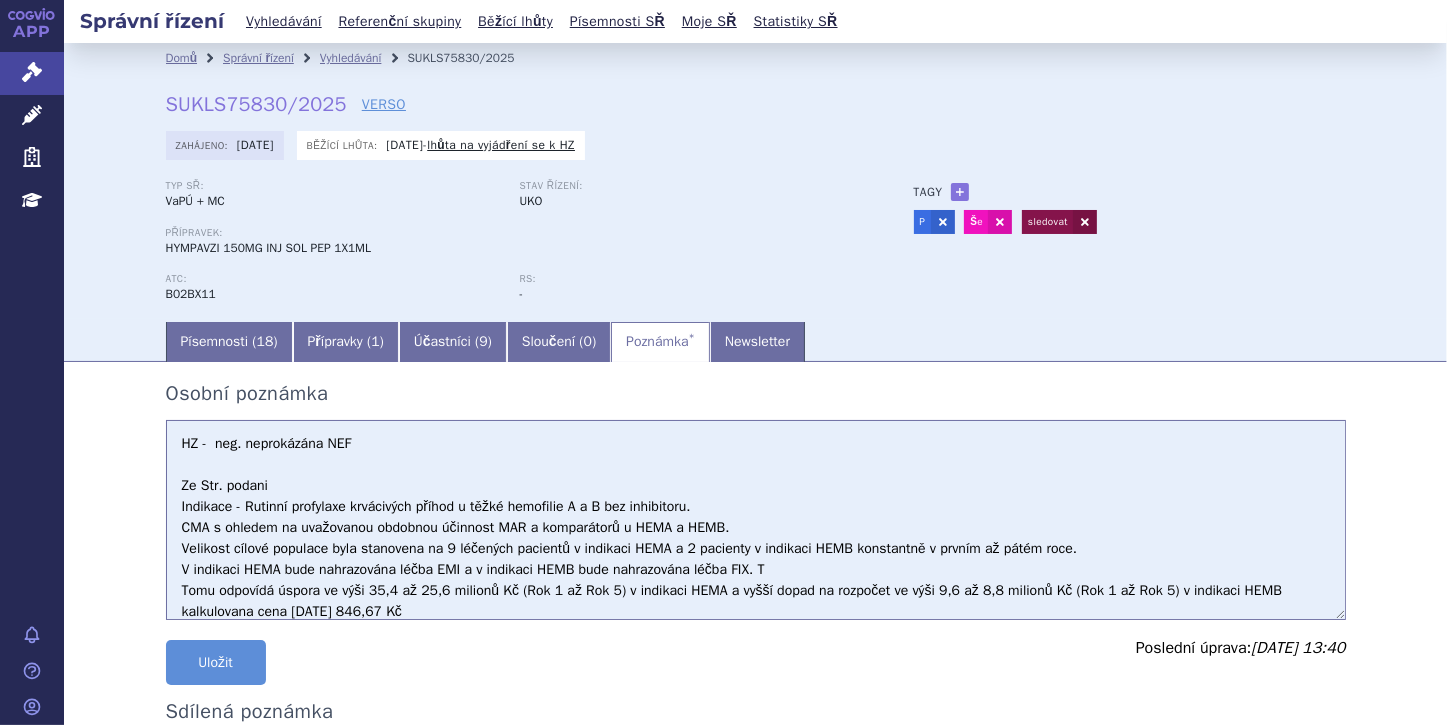 click on "Ze Str. podani
Indikace - Rutinní profylaxe krvácivých příhod u těžké hemofilie A a B bez inhibitoru.
CMA s ohledem na uvažovanou obdobnou účinnost MAR a komparátorů u HEMA a HEMB.
Velikost cílové populace byla stanovena na 9 léčených pacientů v indikaci HEMA a 2 pacienty v indikaci HEMB konstantně v prvním až pátém roce.
V indikaci HEMA bude nahrazována léčba EMI a v indikaci HEMB bude nahrazována léčba FIX. T
Tomu odpovídá úspora ve výši 35,4 až 25,6 milionů Kč (Rok 1 až Rok 5) v indikaci HEMA a vyšší dopad na rozpočet ve výši 9,6 až 8,8 milionů Kč (Rok 1 až Rok 5) v indikaci HEMB
kalkulovana cena Lp 176 846,67 Kč
HEMLIBRA   -   v podani 0272093 - 24 778,85 Kč    -  mame S   vcetne dalsich kodu
Hympavzi  - nema uhradu a S neni
Elocta - mame DoU
Alprolix - mame SDC                                             Vykalkulovana uspora je diskutabilní !!!!!!!!!" at bounding box center (756, 520) 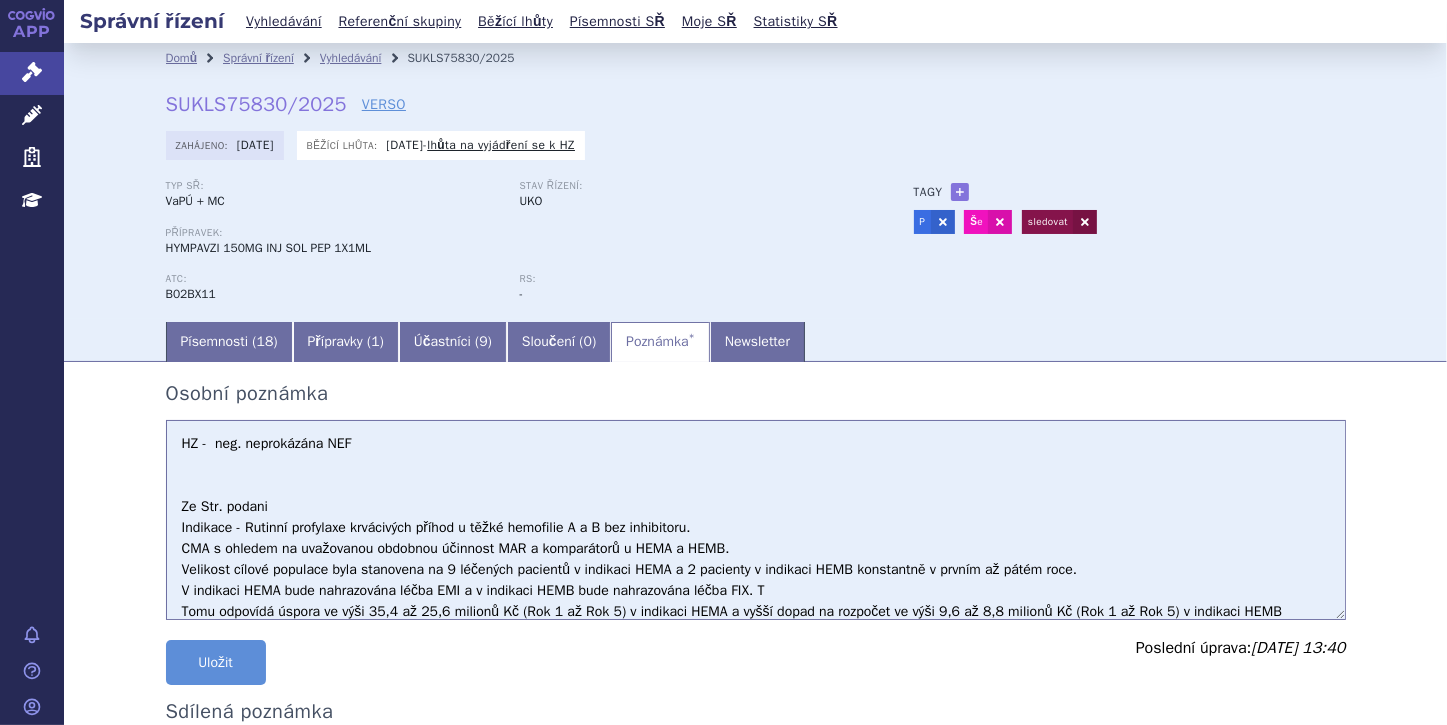 paste on "Analýza nákladové efektivity u populace pacientů s HA ukazuje, že je hodnocená intervence ve srovnání
s emicizumabem méně nákladná o 48,8 milionů Kč a ve srovnání s FVIII nákladnější o 71,9 milionů Kč. Scénáře
nejsou relevantní pro zhodnocení nákladové efektivity, jelikož náklady na emicizumab (jak komparátor, tak i
v následné léčbě) jsou ovlivněny existencí finančního ujednání. U populace pacientů s HB je přípravek
HYMPAVZI ve srovnání s FIX nákladnější o 59,8 milionů Kč." 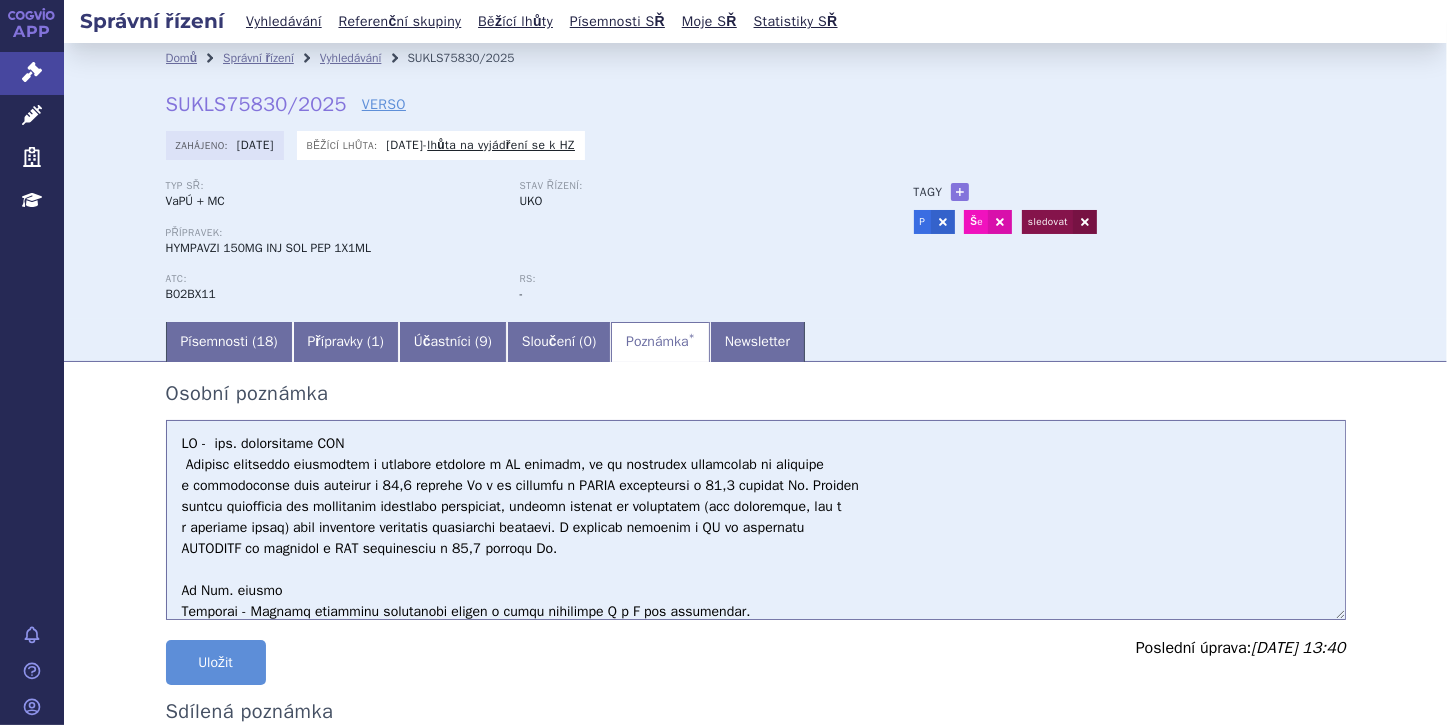 click on "Ze Str. podani
Indikace - Rutinní profylaxe krvácivých příhod u těžké hemofilie A a B bez inhibitoru.
CMA s ohledem na uvažovanou obdobnou účinnost MAR a komparátorů u HEMA a HEMB.
Velikost cílové populace byla stanovena na 9 léčených pacientů v indikaci HEMA a 2 pacienty v indikaci HEMB konstantně v prvním až pátém roce.
V indikaci HEMA bude nahrazována léčba EMI a v indikaci HEMB bude nahrazována léčba FIX. T
Tomu odpovídá úspora ve výši 35,4 až 25,6 milionů Kč (Rok 1 až Rok 5) v indikaci HEMA a vyšší dopad na rozpočet ve výši 9,6 až 8,8 milionů Kč (Rok 1 až Rok 5) v indikaci HEMB
kalkulovana cena Lp 176 846,67 Kč
HEMLIBRA   -   v podani 0272093 - 24 778,85 Kč    -  mame S   vcetne dalsich kodu
Hympavzi  - nema uhradu a S neni
Elocta - mame DoU
Alprolix - mame SDC                                             Vykalkulovana uspora je diskutabilní !!!!!!!!!" at bounding box center (756, 520) 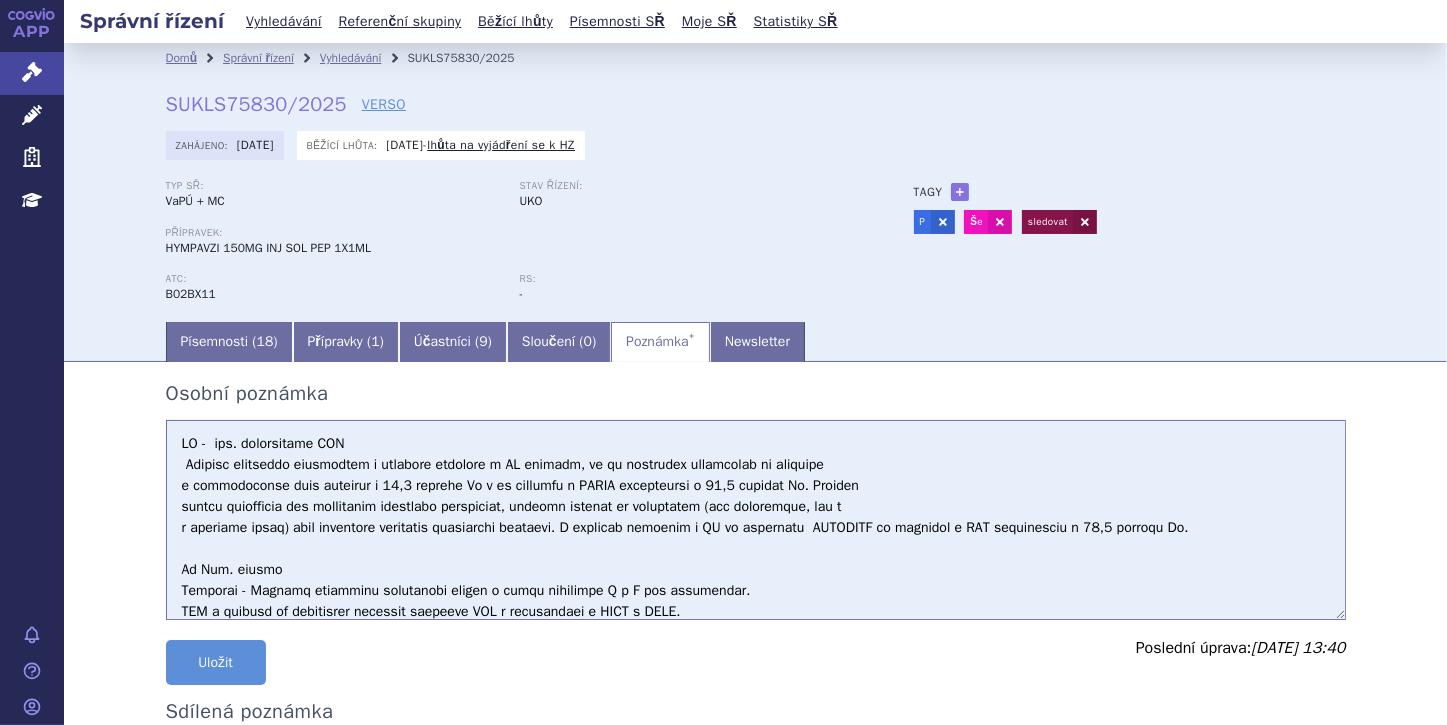 click on "Ze Str. podani
Indikace - Rutinní profylaxe krvácivých příhod u těžké hemofilie A a B bez inhibitoru.
CMA s ohledem na uvažovanou obdobnou účinnost MAR a komparátorů u HEMA a HEMB.
Velikost cílové populace byla stanovena na 9 léčených pacientů v indikaci HEMA a 2 pacienty v indikaci HEMB konstantně v prvním až pátém roce.
V indikaci HEMA bude nahrazována léčba EMI a v indikaci HEMB bude nahrazována léčba FIX. T
Tomu odpovídá úspora ve výši 35,4 až 25,6 milionů Kč (Rok 1 až Rok 5) v indikaci HEMA a vyšší dopad na rozpočet ve výši 9,6 až 8,8 milionů Kč (Rok 1 až Rok 5) v indikaci HEMB
kalkulovana cena Lp 176 846,67 Kč
HEMLIBRA   -   v podani 0272093 - 24 778,85 Kč    -  mame S   vcetne dalsich kodu
Hympavzi  - nema uhradu a S neni
Elocta - mame DoU
Alprolix - mame SDC                                             Vykalkulovana uspora je diskutabilní !!!!!!!!!" at bounding box center [756, 520] 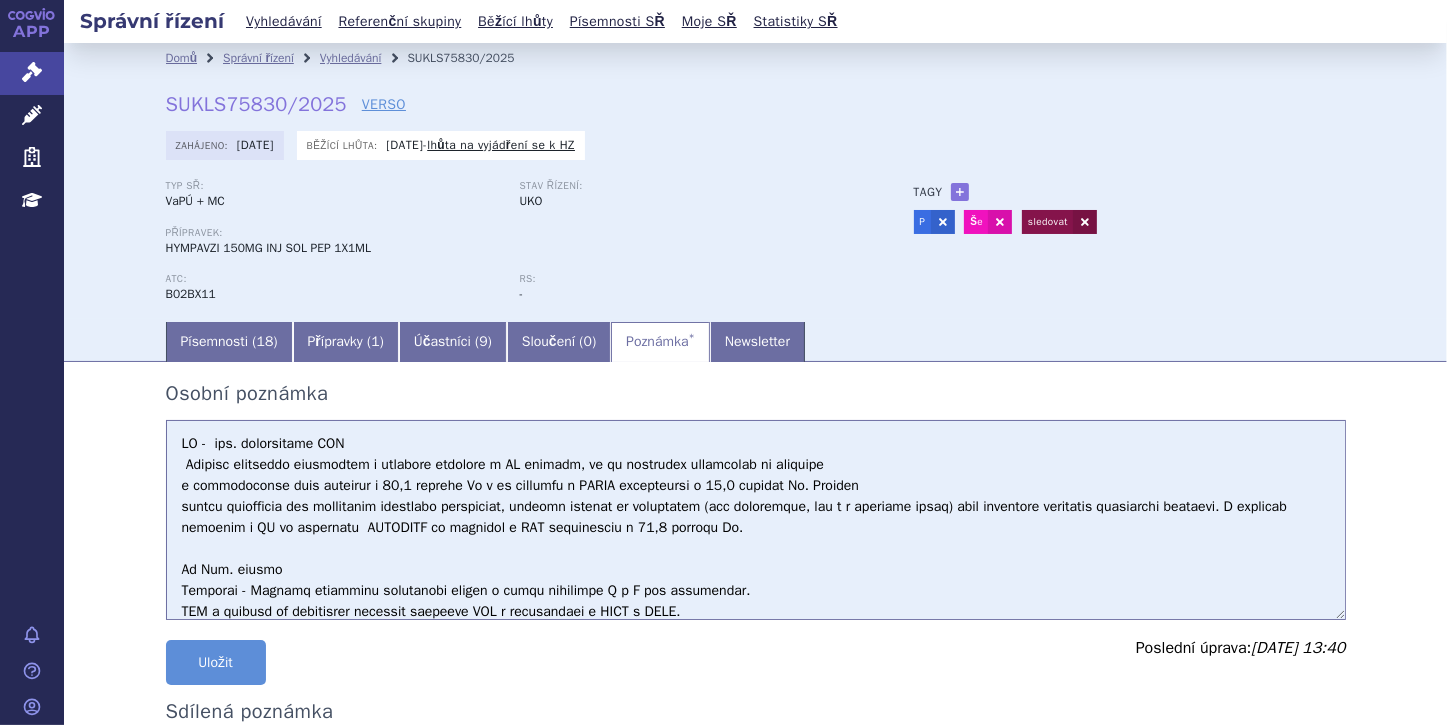 click on "Ze Str. podani
Indikace - Rutinní profylaxe krvácivých příhod u těžké hemofilie A a B bez inhibitoru.
CMA s ohledem na uvažovanou obdobnou účinnost MAR a komparátorů u HEMA a HEMB.
Velikost cílové populace byla stanovena na 9 léčených pacientů v indikaci HEMA a 2 pacienty v indikaci HEMB konstantně v prvním až pátém roce.
V indikaci HEMA bude nahrazována léčba EMI a v indikaci HEMB bude nahrazována léčba FIX. T
Tomu odpovídá úspora ve výši 35,4 až 25,6 milionů Kč (Rok 1 až Rok 5) v indikaci HEMA a vyšší dopad na rozpočet ve výši 9,6 až 8,8 milionů Kč (Rok 1 až Rok 5) v indikaci HEMB
kalkulovana cena Lp 176 846,67 Kč
HEMLIBRA   -   v podani 0272093 - 24 778,85 Kč    -  mame S   vcetne dalsich kodu
Hympavzi  - nema uhradu a S neni
Elocta - mame DoU
Alprolix - mame SDC                                             Vykalkulovana uspora je diskutabilní !!!!!!!!!" at bounding box center (756, 520) 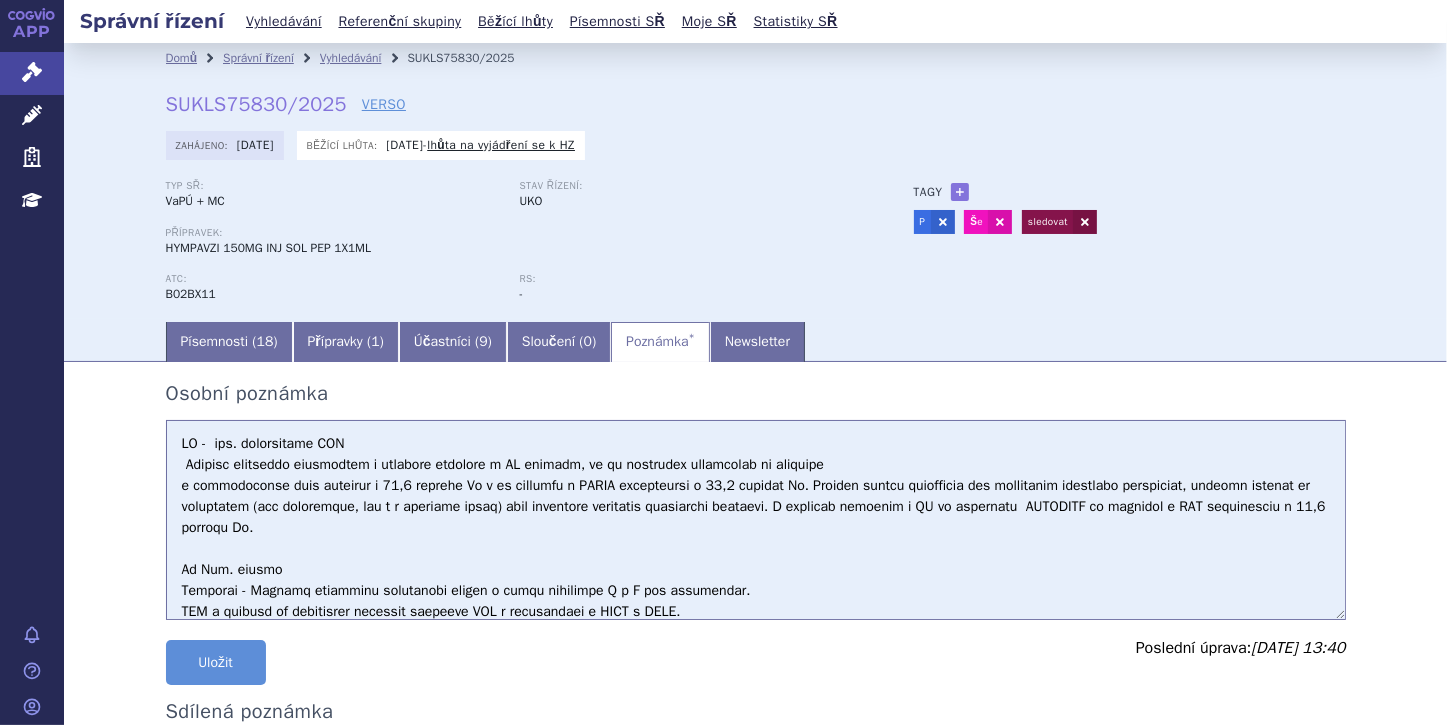 click on "Ze Str. podani
Indikace - Rutinní profylaxe krvácivých příhod u těžké hemofilie A a B bez inhibitoru.
CMA s ohledem na uvažovanou obdobnou účinnost MAR a komparátorů u HEMA a HEMB.
Velikost cílové populace byla stanovena na 9 léčených pacientů v indikaci HEMA a 2 pacienty v indikaci HEMB konstantně v prvním až pátém roce.
V indikaci HEMA bude nahrazována léčba EMI a v indikaci HEMB bude nahrazována léčba FIX. T
Tomu odpovídá úspora ve výši 35,4 až 25,6 milionů Kč (Rok 1 až Rok 5) v indikaci HEMA a vyšší dopad na rozpočet ve výši 9,6 až 8,8 milionů Kč (Rok 1 až Rok 5) v indikaci HEMB
kalkulovana cena Lp 176 846,67 Kč
HEMLIBRA   -   v podani 0272093 - 24 778,85 Kč    -  mame S   vcetne dalsich kodu
Hympavzi  - nema uhradu a S neni
Elocta - mame DoU
Alprolix - mame SDC                                             Vykalkulovana uspora je diskutabilní !!!!!!!!!" at bounding box center [756, 520] 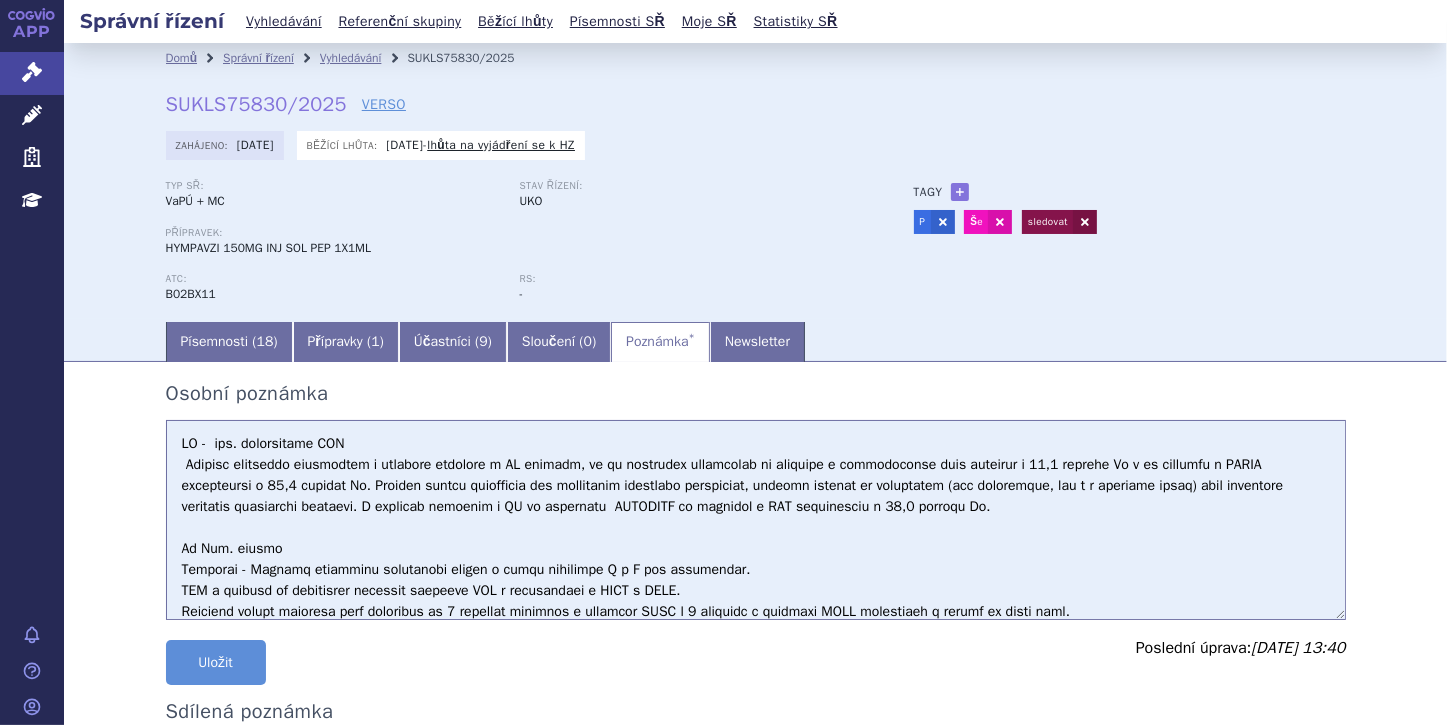 click on "Ze Str. podani
Indikace - Rutinní profylaxe krvácivých příhod u těžké hemofilie A a B bez inhibitoru.
CMA s ohledem na uvažovanou obdobnou účinnost MAR a komparátorů u HEMA a HEMB.
Velikost cílové populace byla stanovena na 9 léčených pacientů v indikaci HEMA a 2 pacienty v indikaci HEMB konstantně v prvním až pátém roce.
V indikaci HEMA bude nahrazována léčba EMI a v indikaci HEMB bude nahrazována léčba FIX. T
Tomu odpovídá úspora ve výši 35,4 až 25,6 milionů Kč (Rok 1 až Rok 5) v indikaci HEMA a vyšší dopad na rozpočet ve výši 9,6 až 8,8 milionů Kč (Rok 1 až Rok 5) v indikaci HEMB
kalkulovana cena Lp 176 846,67 Kč
HEMLIBRA   -   v podani 0272093 - 24 778,85 Kč    -  mame S   vcetne dalsich kodu
Hympavzi  - nema uhradu a S neni
Elocta - mame DoU
Alprolix - mame SDC                                             Vykalkulovana uspora je diskutabilní !!!!!!!!!" at bounding box center [756, 520] 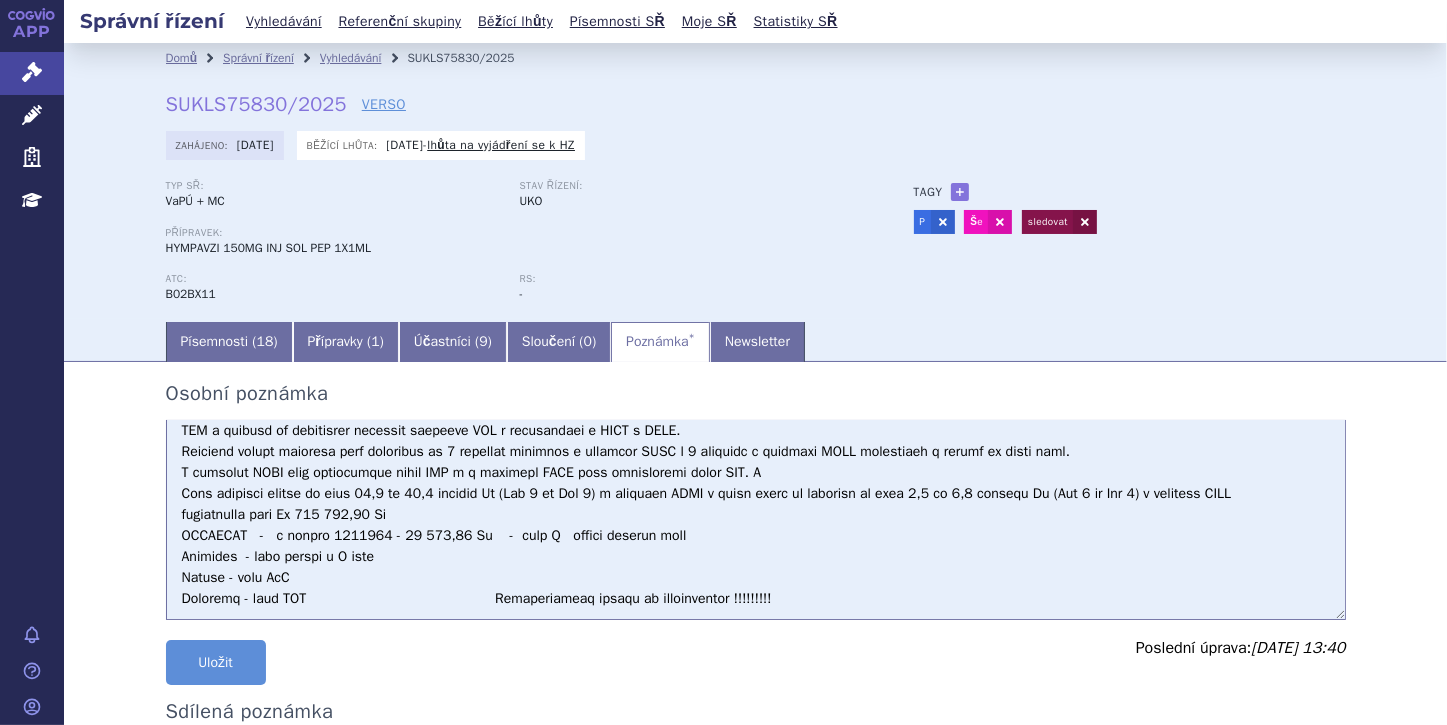 scroll, scrollTop: 161, scrollLeft: 0, axis: vertical 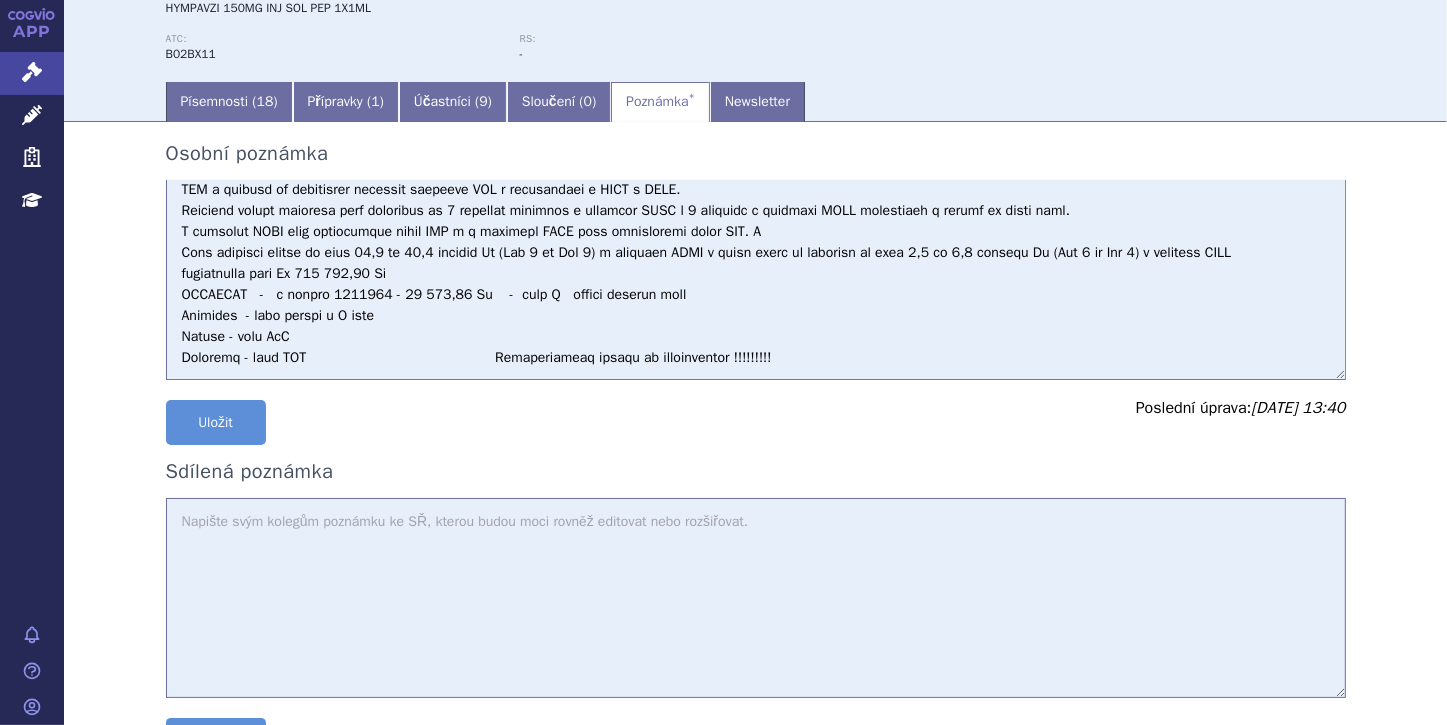 drag, startPoint x: 175, startPoint y: 295, endPoint x: 238, endPoint y: 294, distance: 63.007935 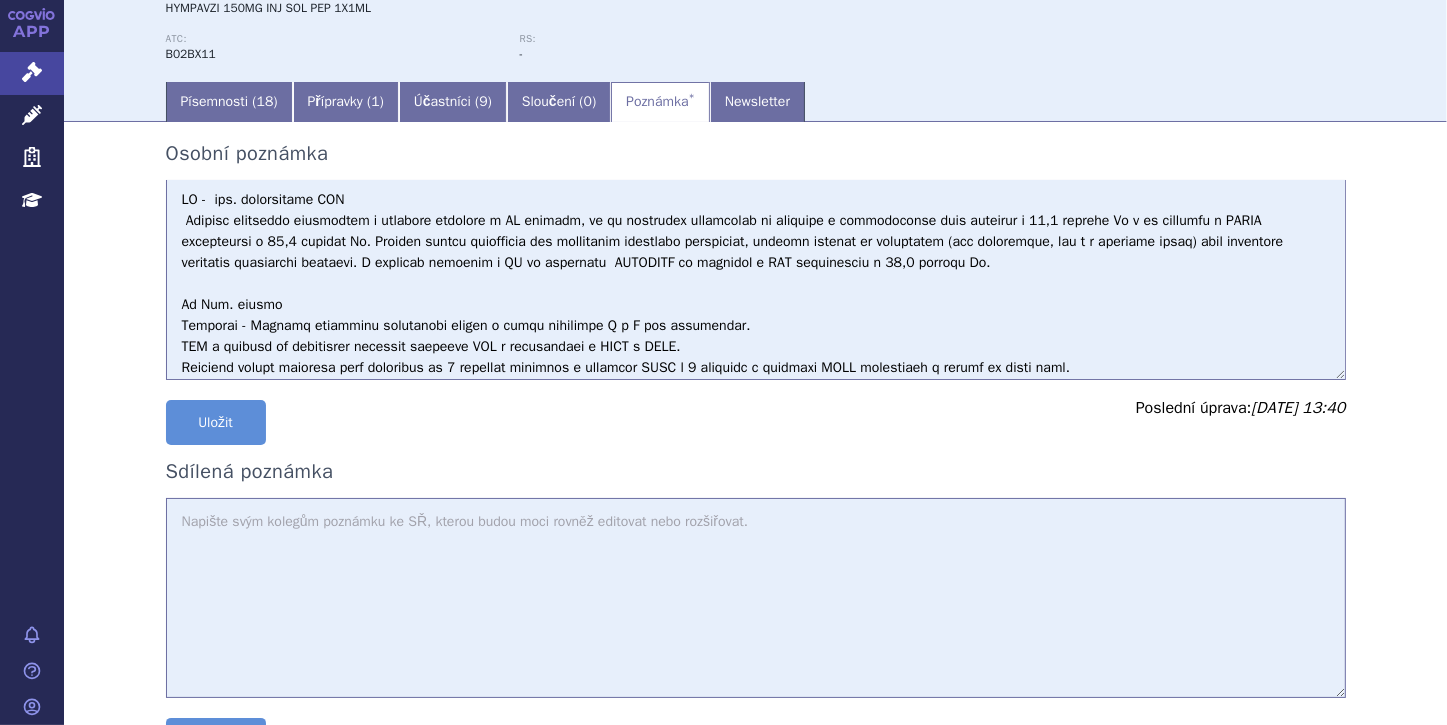 scroll, scrollTop: 0, scrollLeft: 0, axis: both 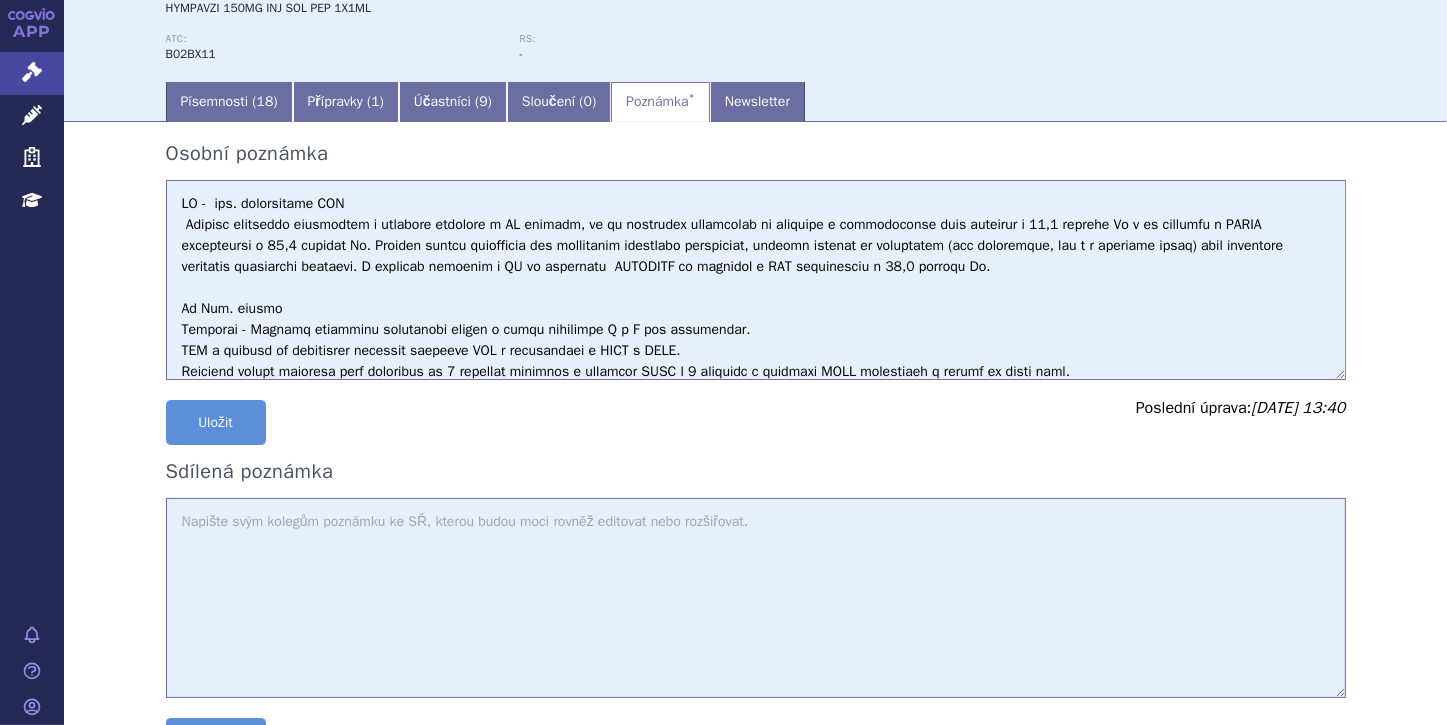 click on "Ze Str. podani
Indikace - Rutinní profylaxe krvácivých příhod u těžké hemofilie A a B bez inhibitoru.
CMA s ohledem na uvažovanou obdobnou účinnost MAR a komparátorů u HEMA a HEMB.
Velikost cílové populace byla stanovena na 9 léčených pacientů v indikaci HEMA a 2 pacienty v indikaci HEMB konstantně v prvním až pátém roce.
V indikaci HEMA bude nahrazována léčba EMI a v indikaci HEMB bude nahrazována léčba FIX. T
Tomu odpovídá úspora ve výši 35,4 až 25,6 milionů Kč (Rok 1 až Rok 5) v indikaci HEMA a vyšší dopad na rozpočet ve výši 9,6 až 8,8 milionů Kč (Rok 1 až Rok 5) v indikaci HEMB
kalkulovana cena Lp 176 846,67 Kč
HEMLIBRA   -   v podani 0272093 - 24 778,85 Kč    -  mame S   vcetne dalsich kodu
Hympavzi  - nema uhradu a S neni
Elocta - mame DoU
Alprolix - mame SDC                                             Vykalkulovana uspora je diskutabilní !!!!!!!!!" at bounding box center [756, 280] 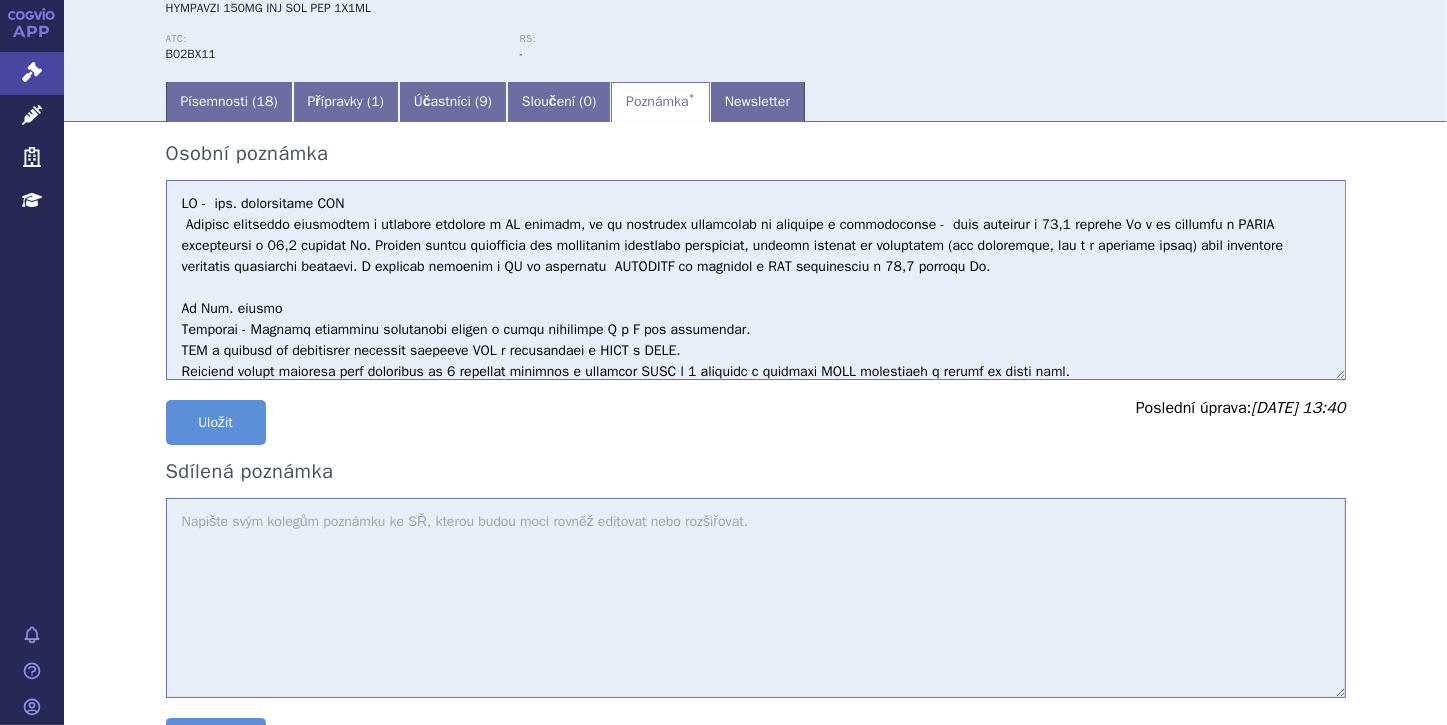 paste on "HEMLIBRA" 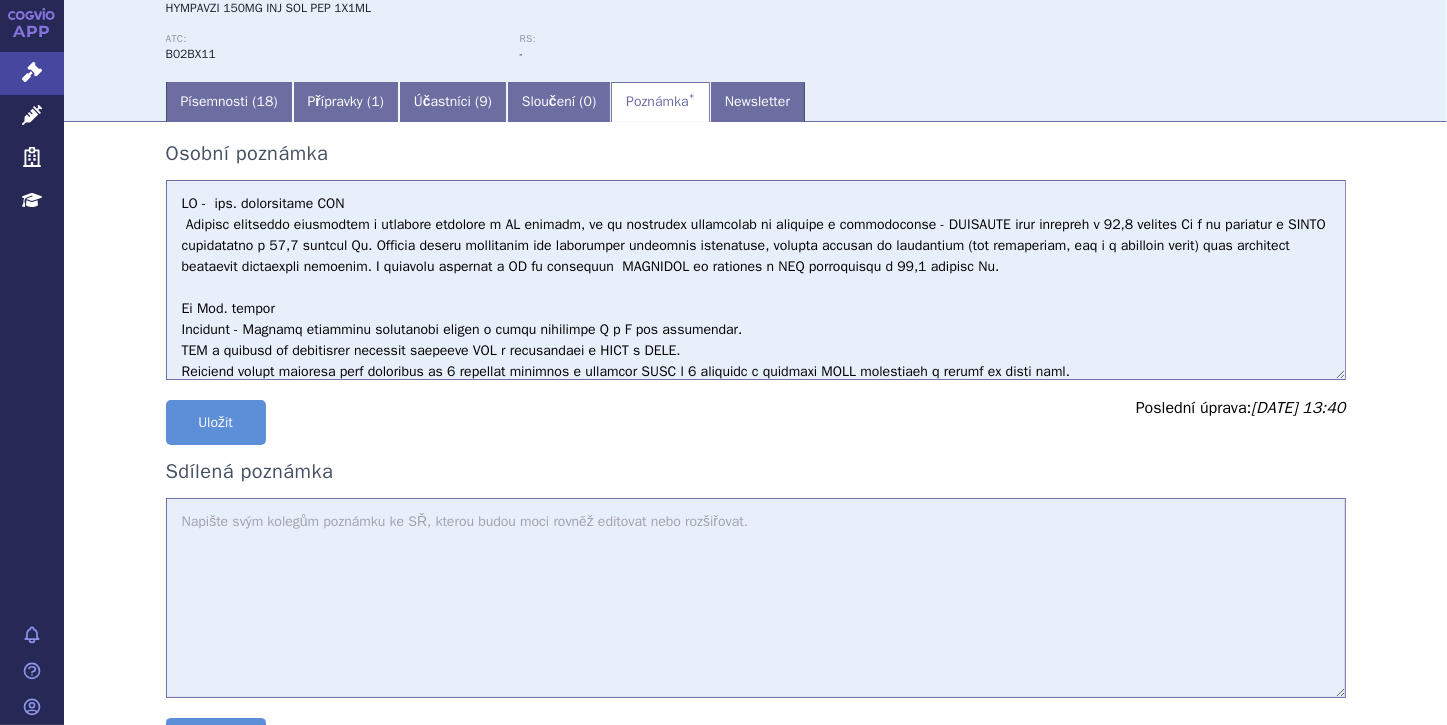 click on "Ze Str. podani
Indikace - Rutinní profylaxe krvácivých příhod u těžké hemofilie A a B bez inhibitoru.
CMA s ohledem na uvažovanou obdobnou účinnost MAR a komparátorů u HEMA a HEMB.
Velikost cílové populace byla stanovena na 9 léčených pacientů v indikaci HEMA a 2 pacienty v indikaci HEMB konstantně v prvním až pátém roce.
V indikaci HEMA bude nahrazována léčba EMI a v indikaci HEMB bude nahrazována léčba FIX. T
Tomu odpovídá úspora ve výši 35,4 až 25,6 milionů Kč (Rok 1 až Rok 5) v indikaci HEMA a vyšší dopad na rozpočet ve výši 9,6 až 8,8 milionů Kč (Rok 1 až Rok 5) v indikaci HEMB
kalkulovana cena Lp 176 846,67 Kč
HEMLIBRA   -   v podani 0272093 - 24 778,85 Kč    -  mame S   vcetne dalsich kodu
Hympavzi  - nema uhradu a S neni
Elocta - mame DoU
Alprolix - mame SDC                                             Vykalkulovana uspora je diskutabilní !!!!!!!!!" at bounding box center (756, 280) 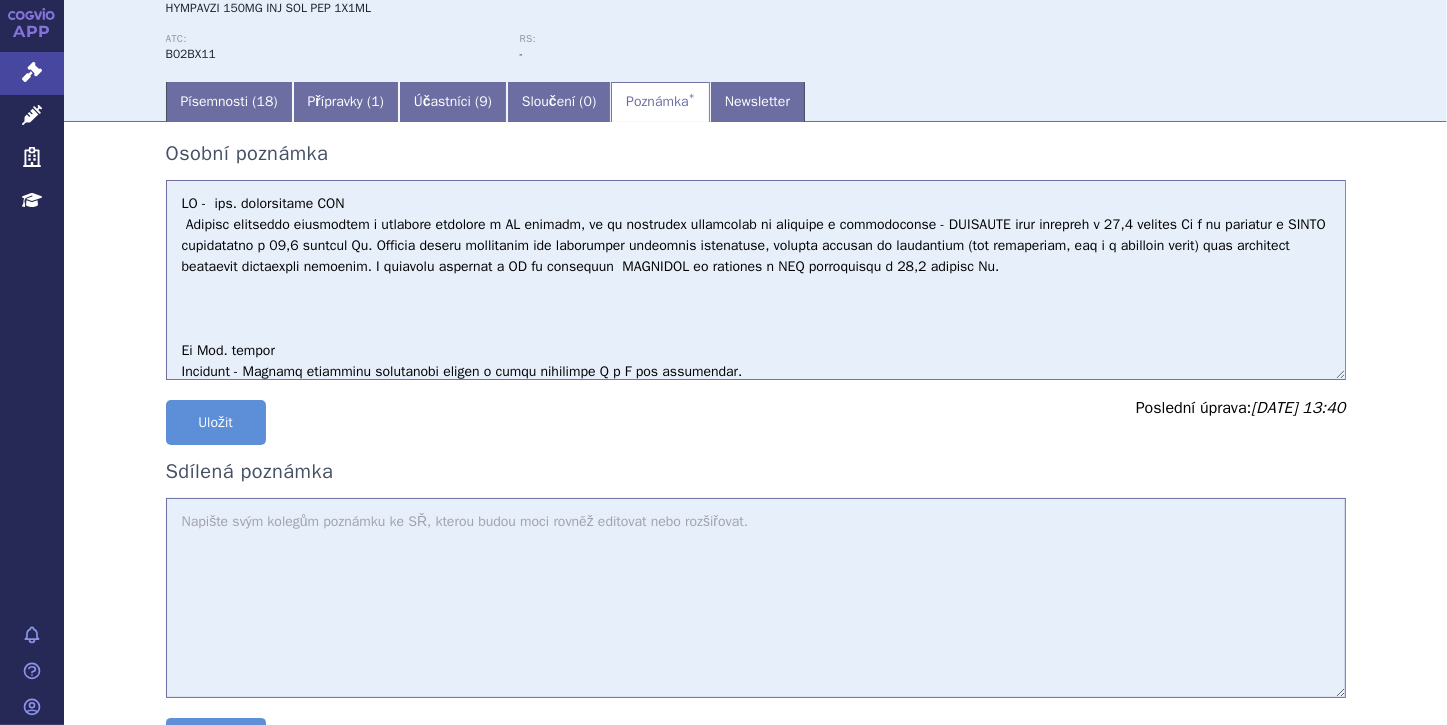 click on "Ze Str. podani
Indikace - Rutinní profylaxe krvácivých příhod u těžké hemofilie A a B bez inhibitoru.
CMA s ohledem na uvažovanou obdobnou účinnost MAR a komparátorů u HEMA a HEMB.
Velikost cílové populace byla stanovena na 9 léčených pacientů v indikaci HEMA a 2 pacienty v indikaci HEMB konstantně v prvním až pátém roce.
V indikaci HEMA bude nahrazována léčba EMI a v indikaci HEMB bude nahrazována léčba FIX. T
Tomu odpovídá úspora ve výši 35,4 až 25,6 milionů Kč (Rok 1 až Rok 5) v indikaci HEMA a vyšší dopad na rozpočet ve výši 9,6 až 8,8 milionů Kč (Rok 1 až Rok 5) v indikaci HEMB
kalkulovana cena Lp 176 846,67 Kč
HEMLIBRA   -   v podani 0272093 - 24 778,85 Kč    -  mame S   vcetne dalsich kodu
Hympavzi  - nema uhradu a S neni
Elocta - mame DoU
Alprolix - mame SDC                                             Vykalkulovana uspora je diskutabilní !!!!!!!!!" at bounding box center (756, 280) 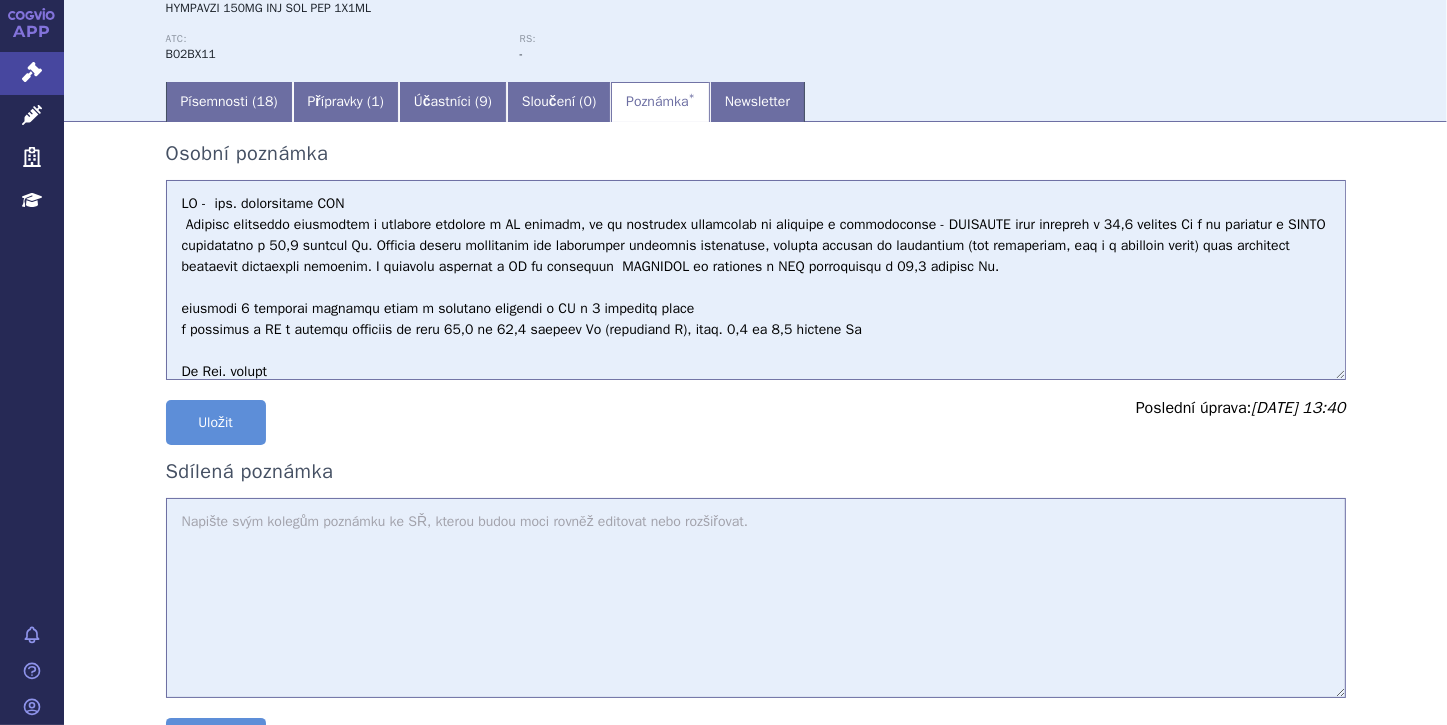 click on "Ze Str. podani
Indikace - Rutinní profylaxe krvácivých příhod u těžké hemofilie A a B bez inhibitoru.
CMA s ohledem na uvažovanou obdobnou účinnost MAR a komparátorů u HEMA a HEMB.
Velikost cílové populace byla stanovena na 9 léčených pacientů v indikaci HEMA a 2 pacienty v indikaci HEMB konstantně v prvním až pátém roce.
V indikaci HEMA bude nahrazována léčba EMI a v indikaci HEMB bude nahrazována léčba FIX. T
Tomu odpovídá úspora ve výši 35,4 až 25,6 milionů Kč (Rok 1 až Rok 5) v indikaci HEMA a vyšší dopad na rozpočet ve výši 9,6 až 8,8 milionů Kč (Rok 1 až Rok 5) v indikaci HEMB
kalkulovana cena Lp 176 846,67 Kč
HEMLIBRA   -   v podani 0272093 - 24 778,85 Kč    -  mame S   vcetne dalsich kodu
Hympavzi  - nema uhradu a S neni
Elocta - mame DoU
Alprolix - mame SDC                                             Vykalkulovana uspora je diskutabilní !!!!!!!!!" at bounding box center [756, 280] 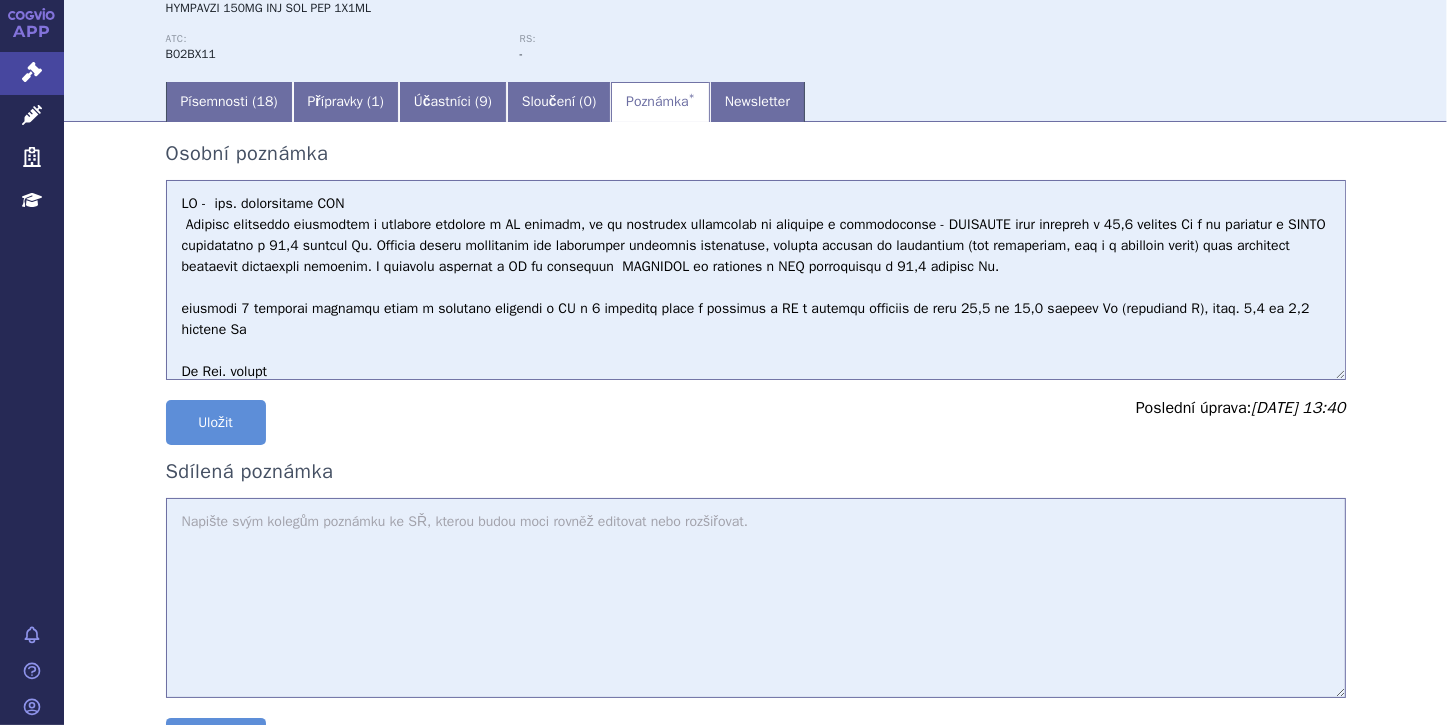 click on "Ze Str. podani
Indikace - Rutinní profylaxe krvácivých příhod u těžké hemofilie A a B bez inhibitoru.
CMA s ohledem na uvažovanou obdobnou účinnost MAR a komparátorů u HEMA a HEMB.
Velikost cílové populace byla stanovena na 9 léčených pacientů v indikaci HEMA a 2 pacienty v indikaci HEMB konstantně v prvním až pátém roce.
V indikaci HEMA bude nahrazována léčba EMI a v indikaci HEMB bude nahrazována léčba FIX. T
Tomu odpovídá úspora ve výši 35,4 až 25,6 milionů Kč (Rok 1 až Rok 5) v indikaci HEMA a vyšší dopad na rozpočet ve výši 9,6 až 8,8 milionů Kč (Rok 1 až Rok 5) v indikaci HEMB
kalkulovana cena Lp 176 846,67 Kč
HEMLIBRA   -   v podani 0272093 - 24 778,85 Kč    -  mame S   vcetne dalsich kodu
Hympavzi  - nema uhradu a S neni
Elocta - mame DoU
Alprolix - mame SDC                                             Vykalkulovana uspora je diskutabilní !!!!!!!!!" at bounding box center [756, 280] 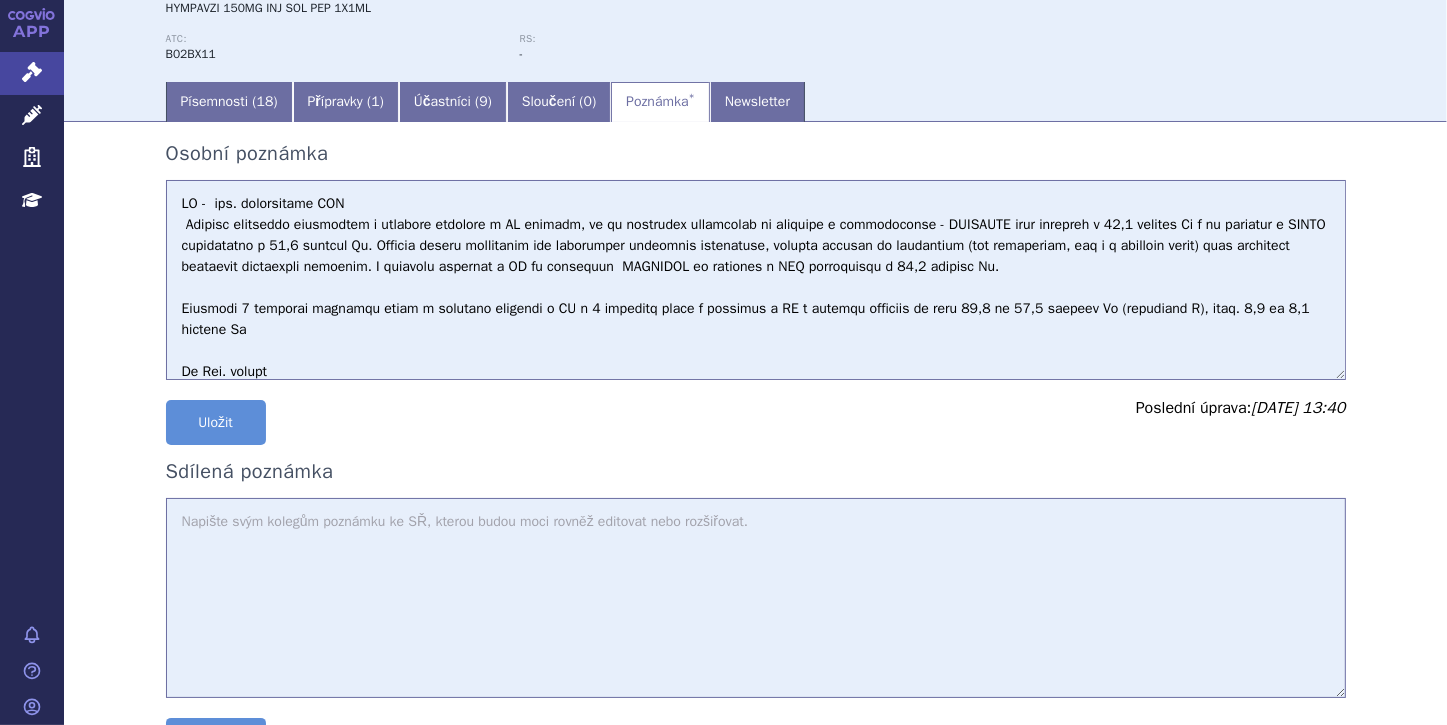 click on "Ze Str. podani
Indikace - Rutinní profylaxe krvácivých příhod u těžké hemofilie A a B bez inhibitoru.
CMA s ohledem na uvažovanou obdobnou účinnost MAR a komparátorů u HEMA a HEMB.
Velikost cílové populace byla stanovena na 9 léčených pacientů v indikaci HEMA a 2 pacienty v indikaci HEMB konstantně v prvním až pátém roce.
V indikaci HEMA bude nahrazována léčba EMI a v indikaci HEMB bude nahrazována léčba FIX. T
Tomu odpovídá úspora ve výši 35,4 až 25,6 milionů Kč (Rok 1 až Rok 5) v indikaci HEMA a vyšší dopad na rozpočet ve výši 9,6 až 8,8 milionů Kč (Rok 1 až Rok 5) v indikaci HEMB
kalkulovana cena Lp 176 846,67 Kč
HEMLIBRA   -   v podani 0272093 - 24 778,85 Kč    -  mame S   vcetne dalsich kodu
Hympavzi  - nema uhradu a S neni
Elocta - mame DoU
Alprolix - mame SDC                                             Vykalkulovana uspora je diskutabilní !!!!!!!!!" at bounding box center [756, 280] 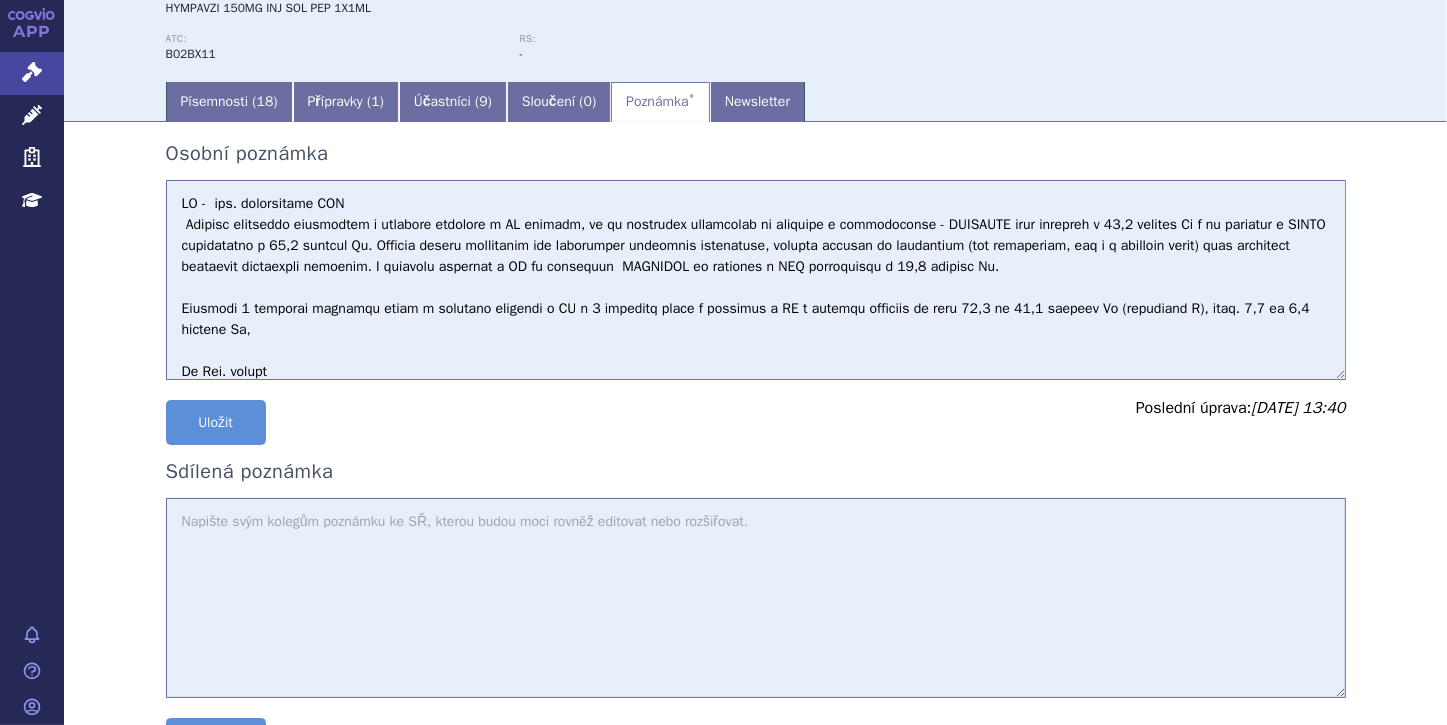 click on "Ze Str. podani
Indikace - Rutinní profylaxe krvácivých příhod u těžké hemofilie A a B bez inhibitoru.
CMA s ohledem na uvažovanou obdobnou účinnost MAR a komparátorů u HEMA a HEMB.
Velikost cílové populace byla stanovena na 9 léčených pacientů v indikaci HEMA a 2 pacienty v indikaci HEMB konstantně v prvním až pátém roce.
V indikaci HEMA bude nahrazována léčba EMI a v indikaci HEMB bude nahrazována léčba FIX. T
Tomu odpovídá úspora ve výši 35,4 až 25,6 milionů Kč (Rok 1 až Rok 5) v indikaci HEMA a vyšší dopad na rozpočet ve výši 9,6 až 8,8 milionů Kč (Rok 1 až Rok 5) v indikaci HEMB
kalkulovana cena Lp 176 846,67 Kč
HEMLIBRA   -   v podani 0272093 - 24 778,85 Kč    -  mame S   vcetne dalsich kodu
Hympavzi  - nema uhradu a S neni
Elocta - mame DoU
Alprolix - mame SDC                                             Vykalkulovana uspora je diskutabilní !!!!!!!!!" at bounding box center (756, 280) 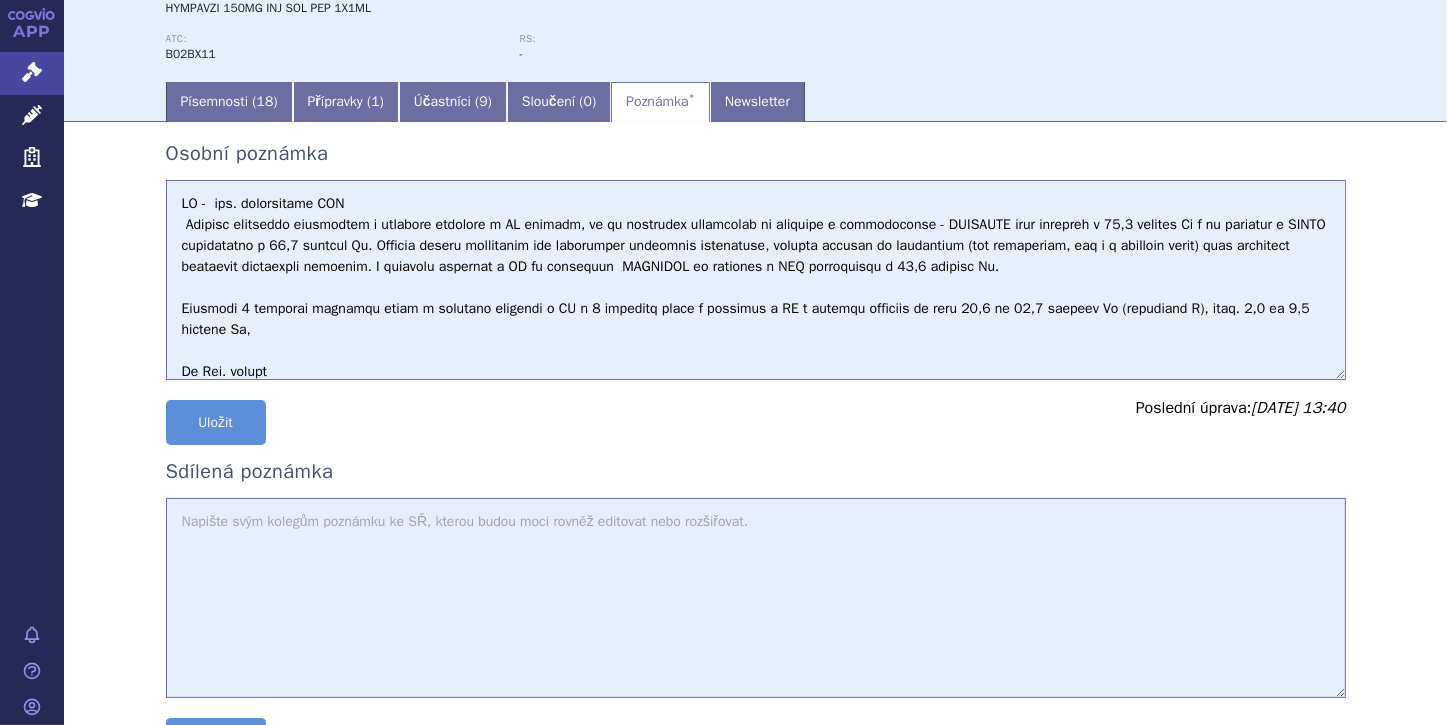 drag, startPoint x: 264, startPoint y: 334, endPoint x: 565, endPoint y: 360, distance: 302.12085 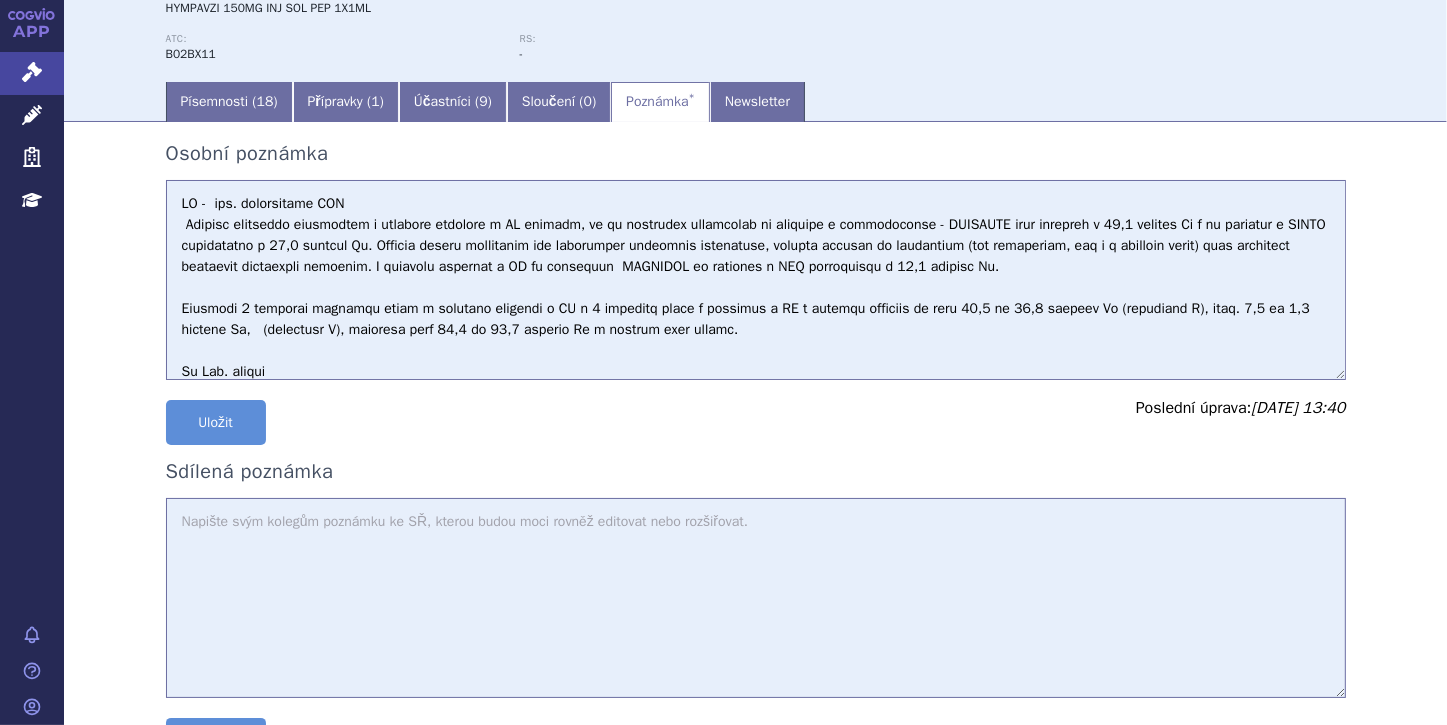 click on "Ze Str. podani
Indikace - Rutinní profylaxe krvácivých příhod u těžké hemofilie A a B bez inhibitoru.
CMA s ohledem na uvažovanou obdobnou účinnost MAR a komparátorů u HEMA a HEMB.
Velikost cílové populace byla stanovena na 9 léčených pacientů v indikaci HEMA a 2 pacienty v indikaci HEMB konstantně v prvním až pátém roce.
V indikaci HEMA bude nahrazována léčba EMI a v indikaci HEMB bude nahrazována léčba FIX. T
Tomu odpovídá úspora ve výši 35,4 až 25,6 milionů Kč (Rok 1 až Rok 5) v indikaci HEMA a vyšší dopad na rozpočet ve výši 9,6 až 8,8 milionů Kč (Rok 1 až Rok 5) v indikaci HEMB
kalkulovana cena Lp 176 846,67 Kč
HEMLIBRA   -   v podani 0272093 - 24 778,85 Kč    -  mame S   vcetne dalsich kodu
Hympavzi  - nema uhradu a S neni
Elocta - mame DoU
Alprolix - mame SDC                                             Vykalkulovana uspora je diskutabilní !!!!!!!!!" at bounding box center [756, 280] 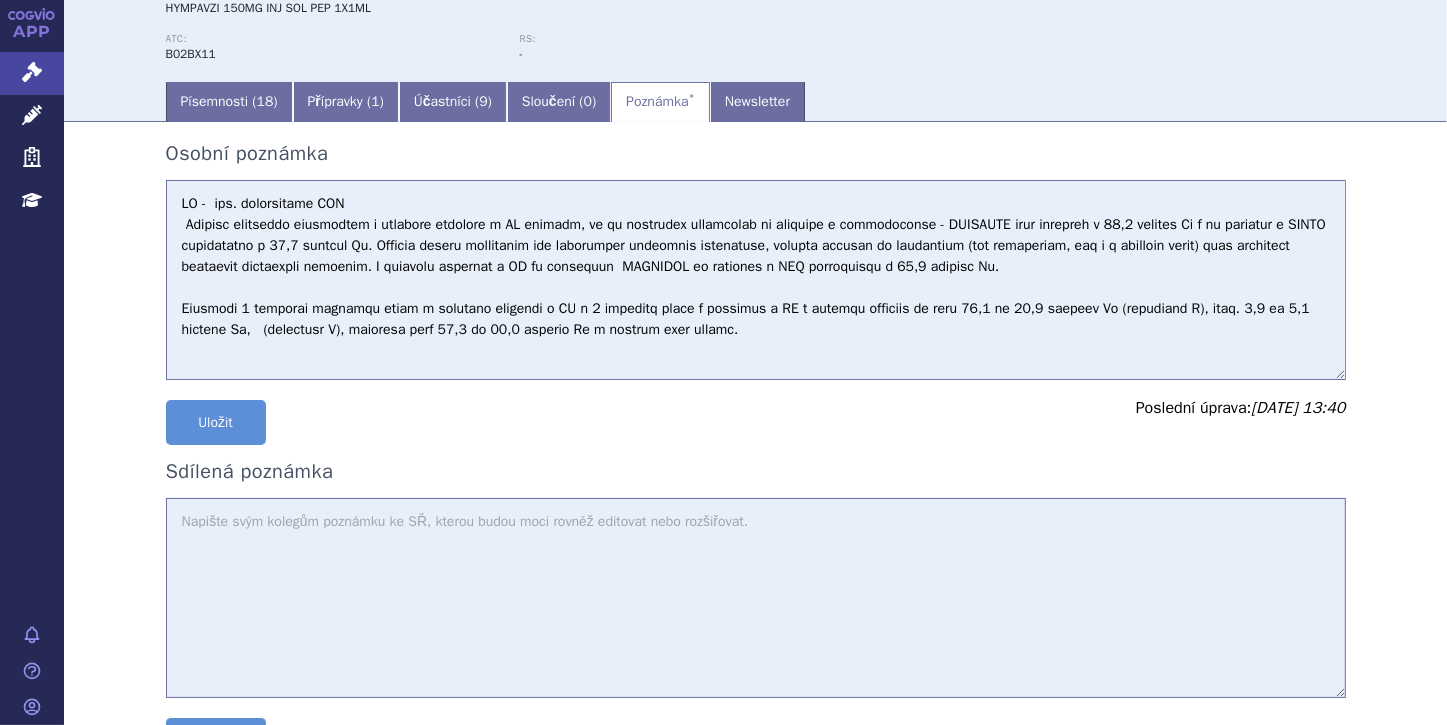 scroll, scrollTop: 1, scrollLeft: 0, axis: vertical 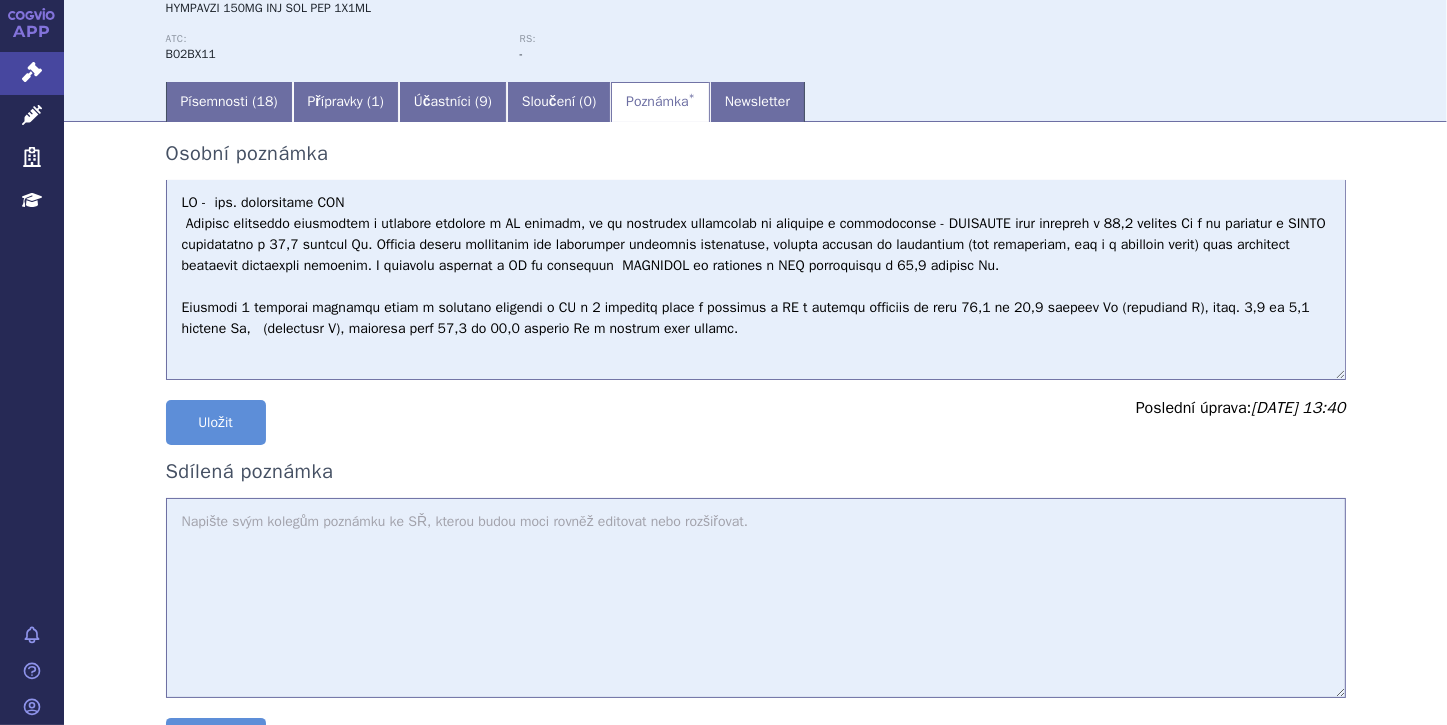 type on "HZ -  neg. neprokázána NEF
Analýza nákladové efektivity u populace pacientů s HA ukazuje, že je hodnocená intervence ve srovnání s emicizumabem - HEMLIBRA méně nákladná o 48,8 milionů Kč a ve srovnání s FVIII nákladnější o 71,9 milionů Kč. Scénáře nejsou relevantní pro zhodnocení nákladové efektivity, jelikož náklady na emicizumab (jak komparátor, tak i v následné léčbě) jsou ovlivněny existencí finančního ujednání. U populace pacientů s HB je přípravek  HYMPAVZI ve srovnání s FIX nákladnější o 59,8 milionů Kč.
Odhaduje 9 léčených pacientů ročně u populace pacientů s HA a 2 pacienty ročně u populace s HB a ukazuje výsledek ve výši 29,0 až 25,6 milionů Kč (hemofilie A), resp. 9,6 až 8,8 milionů Kč,   (hemofilie B), souhrnně tedy 38,6 až 34,5 milionů Kč v prvních pěti letech.
Ze Str. podani
Indikace - Rutinní profylaxe krvácivých příhod u těžké hemofilie A a B bez inhibitoru.
CMA s ohledem na uvažovanou obdobnou účinnost MAR a komparátorů u HEMA a HEMB.
Velikost cílové populace byla stanovena na 9 léč..." 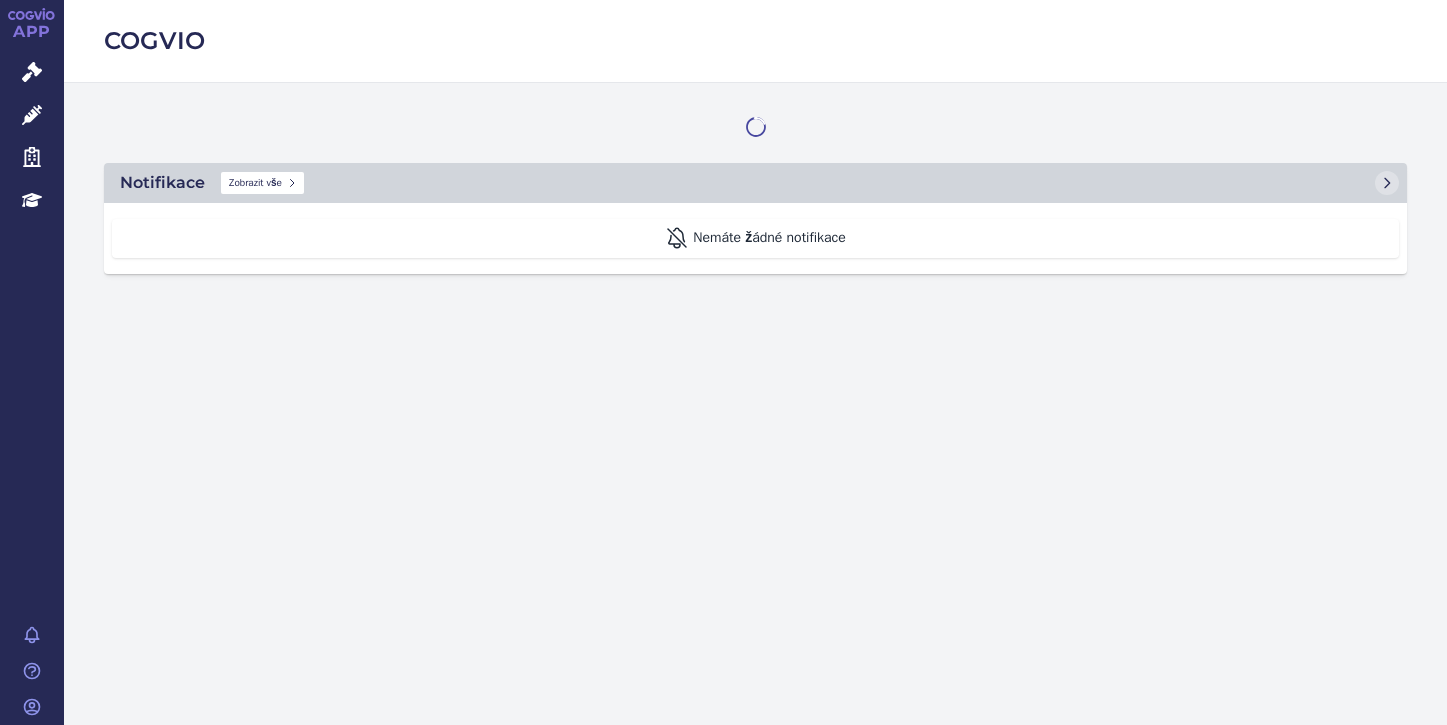 scroll, scrollTop: 0, scrollLeft: 0, axis: both 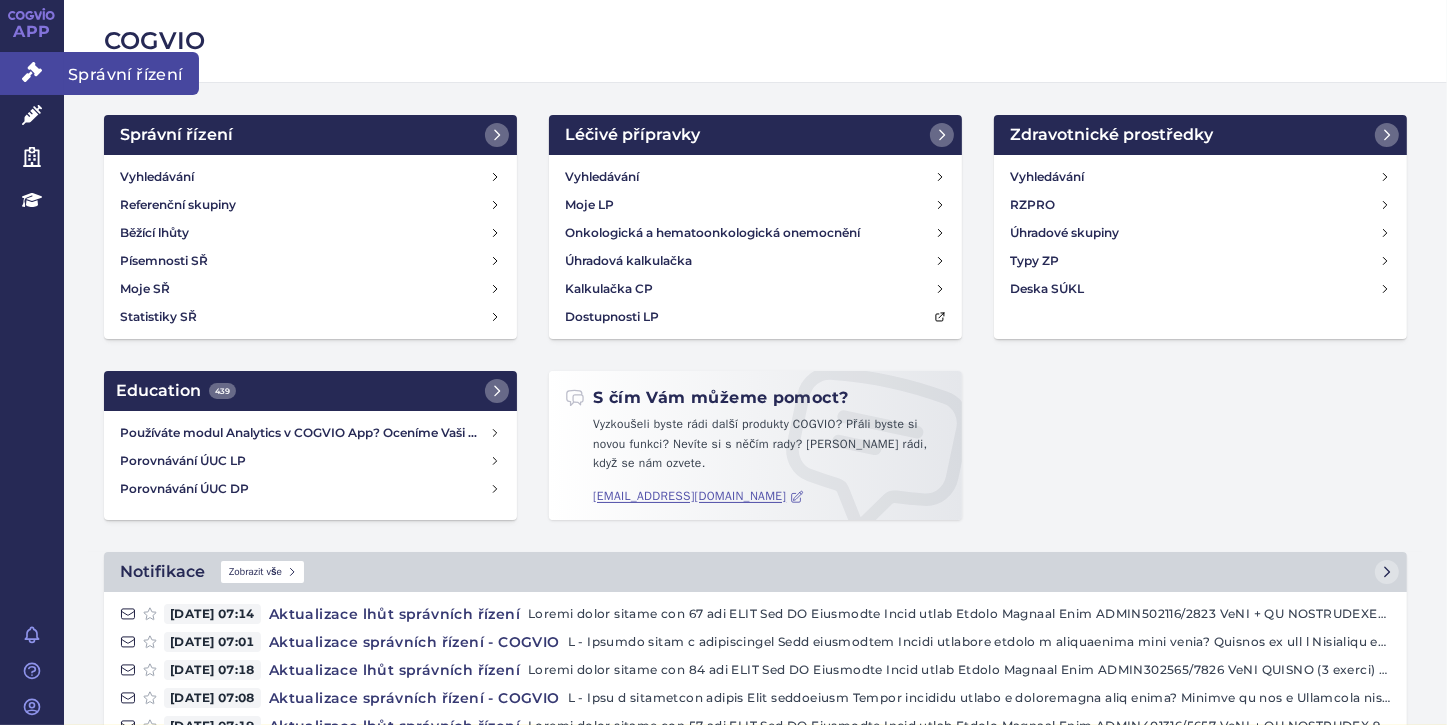 click on "Správní řízení" at bounding box center [32, 73] 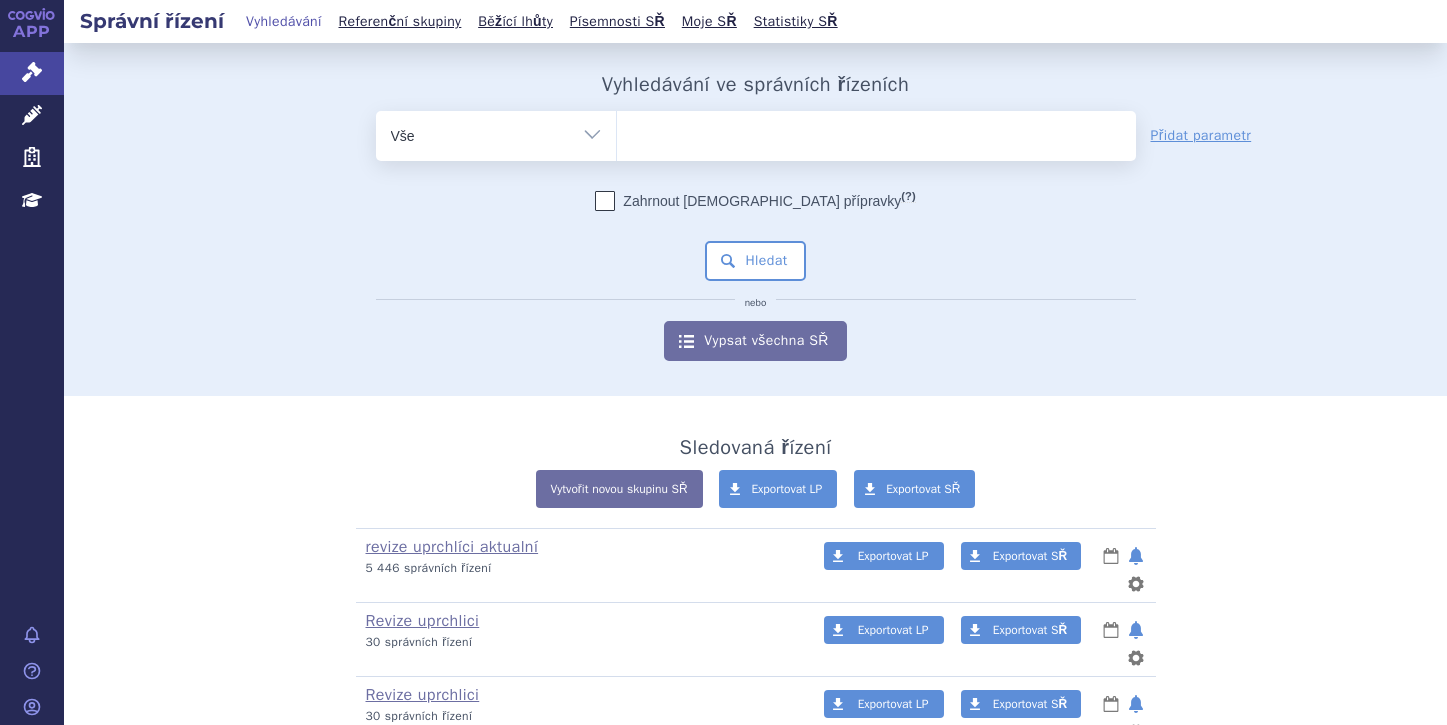 scroll, scrollTop: 0, scrollLeft: 0, axis: both 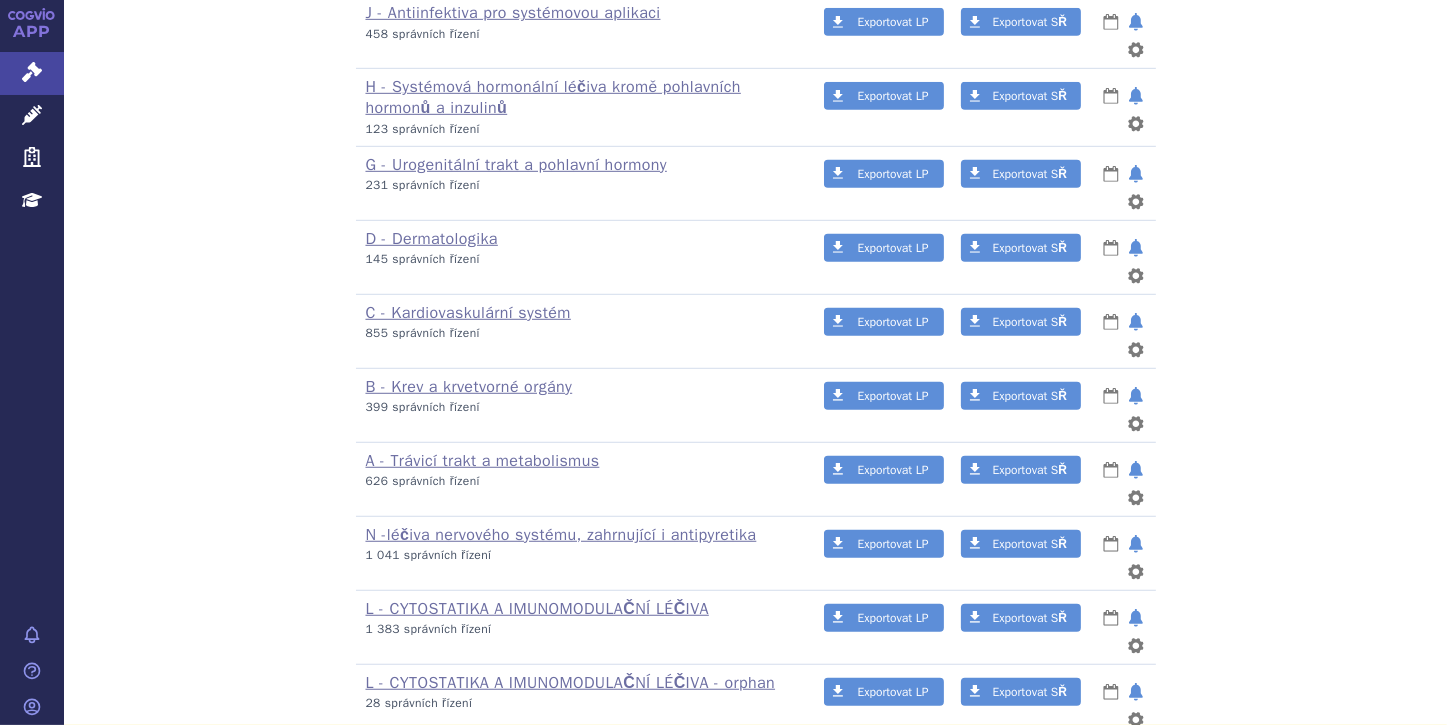 click on "ORFANY" at bounding box center (395, 908) 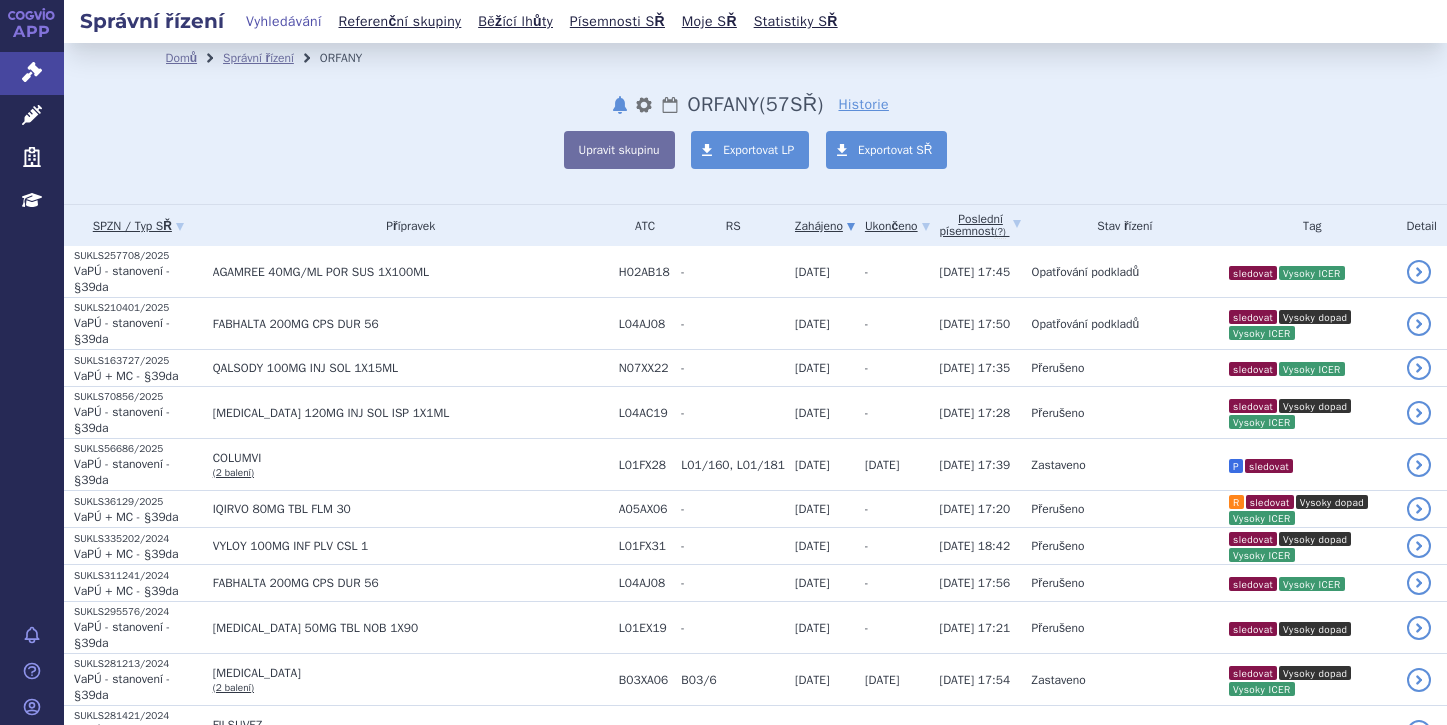 scroll, scrollTop: 0, scrollLeft: 0, axis: both 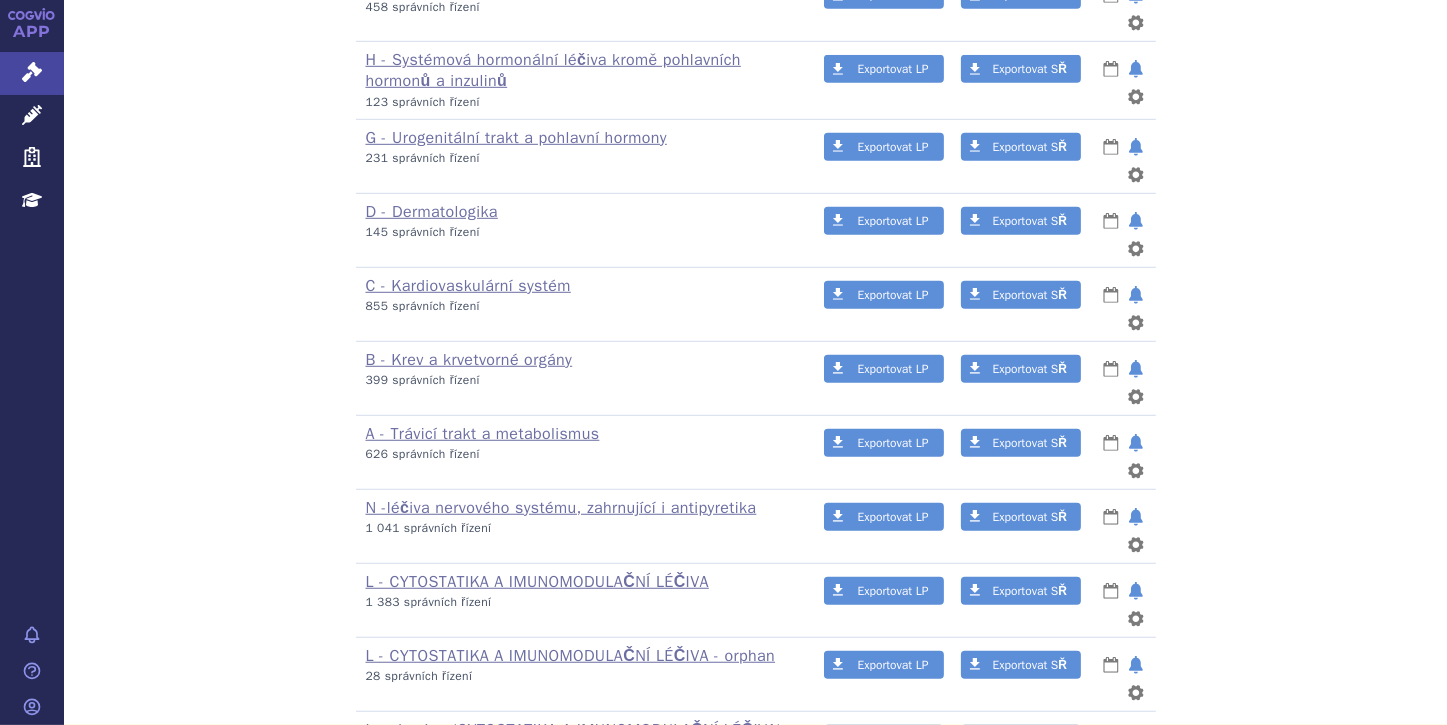 click on "VILP" at bounding box center (382, 807) 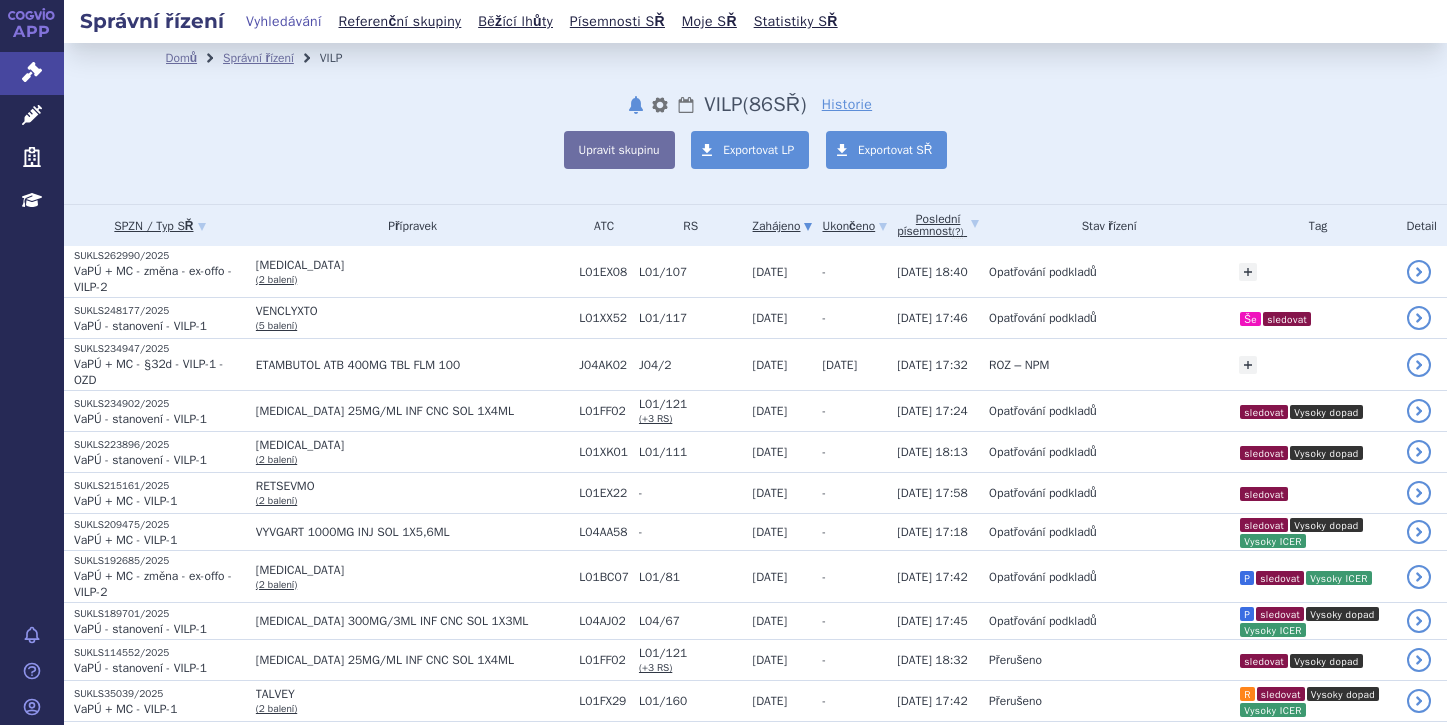 scroll, scrollTop: 0, scrollLeft: 0, axis: both 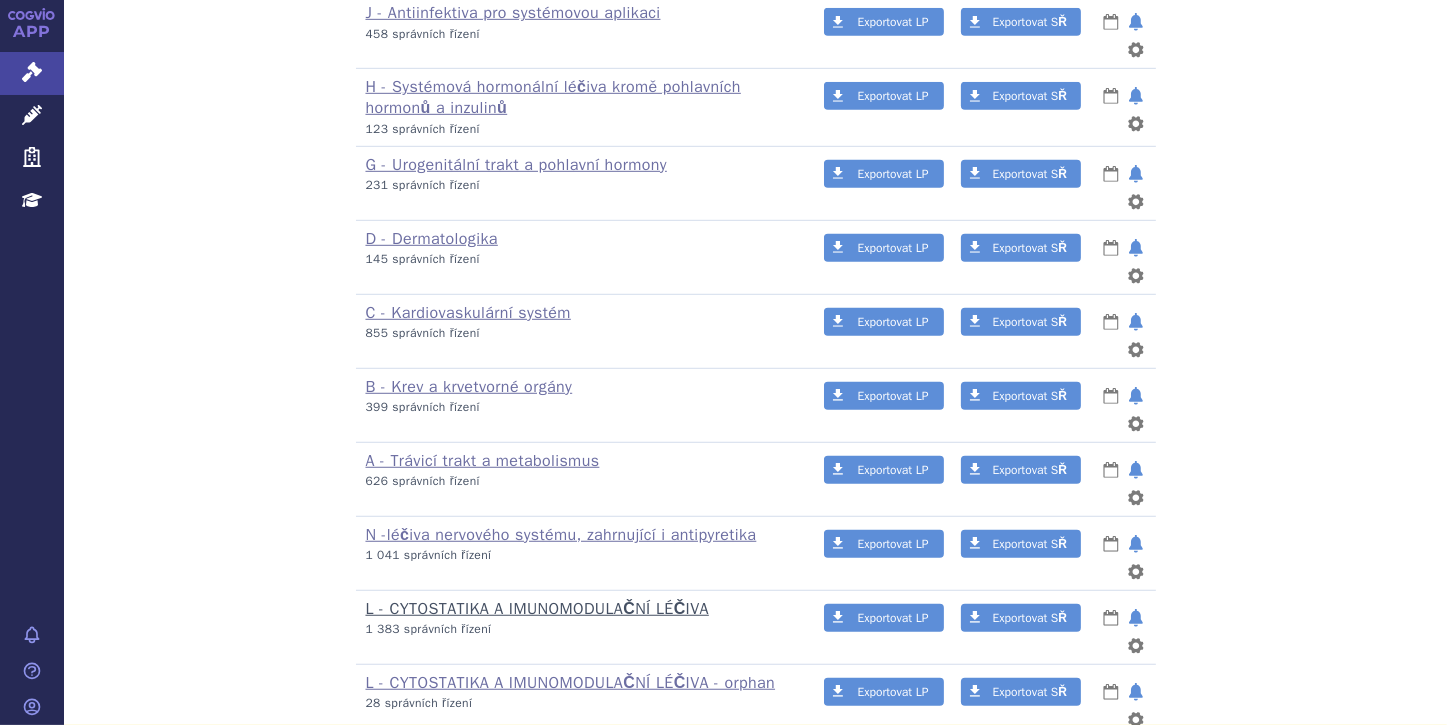 click on "L - CYTOSTATIKA A IMUNOMODULAČNÍ LÉČIVA" at bounding box center (537, 609) 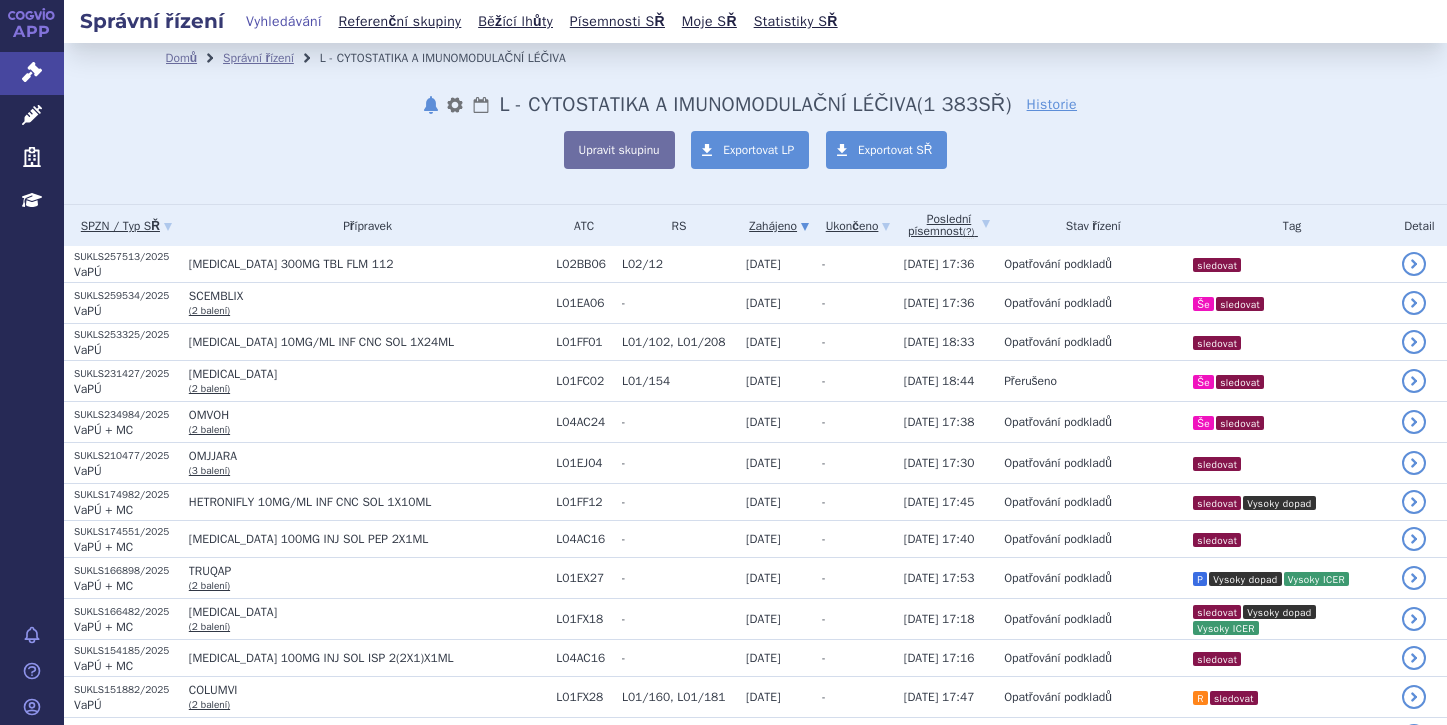 scroll, scrollTop: 0, scrollLeft: 0, axis: both 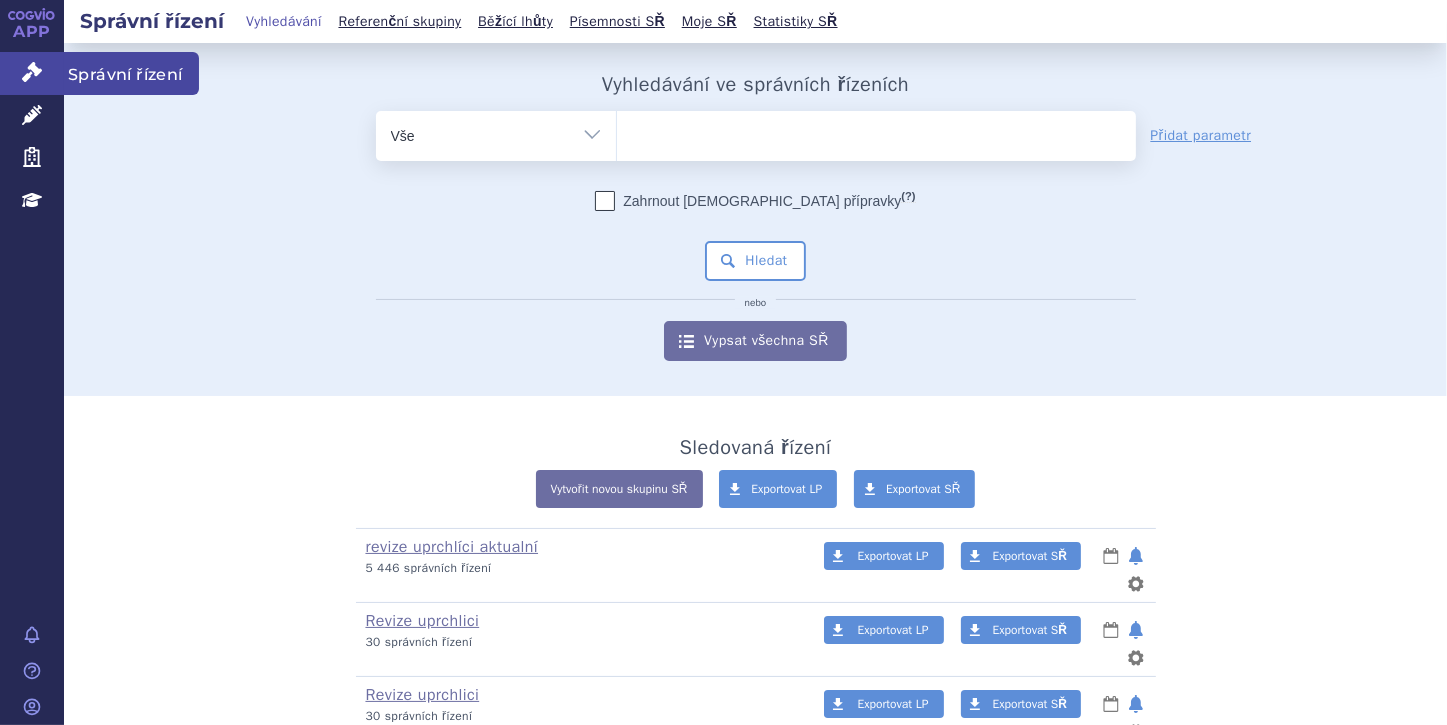 click 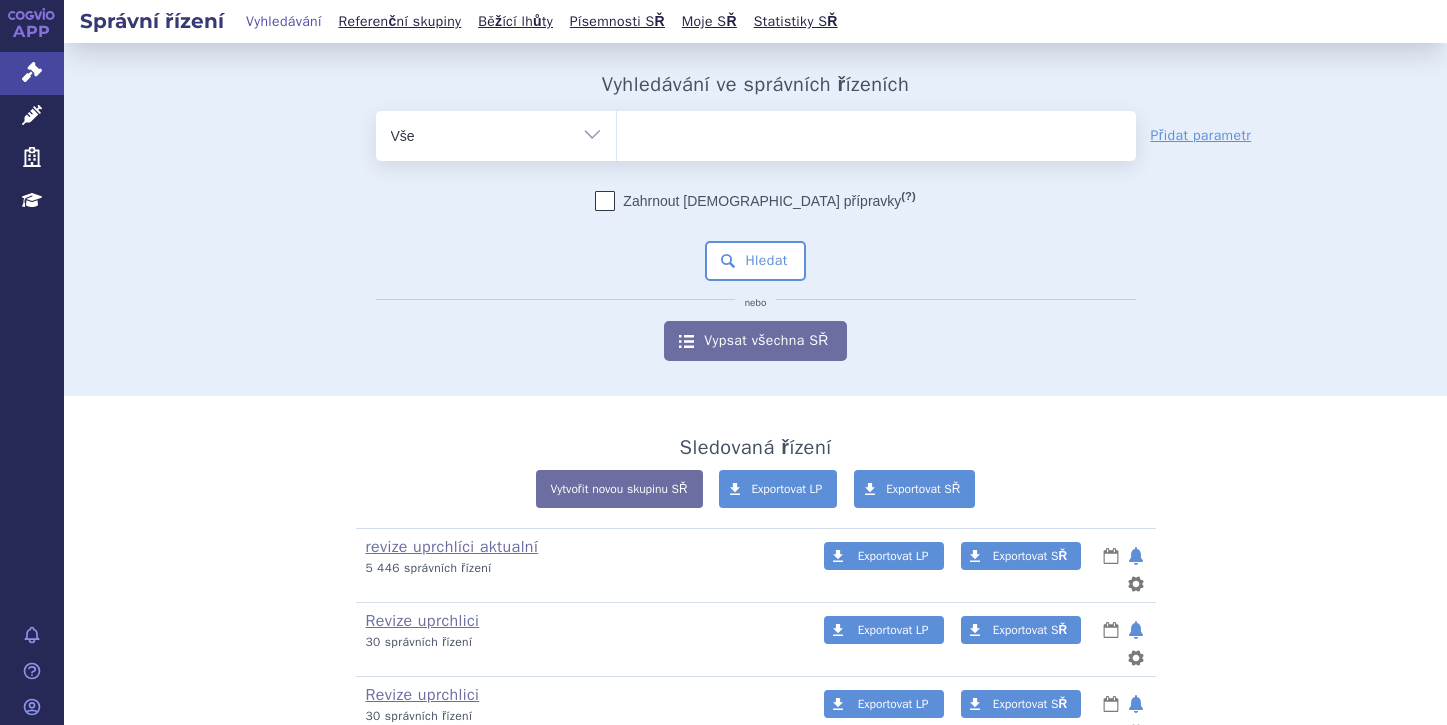 scroll, scrollTop: 0, scrollLeft: 0, axis: both 